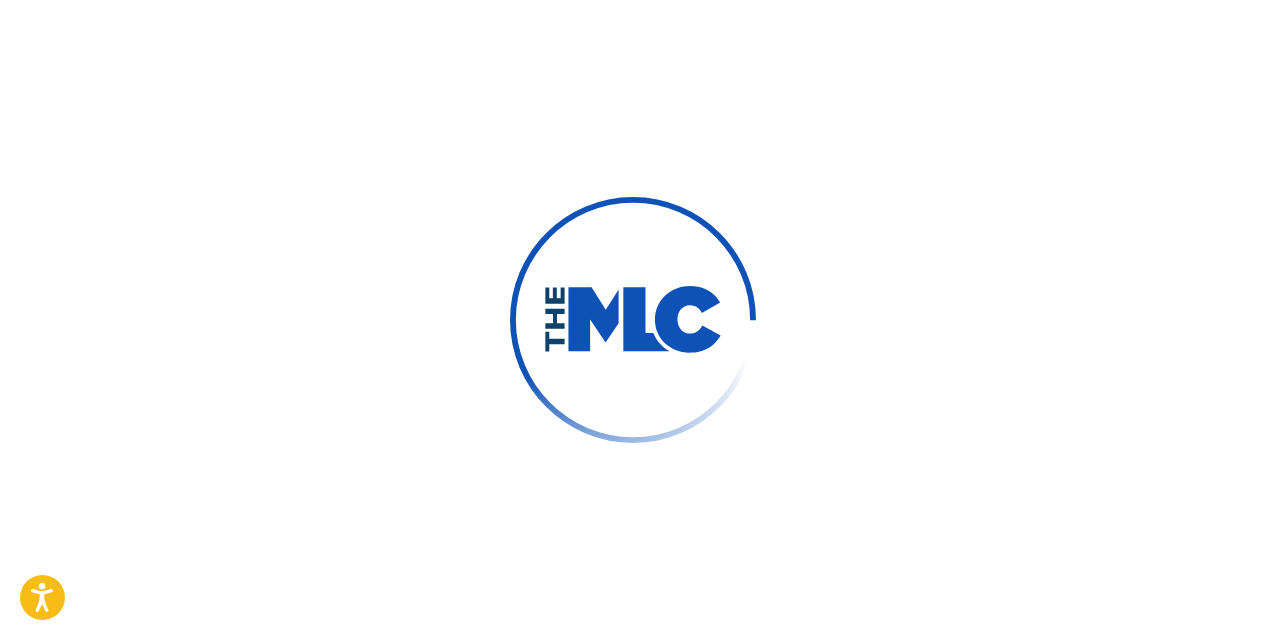 scroll, scrollTop: 0, scrollLeft: 0, axis: both 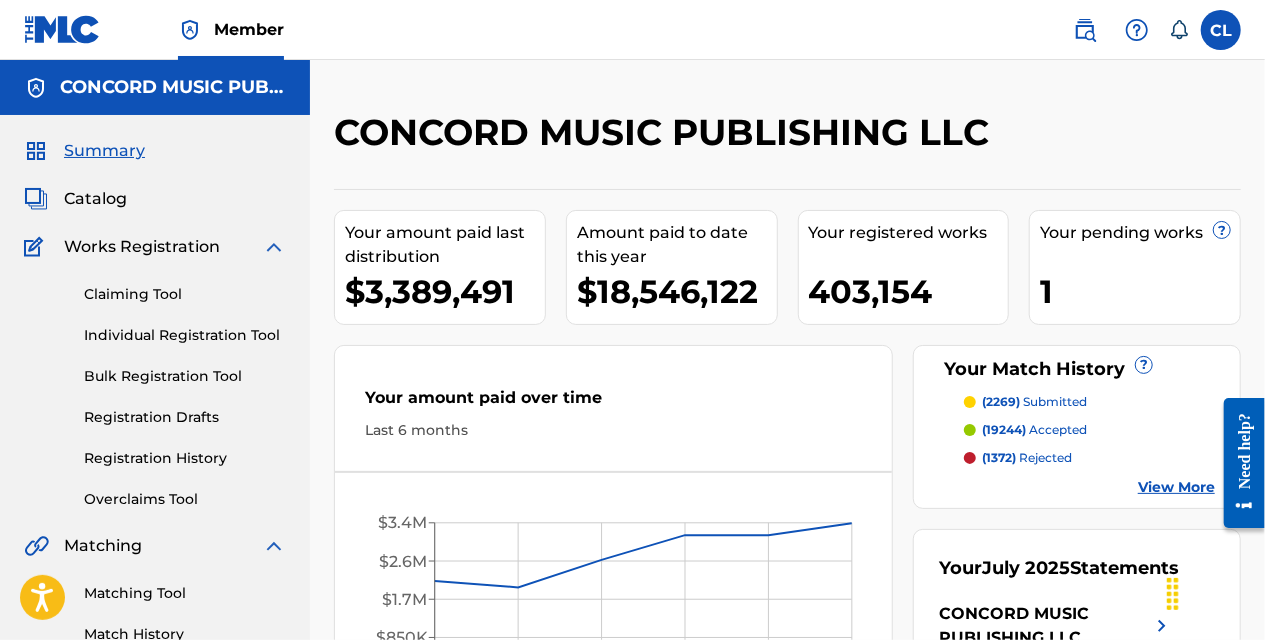 click on "Catalog" at bounding box center [155, 199] 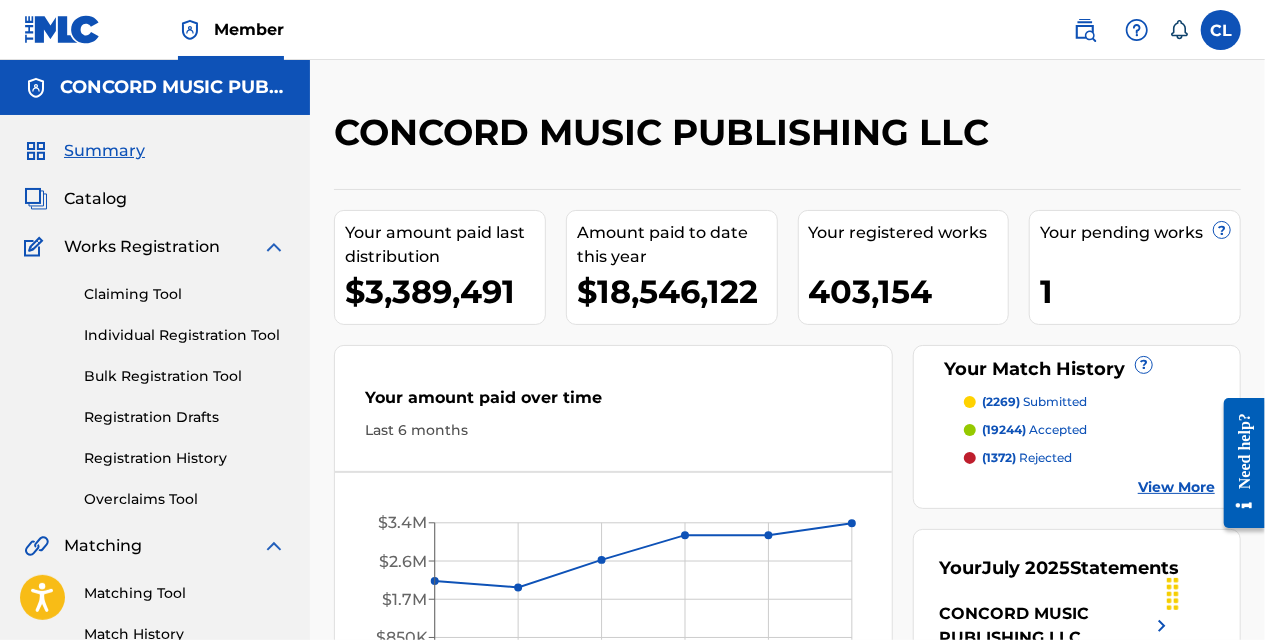 click on "Catalog" at bounding box center [155, 199] 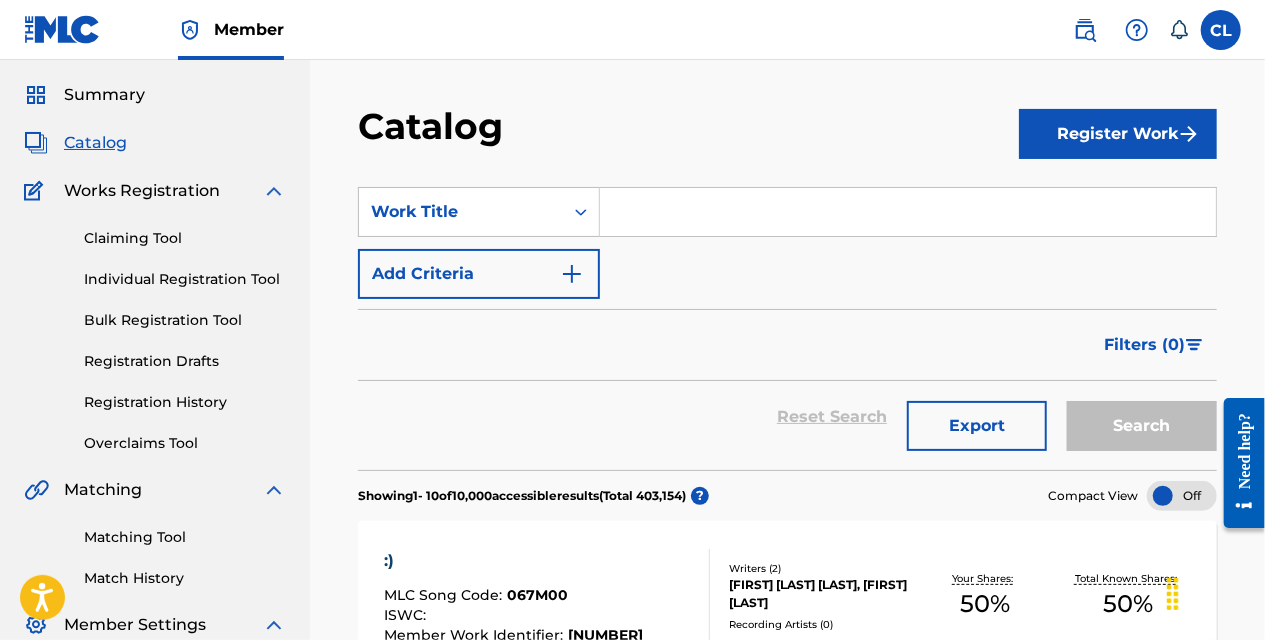 scroll, scrollTop: 100, scrollLeft: 0, axis: vertical 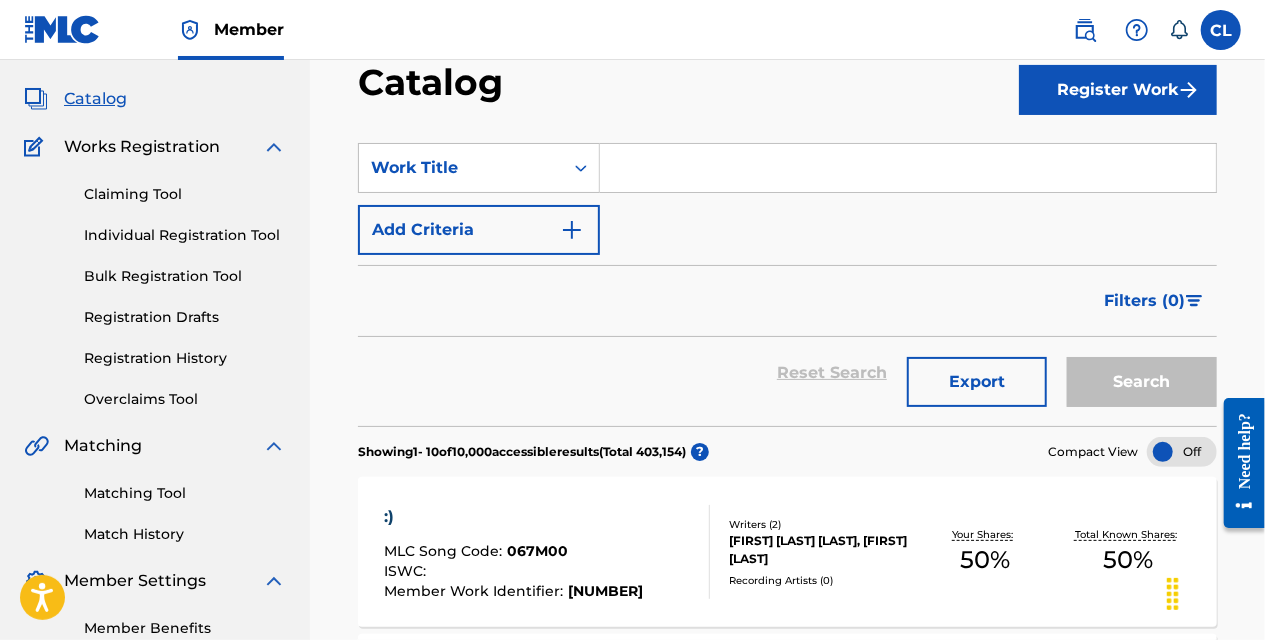 click on "Catalog" at bounding box center [688, 89] 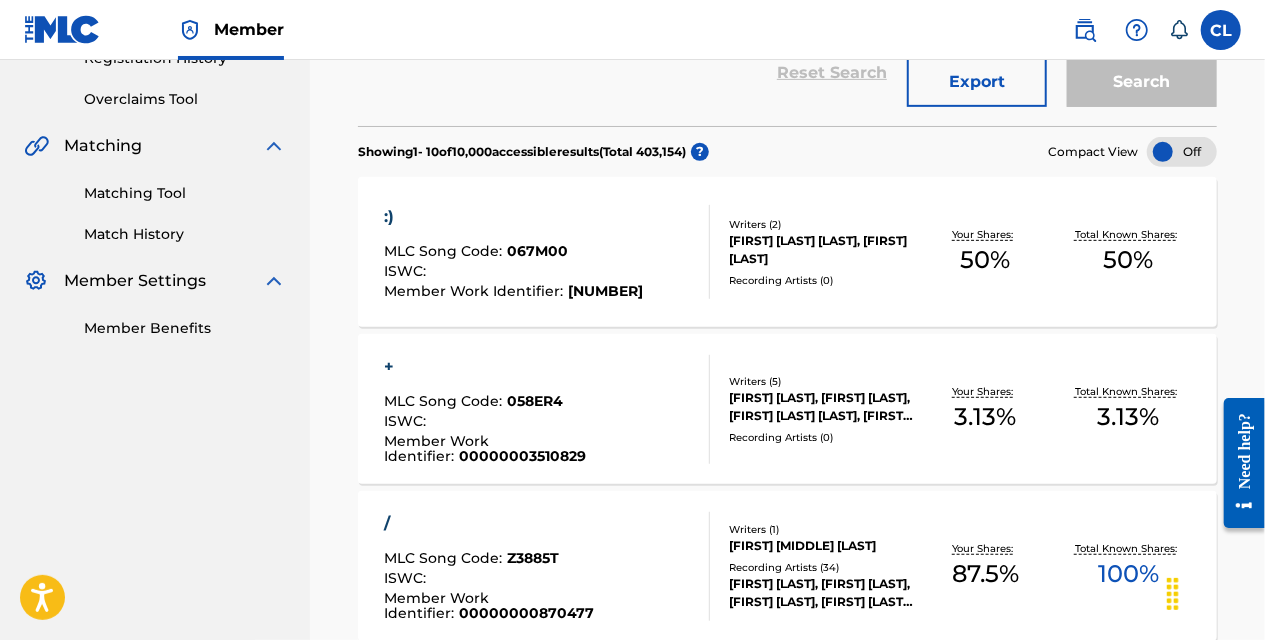 scroll, scrollTop: 500, scrollLeft: 0, axis: vertical 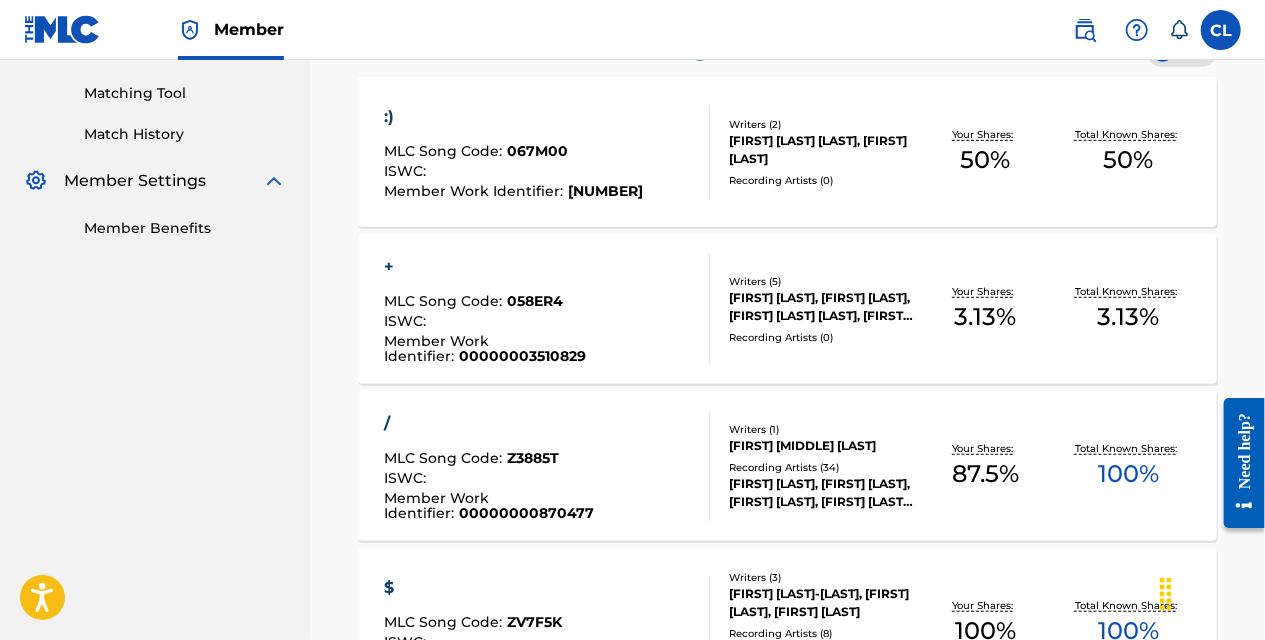 click at bounding box center [1208, 592] 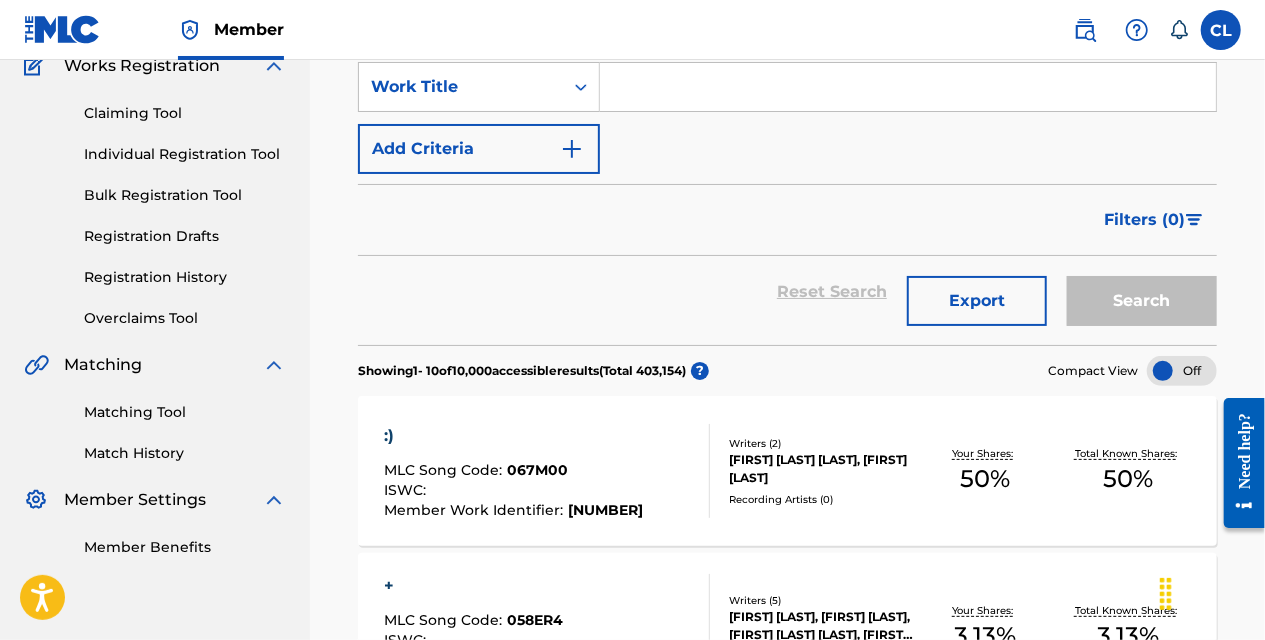 scroll, scrollTop: 200, scrollLeft: 0, axis: vertical 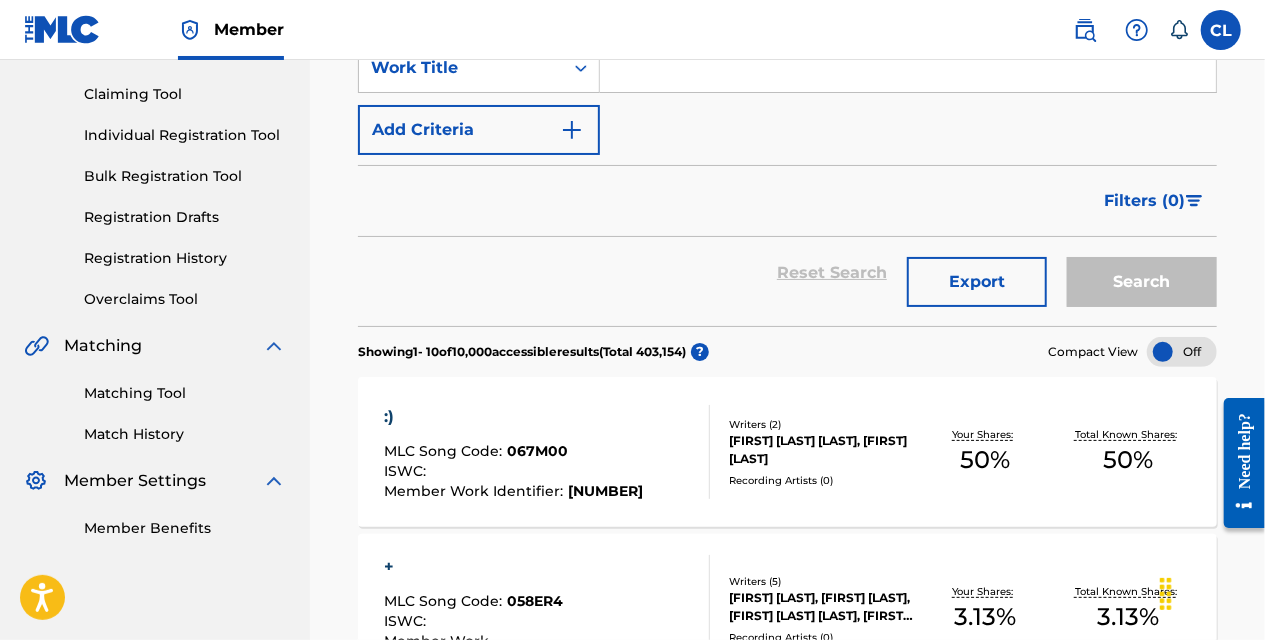 drag, startPoint x: 165, startPoint y: 430, endPoint x: 286, endPoint y: 422, distance: 121.264175 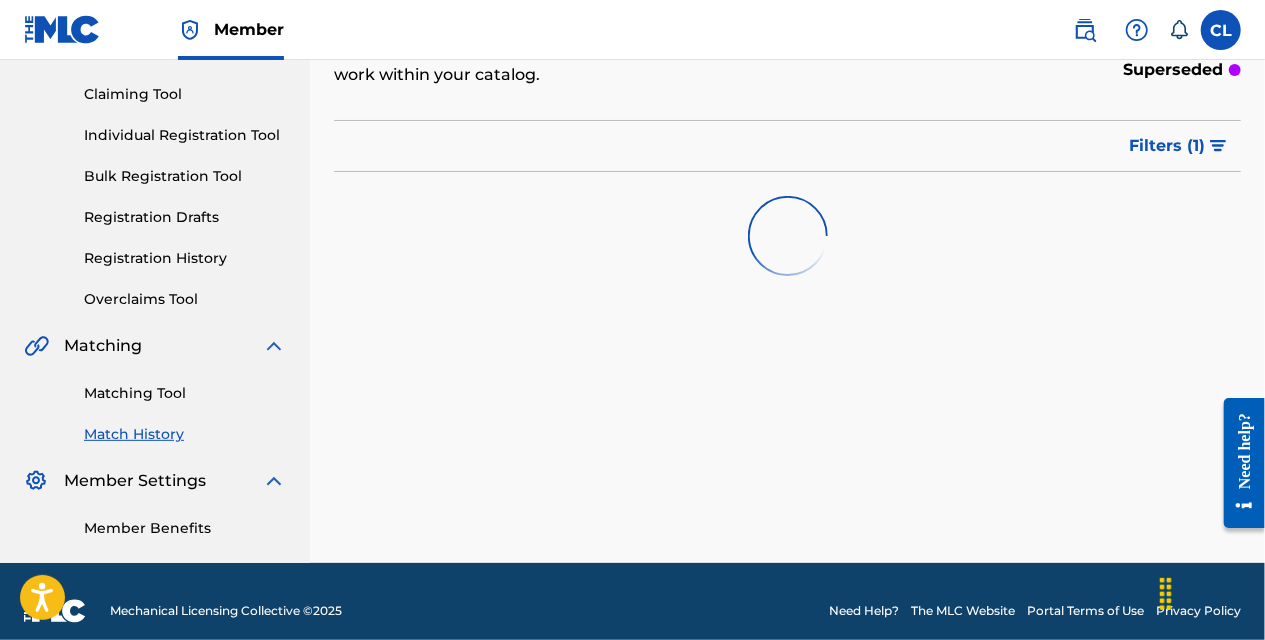 scroll, scrollTop: 0, scrollLeft: 0, axis: both 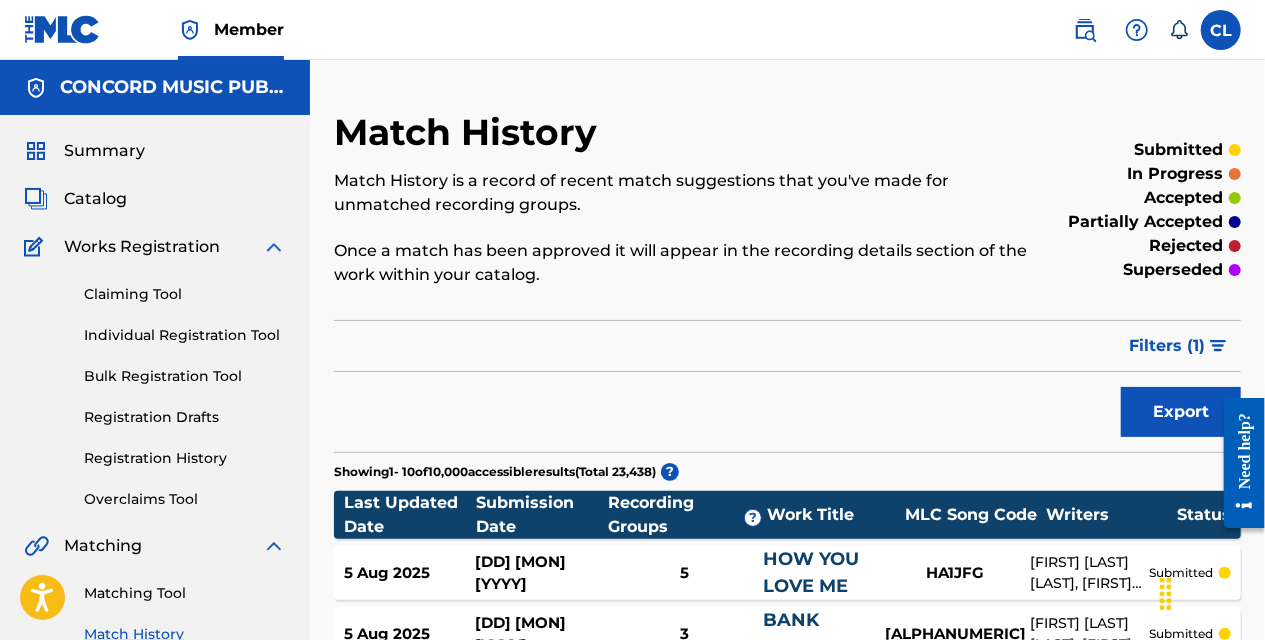 click on "Export" at bounding box center [1181, 412] 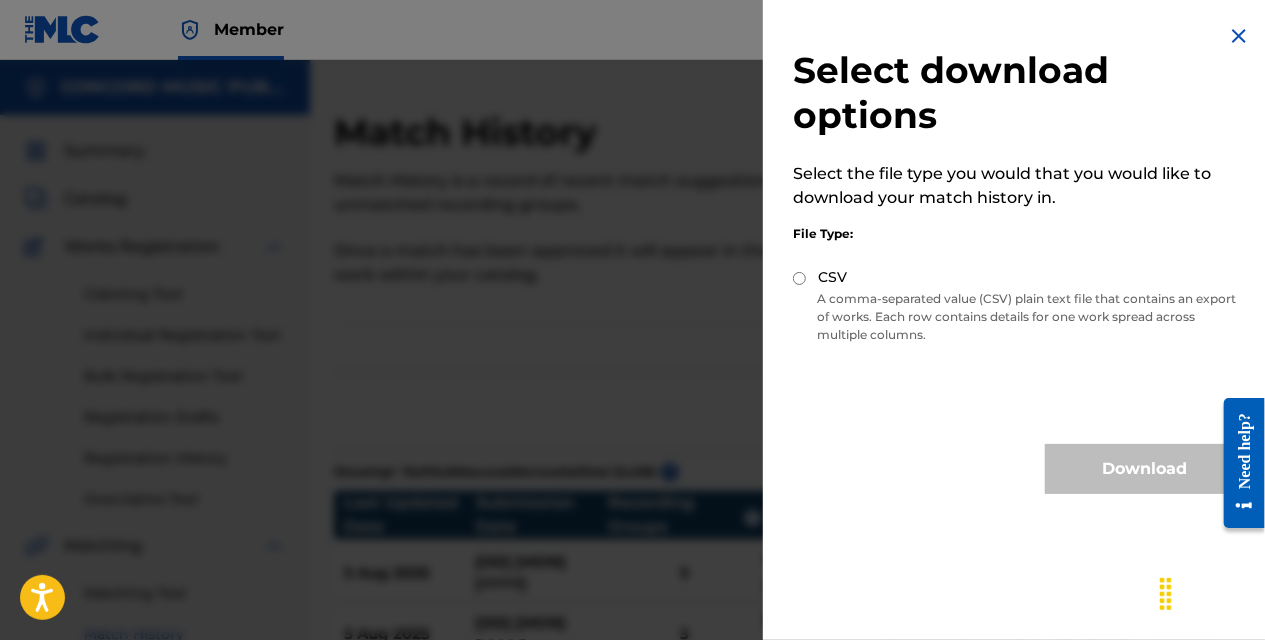 click on "CSV" at bounding box center (799, 278) 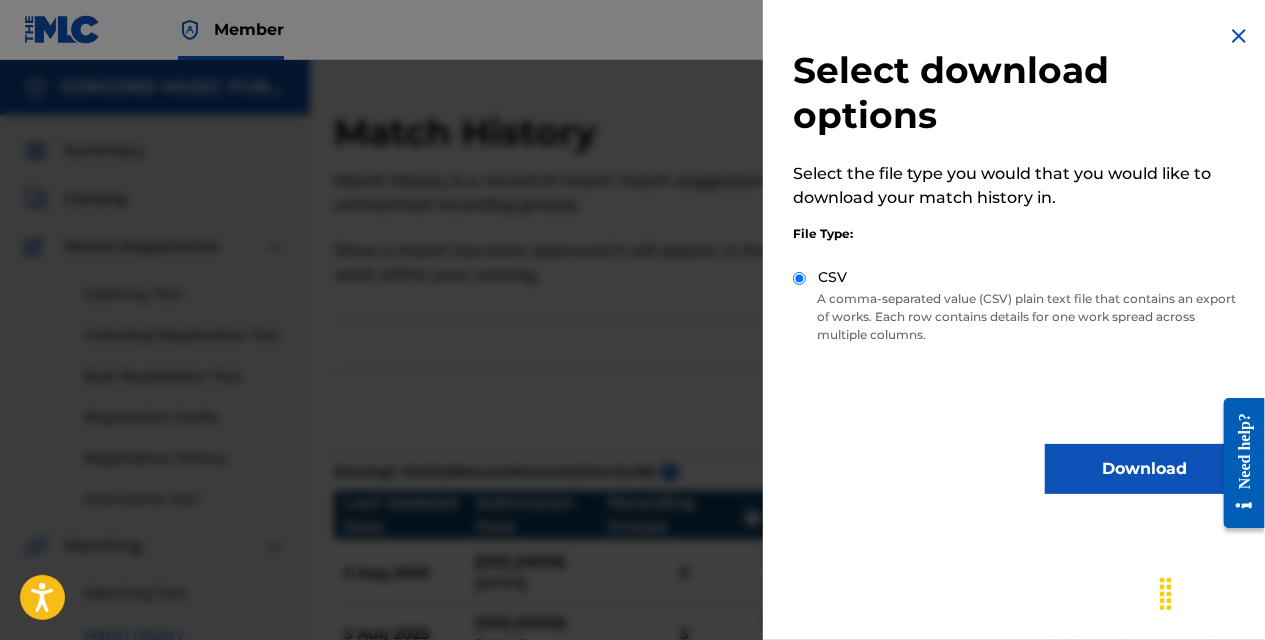 click on "Download" at bounding box center (1145, 469) 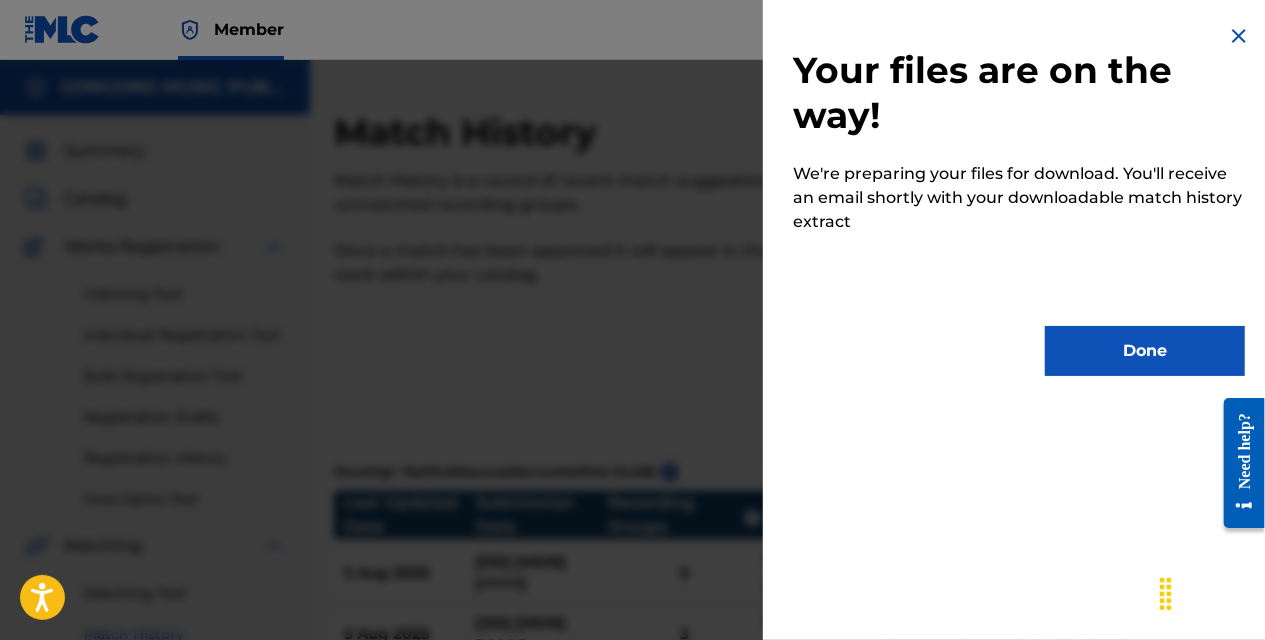 click on "Done" at bounding box center [1145, 351] 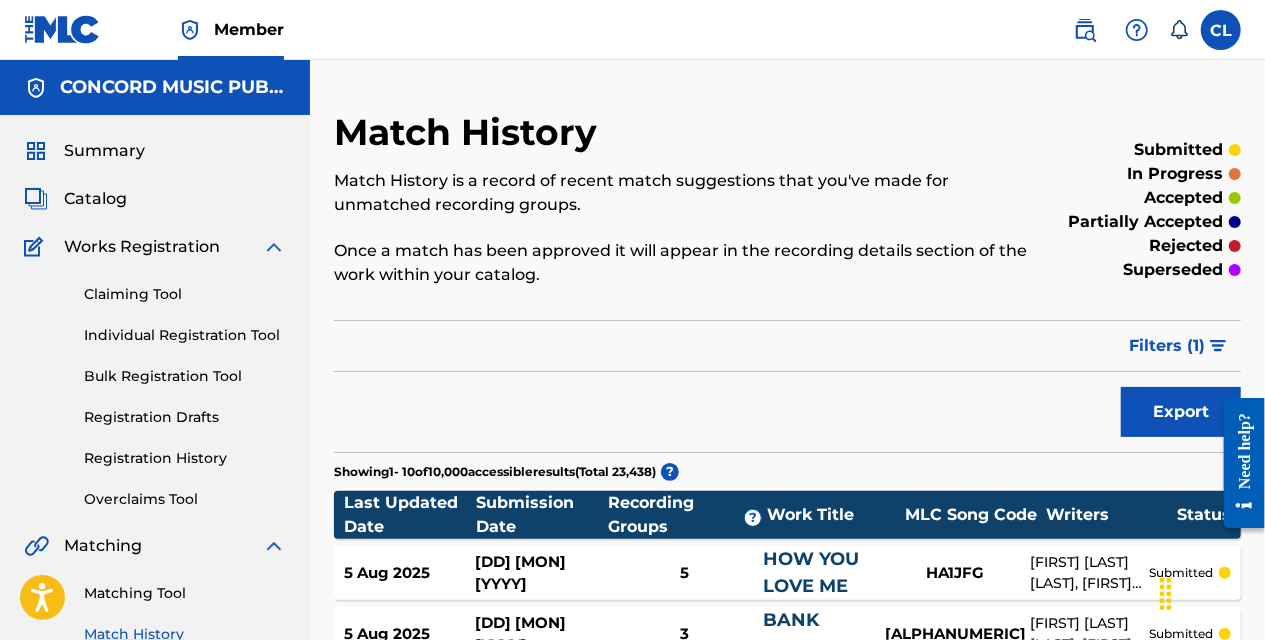 click on "Catalog" at bounding box center [95, 199] 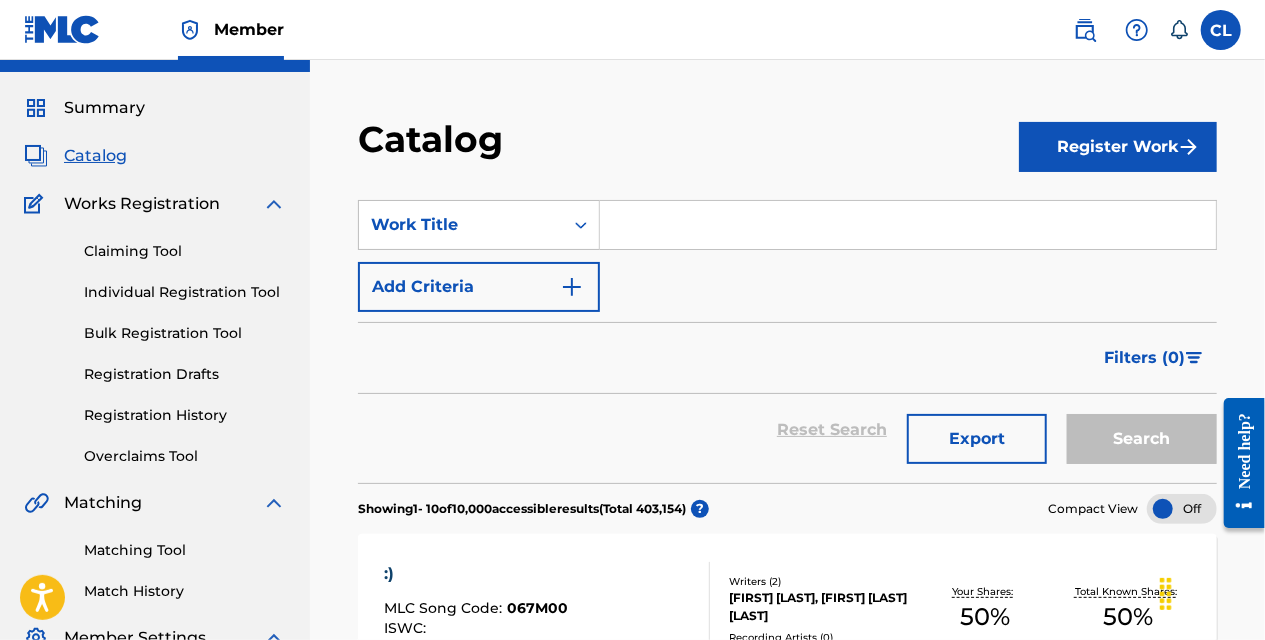 scroll, scrollTop: 0, scrollLeft: 0, axis: both 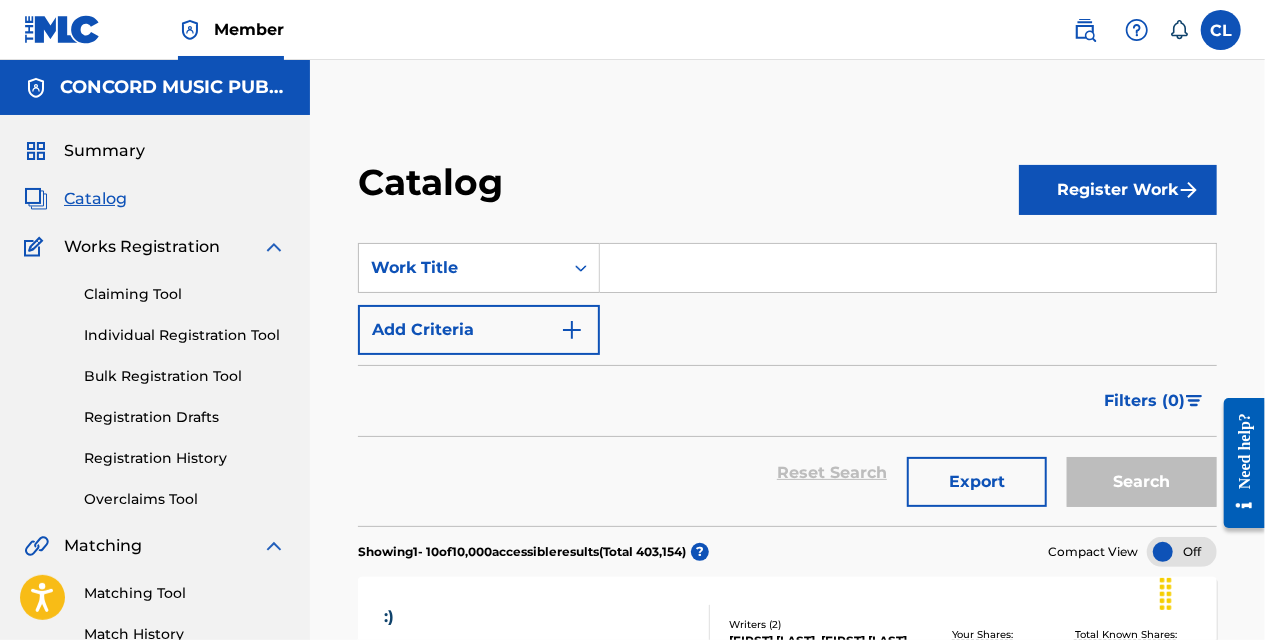 click on "Catalog" at bounding box center (688, 189) 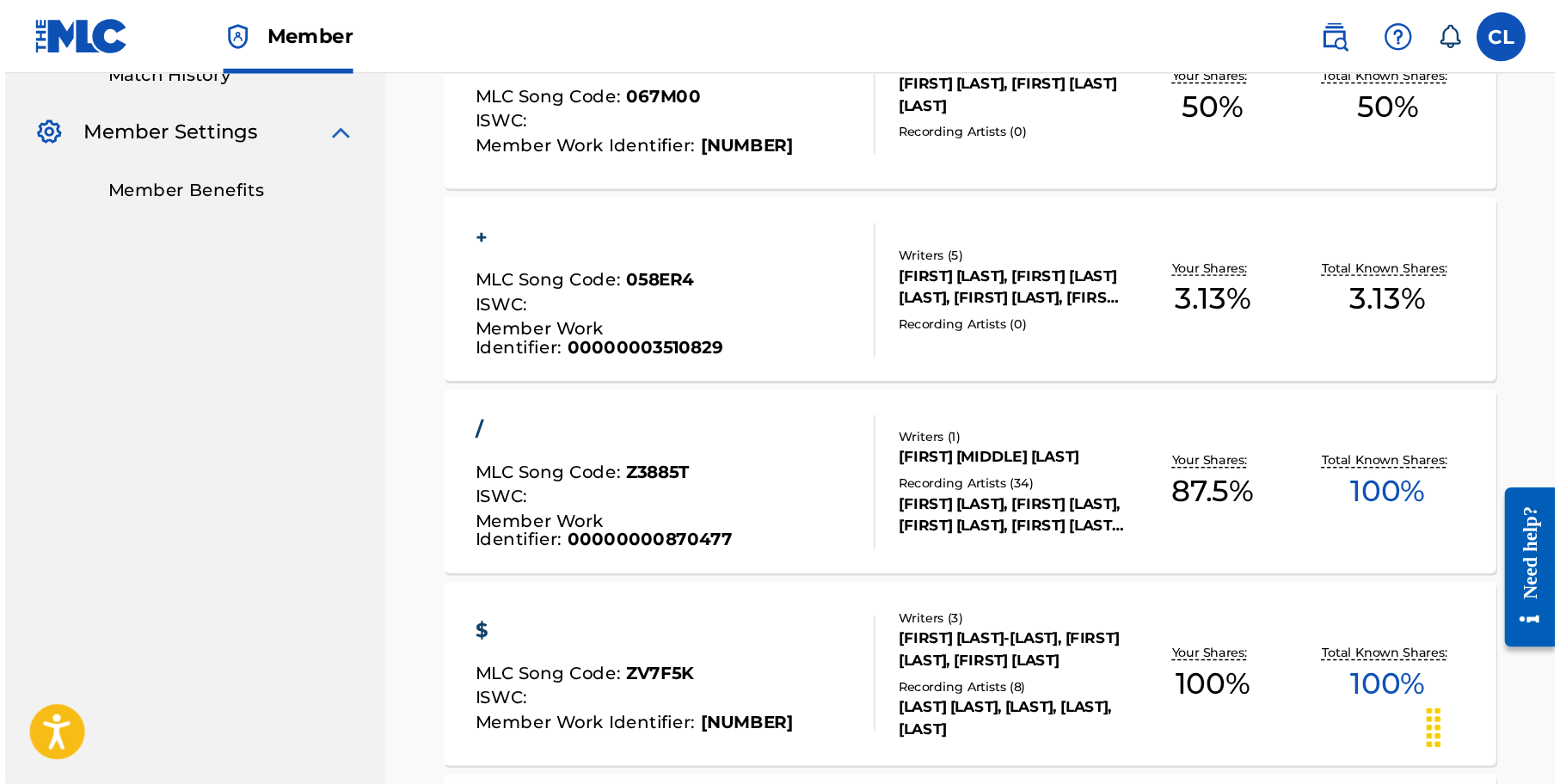 scroll, scrollTop: 516, scrollLeft: 0, axis: vertical 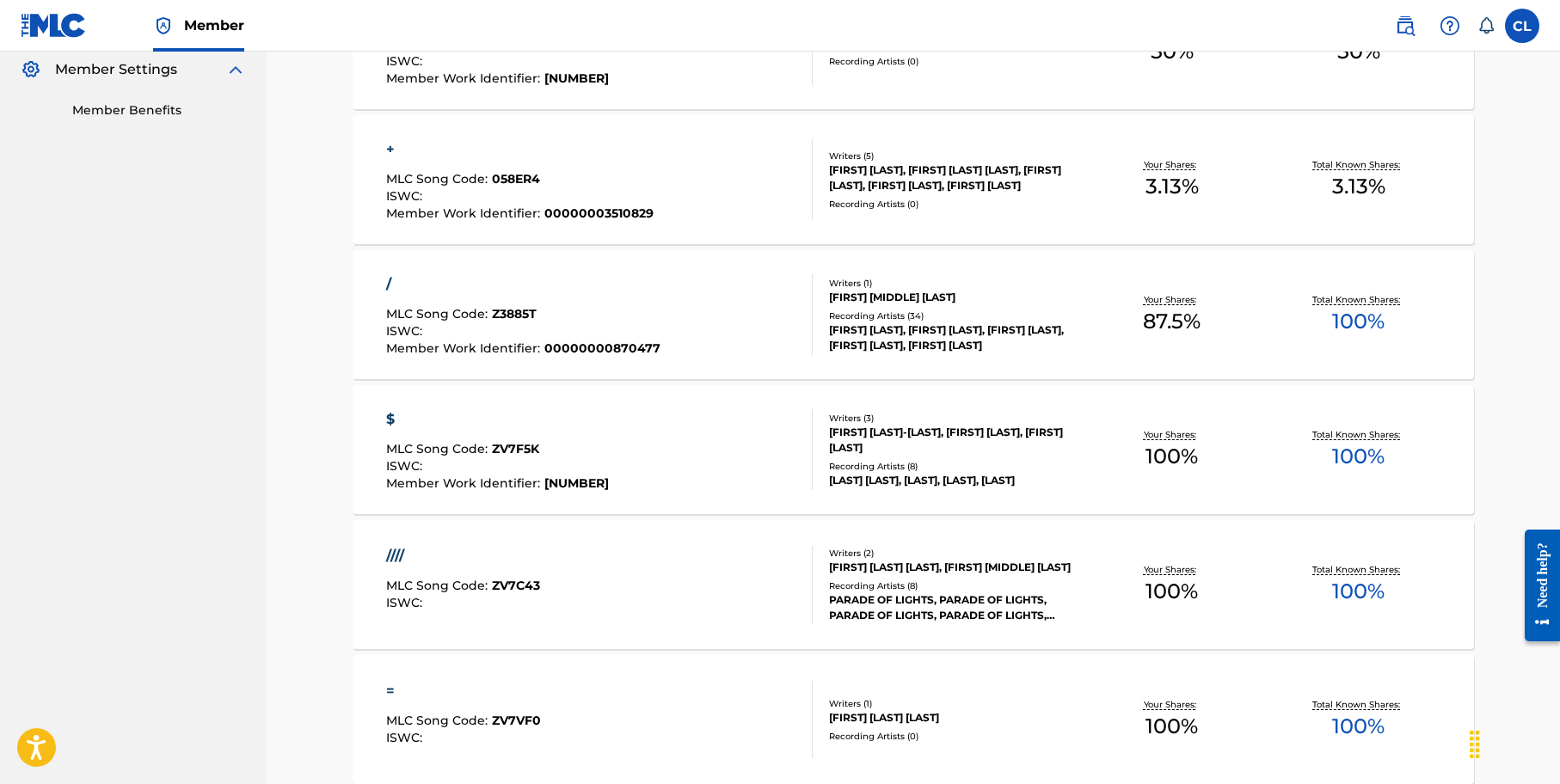click on "CONCORD MUSIC PUBLISHING LLC Summary Catalog Works Registration Claiming Tool Individual Registration Tool Bulk Registration Tool Registration Drafts Registration History Overclaims Tool Matching Matching Tool Match History Member Settings Member Benefits" at bounding box center [133, 474] 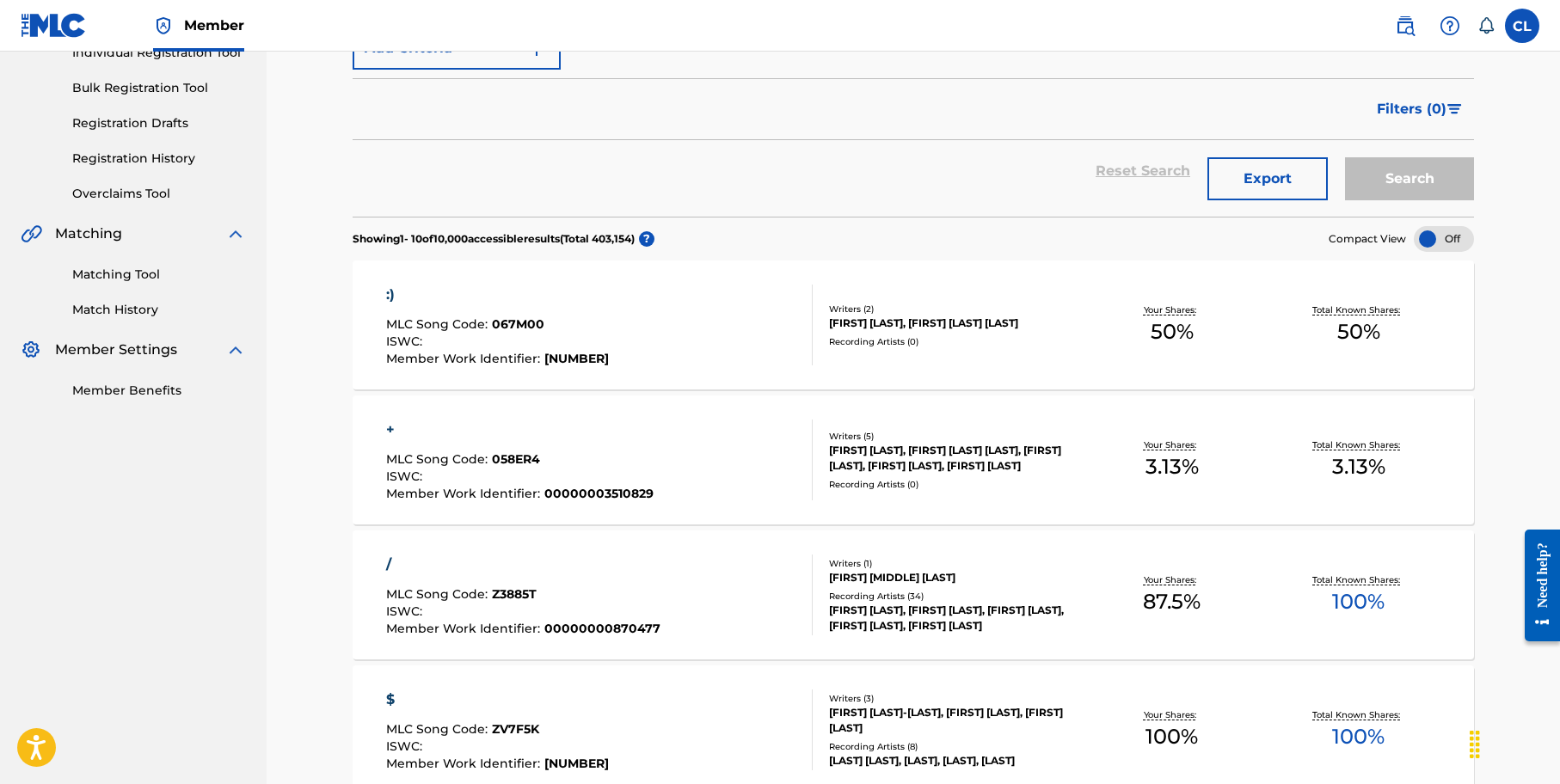 scroll, scrollTop: 0, scrollLeft: 0, axis: both 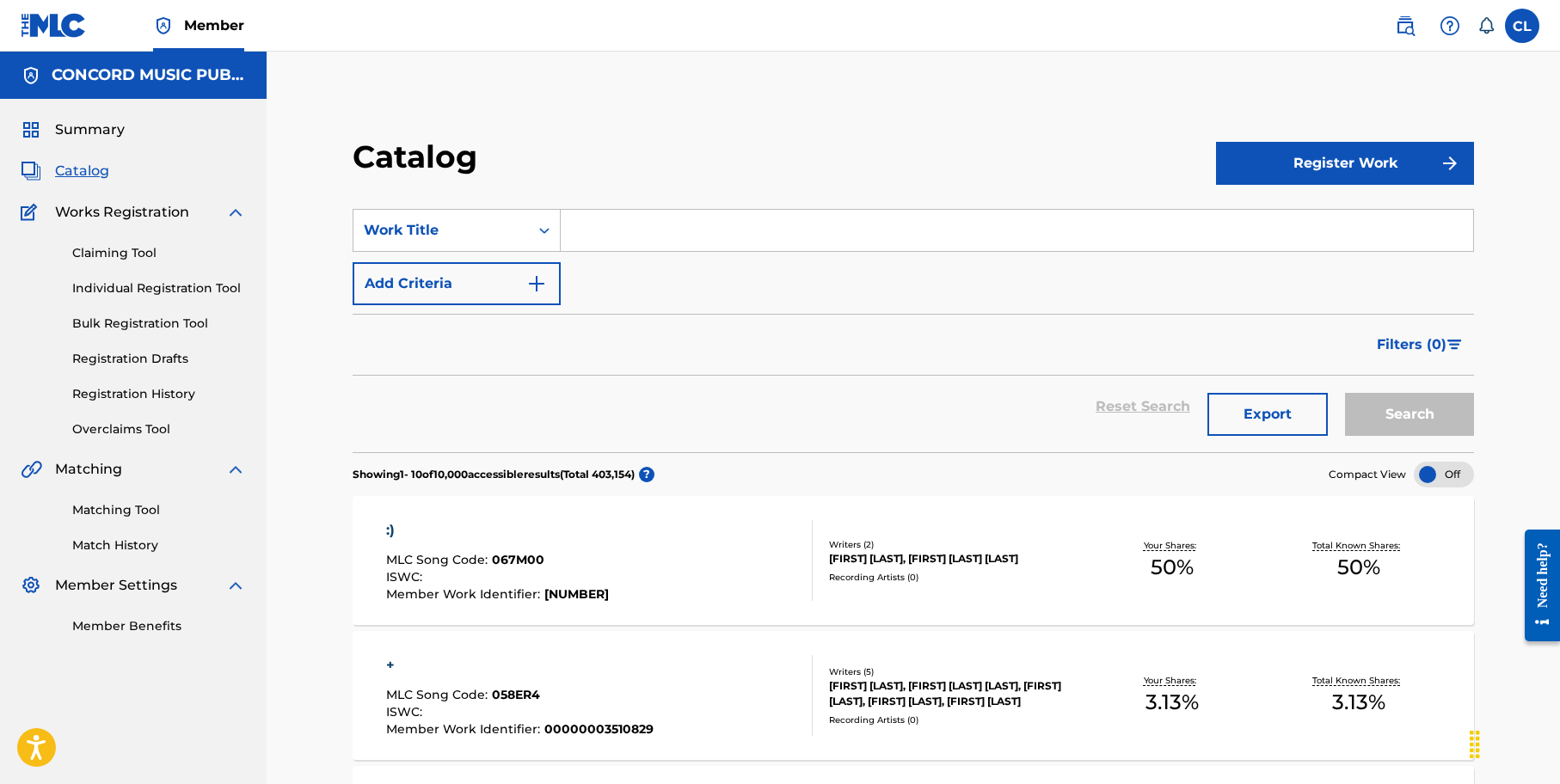 click on "Summary Catalog Works Registration Claiming Tool Individual Registration Tool Bulk Registration Tool Registration Drafts Registration History Overclaims Tool Matching Matching Tool Match History Member Settings Member Benefits" at bounding box center [133, 377] 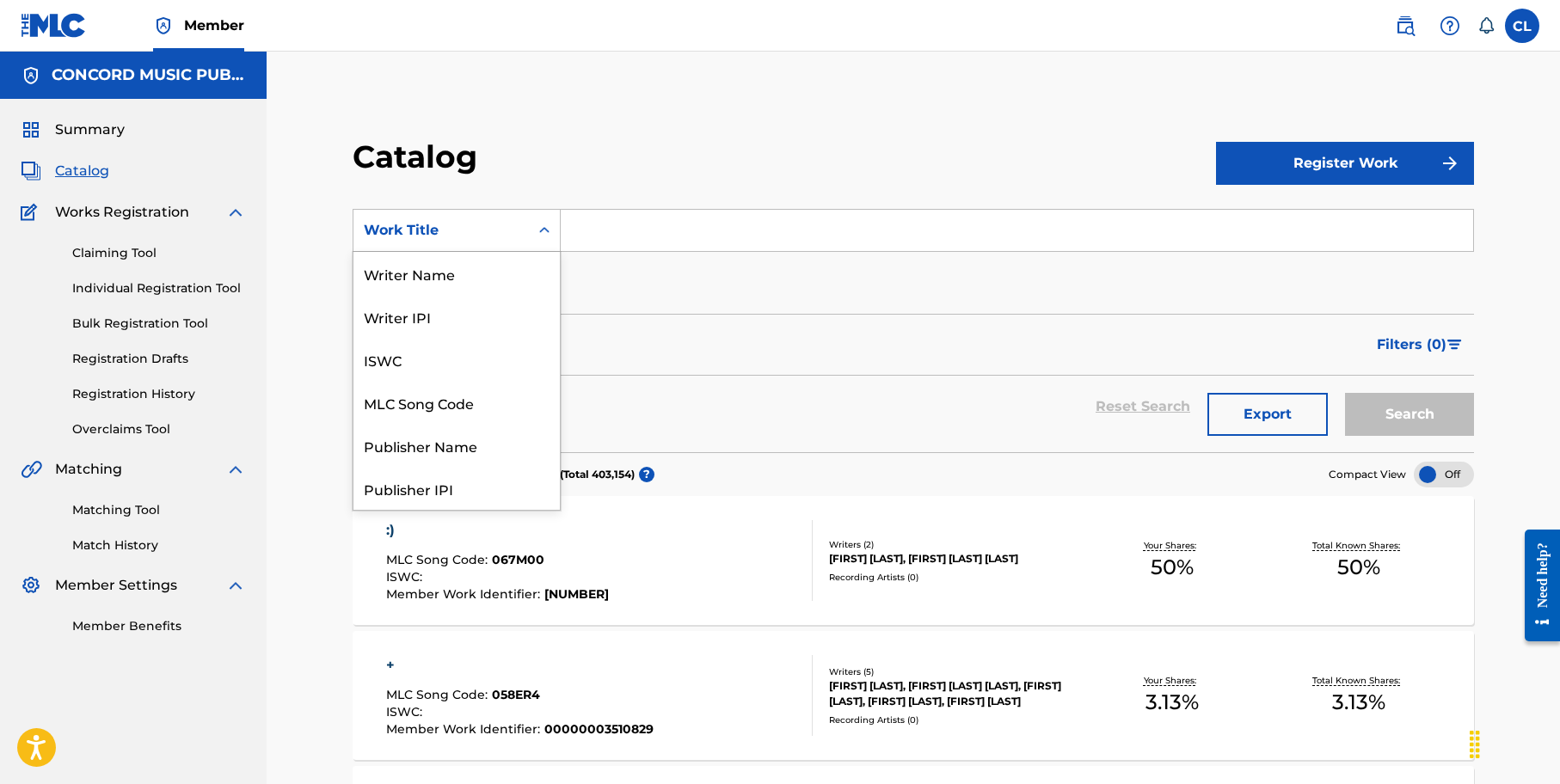 click on "Work Title" at bounding box center (441, 230) 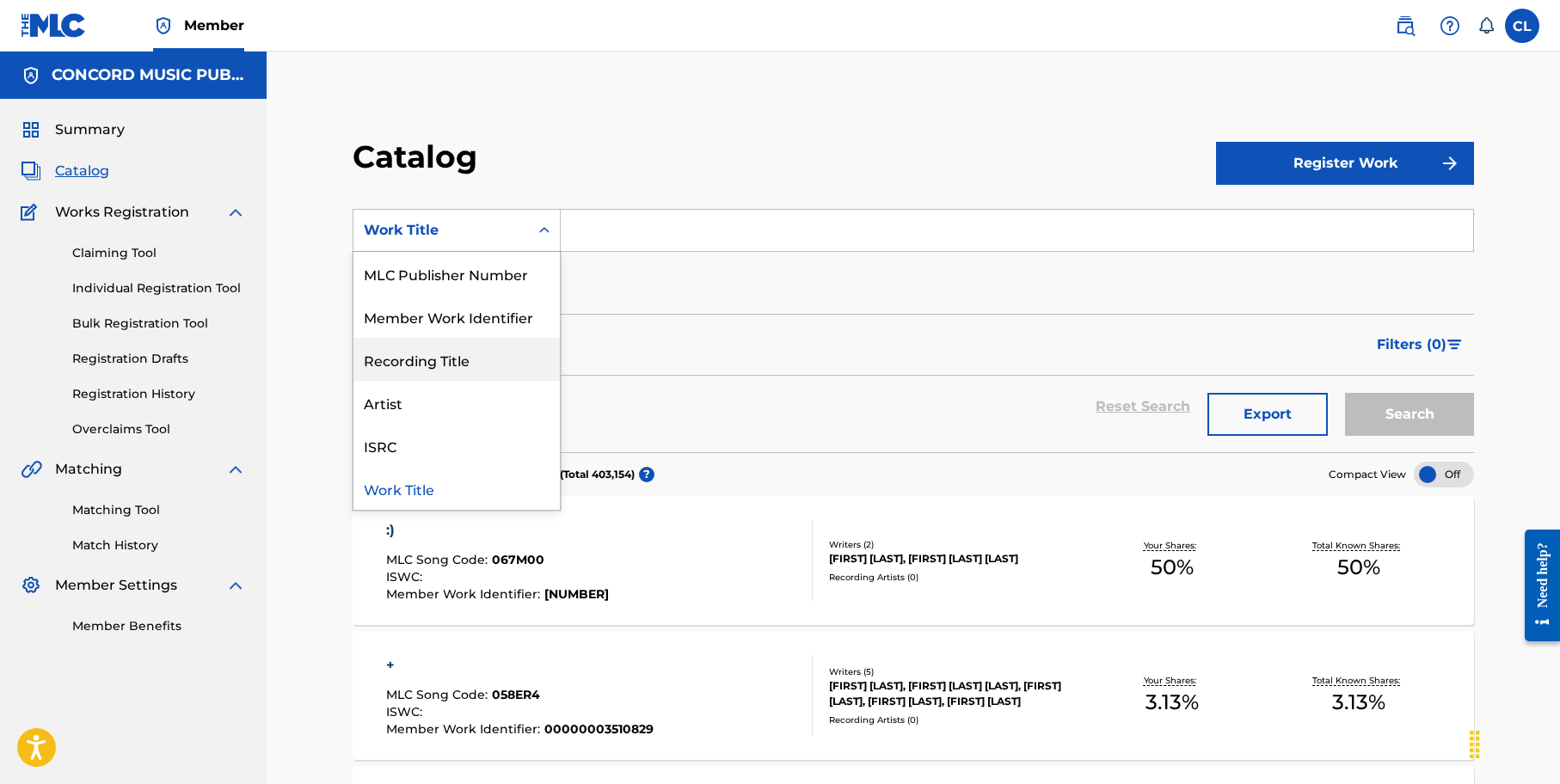 scroll, scrollTop: 0, scrollLeft: 0, axis: both 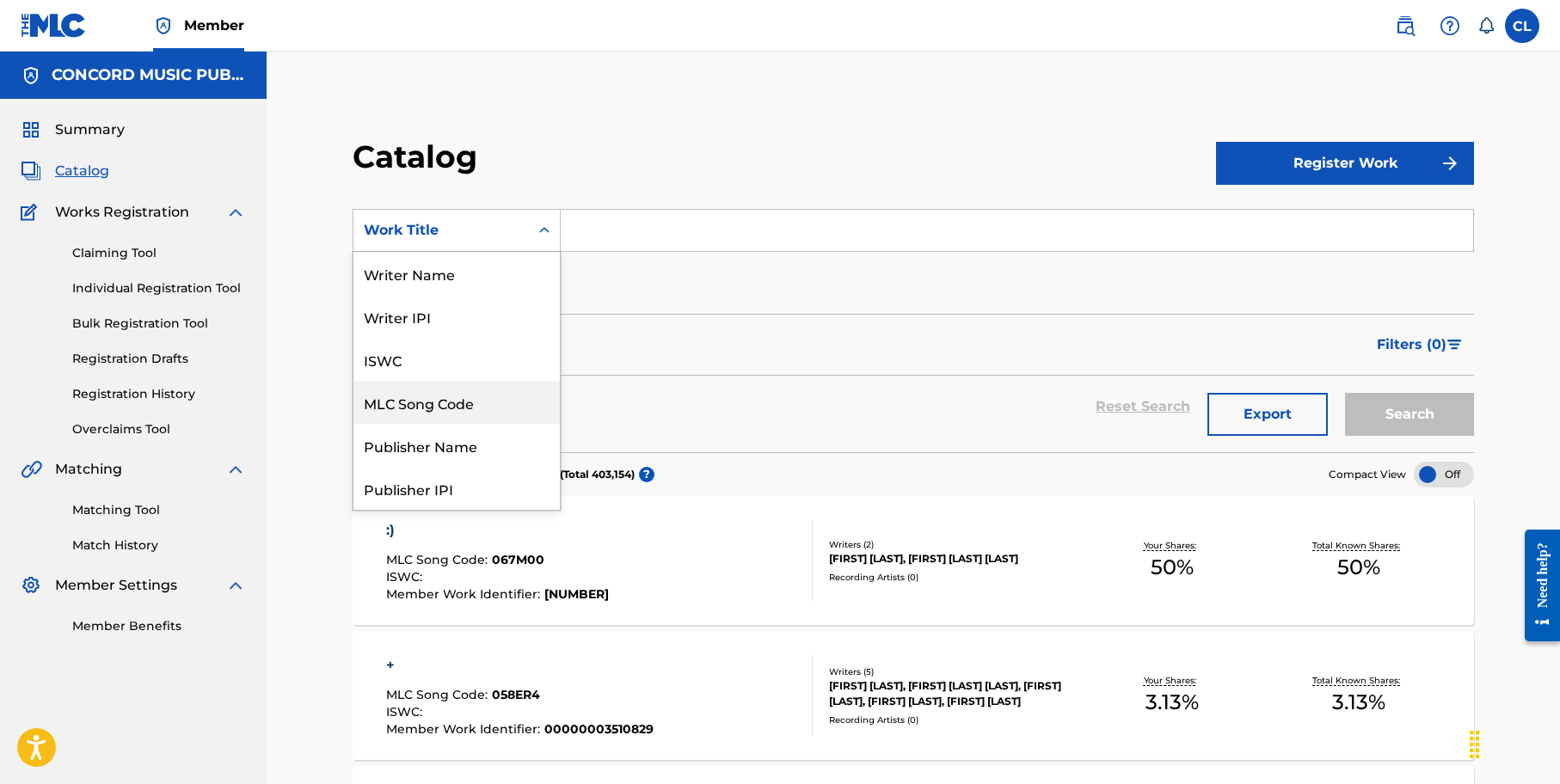 click on "MLC Song Code" at bounding box center [457, 402] 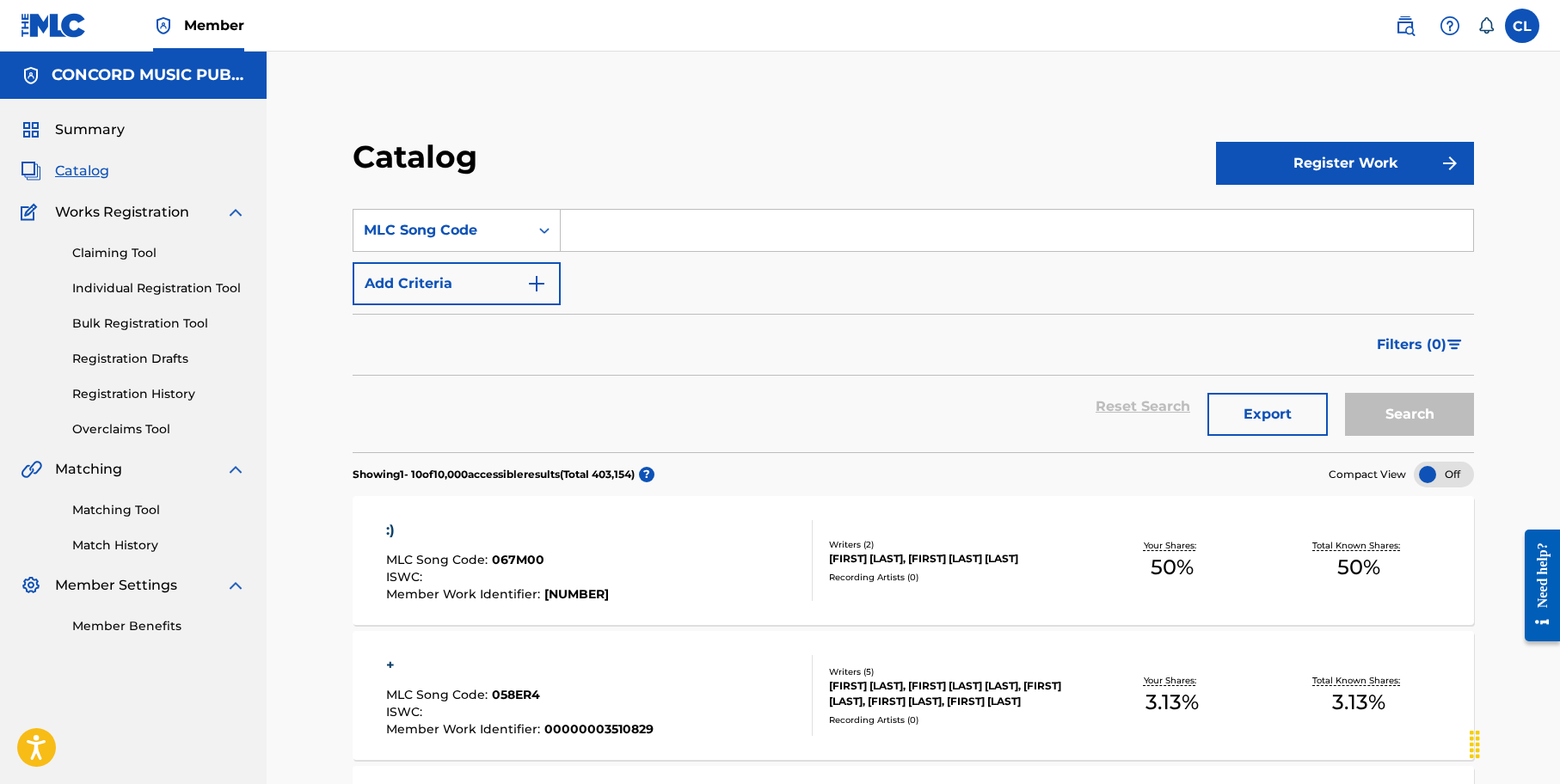 drag, startPoint x: 630, startPoint y: 254, endPoint x: 662, endPoint y: 217, distance: 48.918299 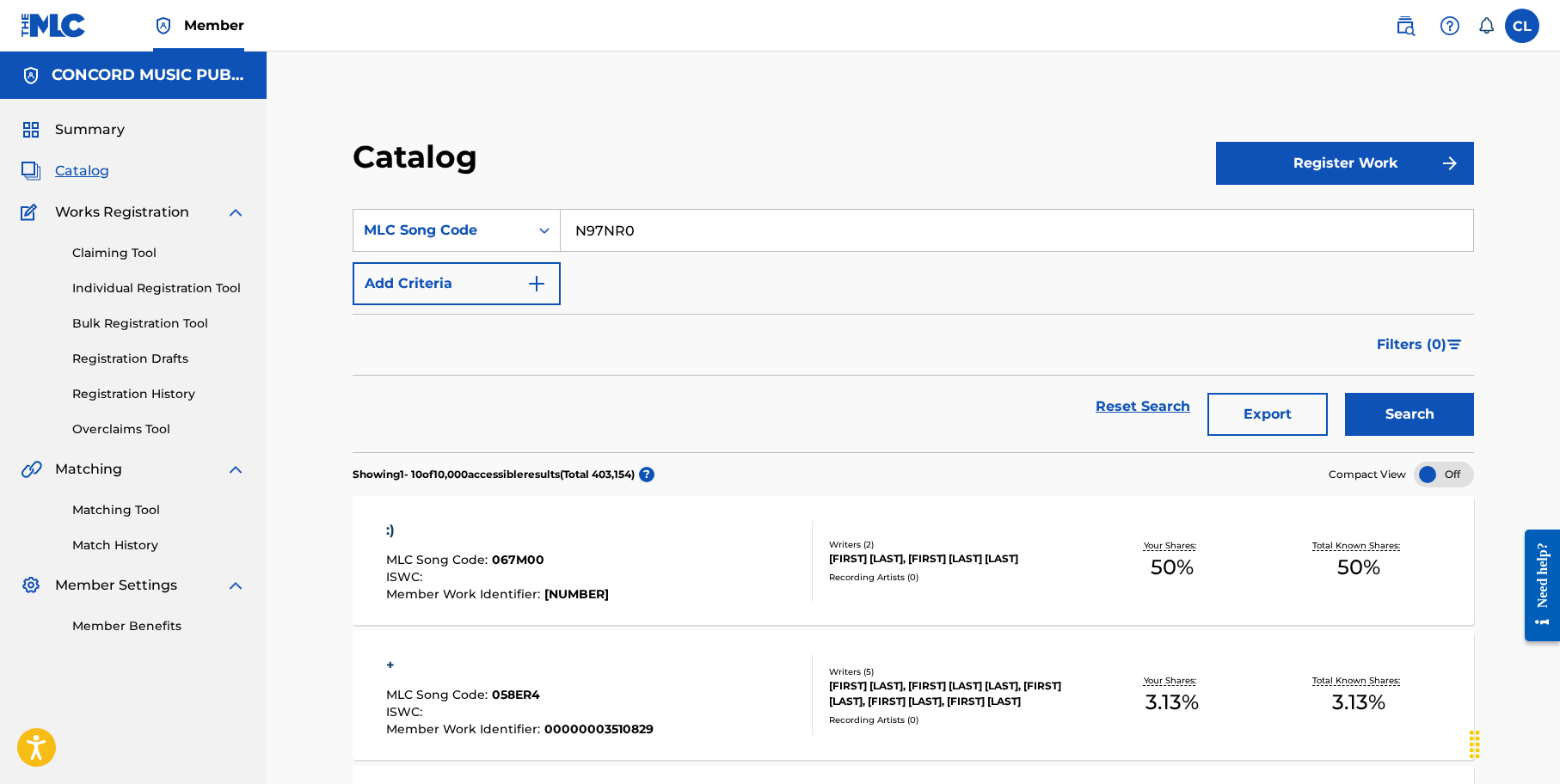 type on "N97NR0" 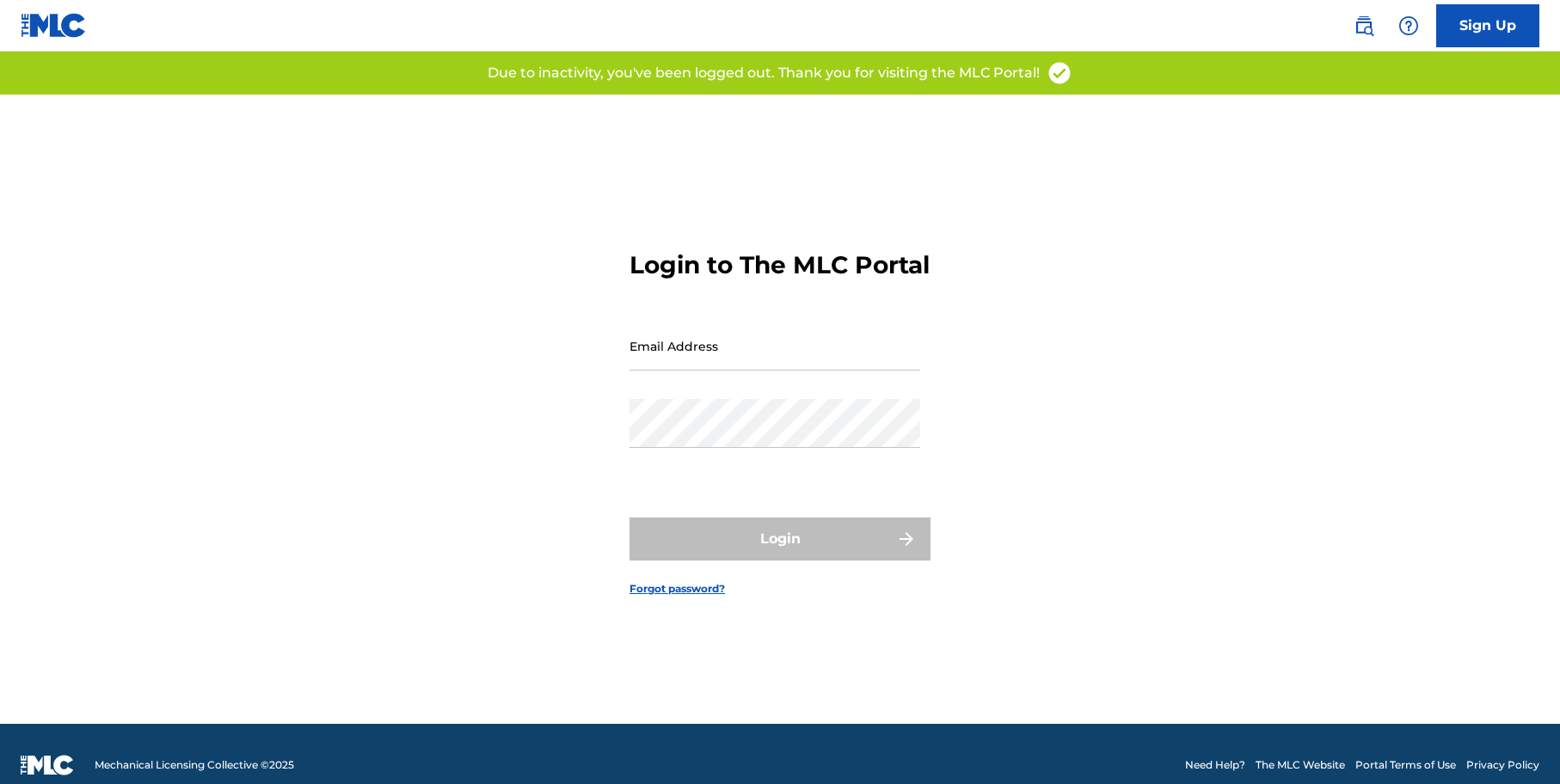 scroll, scrollTop: 0, scrollLeft: 0, axis: both 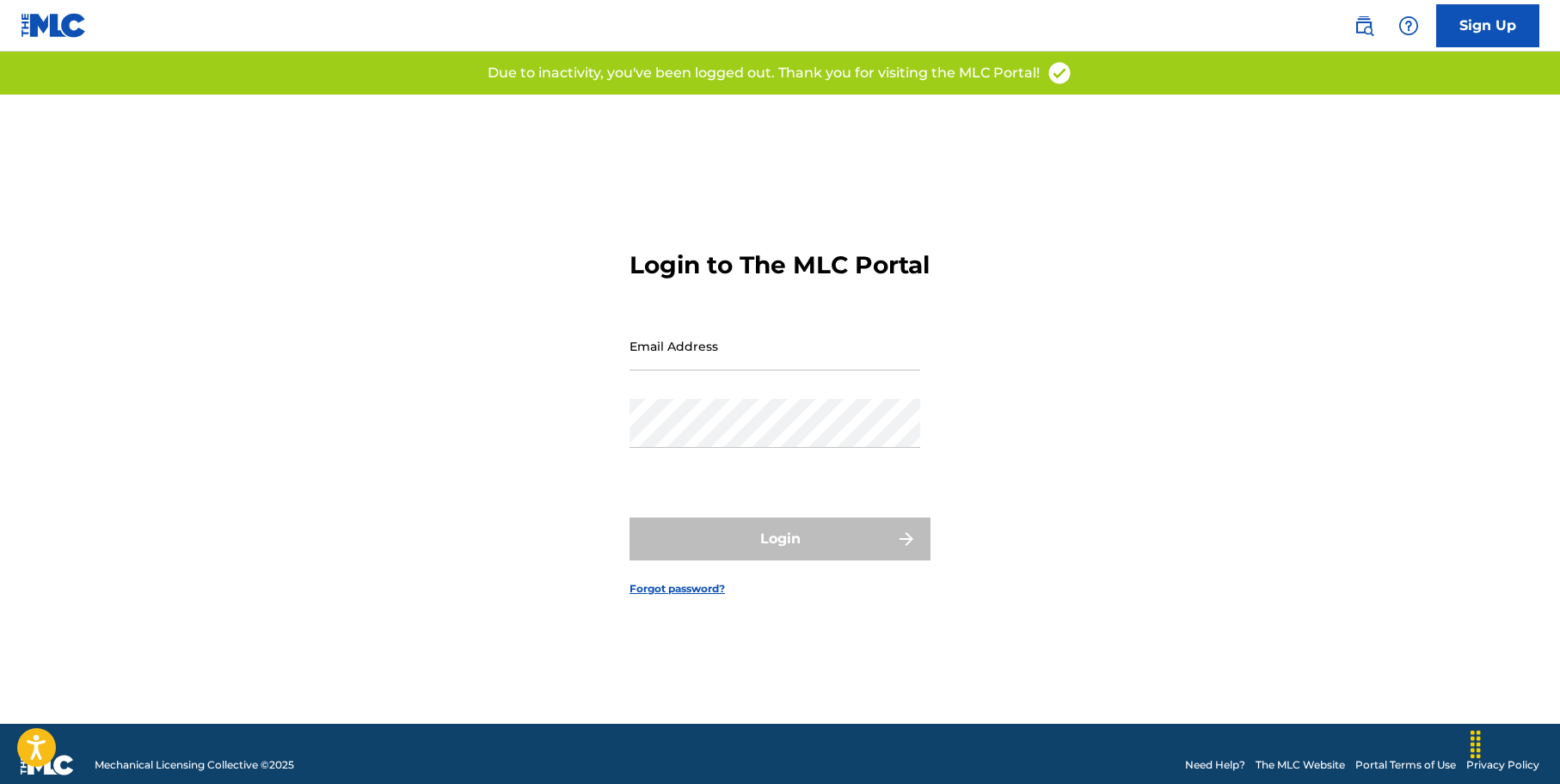 click on "Email Address" at bounding box center (775, 346) 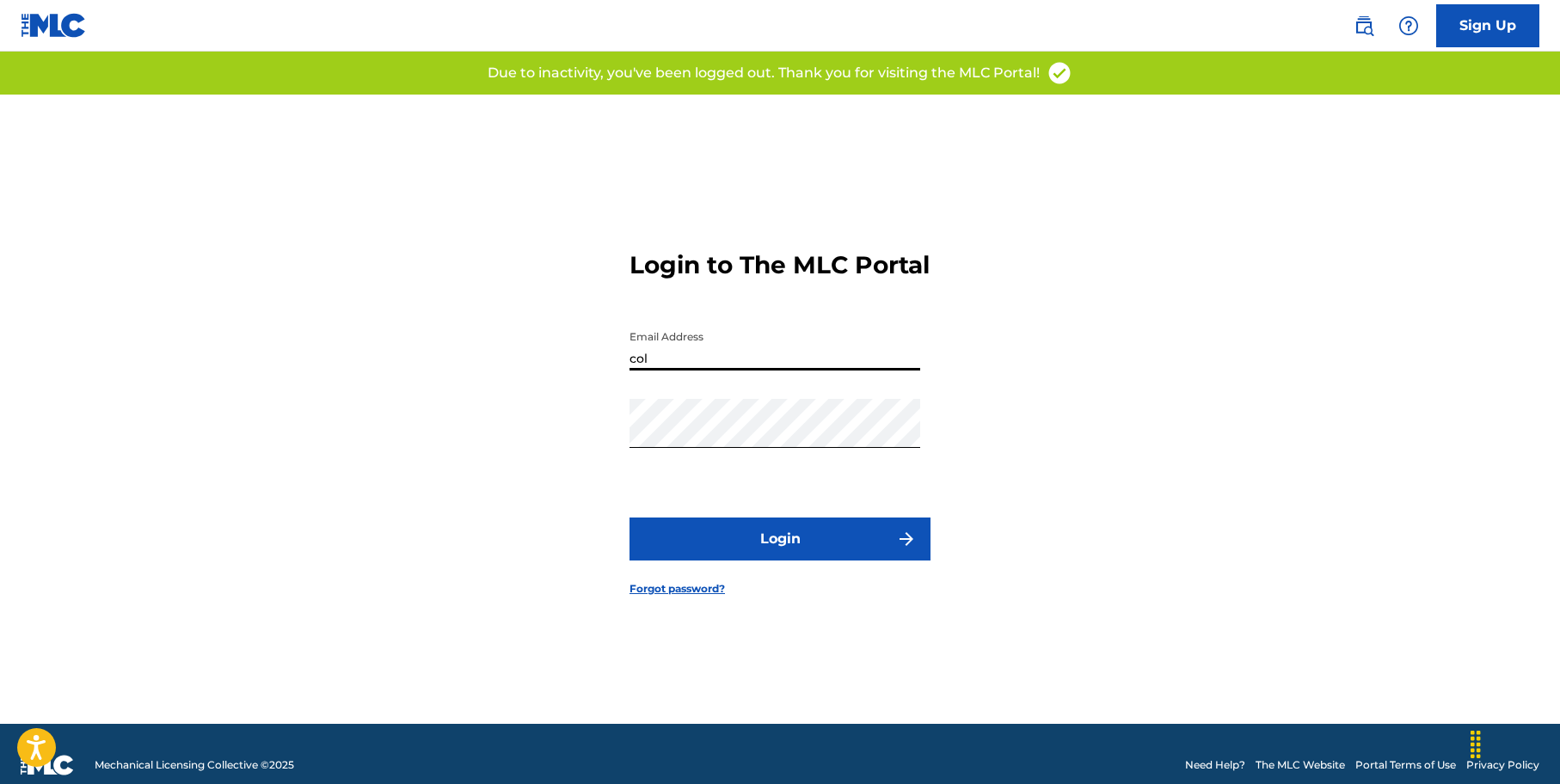 type on "[EMAIL]" 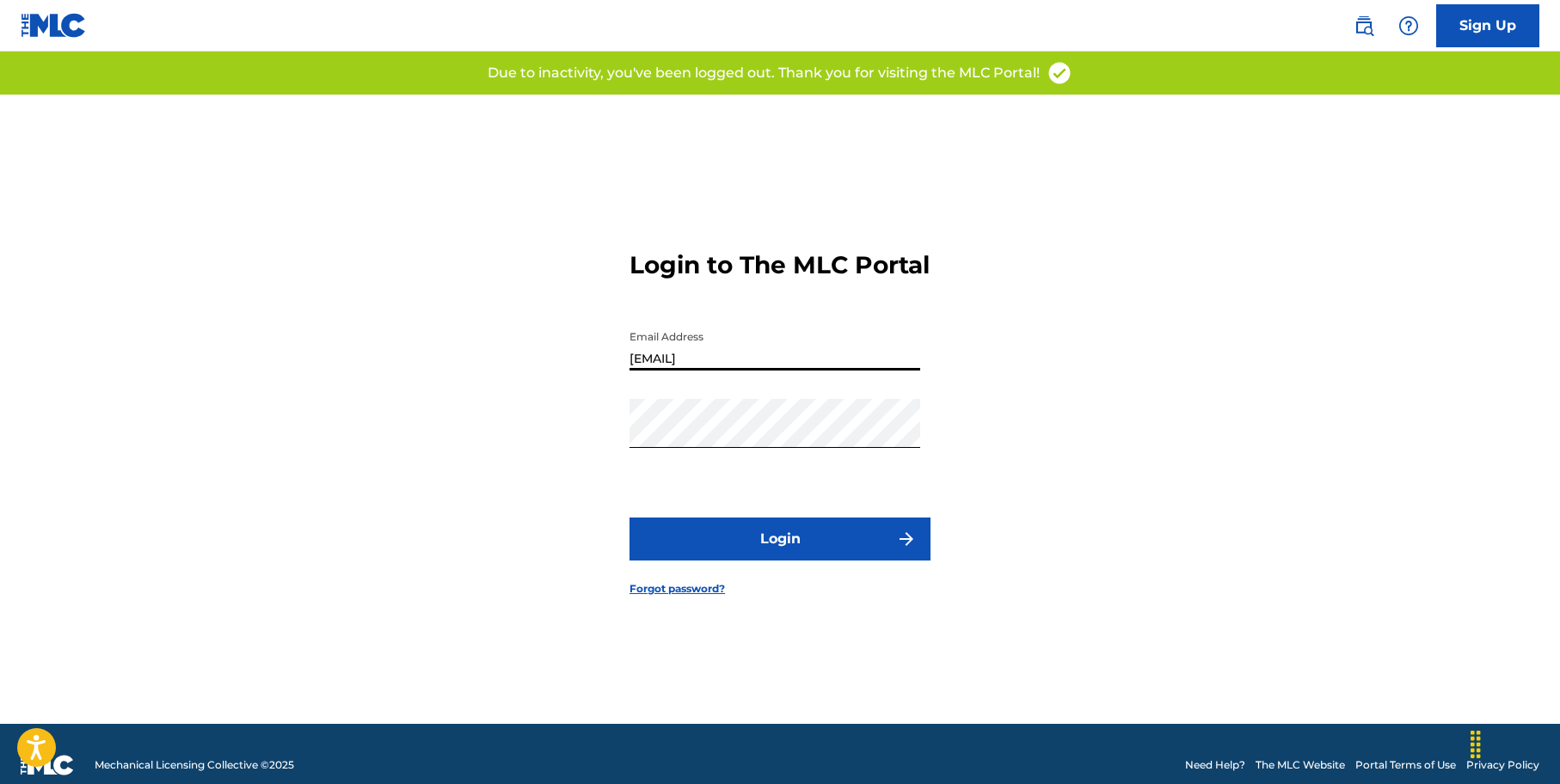 click on "Login" at bounding box center [780, 539] 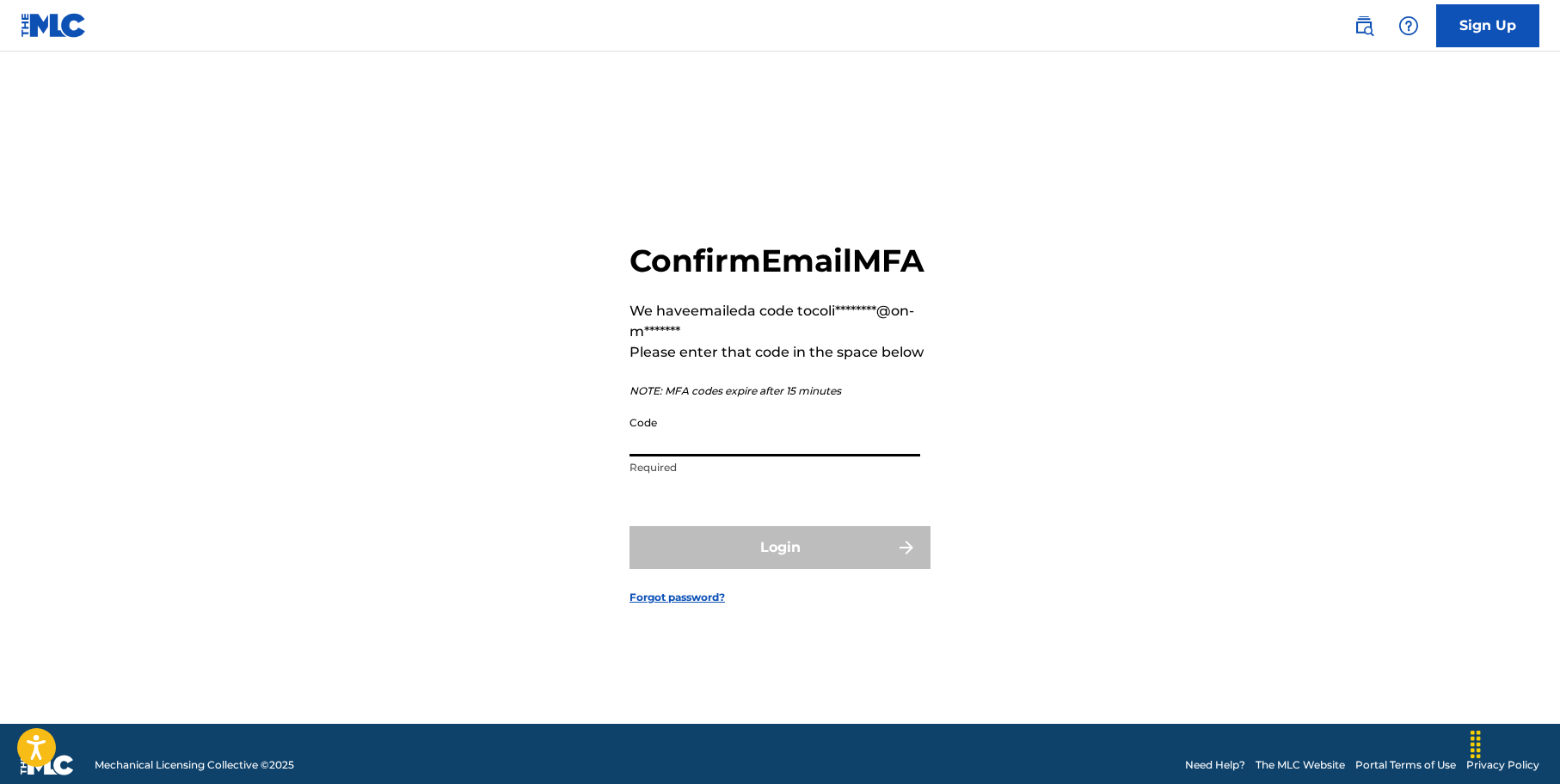 click on "Code" at bounding box center (775, 432) 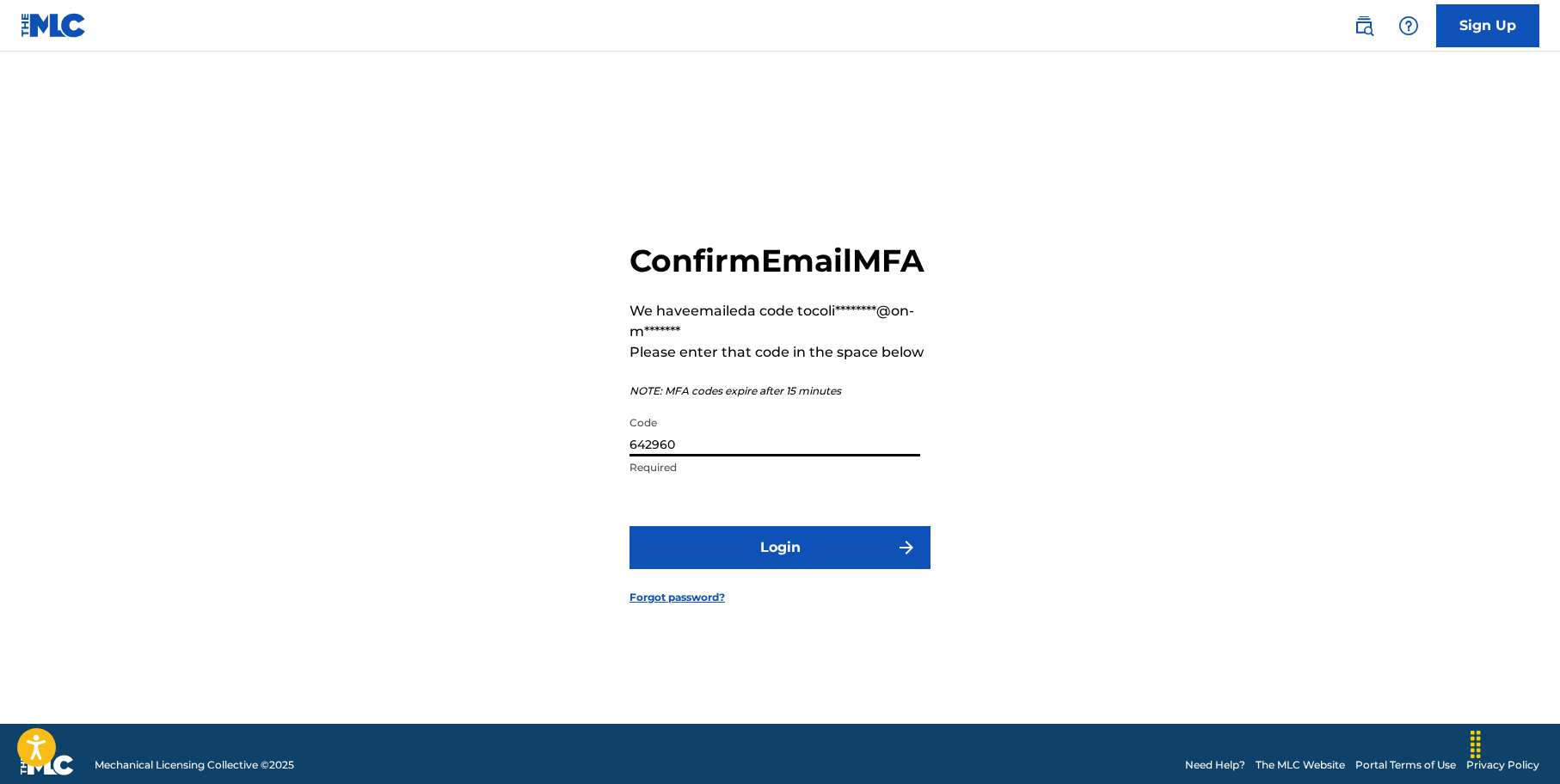 type on "642960" 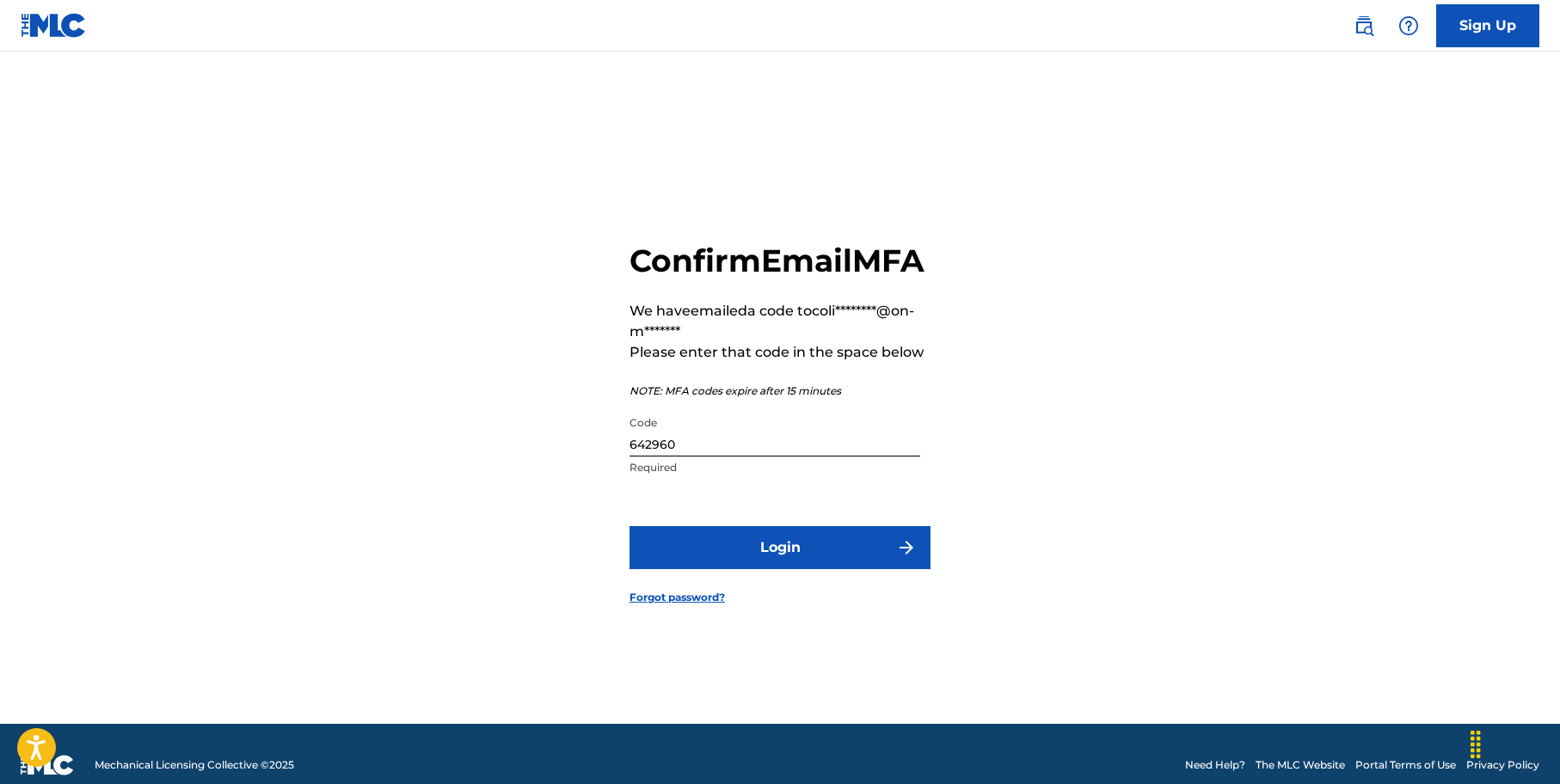 click on "Login" at bounding box center [780, 548] 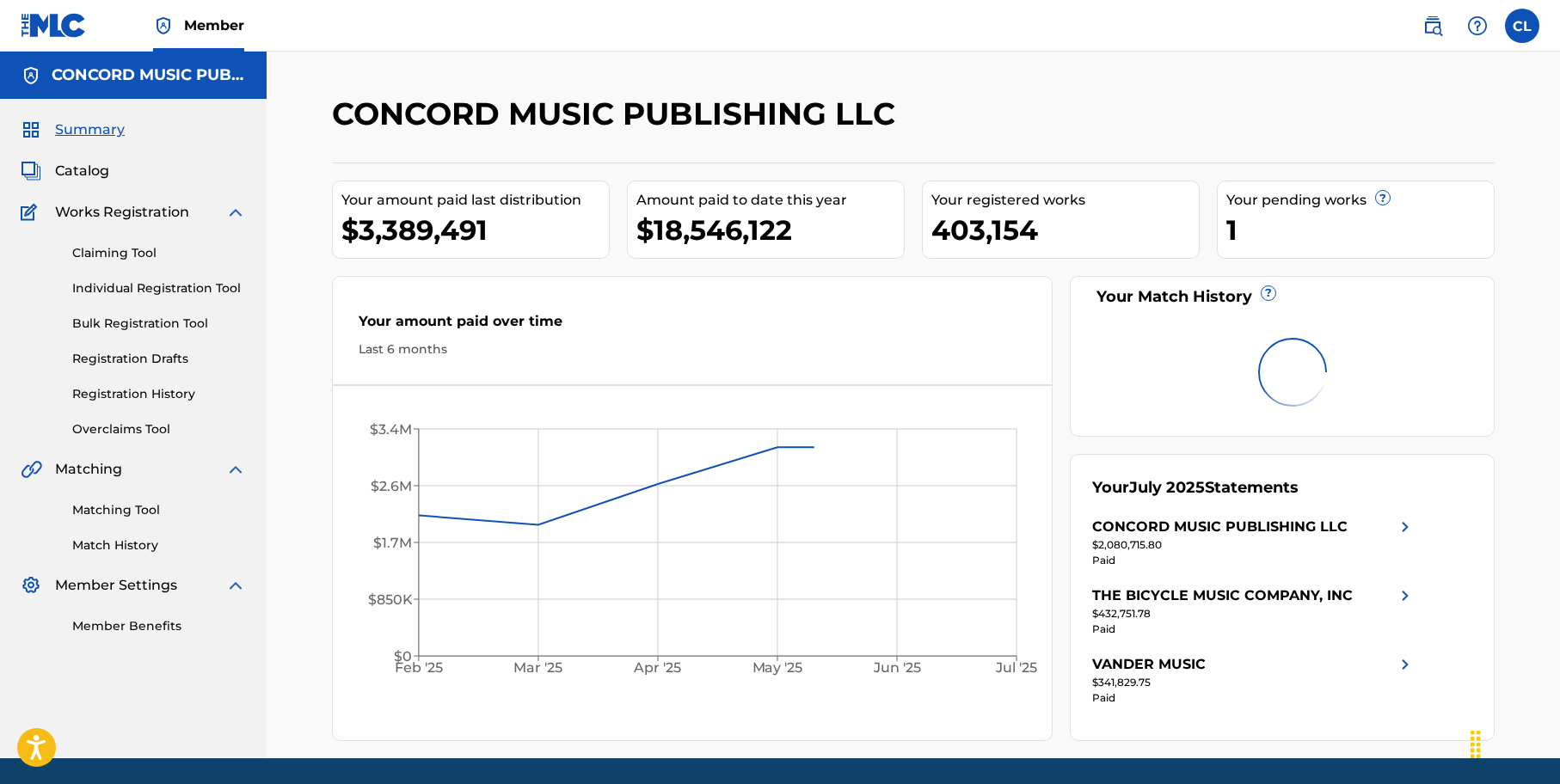 scroll, scrollTop: 0, scrollLeft: 0, axis: both 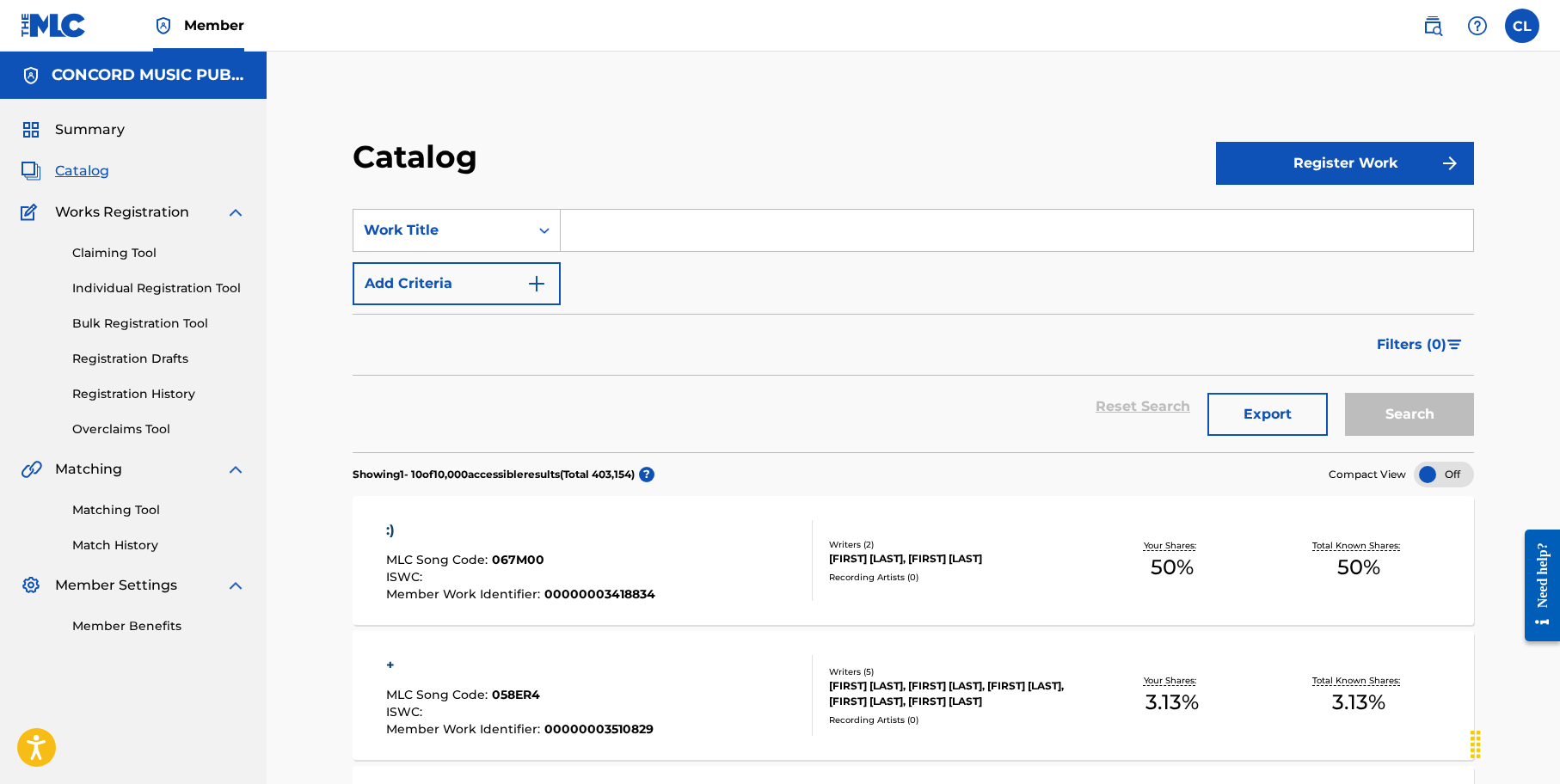 drag, startPoint x: 6, startPoint y: 341, endPoint x: 37, endPoint y: 320, distance: 37.44329 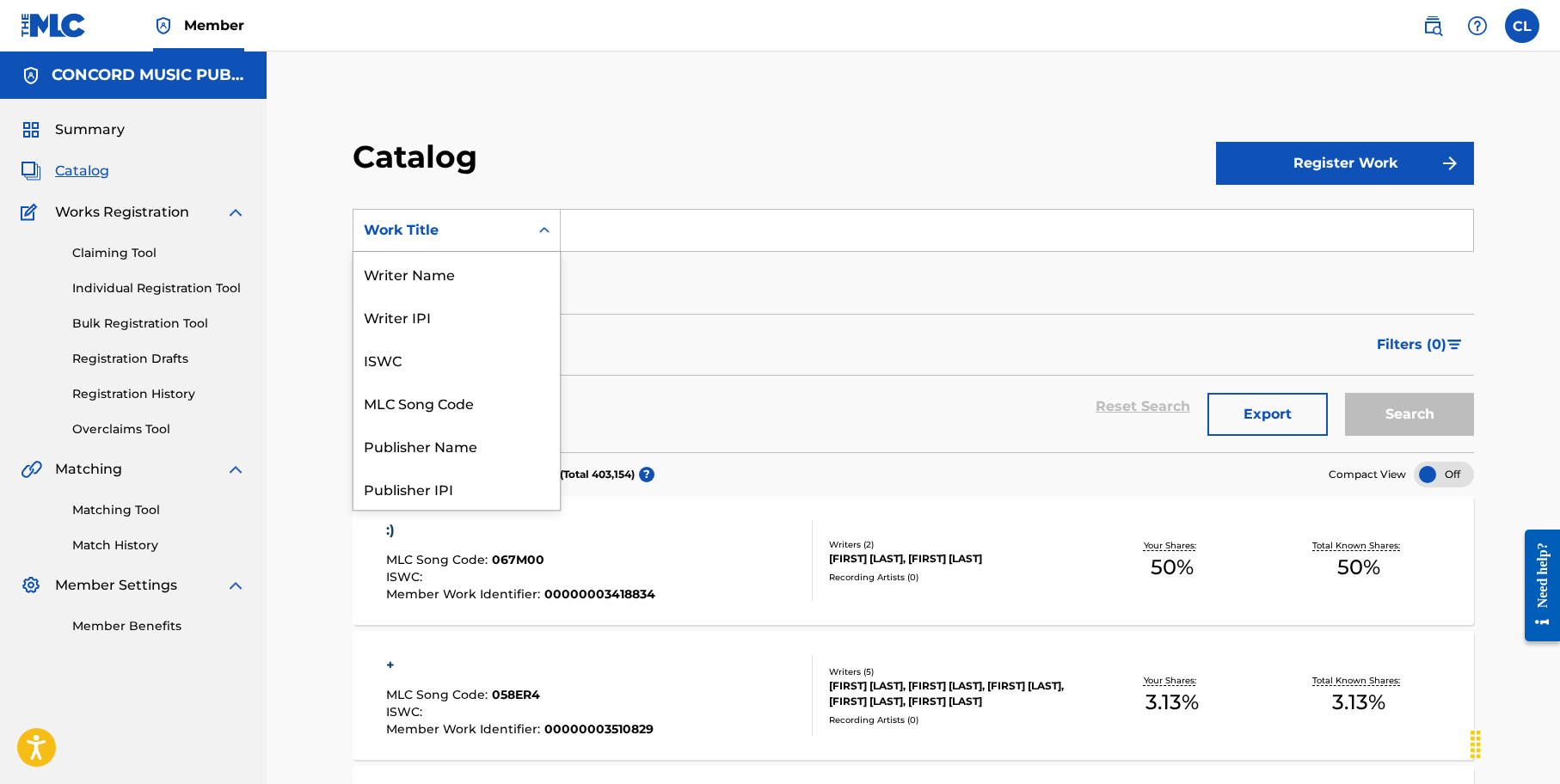 click on "Work Title" at bounding box center (441, 230) 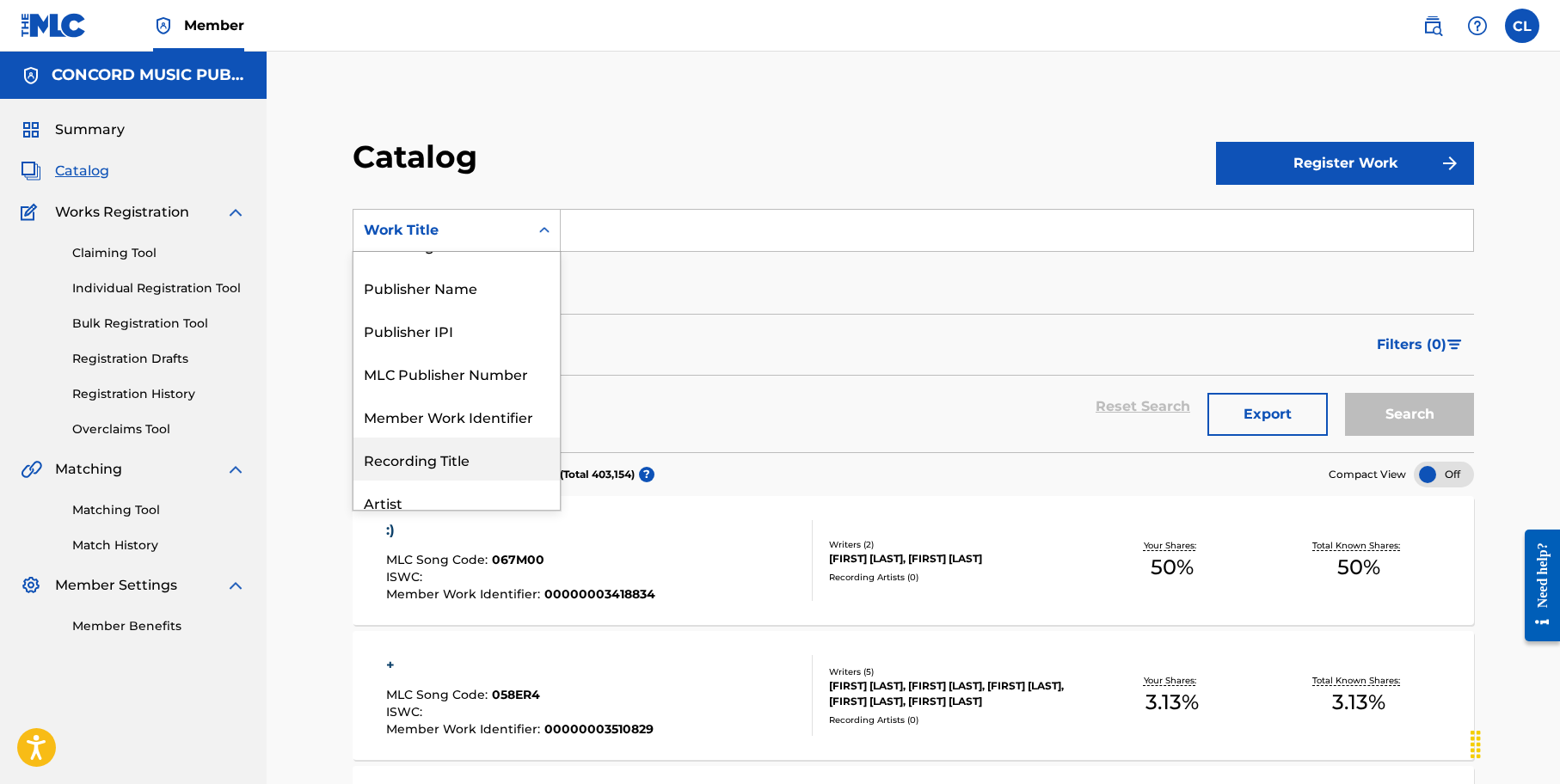 scroll, scrollTop: 0, scrollLeft: 0, axis: both 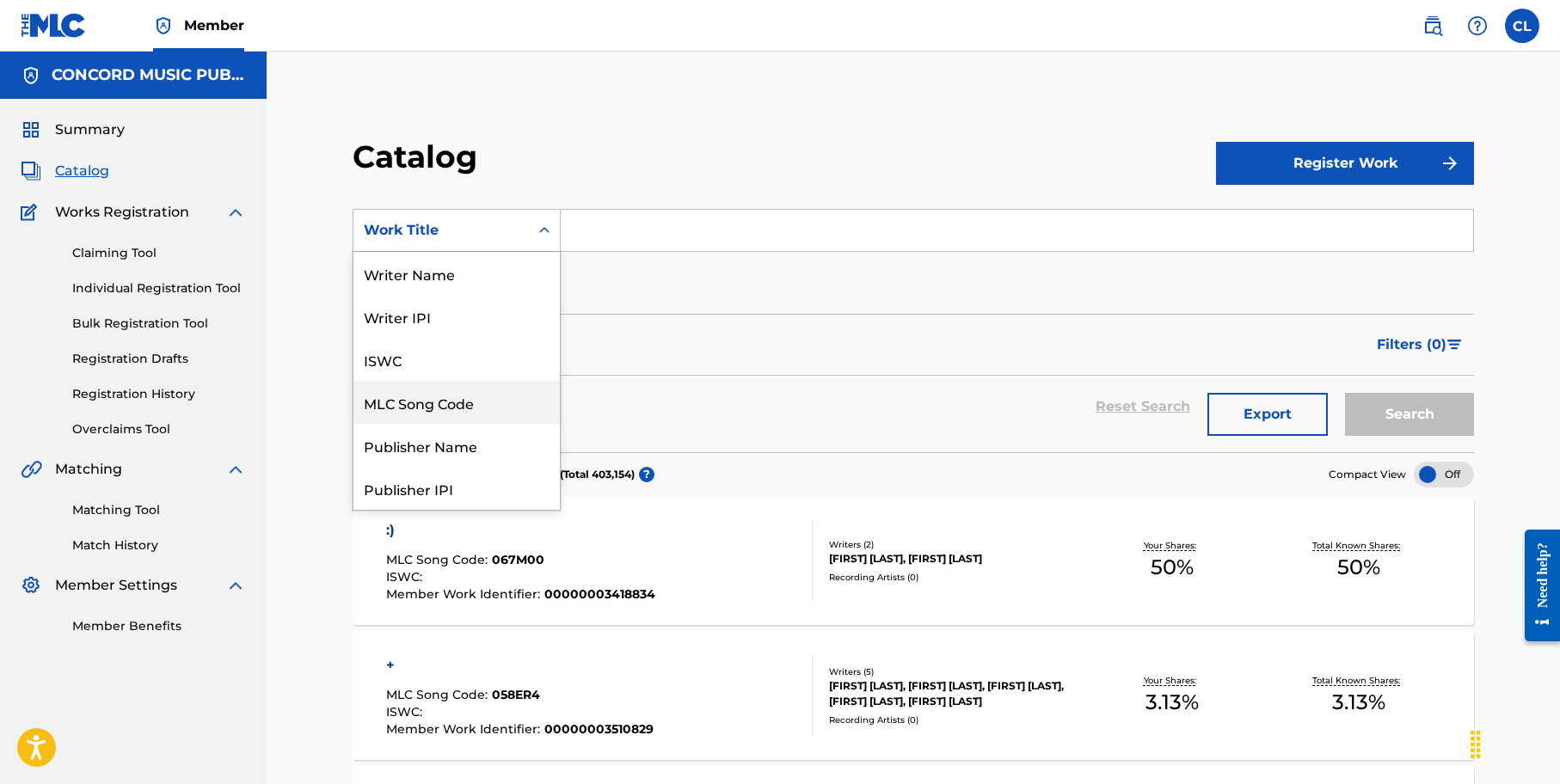 drag, startPoint x: 461, startPoint y: 402, endPoint x: 592, endPoint y: 281, distance: 178.33115 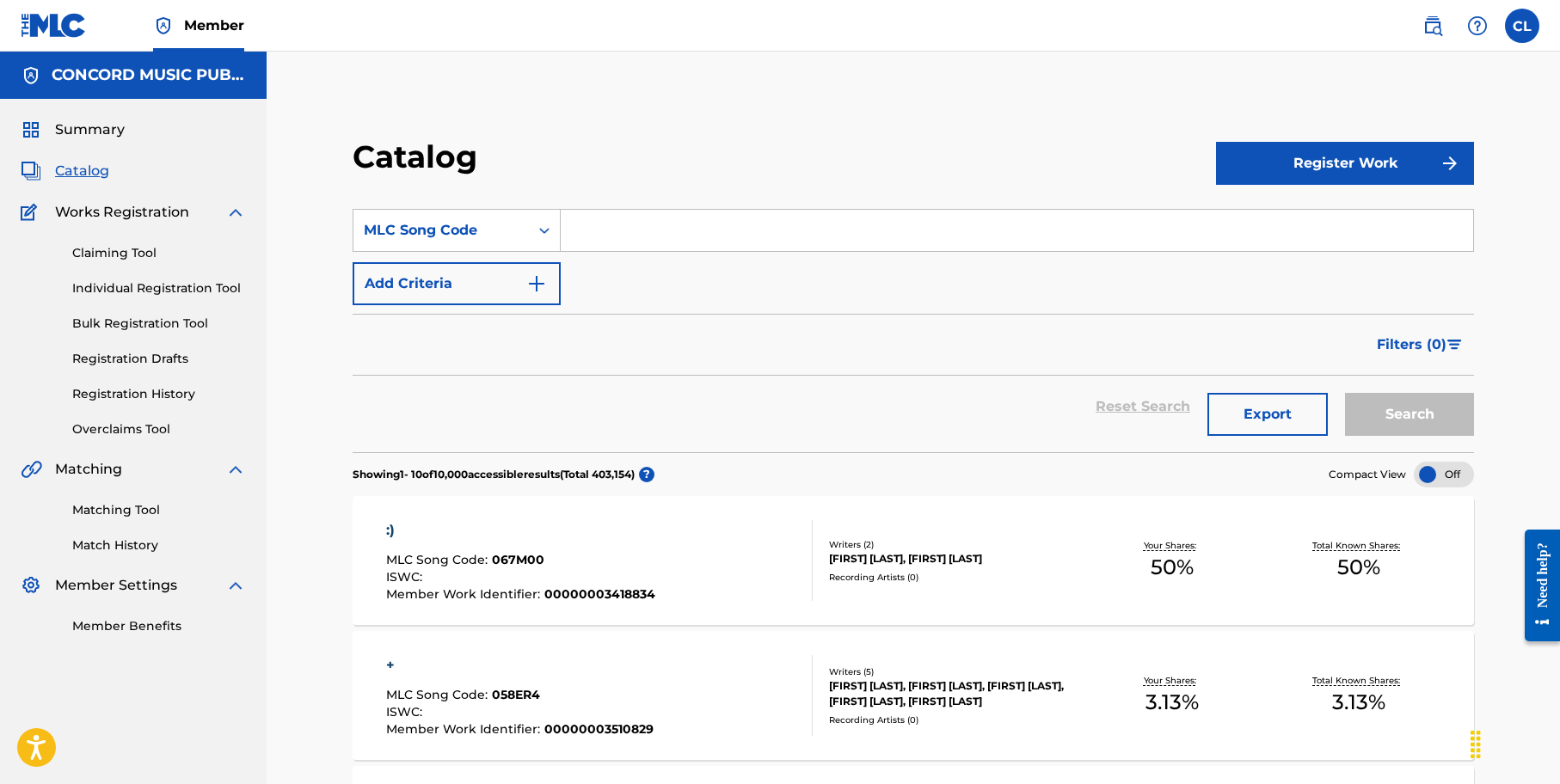 click at bounding box center (1016, 230) 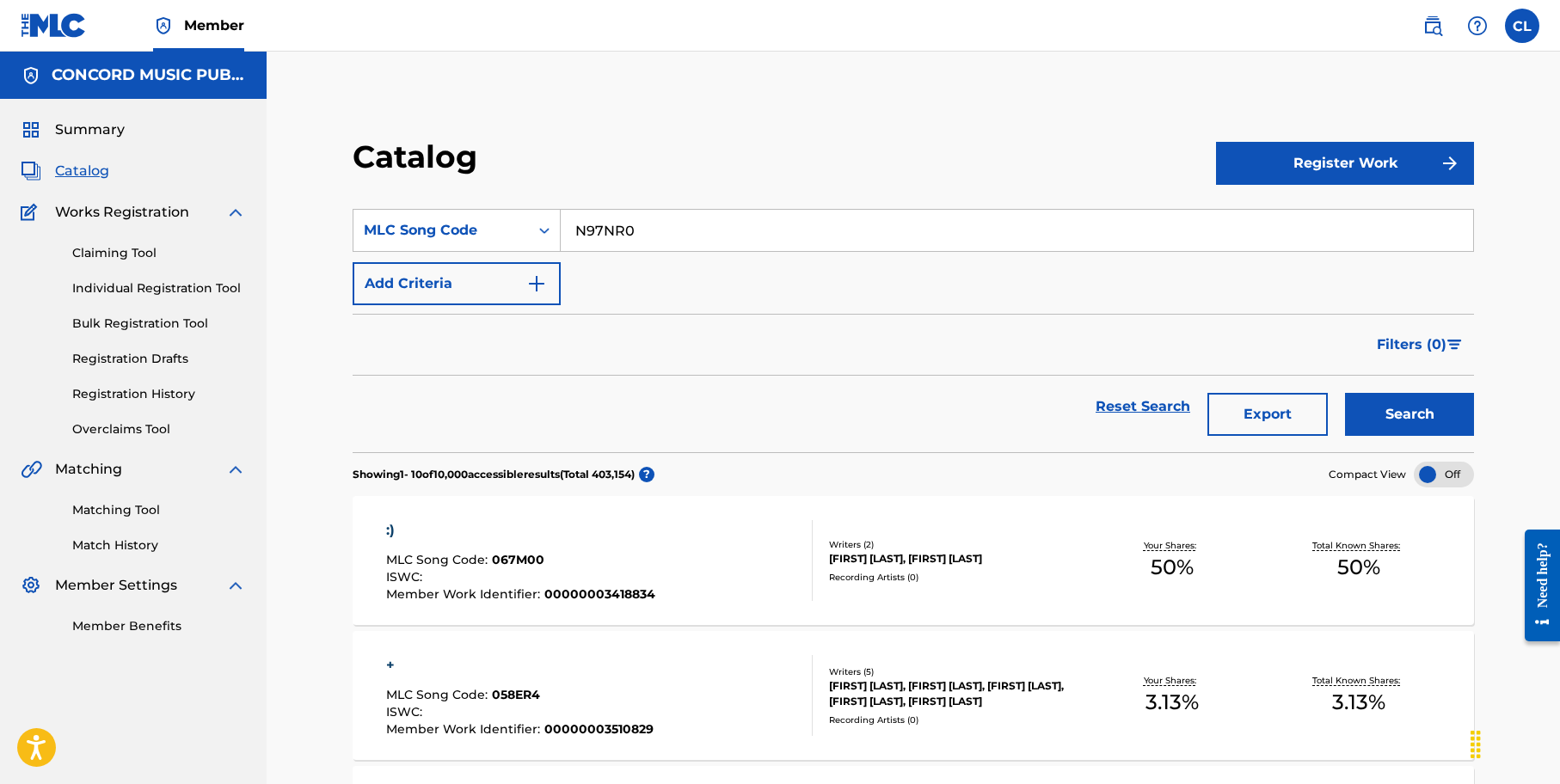type on "N97NR0" 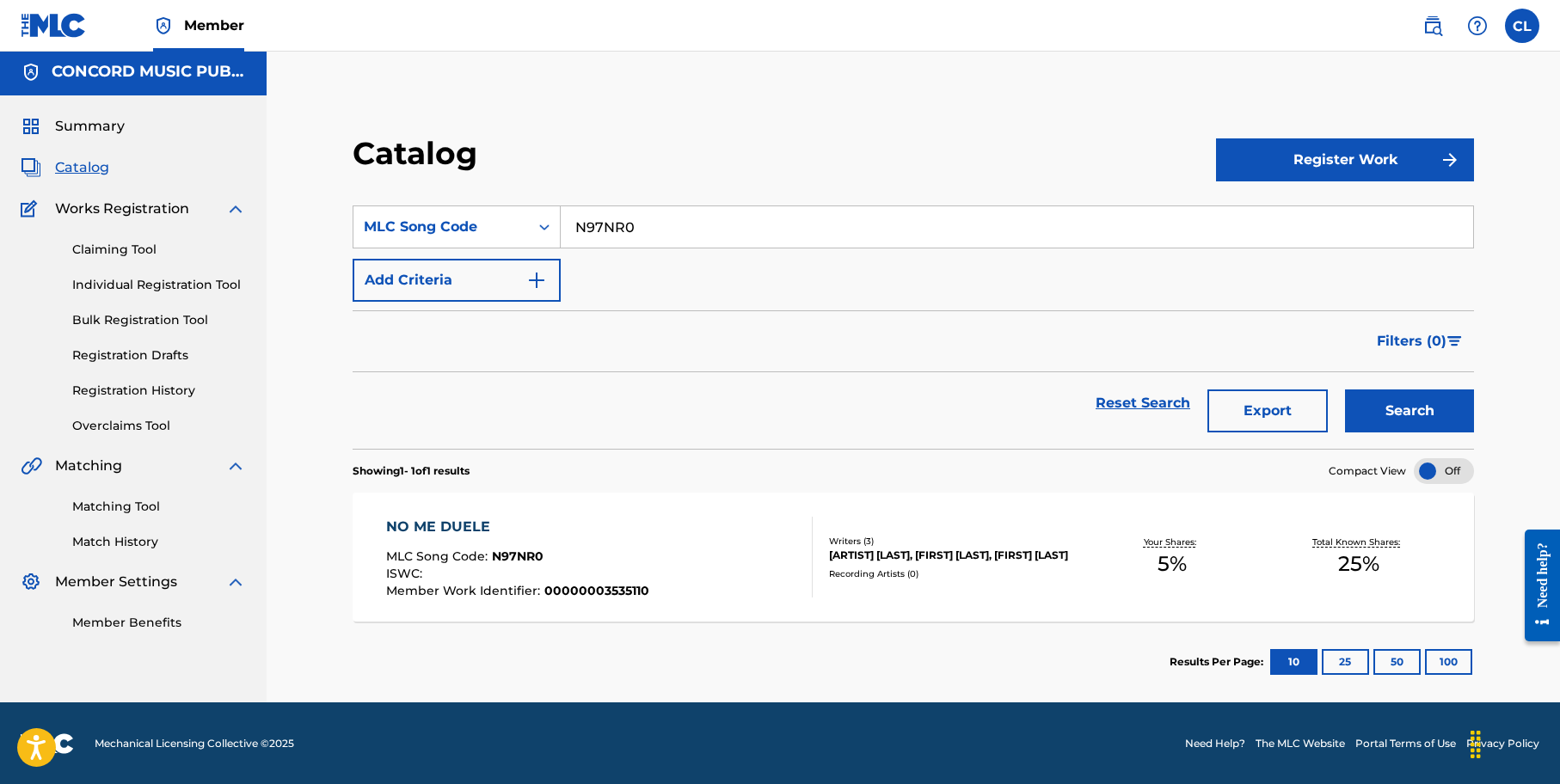 scroll, scrollTop: 4, scrollLeft: 0, axis: vertical 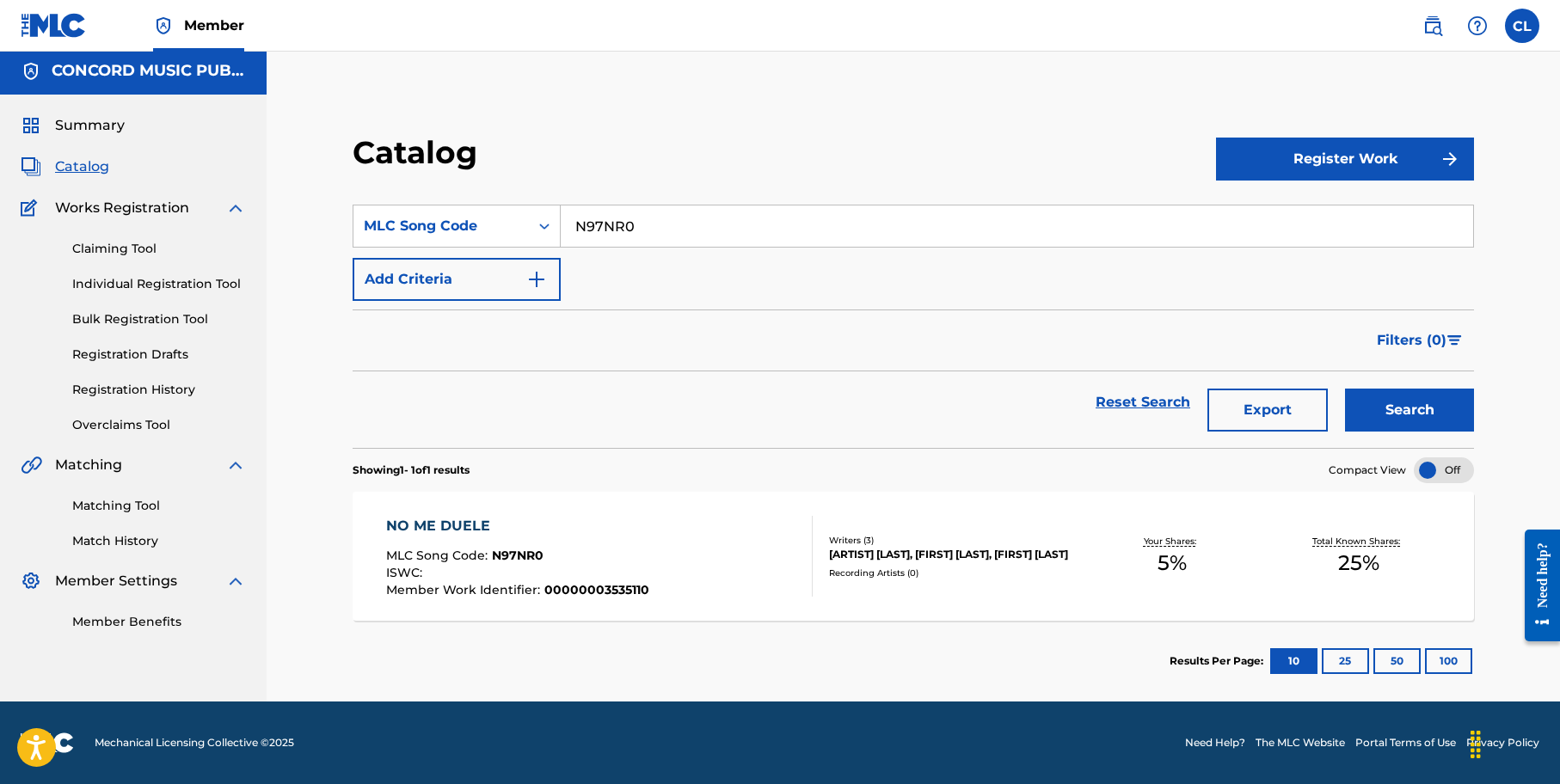 click on "NO ME DUELE MLC Song Code : N97NR0 ISWC : Member Work Identifier : [ID] Writers ( 3 ) [FIRST] [LAST], [FIRST] [LAST], [FIRST] [LAST] Recording Artists ( 0 ) Your Shares: 5 % Total Known Shares: 25 %" at bounding box center (913, 556) 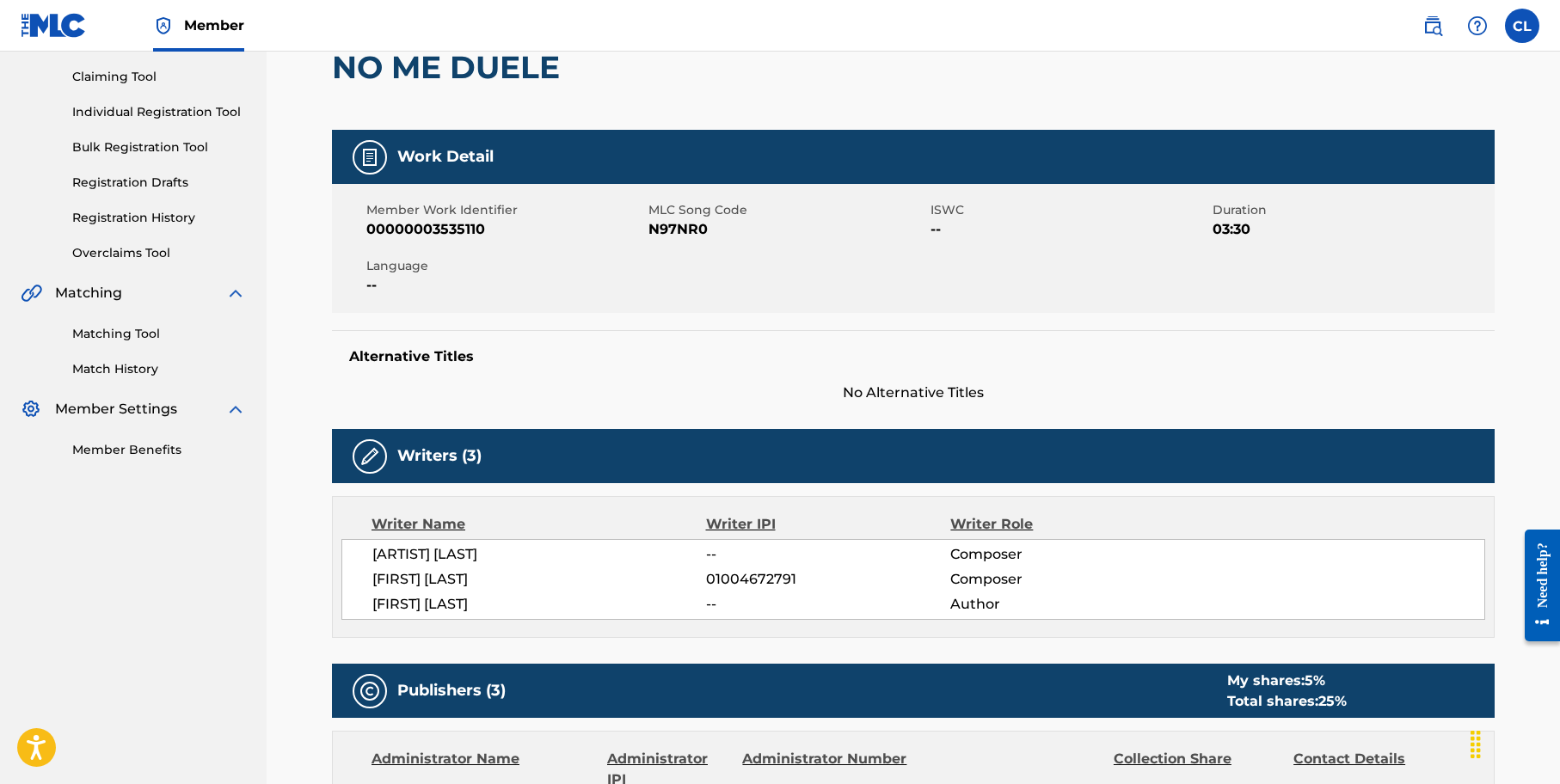 scroll, scrollTop: 258, scrollLeft: 0, axis: vertical 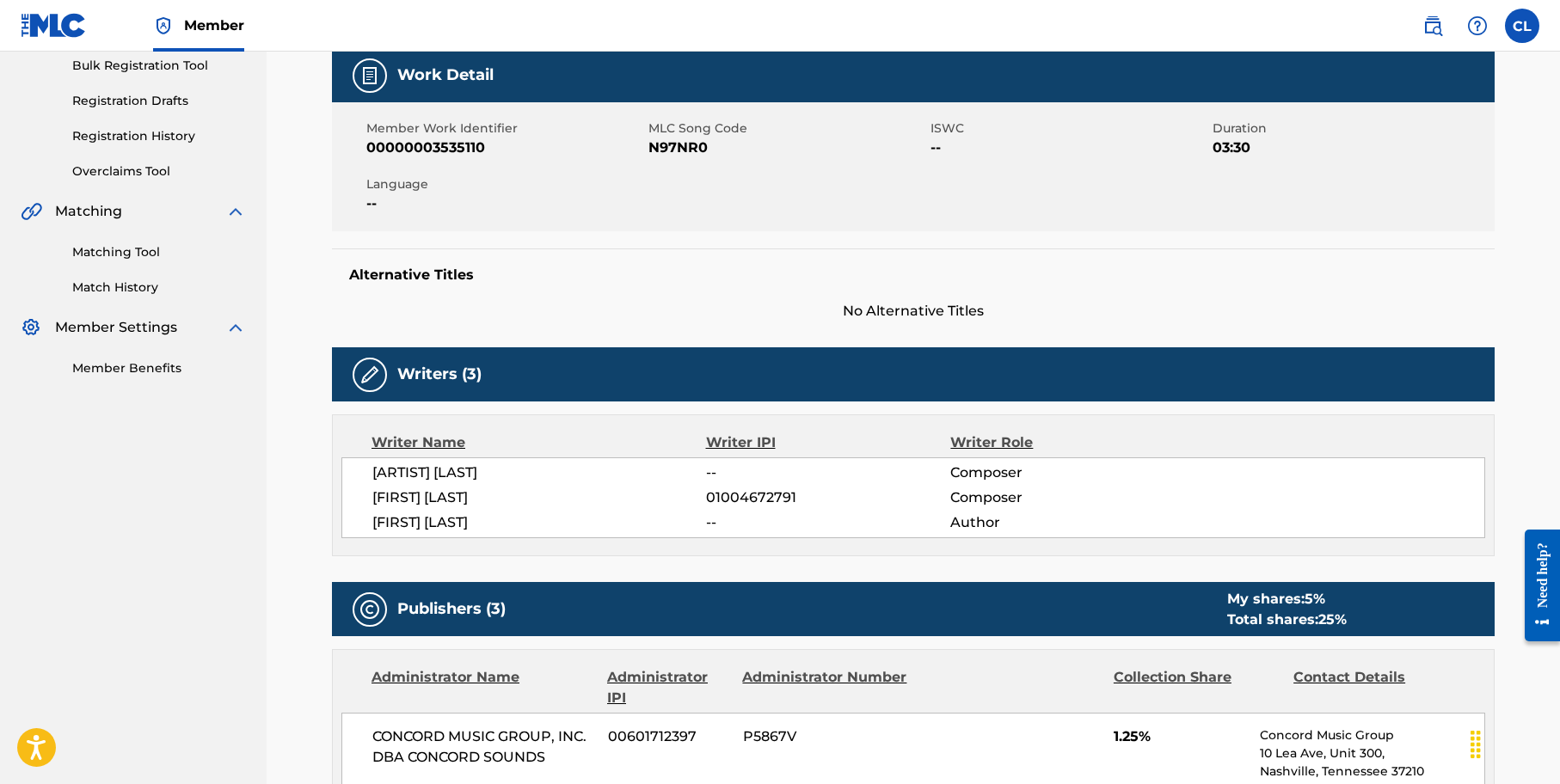 click on "CONCORD MUSIC PUBLISHING LLC Summary Catalog Works Registration Claiming Tool Individual Registration Tool Bulk Registration Tool Registration Drafts Registration History Overclaims Tool Matching Matching Tool Match History Member Settings Member Benefits" at bounding box center (133, 787) 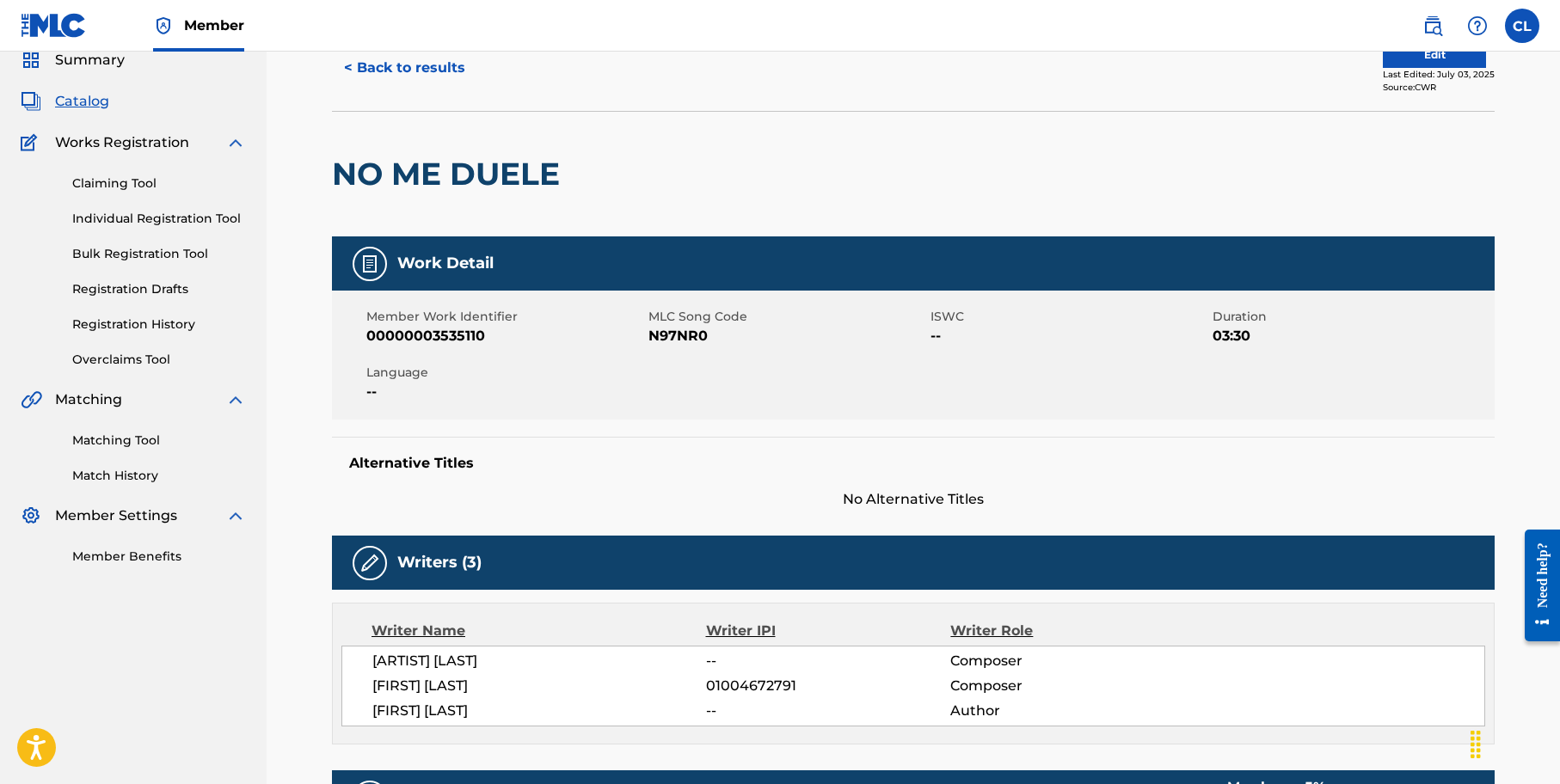 scroll, scrollTop: 0, scrollLeft: 0, axis: both 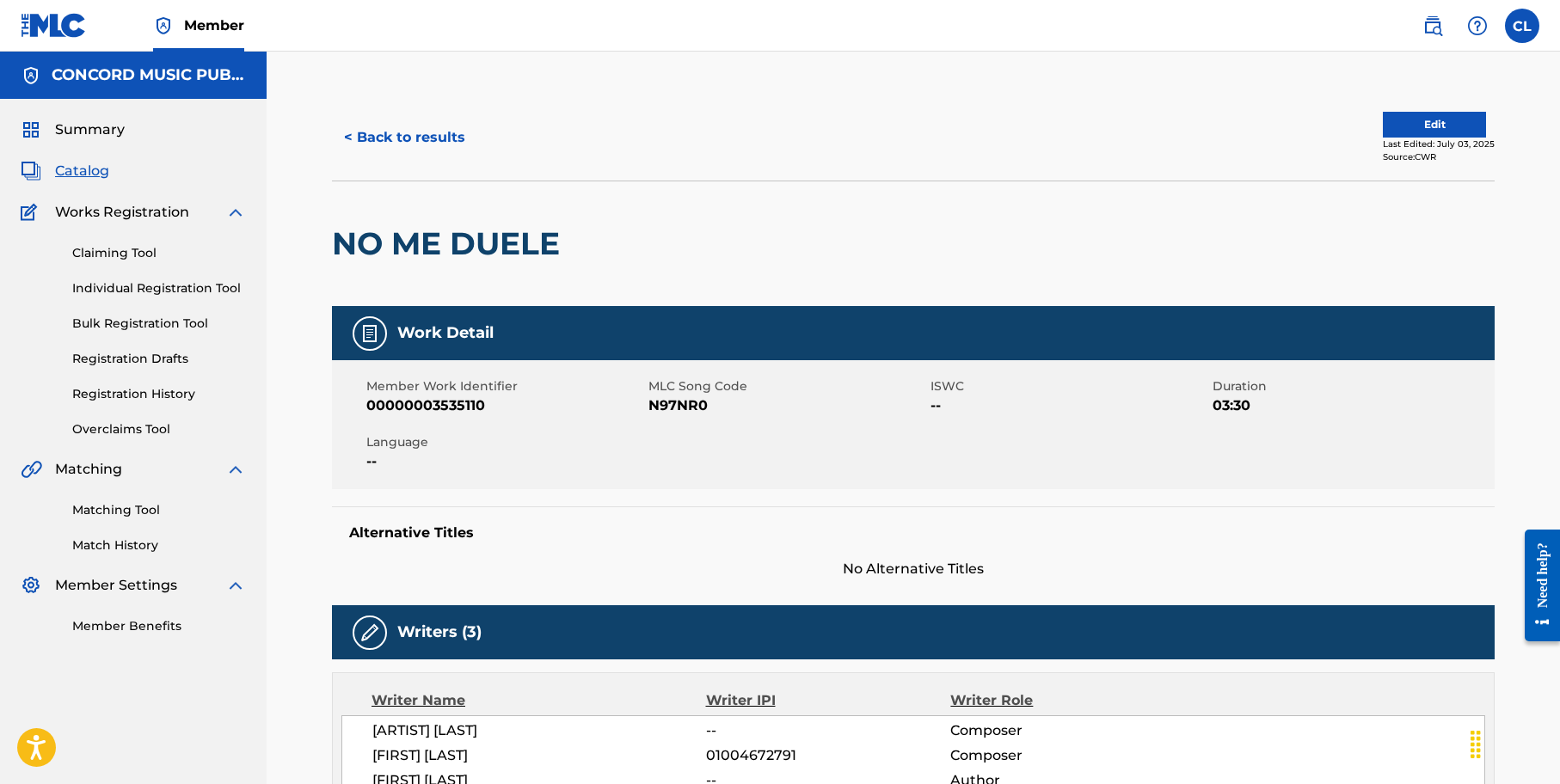 click on "< Back to results" at bounding box center (404, 138) 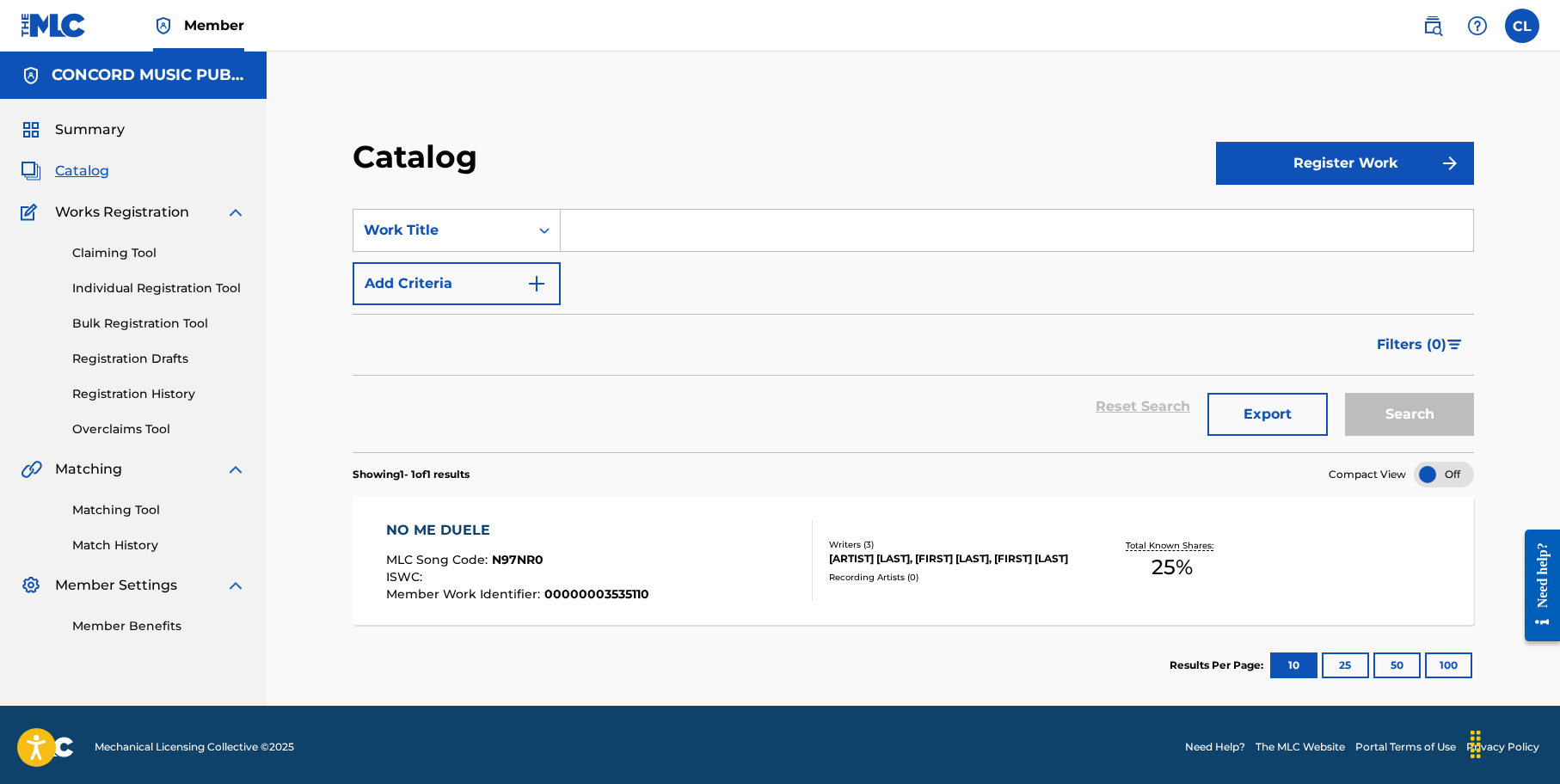 click at bounding box center (1016, 230) 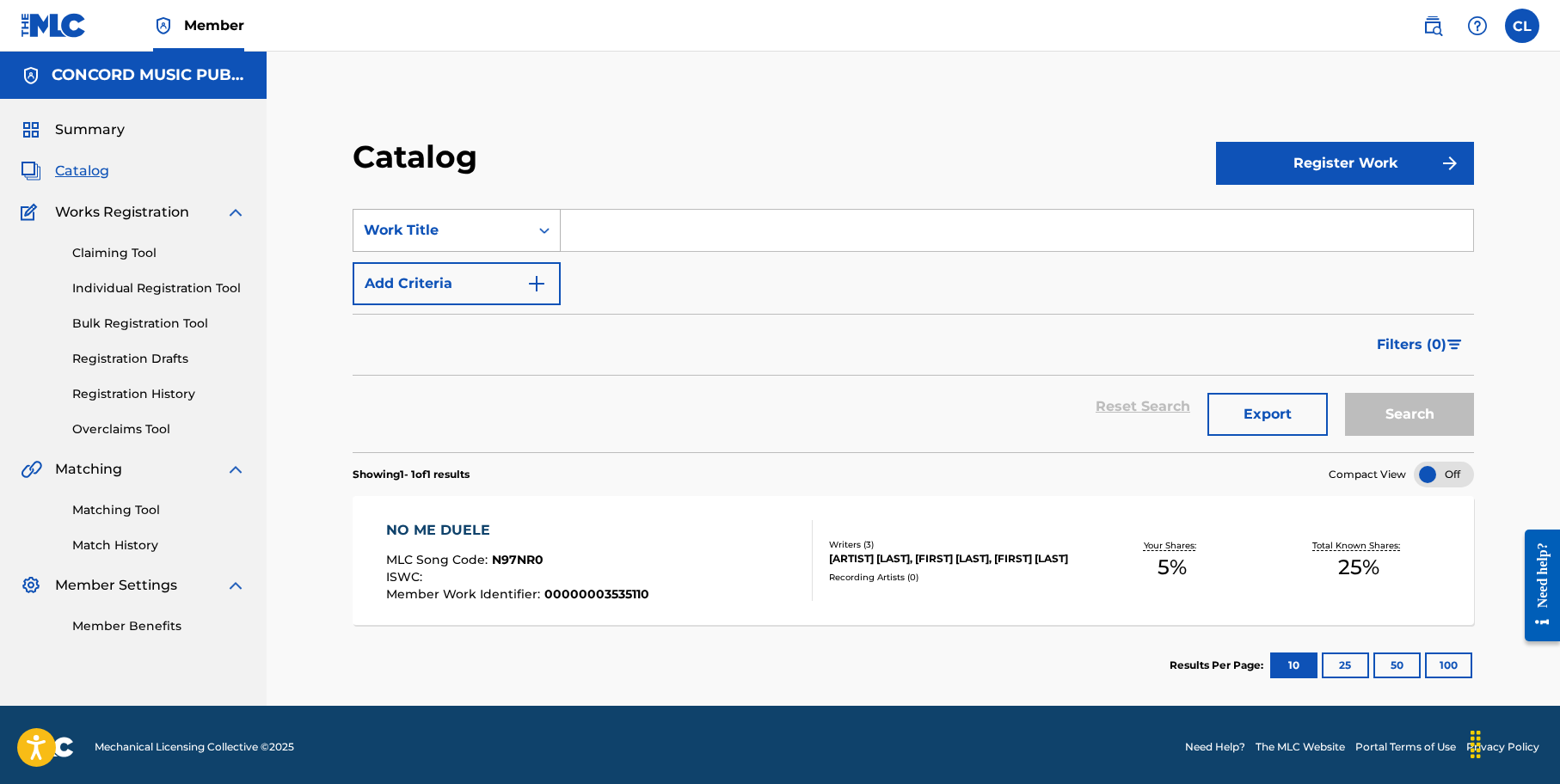 click on "Work Title" at bounding box center (441, 230) 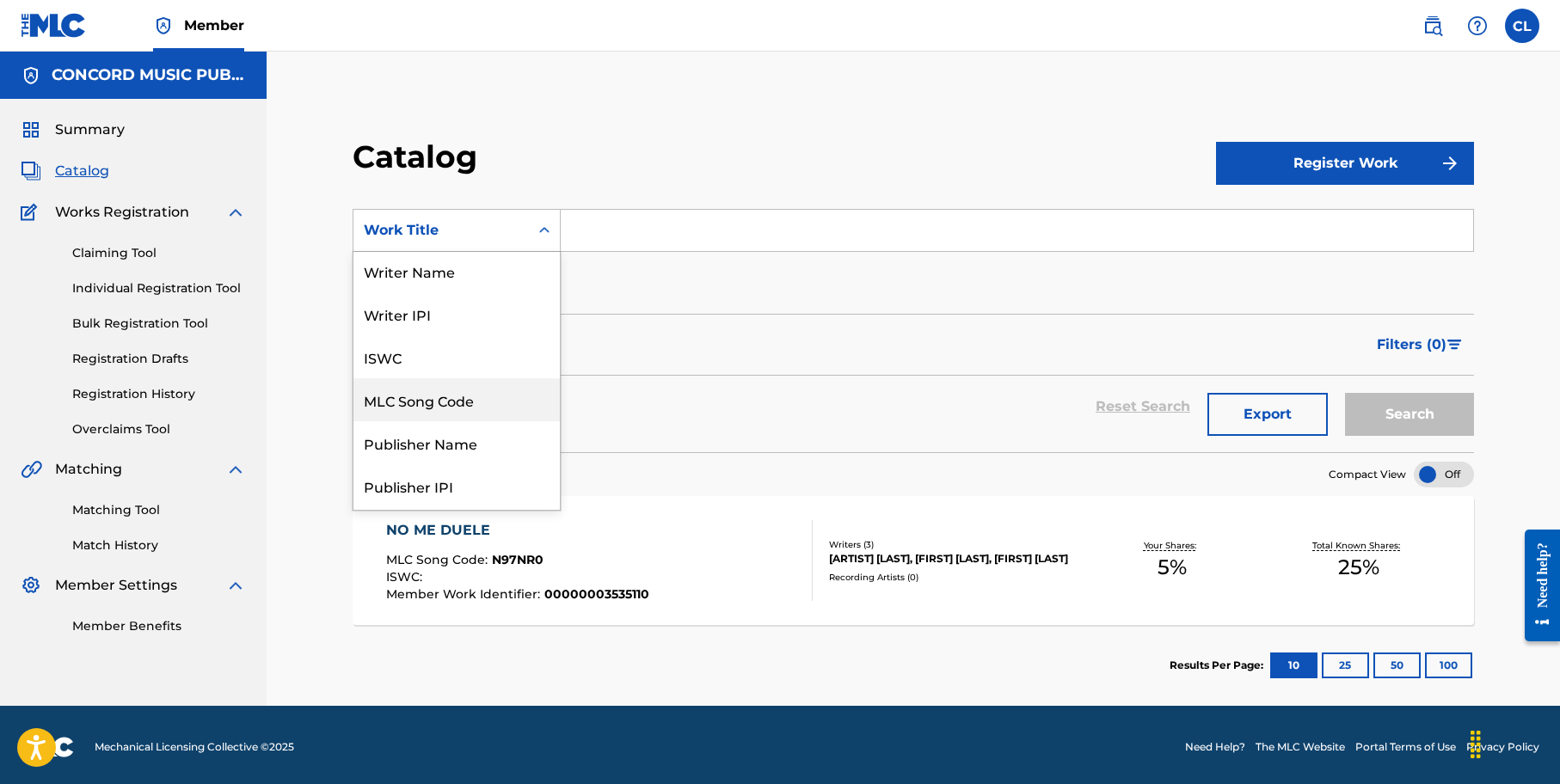 scroll, scrollTop: 0, scrollLeft: 0, axis: both 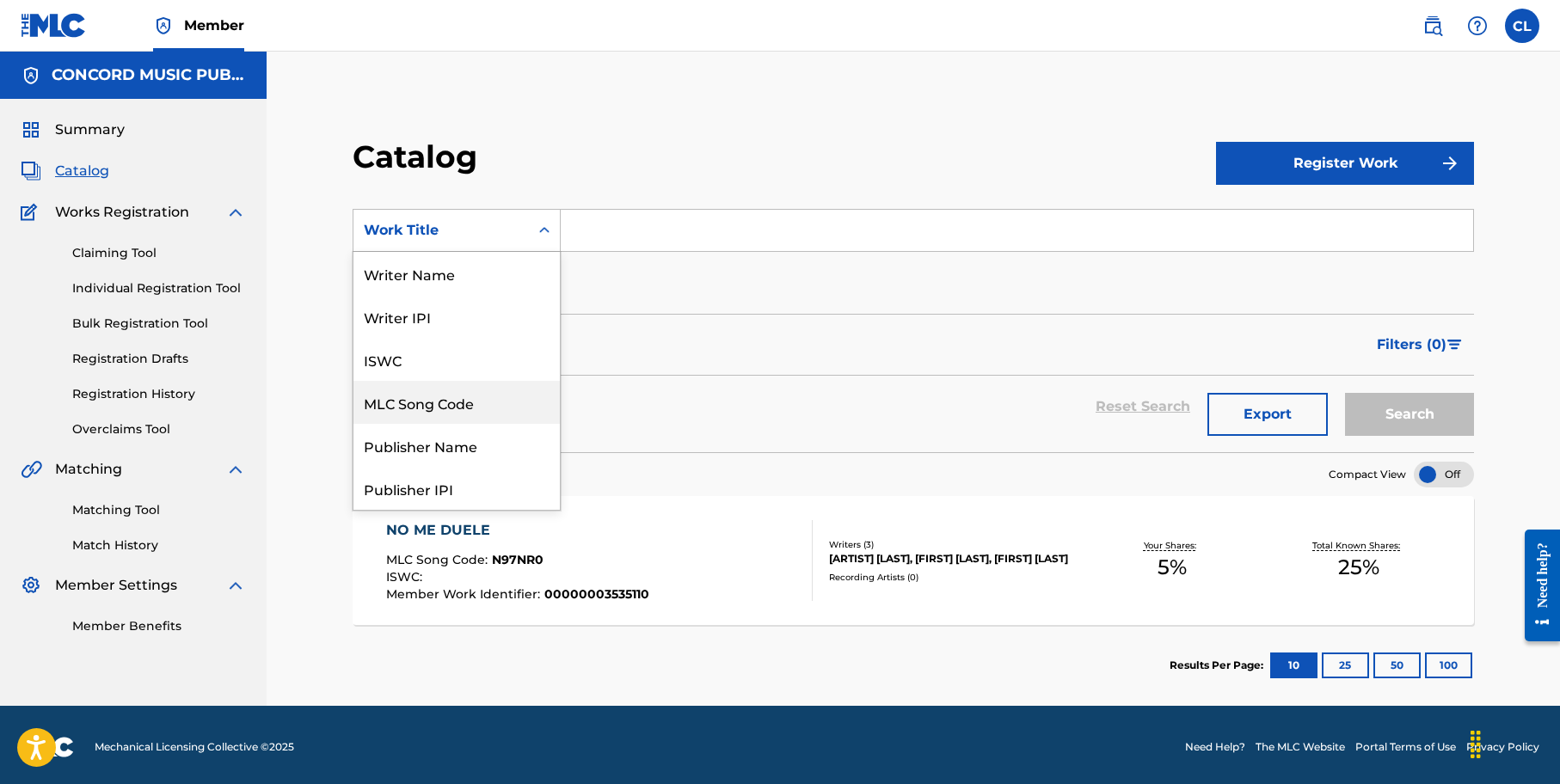 click on "MLC Song Code" at bounding box center (457, 402) 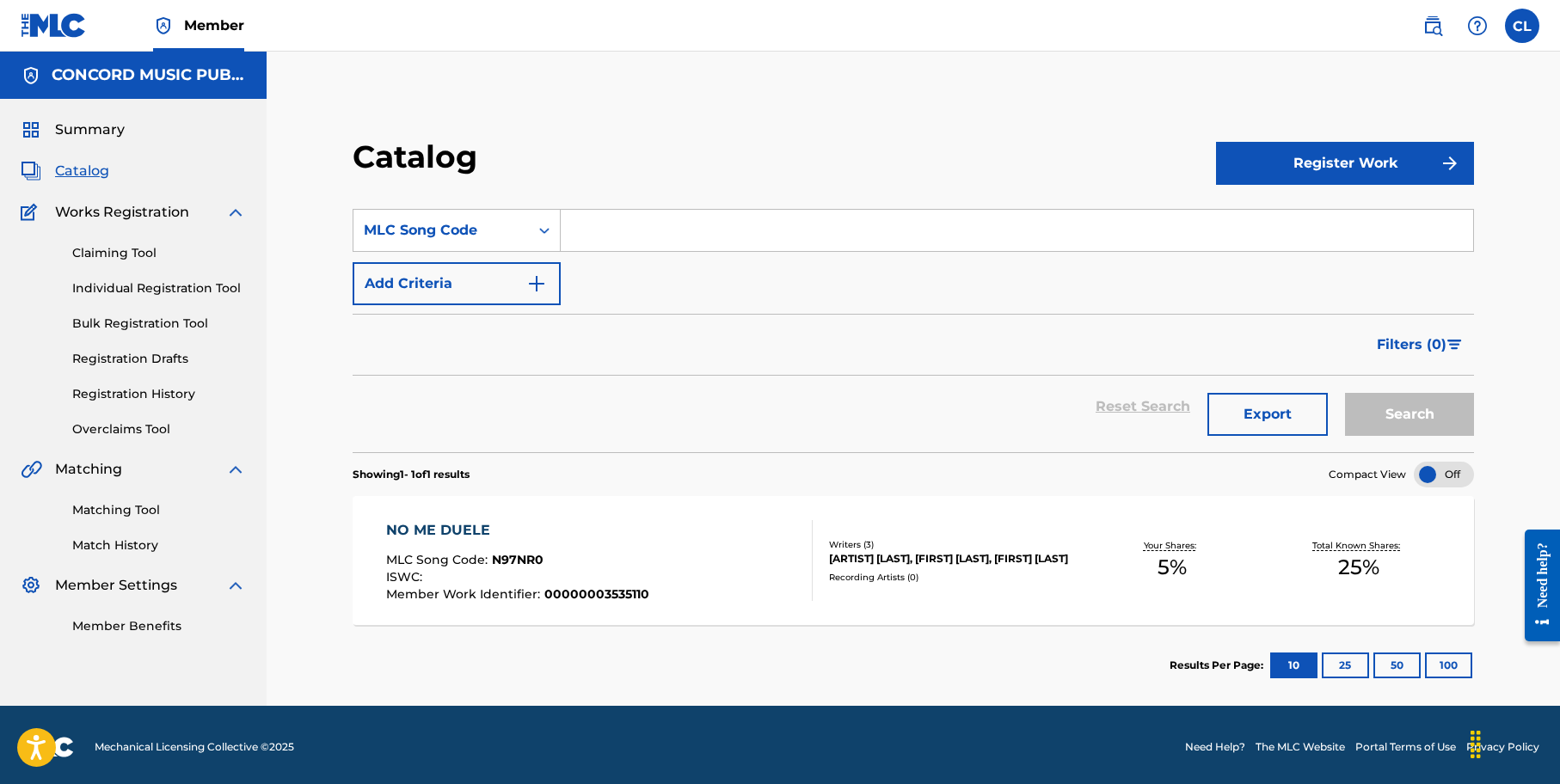 click at bounding box center [1016, 230] 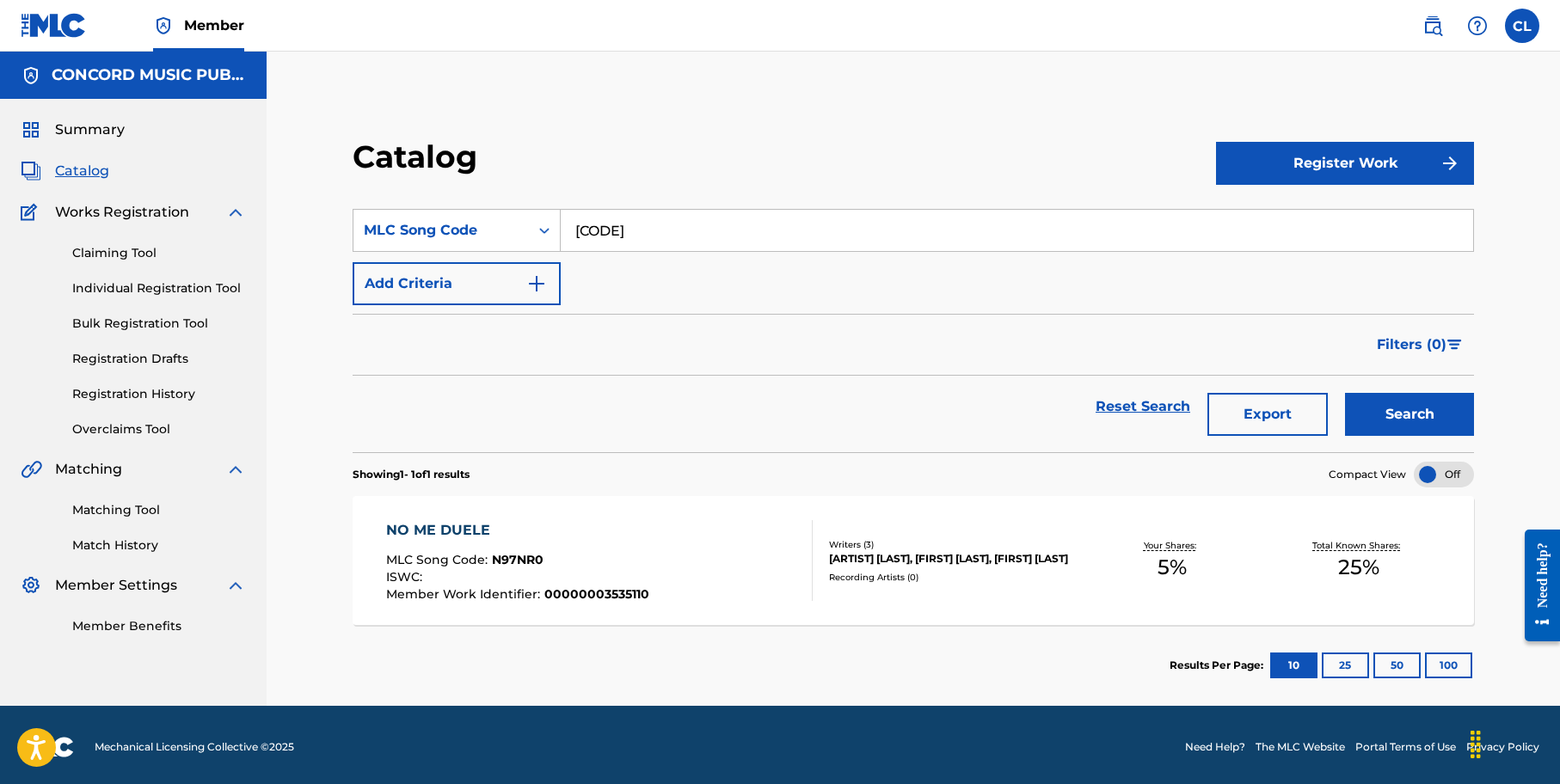 type on "[CODE]" 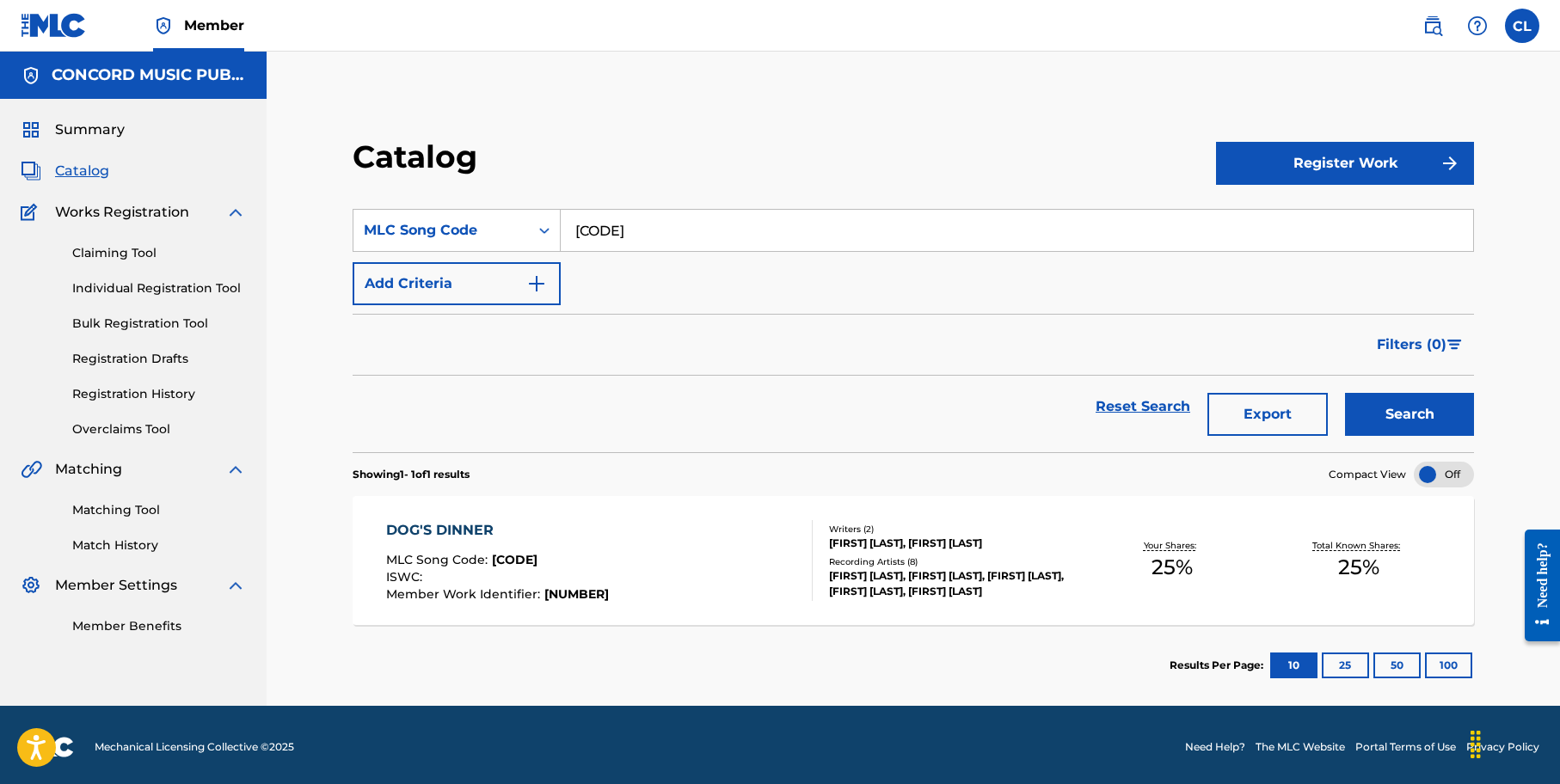 drag, startPoint x: 446, startPoint y: 529, endPoint x: 484, endPoint y: 528, distance: 38.013156 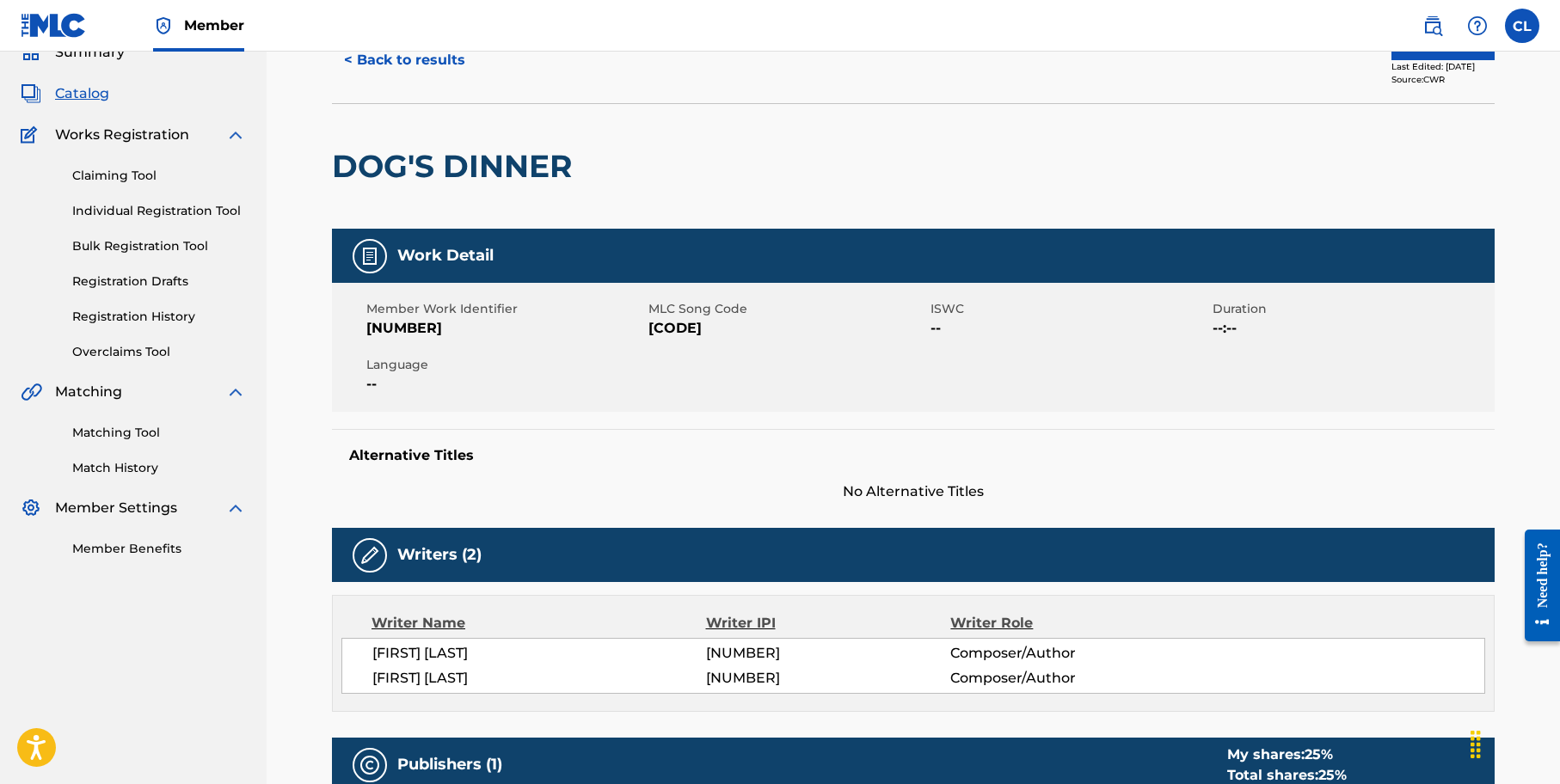 scroll, scrollTop: 0, scrollLeft: 0, axis: both 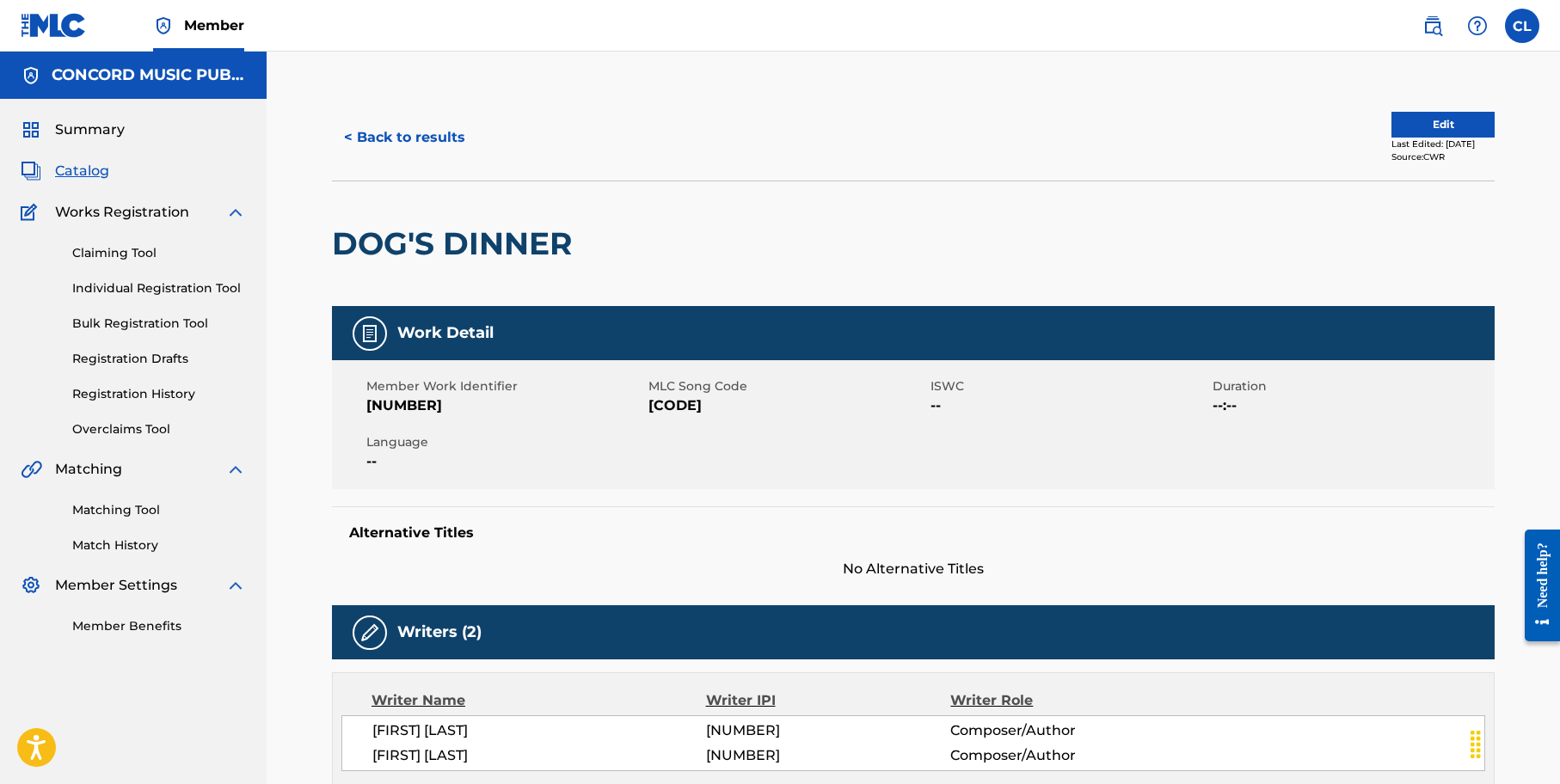 click on "< Back to results" at bounding box center [404, 138] 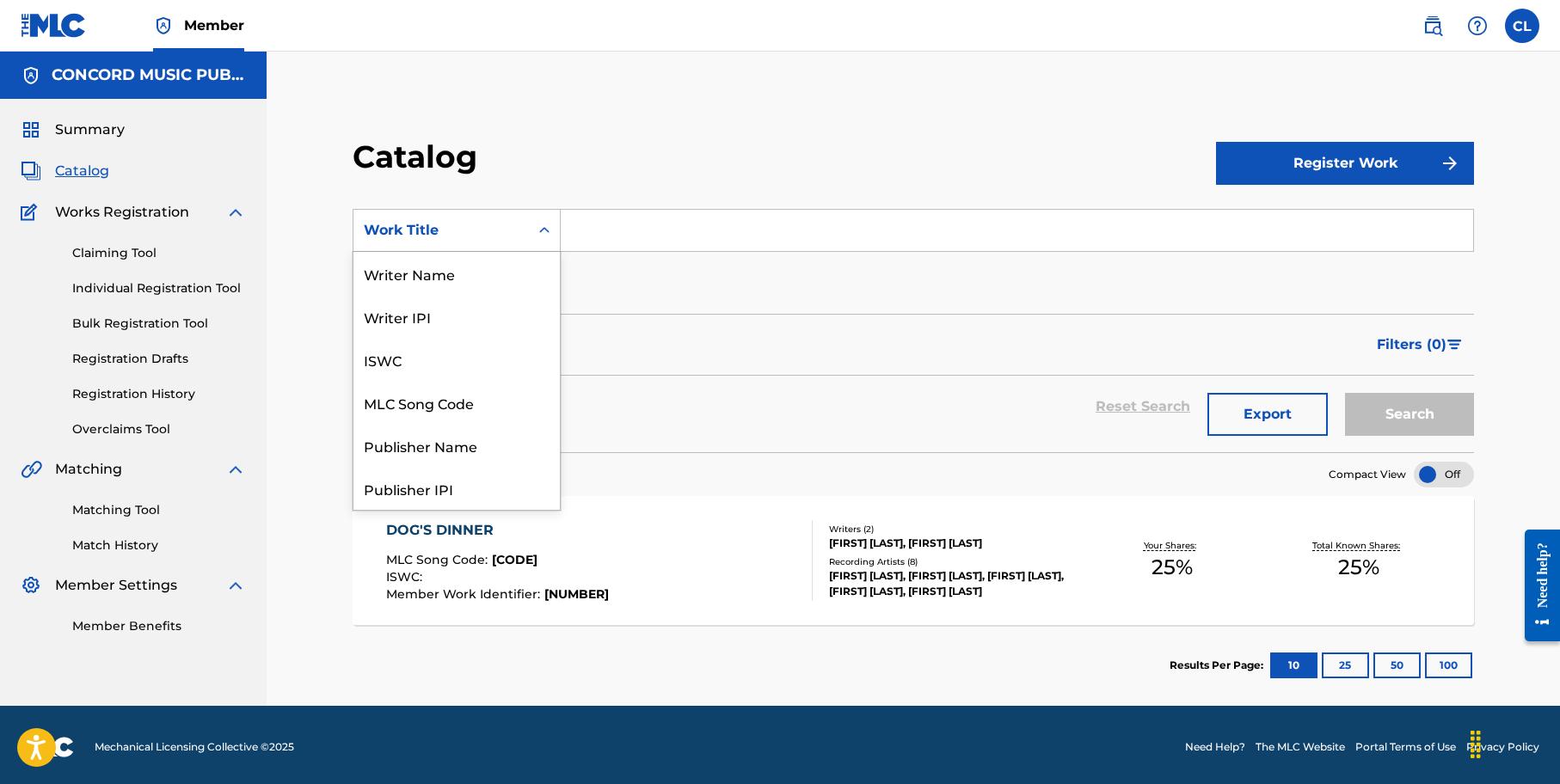 click on "Work Title" at bounding box center (441, 230) 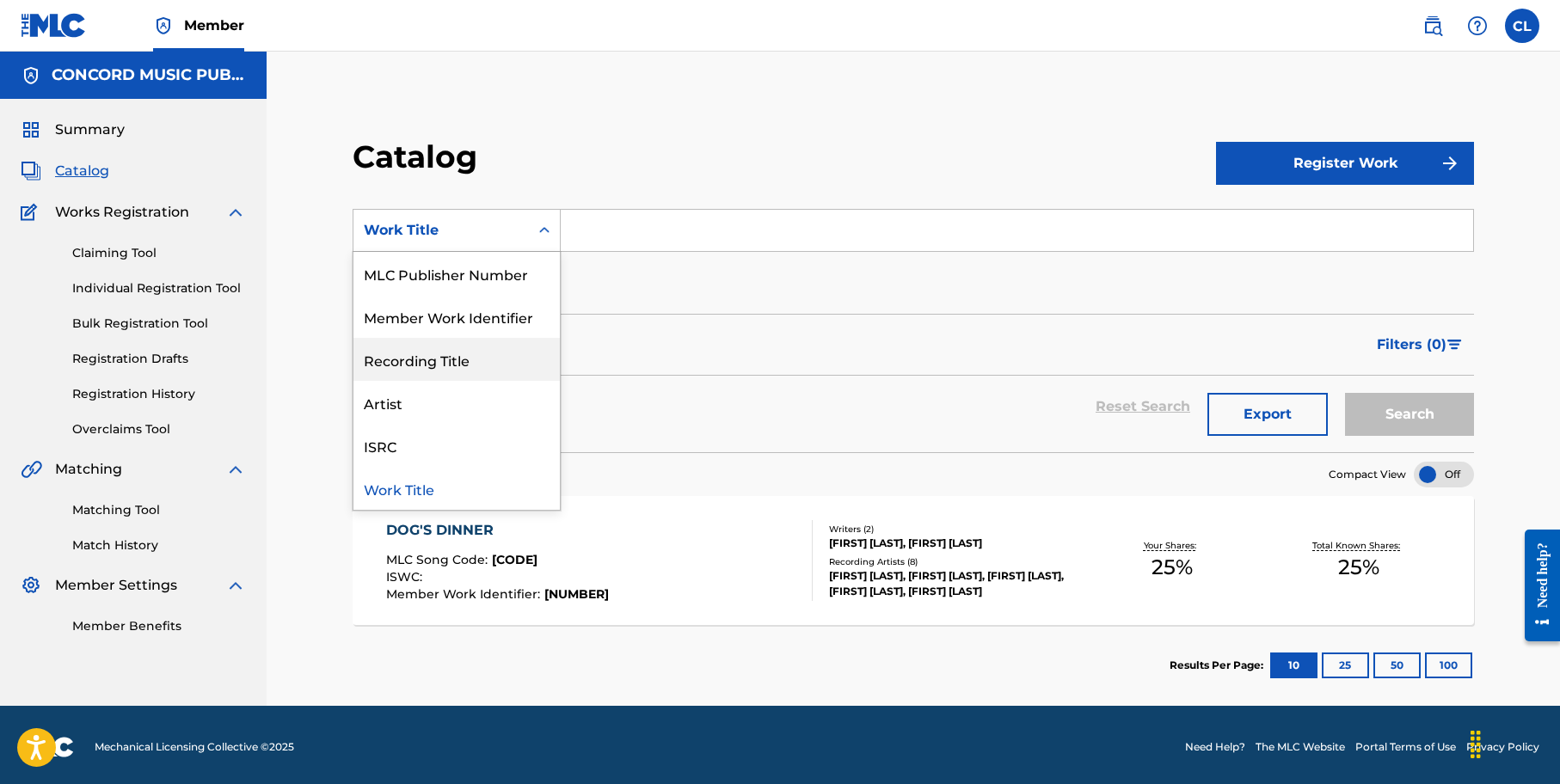 scroll, scrollTop: 0, scrollLeft: 0, axis: both 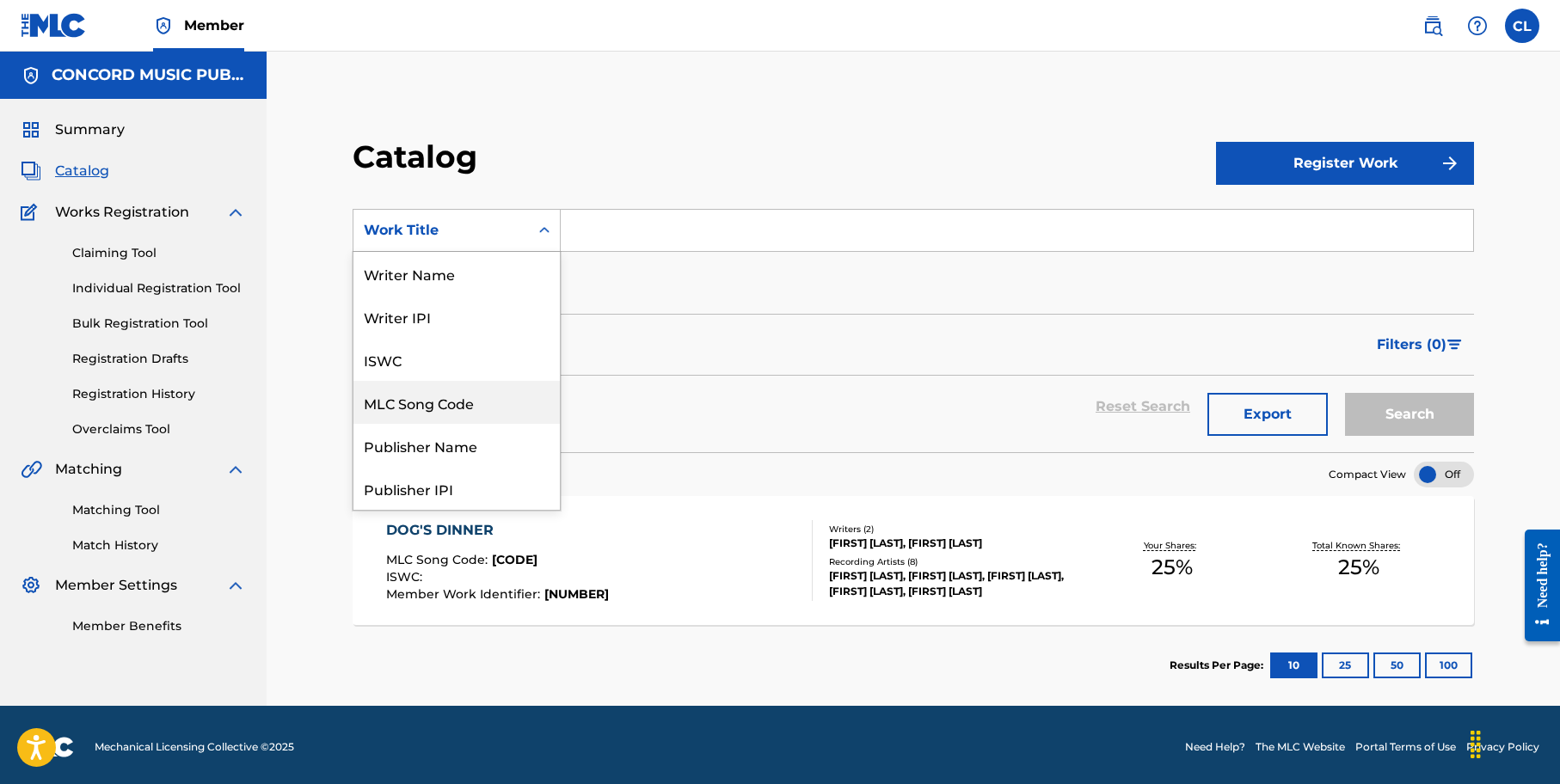 drag, startPoint x: 453, startPoint y: 393, endPoint x: 484, endPoint y: 329, distance: 71.11259 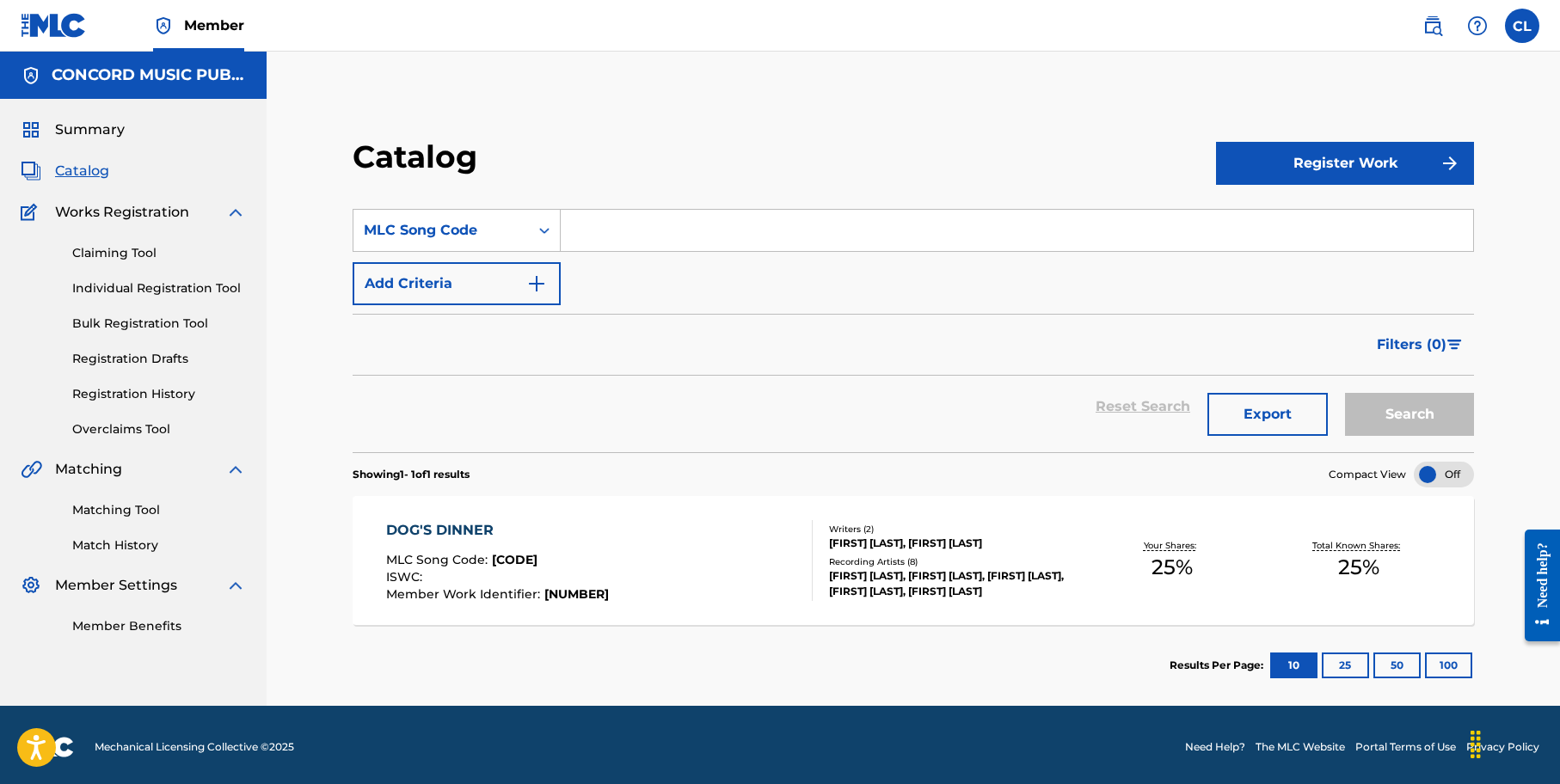click at bounding box center (1016, 230) 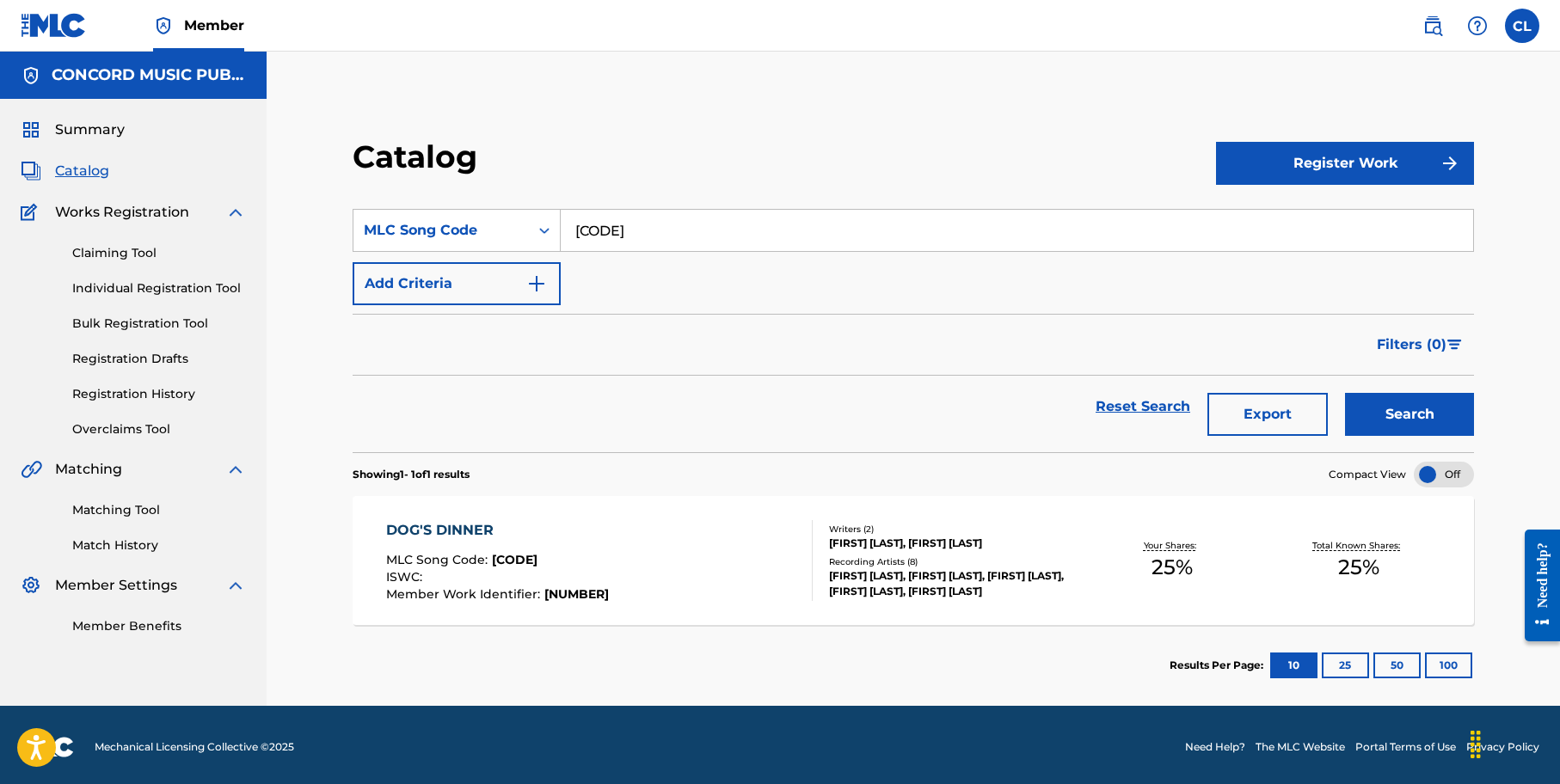 click on "Search" at bounding box center [1410, 414] 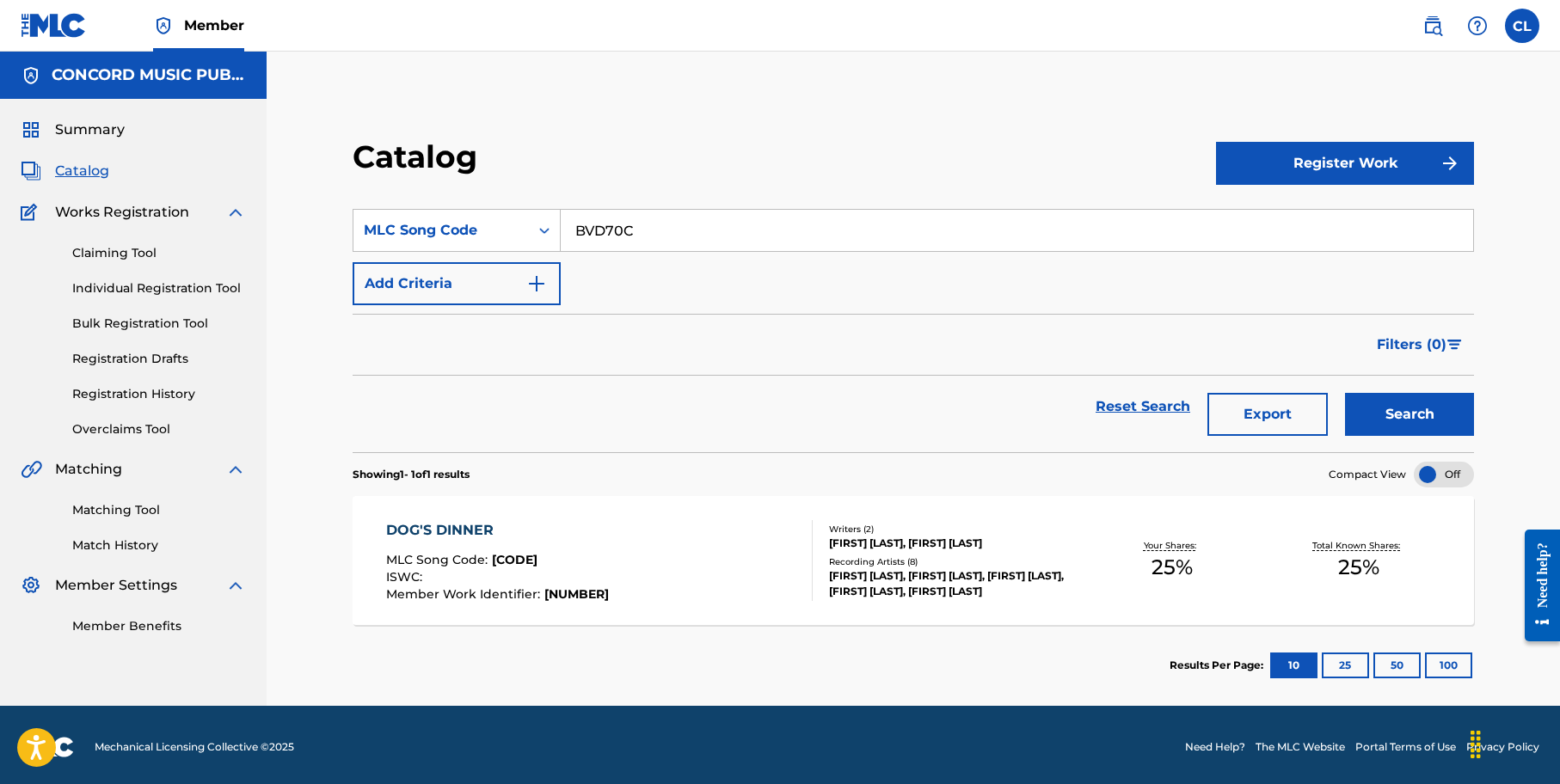 type on "BVD70C" 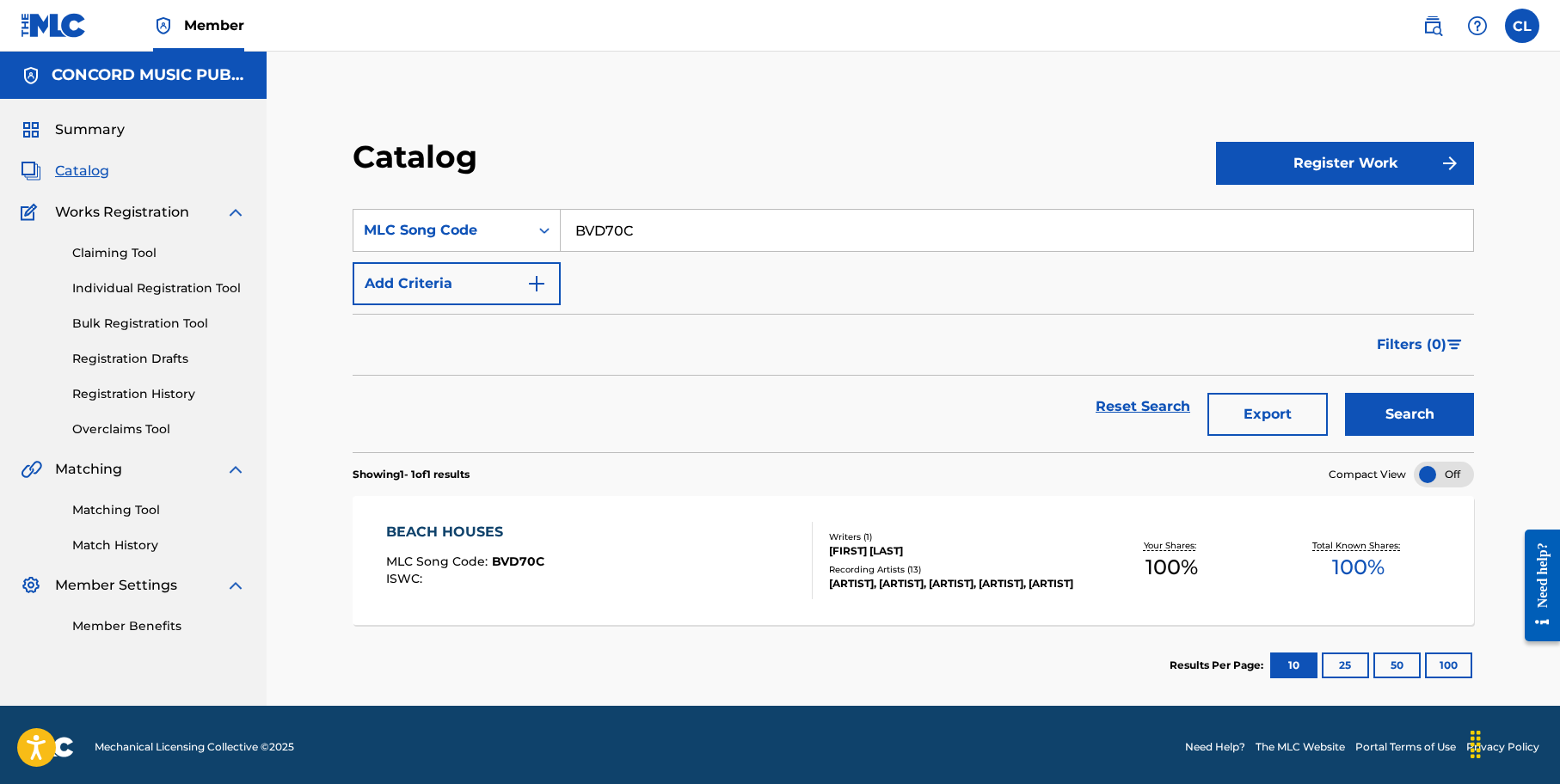 click on "[BRAND] [PRODUCT] [CODE] : [CODE] [ISWC] :" at bounding box center (599, 560) 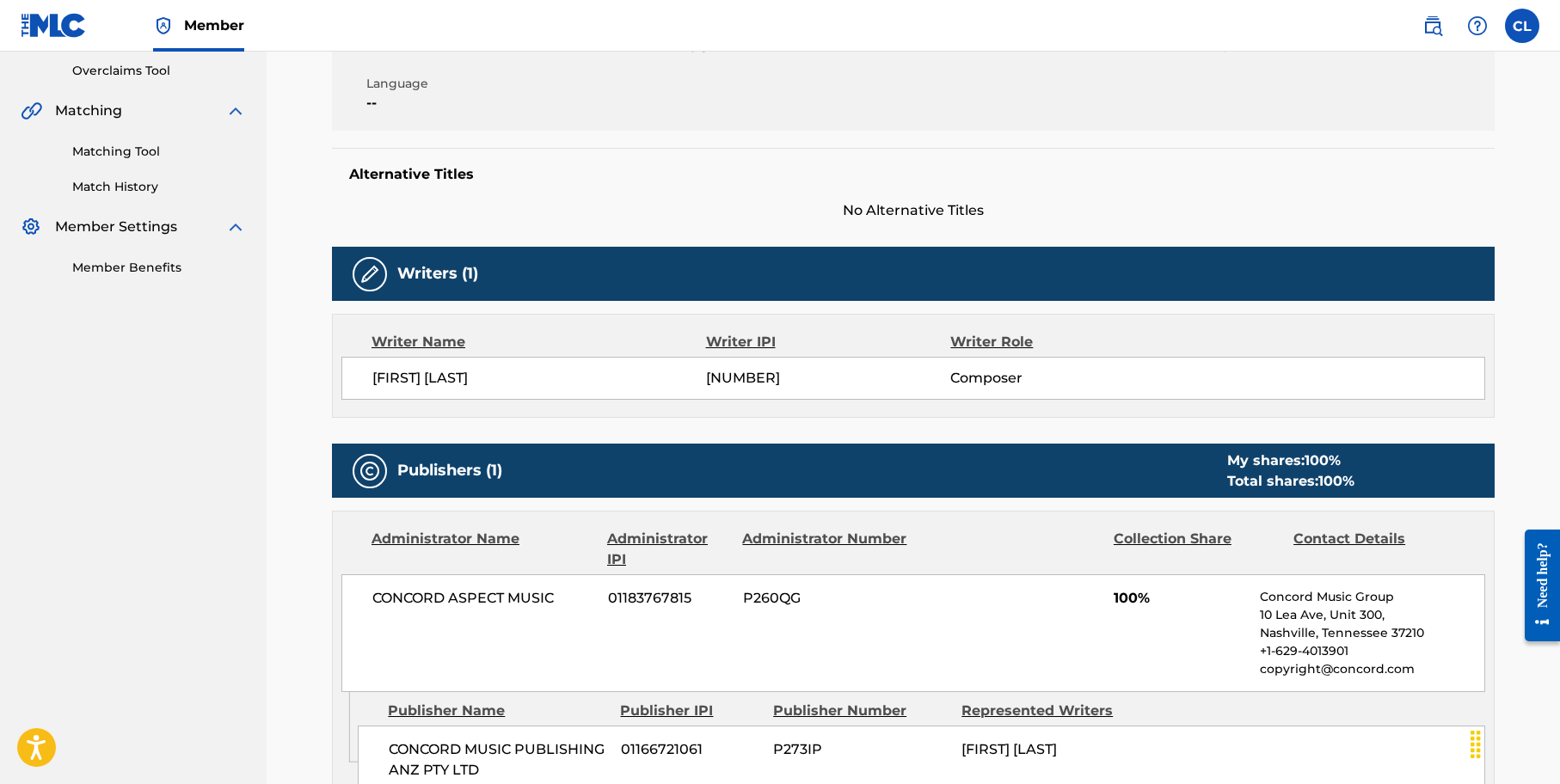 scroll, scrollTop: 430, scrollLeft: 0, axis: vertical 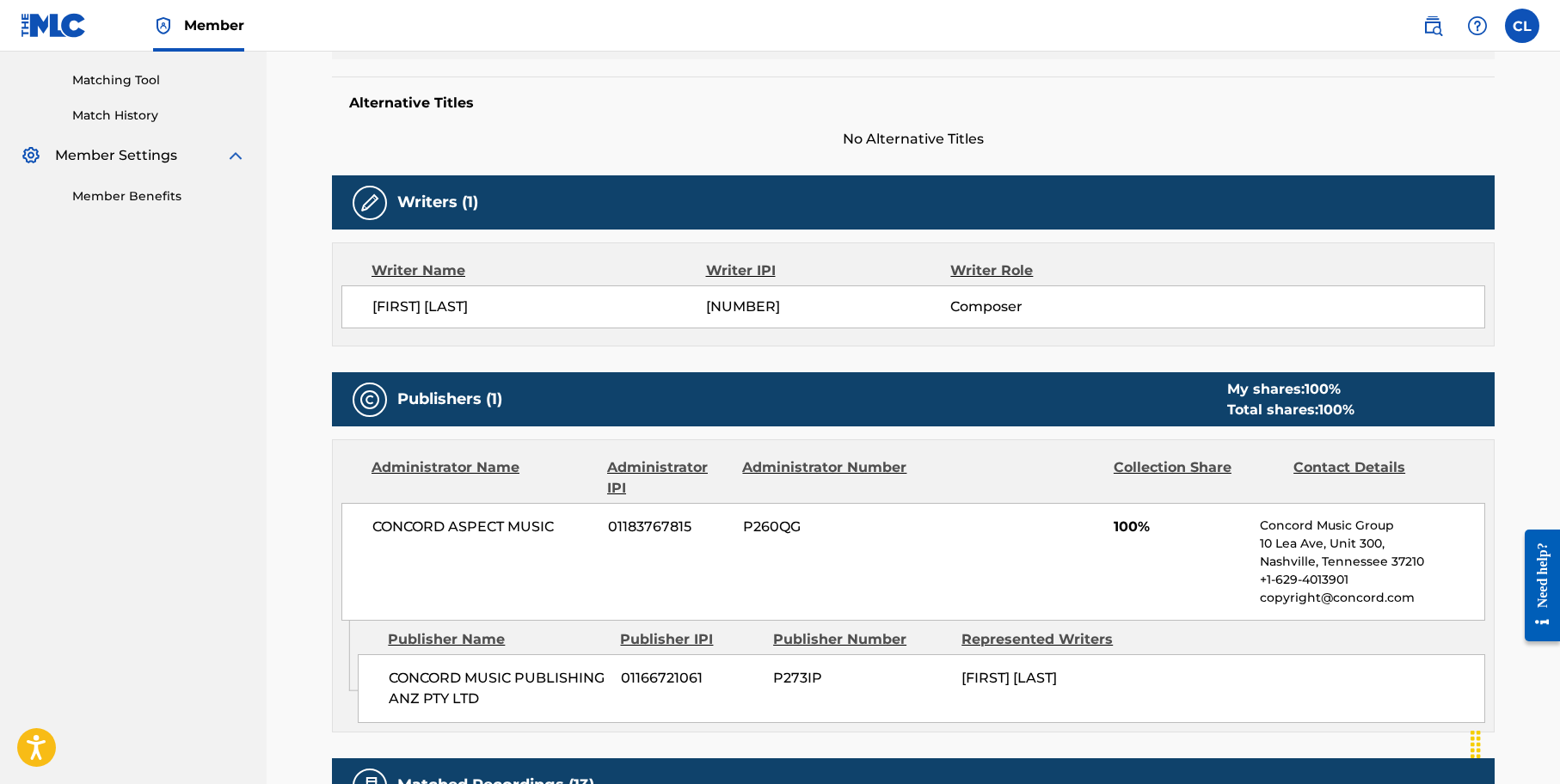 click on "CONCORD MUSIC PUBLISHING LLC Summary Catalog Works Registration Claiming Tool Individual Registration Tool Bulk Registration Tool Registration Drafts Registration History Overclaims Tool Matching Matching Tool Match History Member Settings Member Benefits" at bounding box center [133, 532] 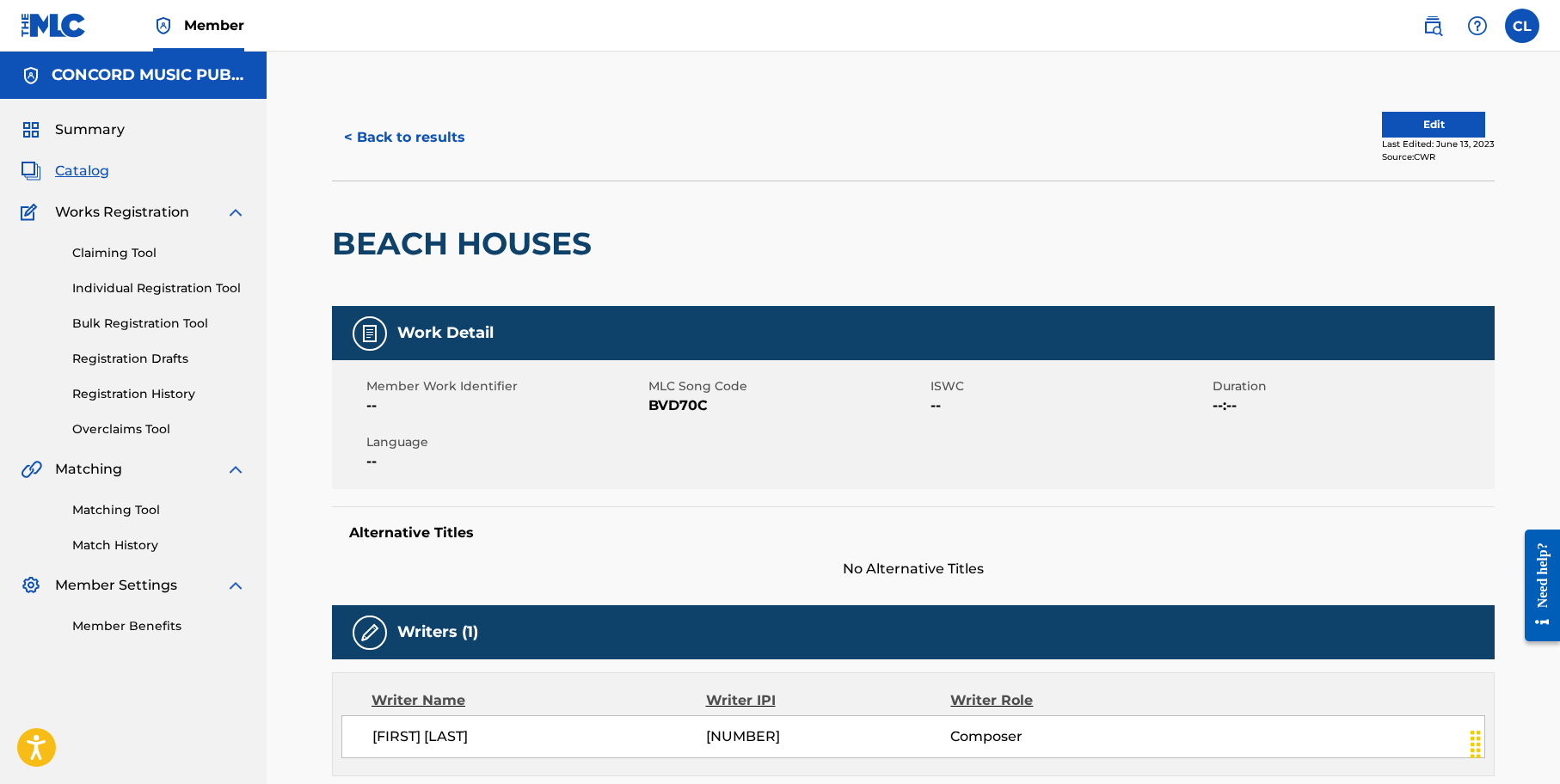 click on "< Back to results" at bounding box center [404, 138] 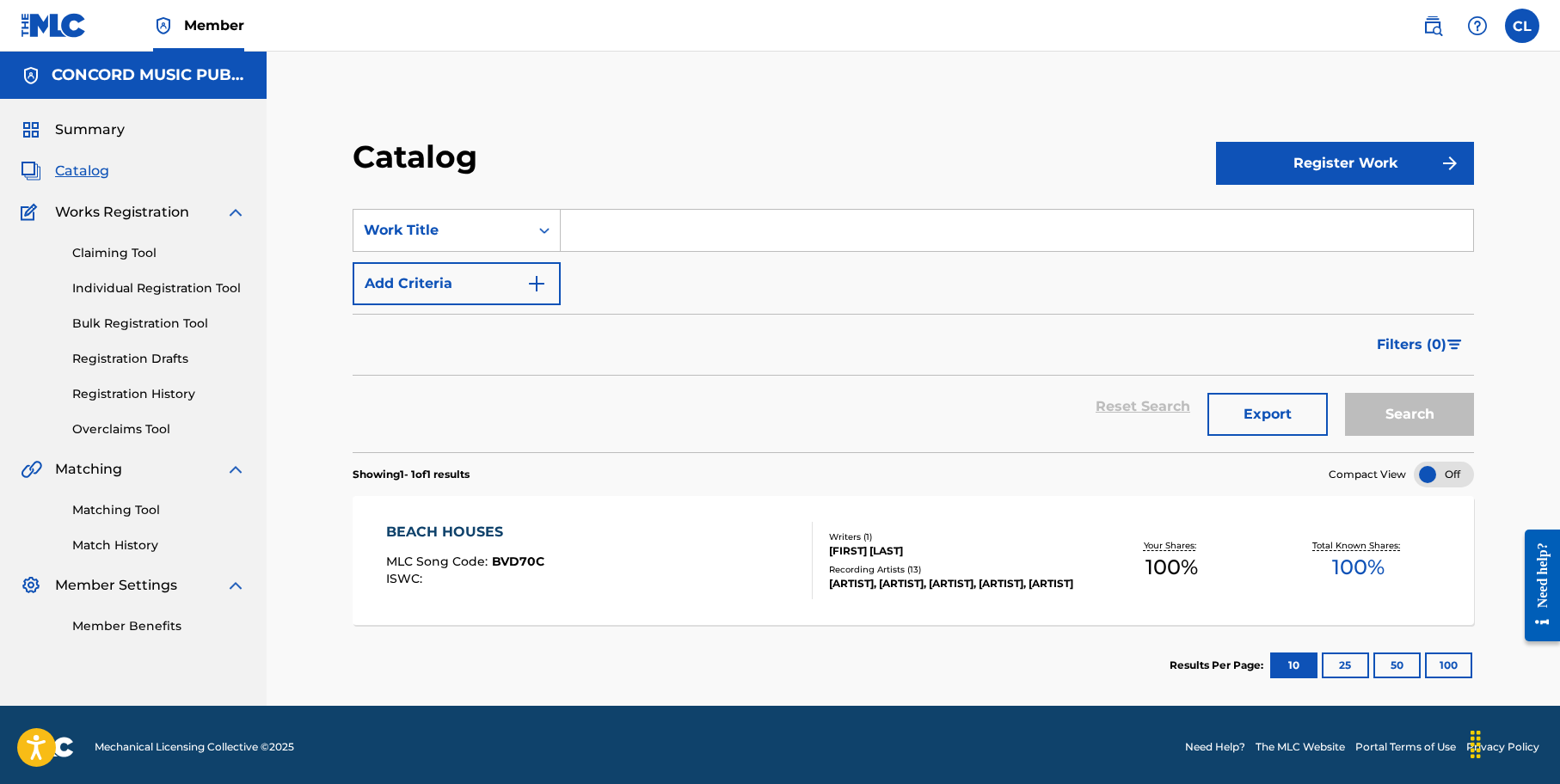 click on "Catalog" at bounding box center (784, 162) 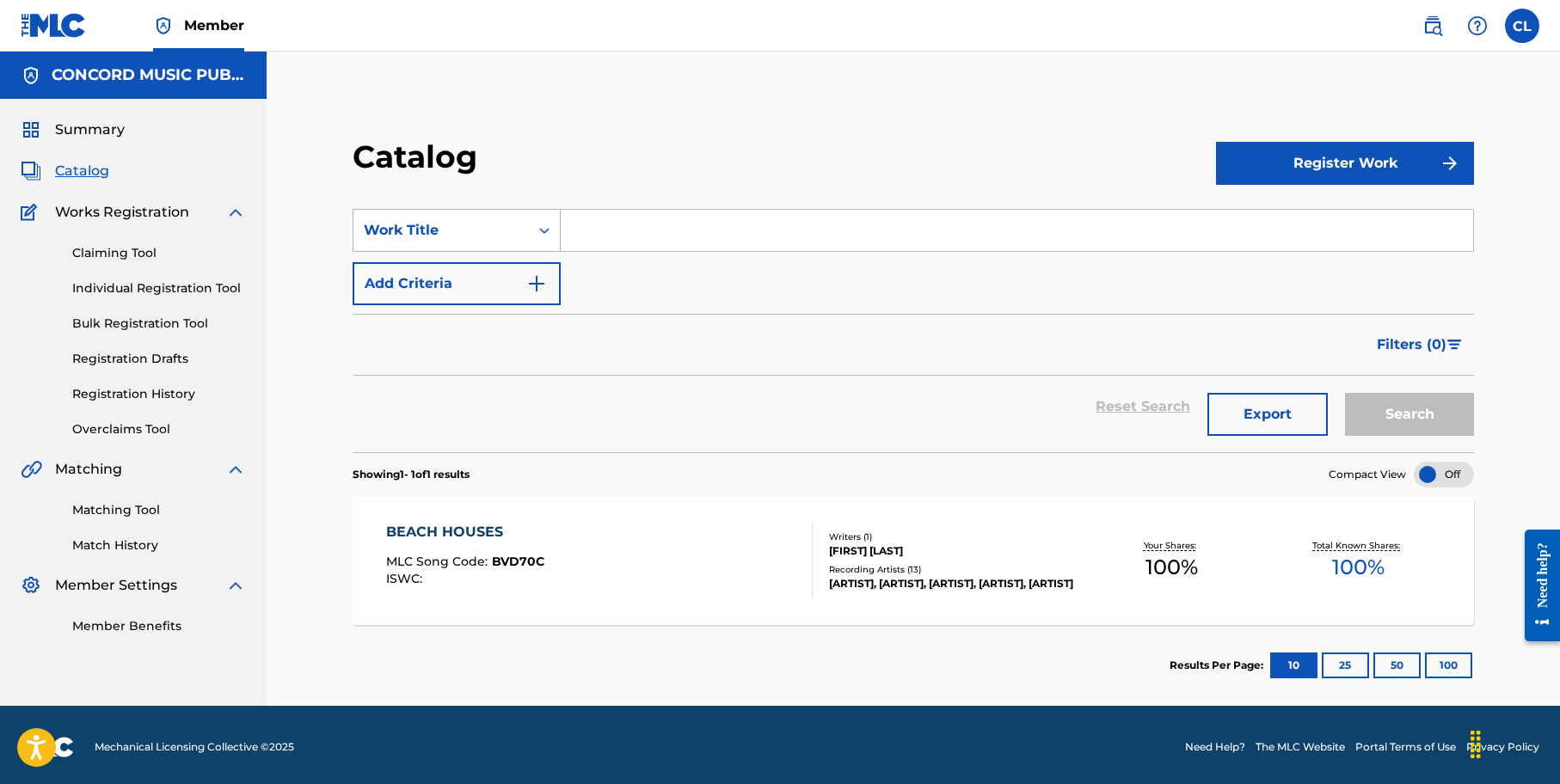 click on "Work Title" at bounding box center (441, 230) 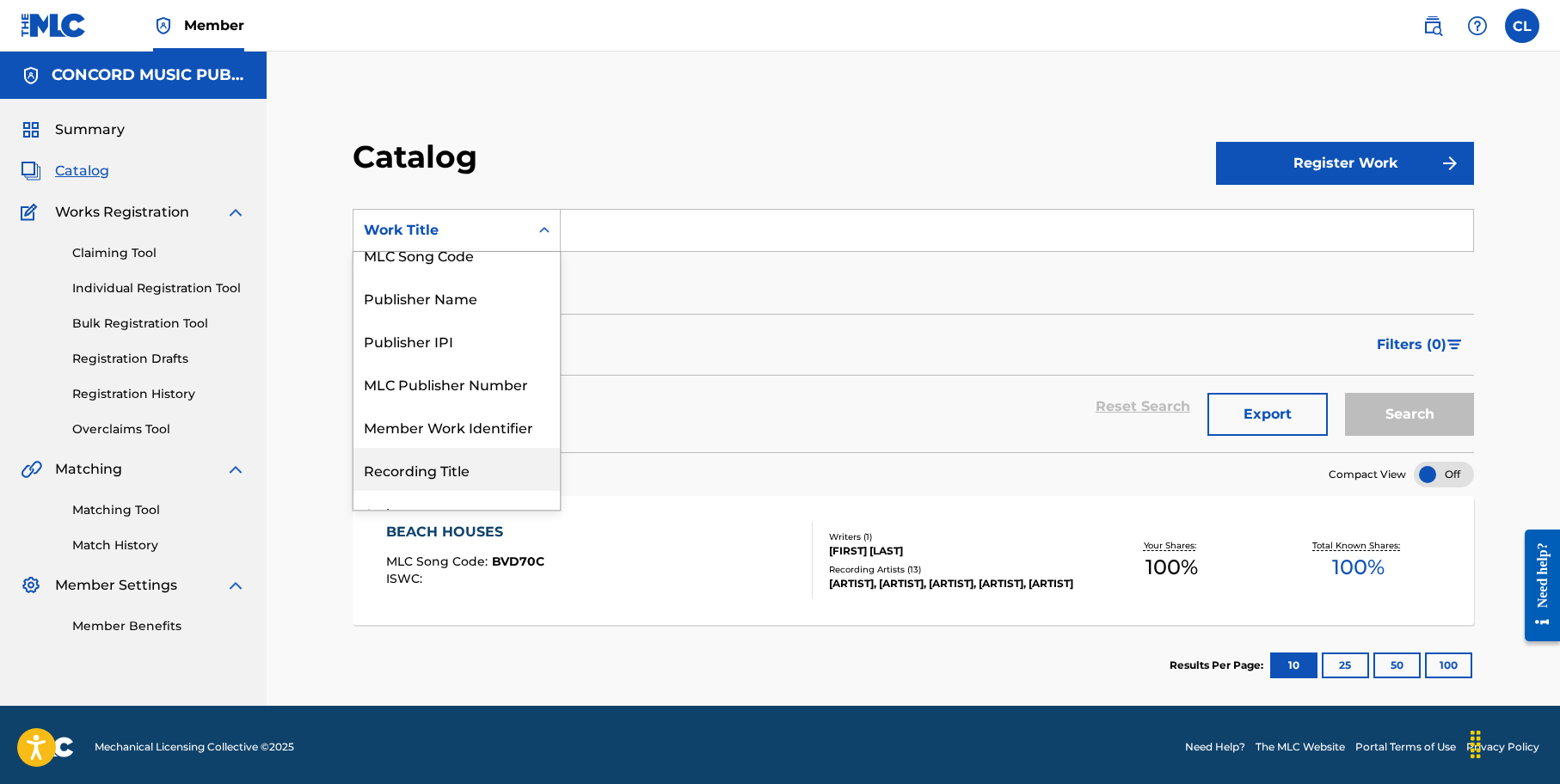 scroll, scrollTop: 0, scrollLeft: 0, axis: both 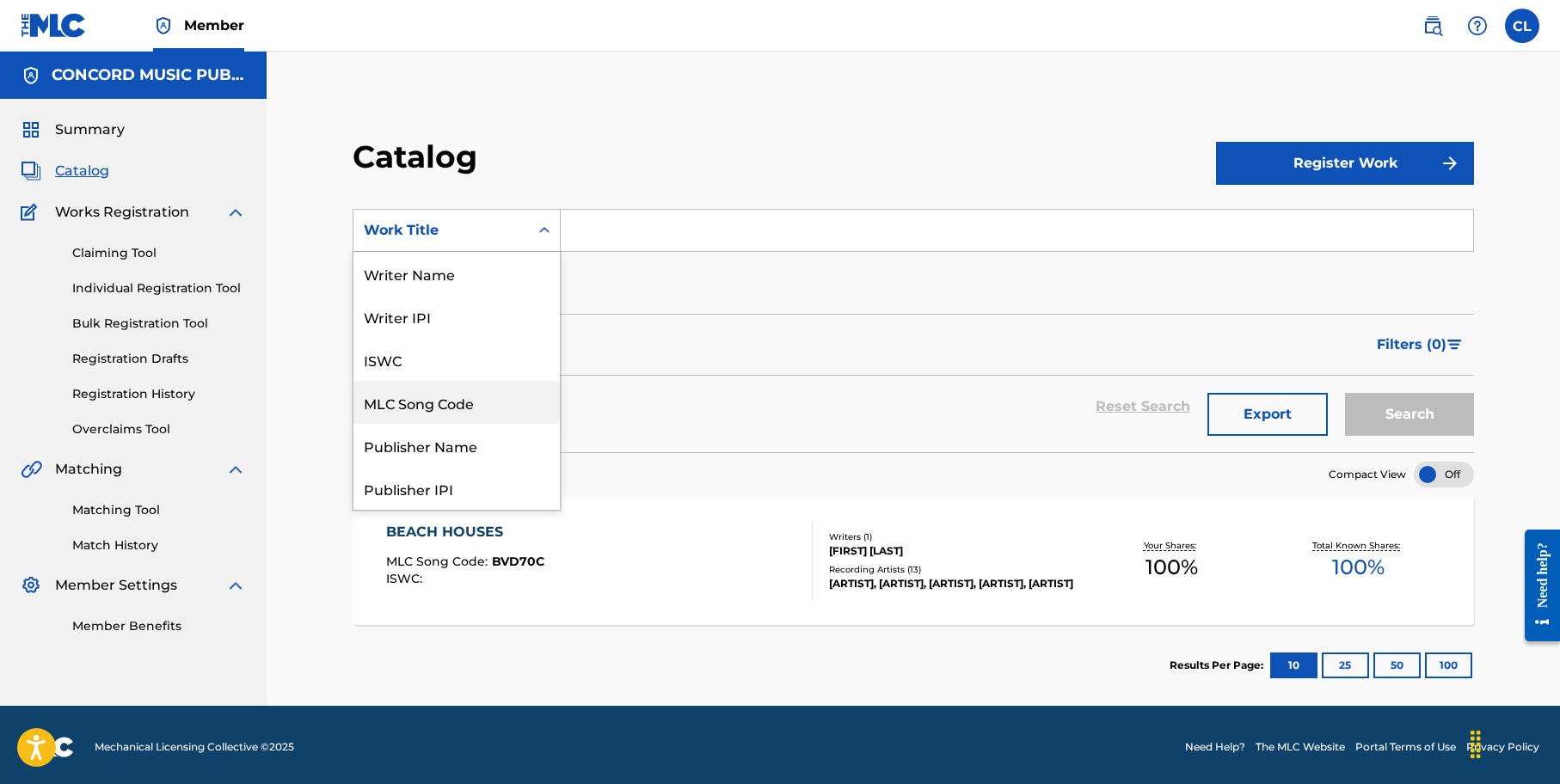 click on "MLC Song Code" at bounding box center [457, 402] 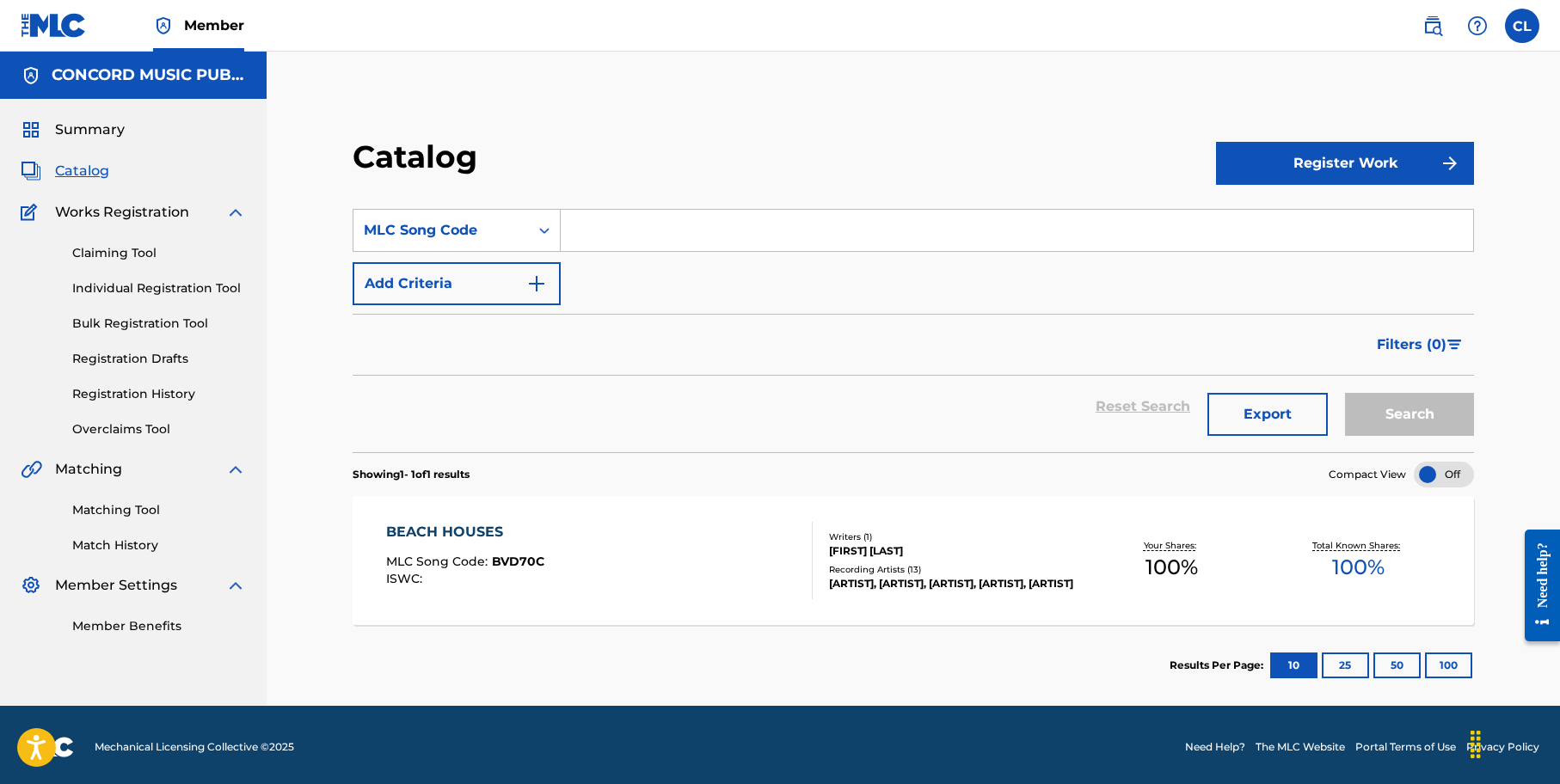 click at bounding box center [1016, 230] 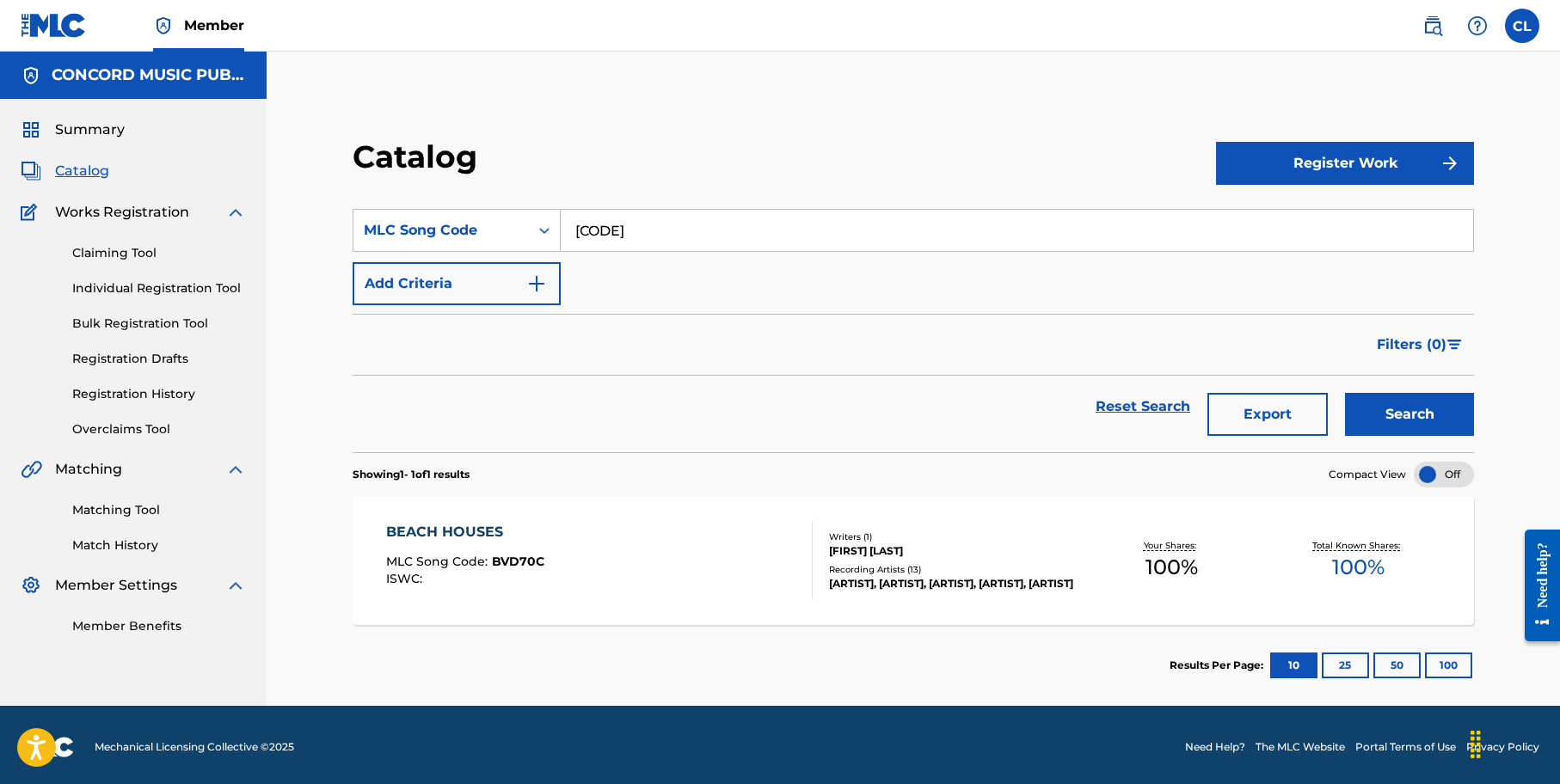 type on "[CODE]" 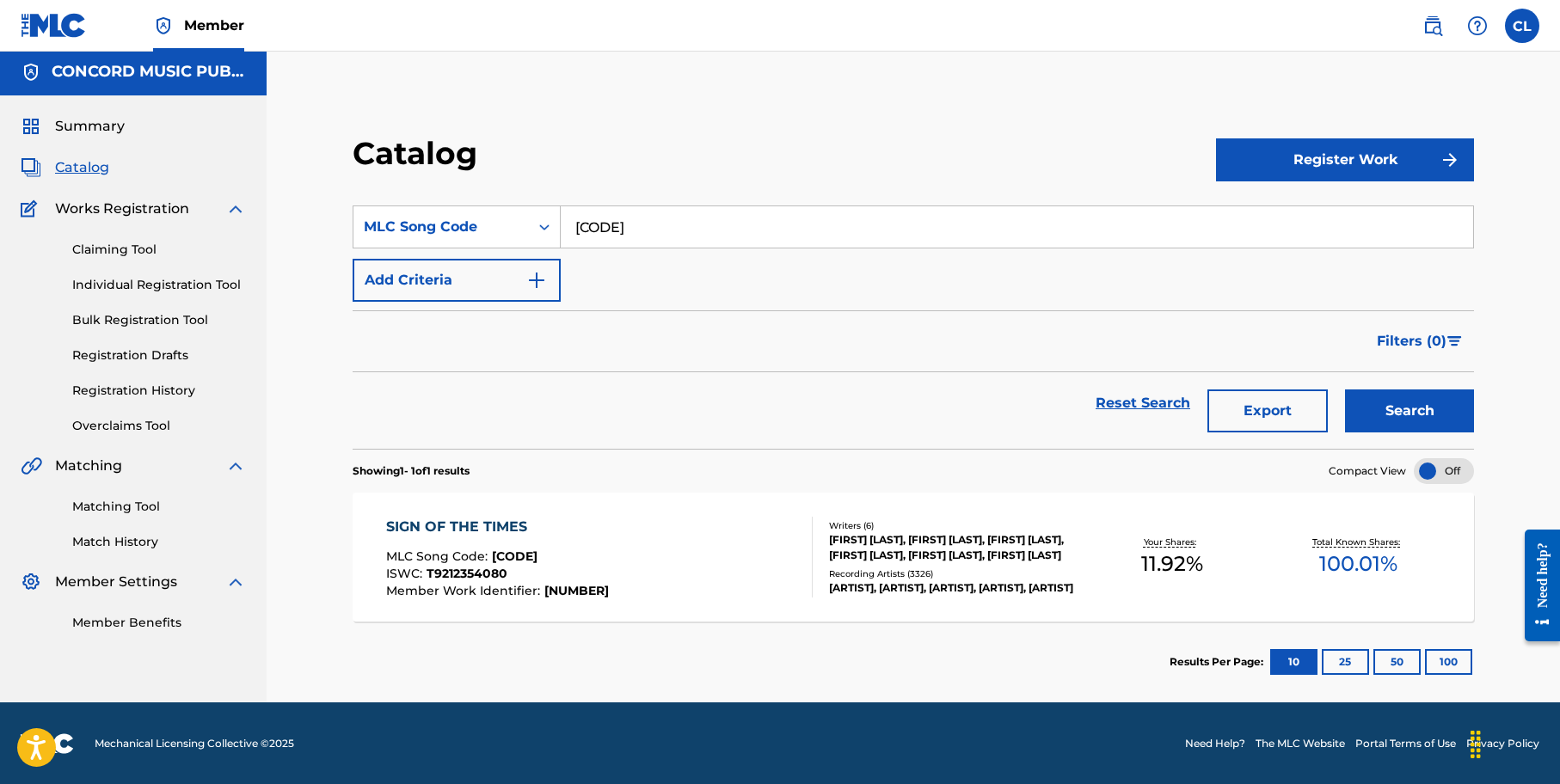 scroll, scrollTop: 4, scrollLeft: 0, axis: vertical 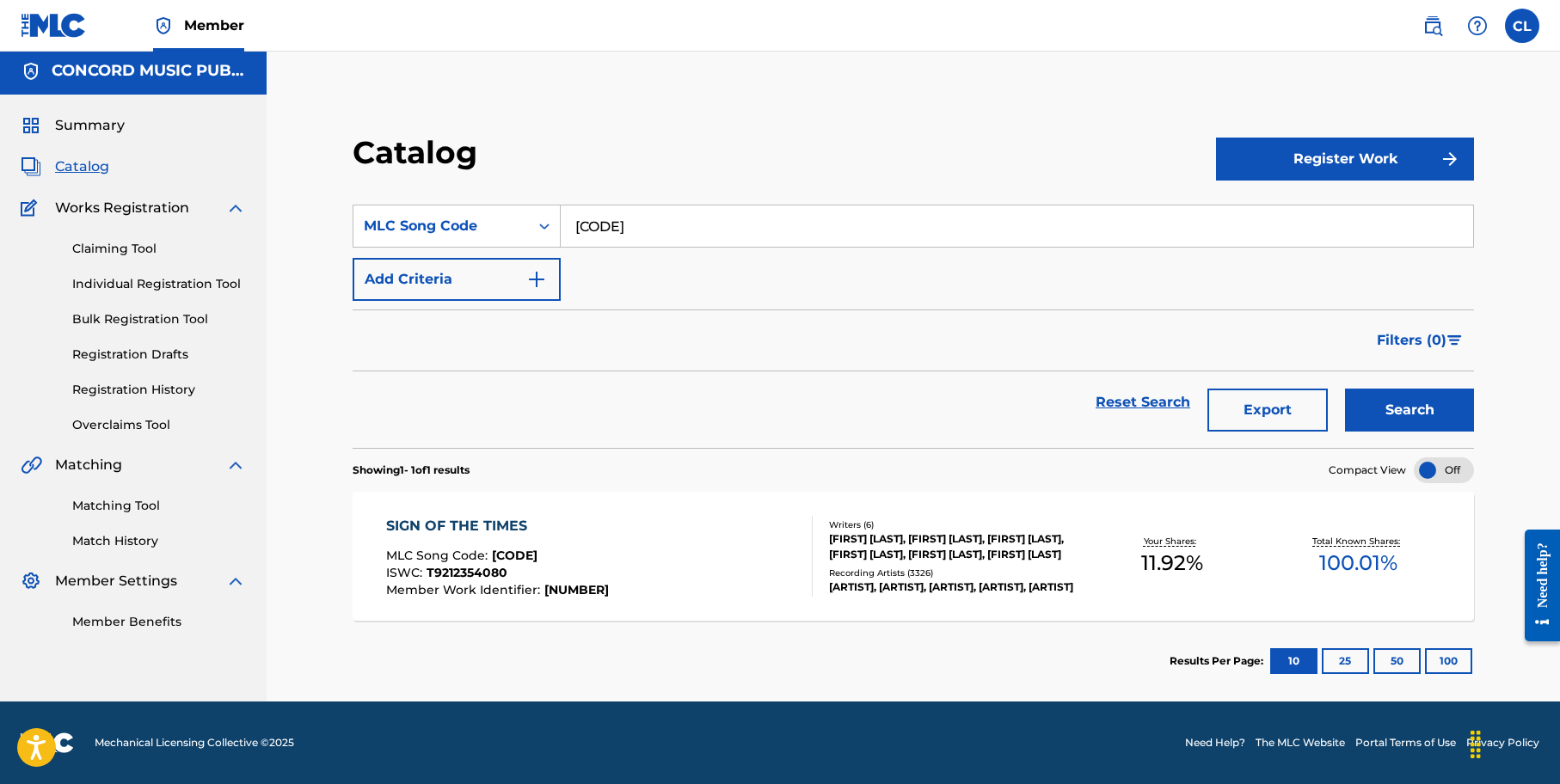 click on "SIGN OF THE TIMES" at bounding box center (497, 526) 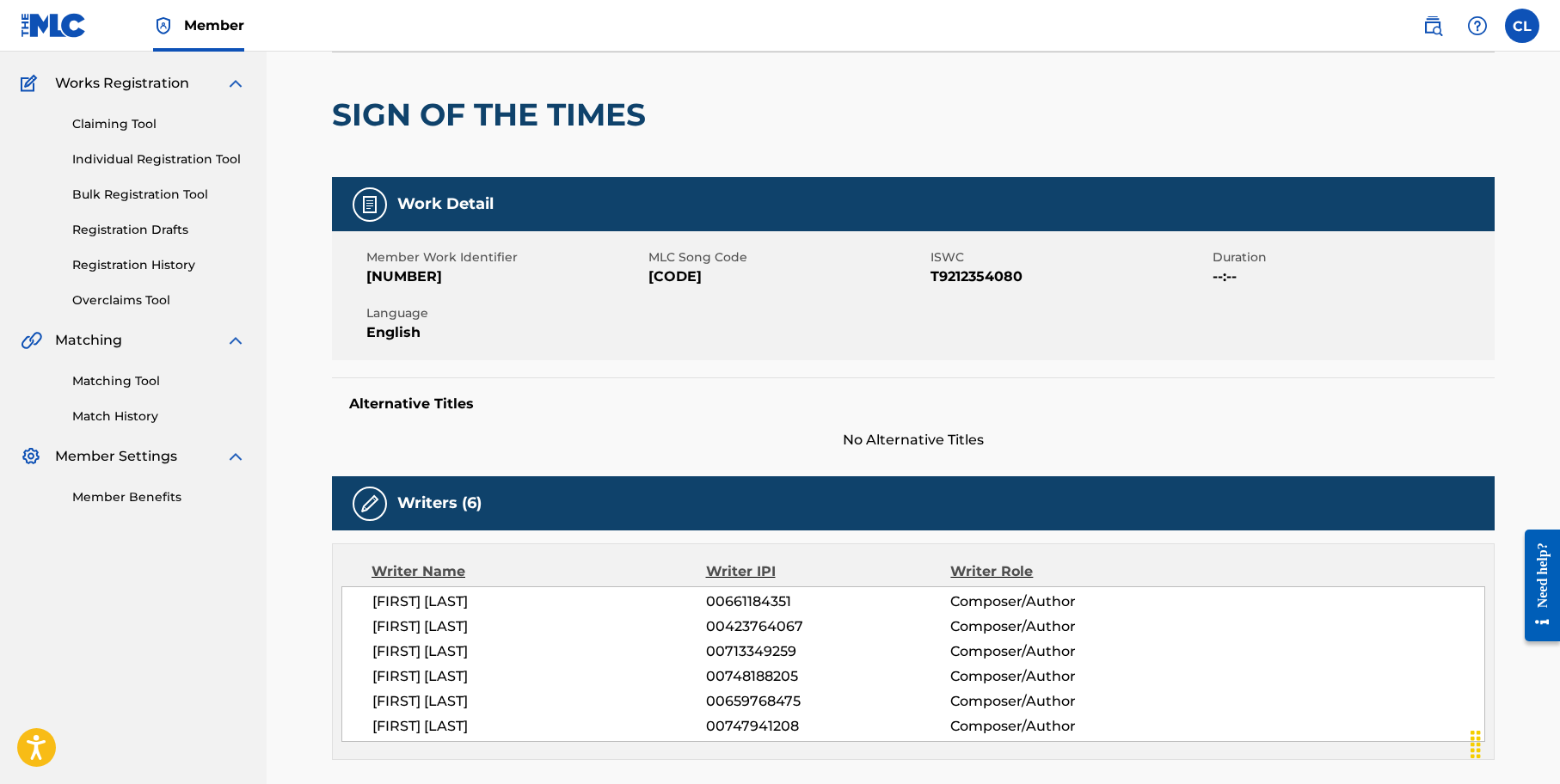 scroll, scrollTop: 172, scrollLeft: 0, axis: vertical 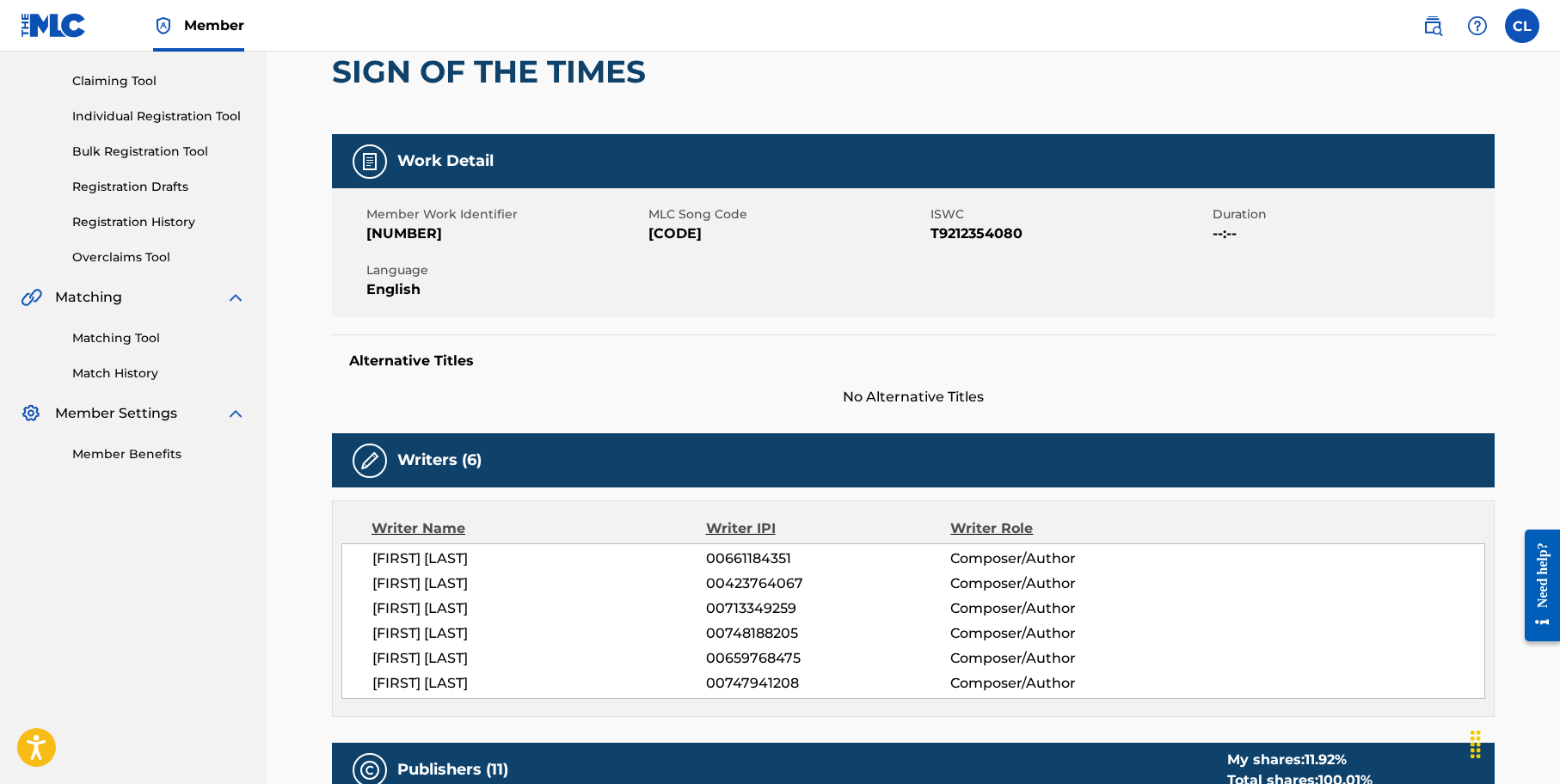 click on "CONCORD MUSIC PUBLISHING LLC Summary Catalog Works Registration Claiming Tool Individual Registration Tool Bulk Registration Tool Registration Drafts Registration History Overclaims Tool Matching Matching Tool Match History Member Settings Member Benefits" at bounding box center (133, 2155) 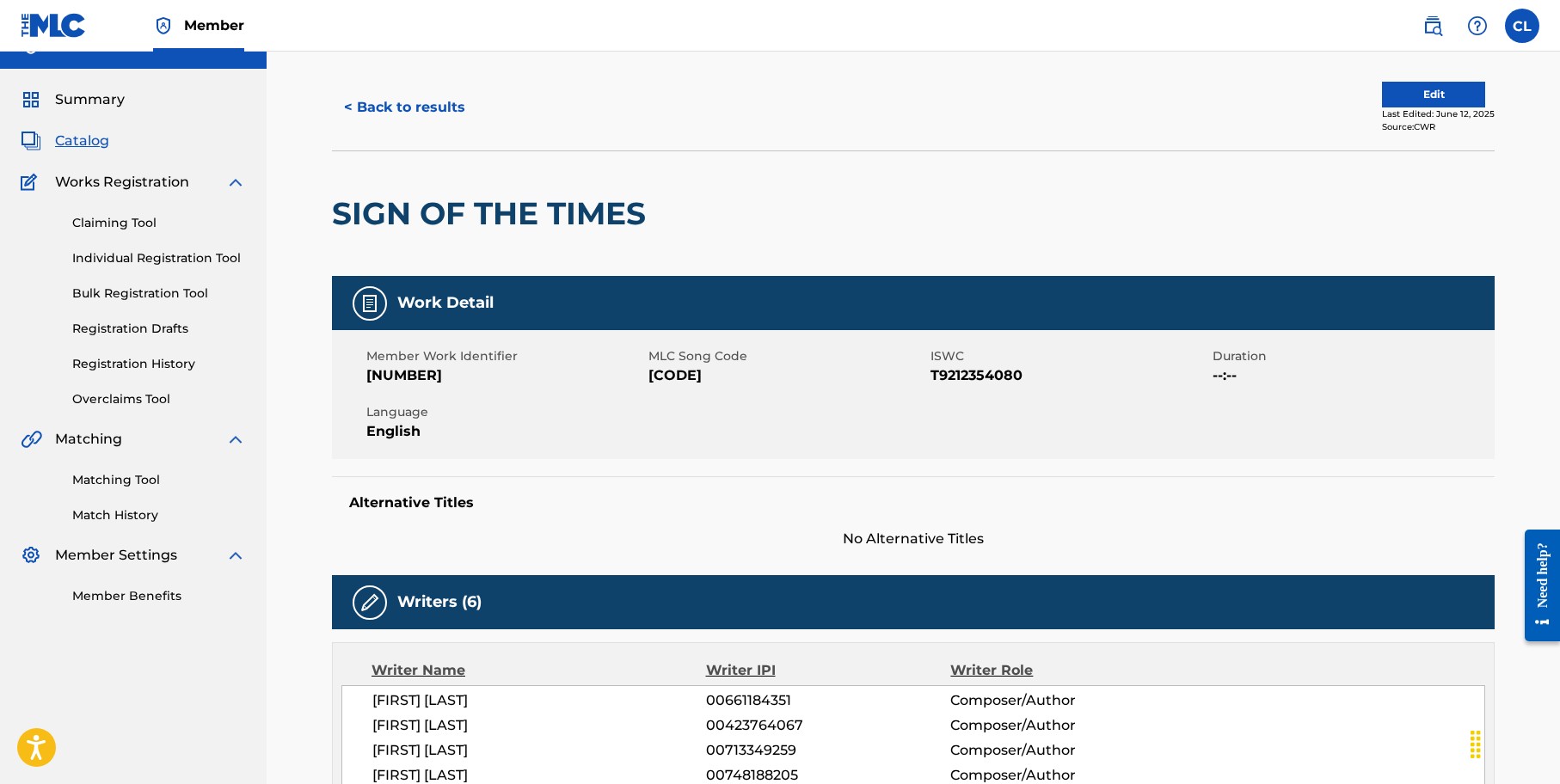 scroll, scrollTop: 0, scrollLeft: 0, axis: both 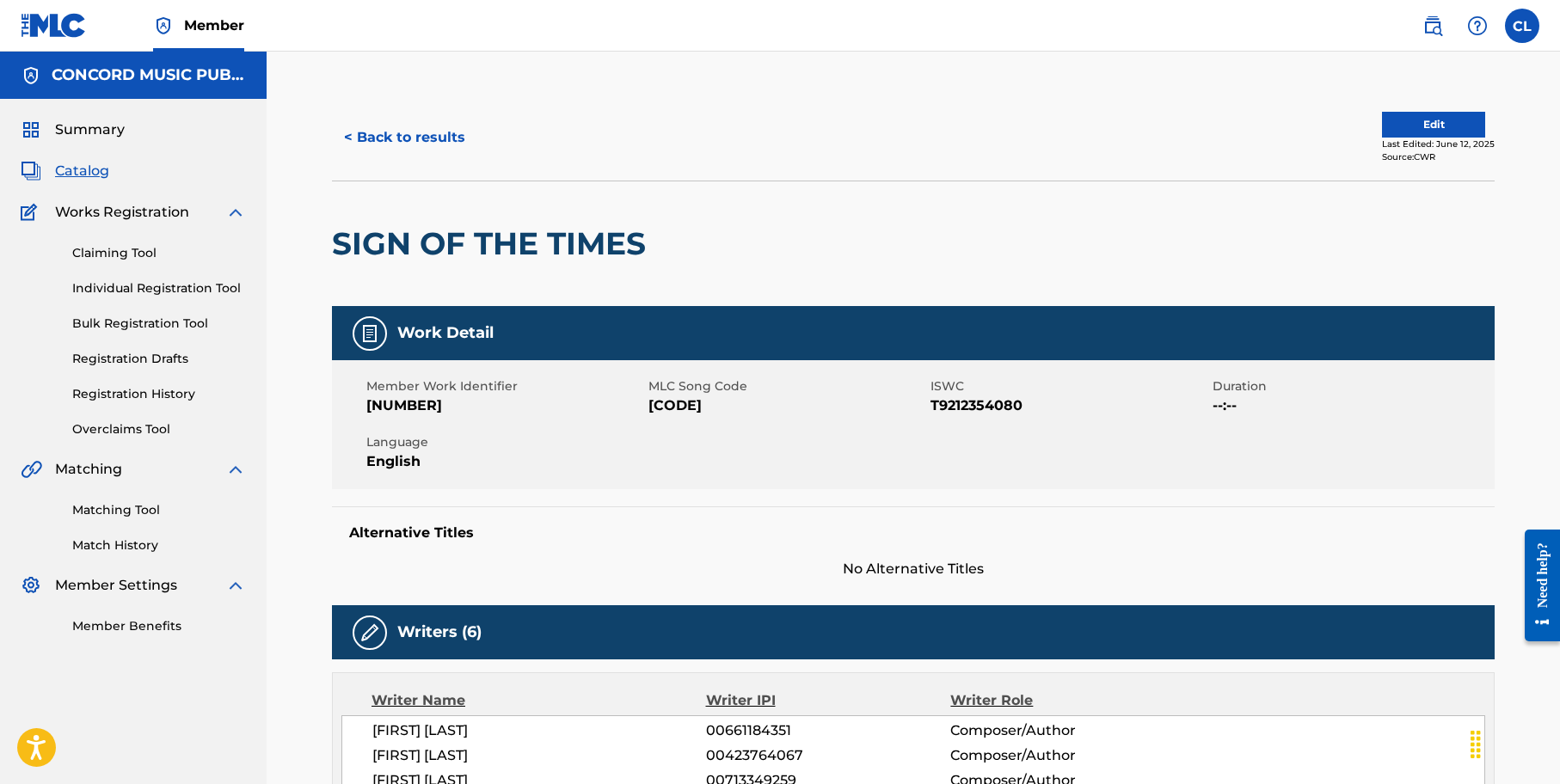 click on "< Back to results" at bounding box center [404, 138] 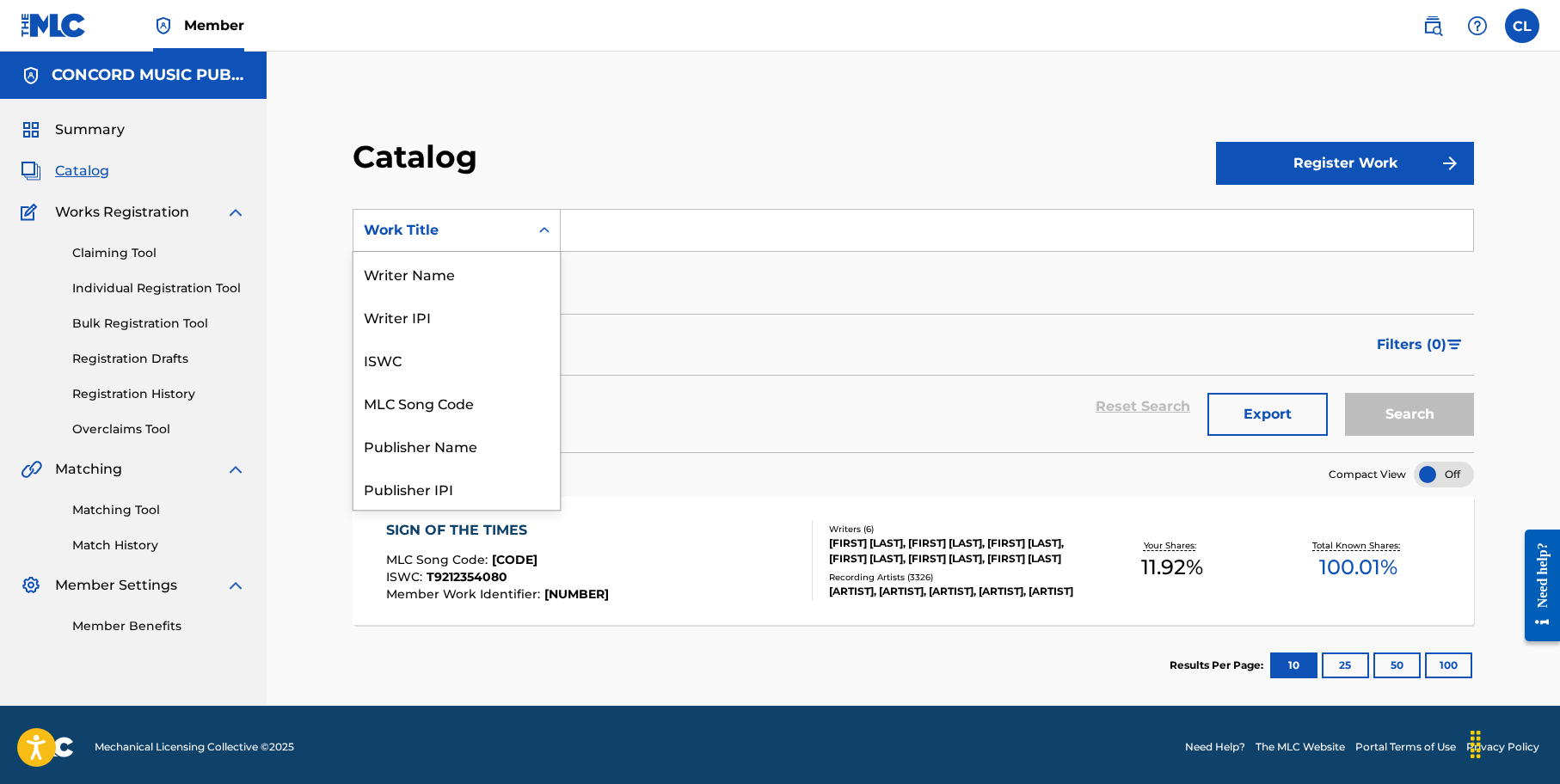 click on "Work Title" at bounding box center (441, 230) 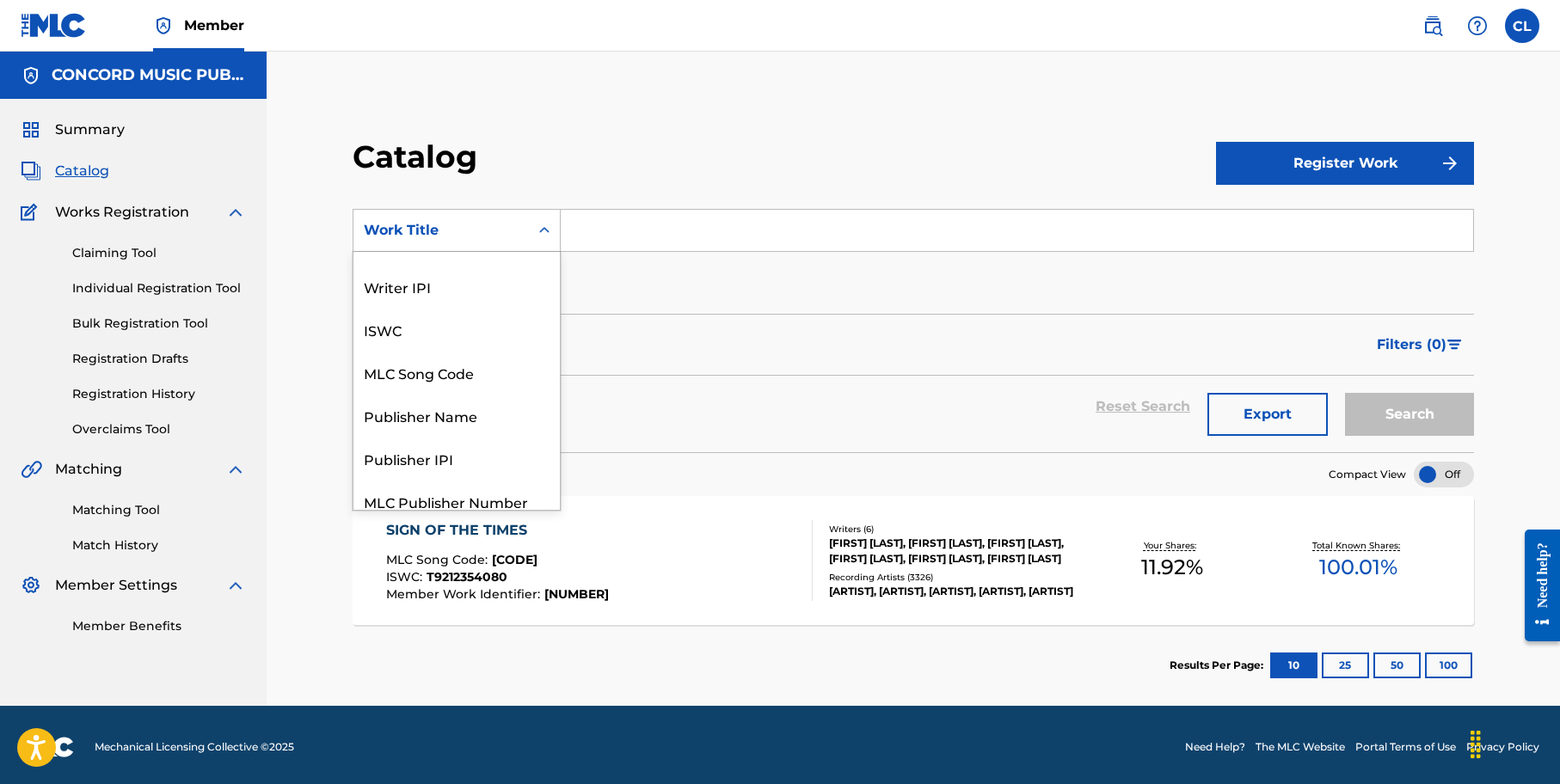 scroll, scrollTop: 0, scrollLeft: 0, axis: both 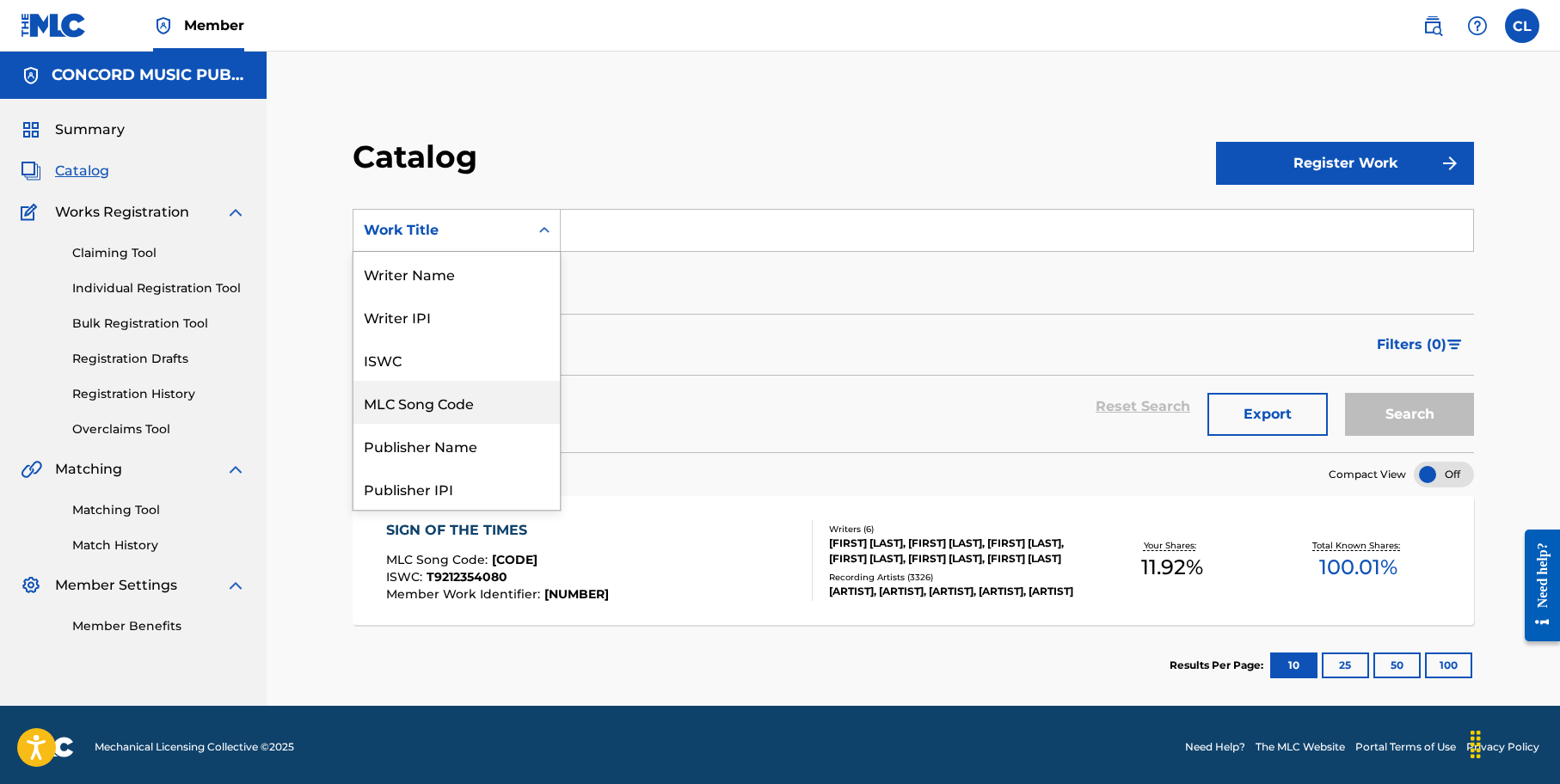 click on "MLC Song Code" at bounding box center (457, 402) 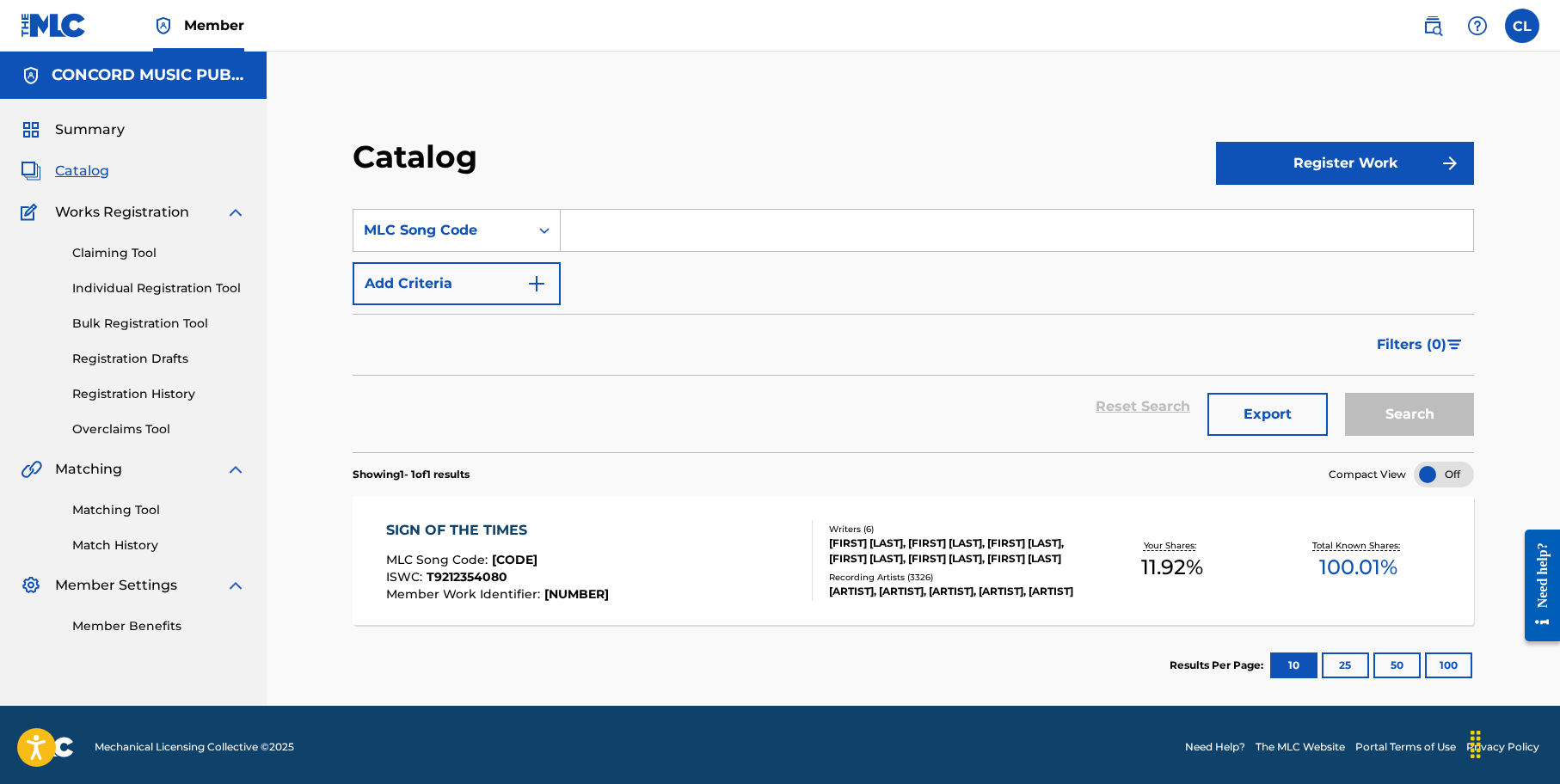 click at bounding box center (1016, 230) 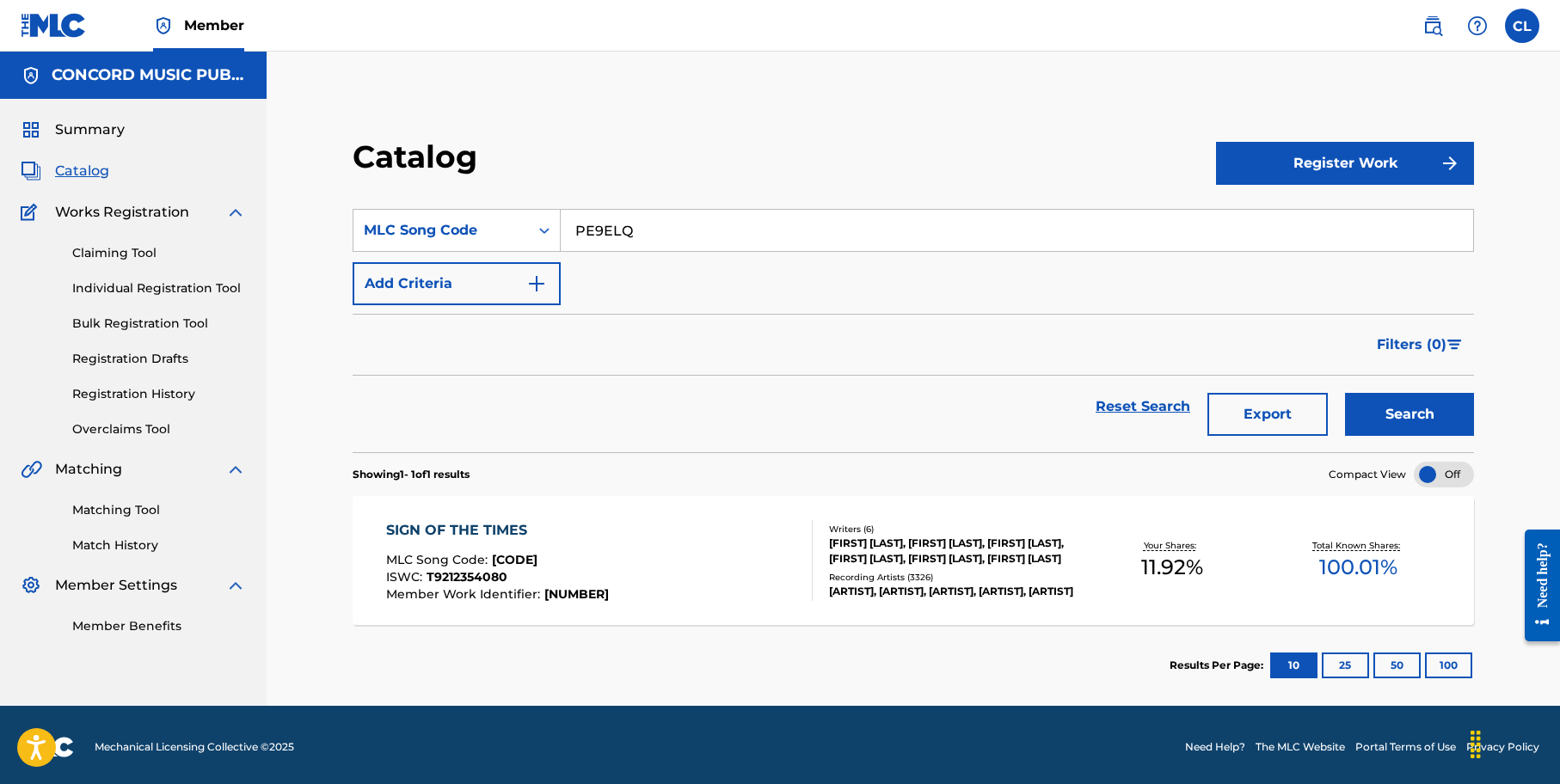 type on "PE9ELQ" 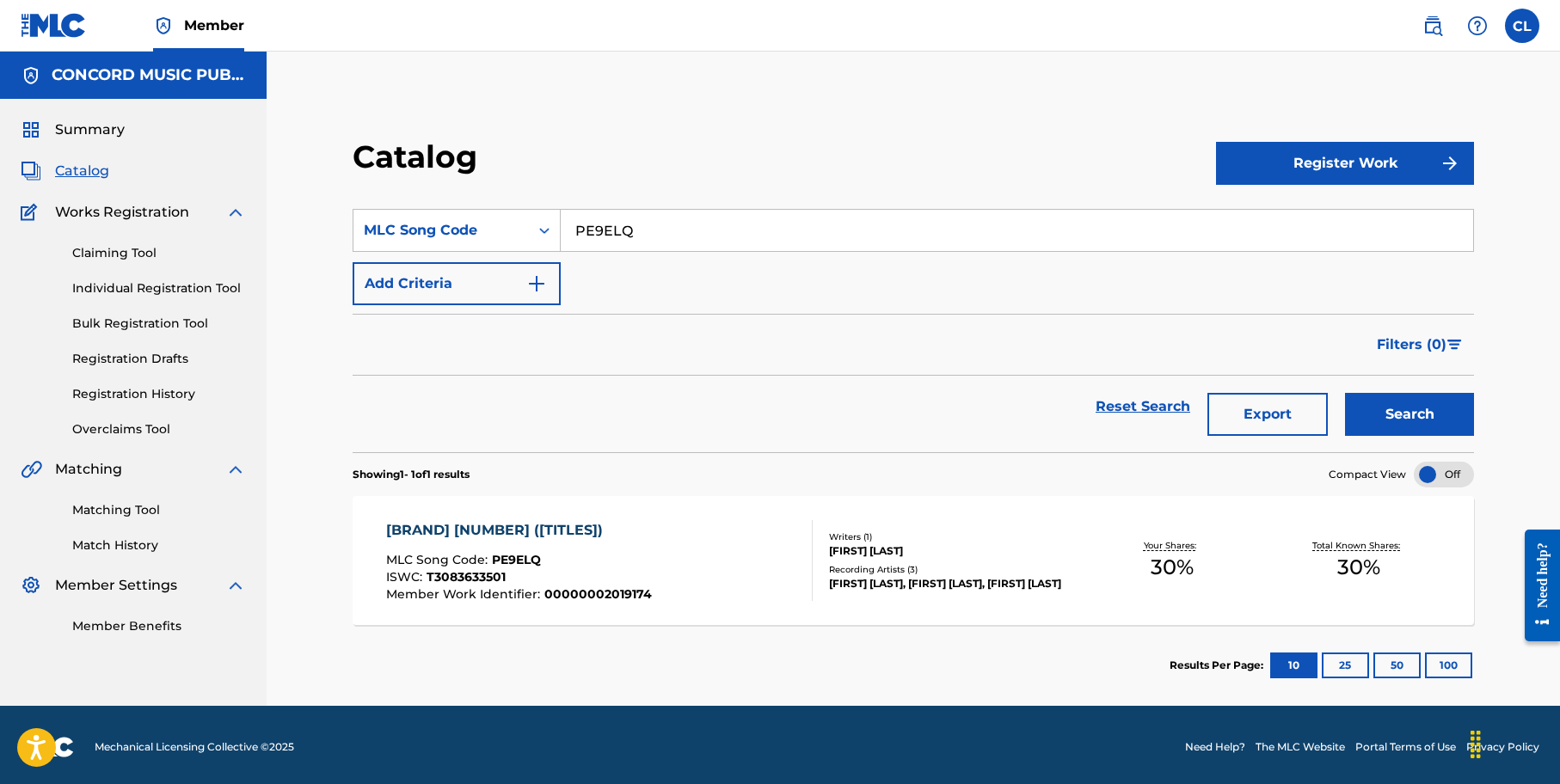 click on "[BRAND] [NUMBER] ([TITLES])" at bounding box center (519, 530) 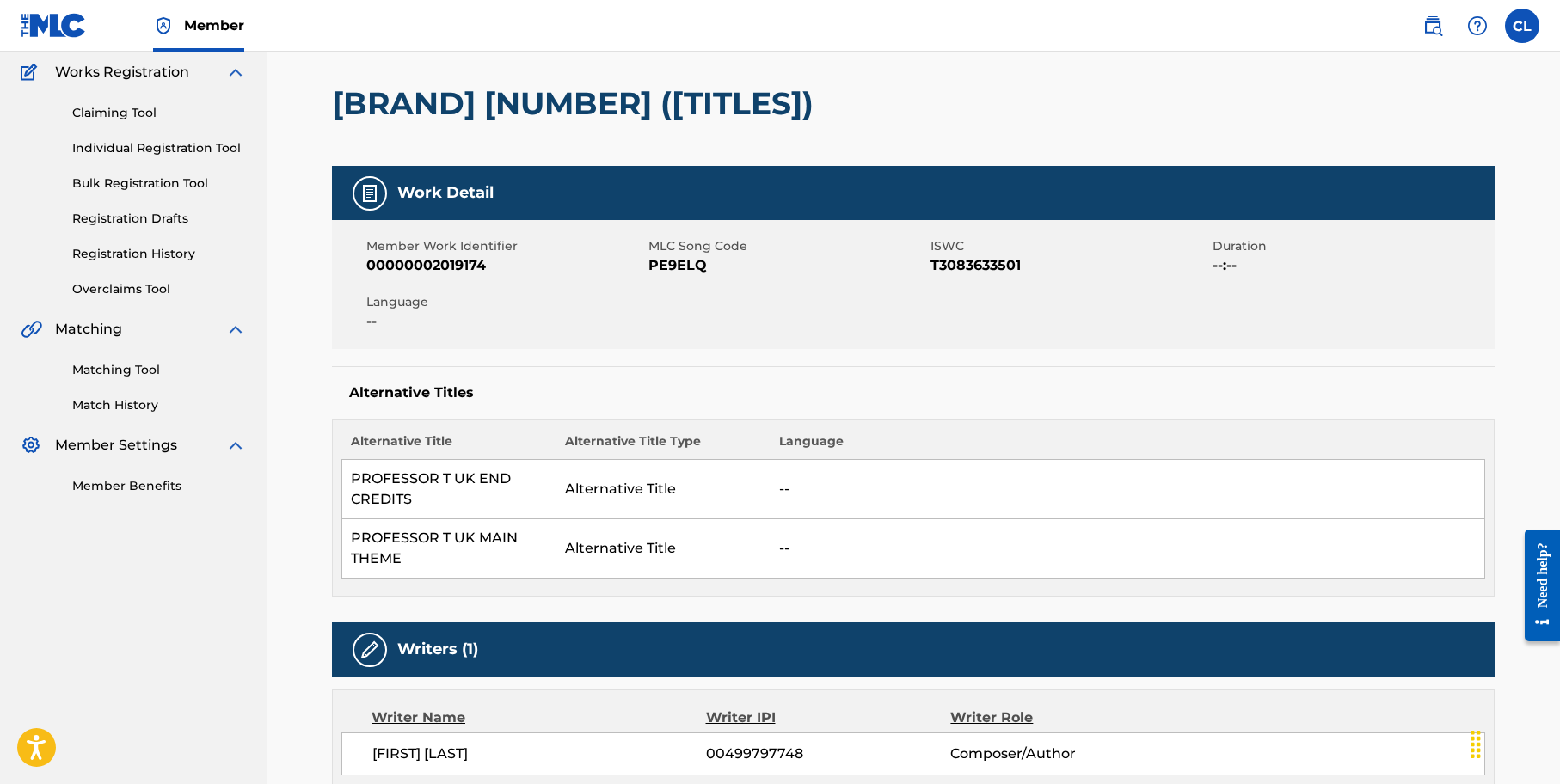scroll, scrollTop: 0, scrollLeft: 0, axis: both 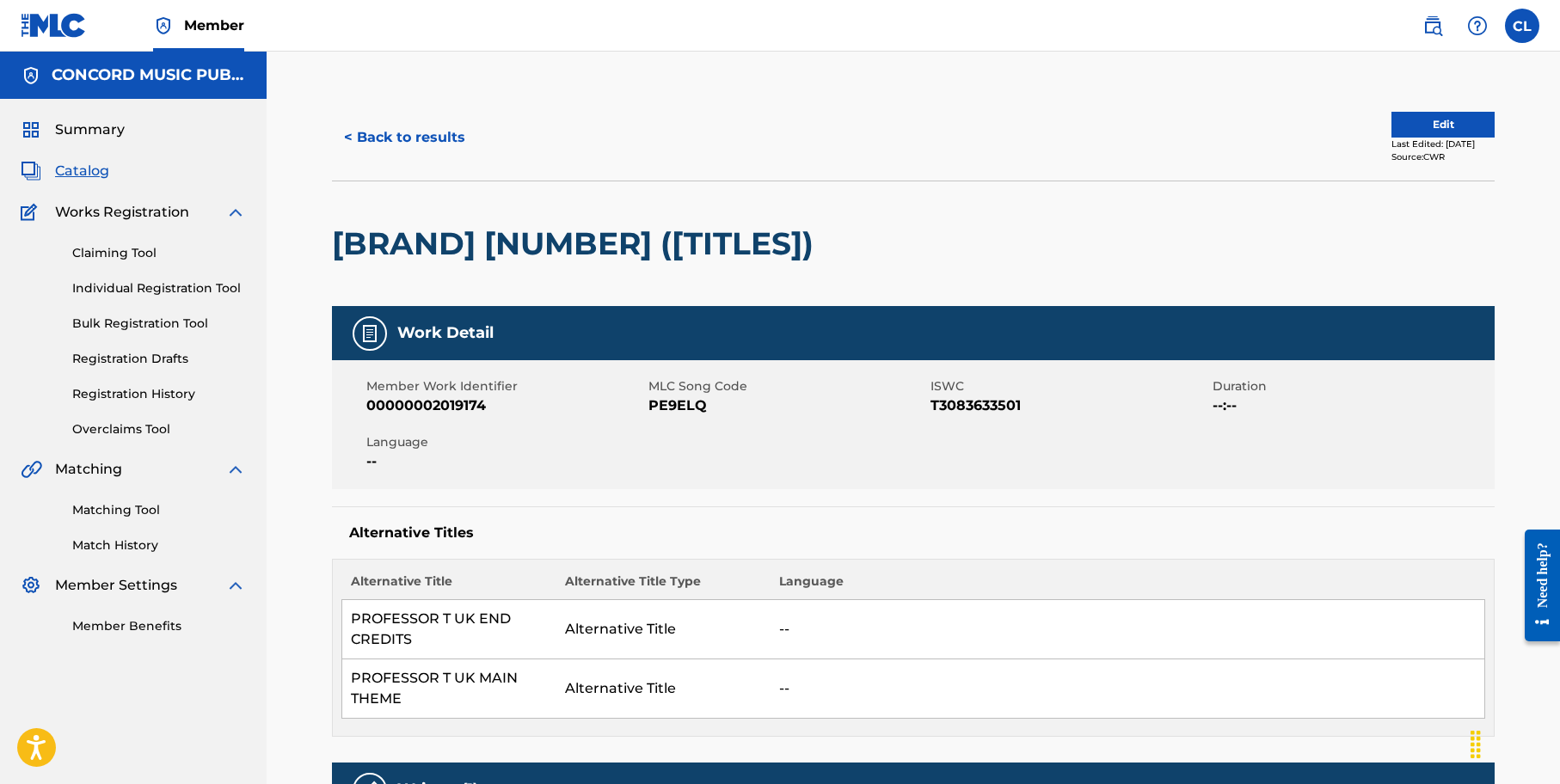 click on "< Back to results" at bounding box center [404, 138] 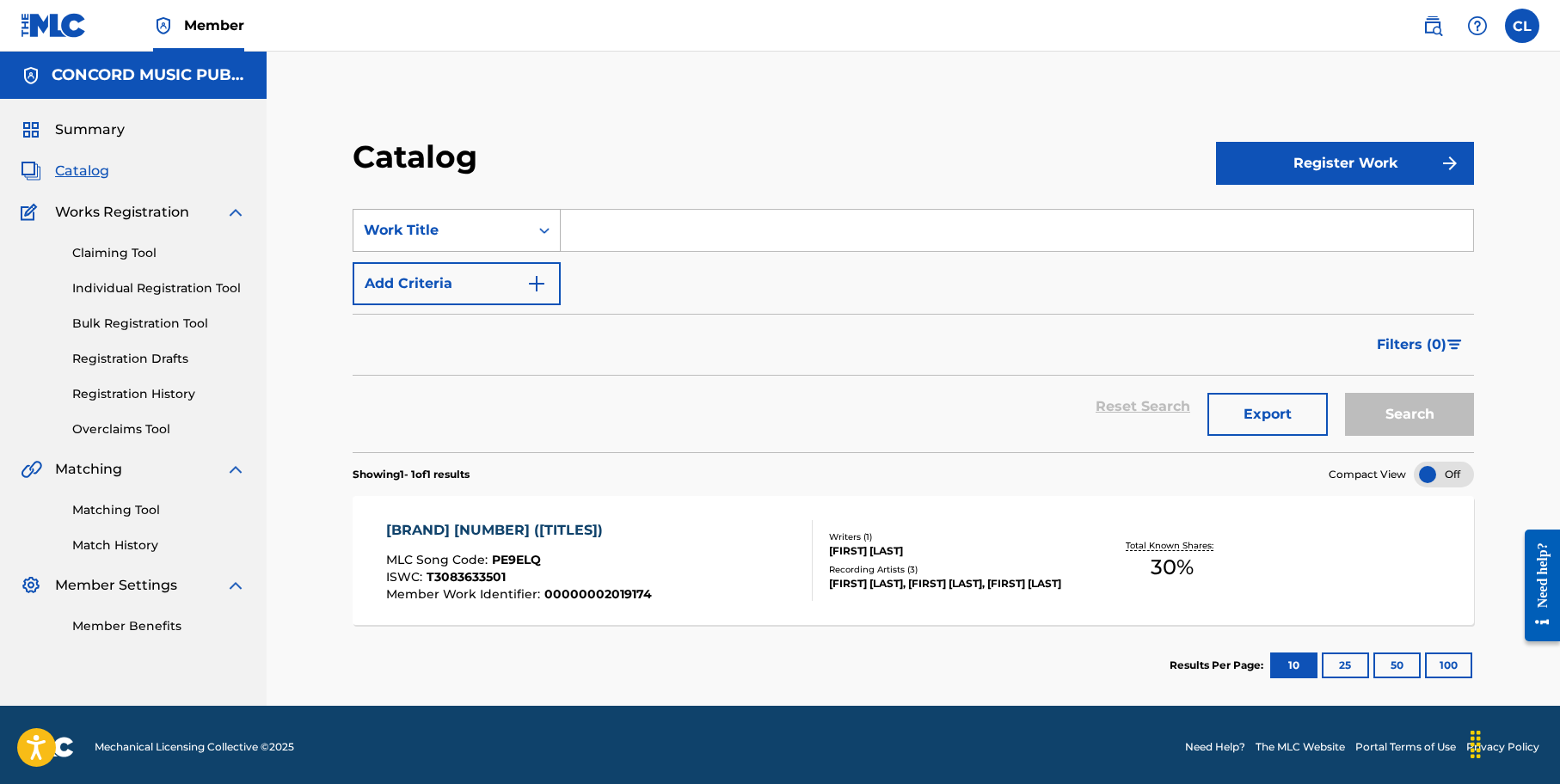 click on "Work Title" at bounding box center (441, 230) 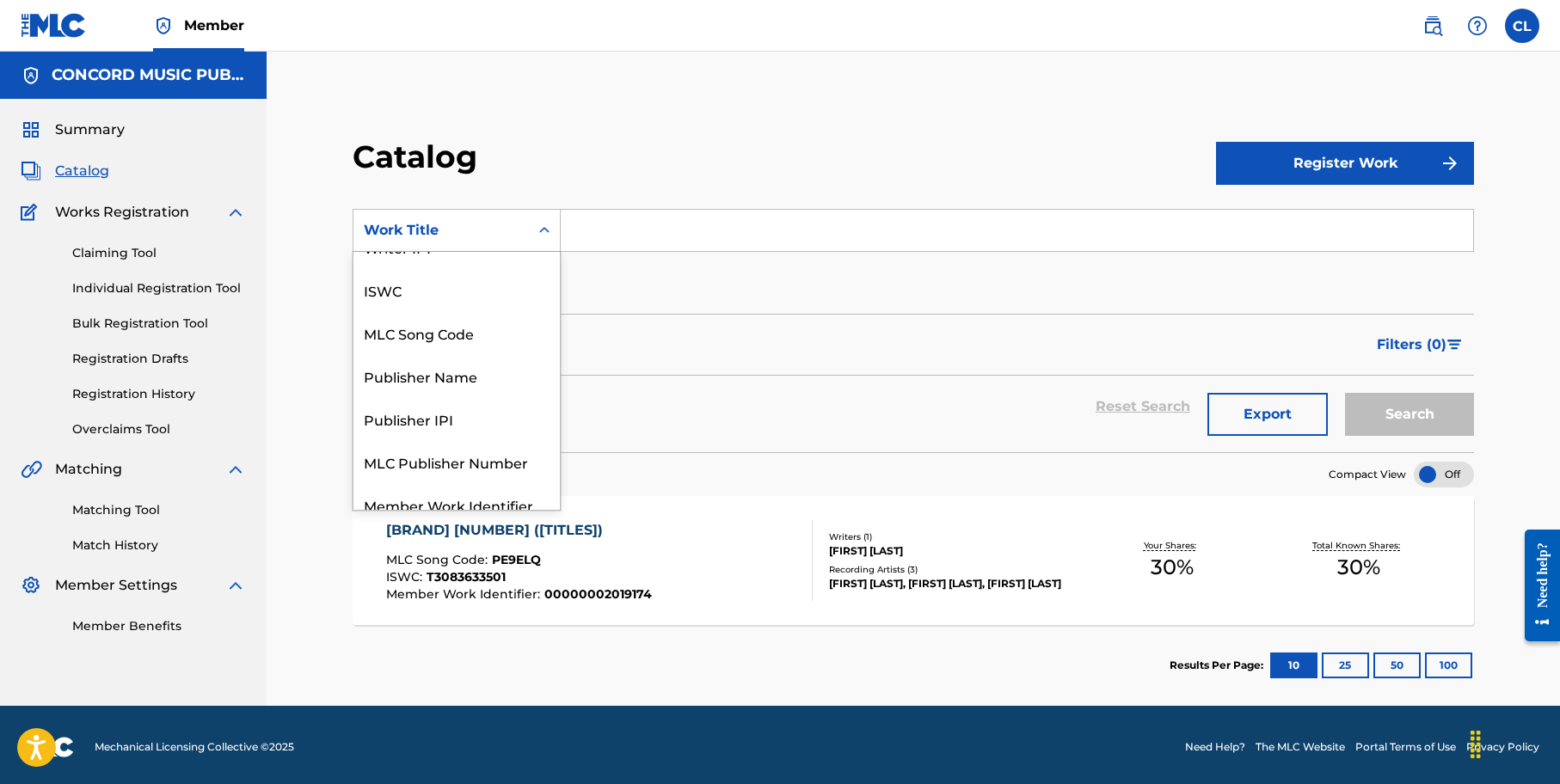 scroll, scrollTop: 0, scrollLeft: 0, axis: both 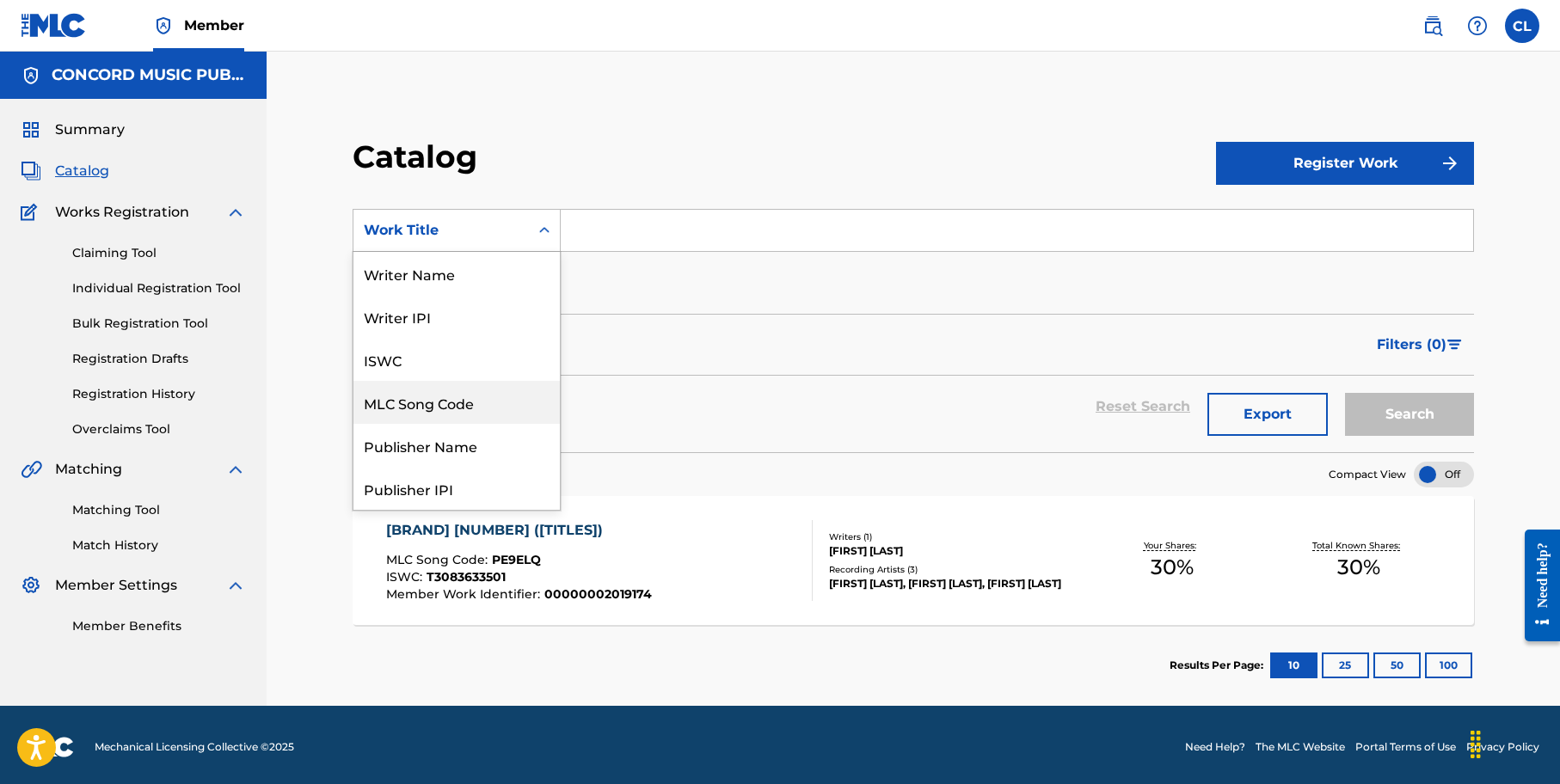 click on "MLC Song Code" at bounding box center (457, 402) 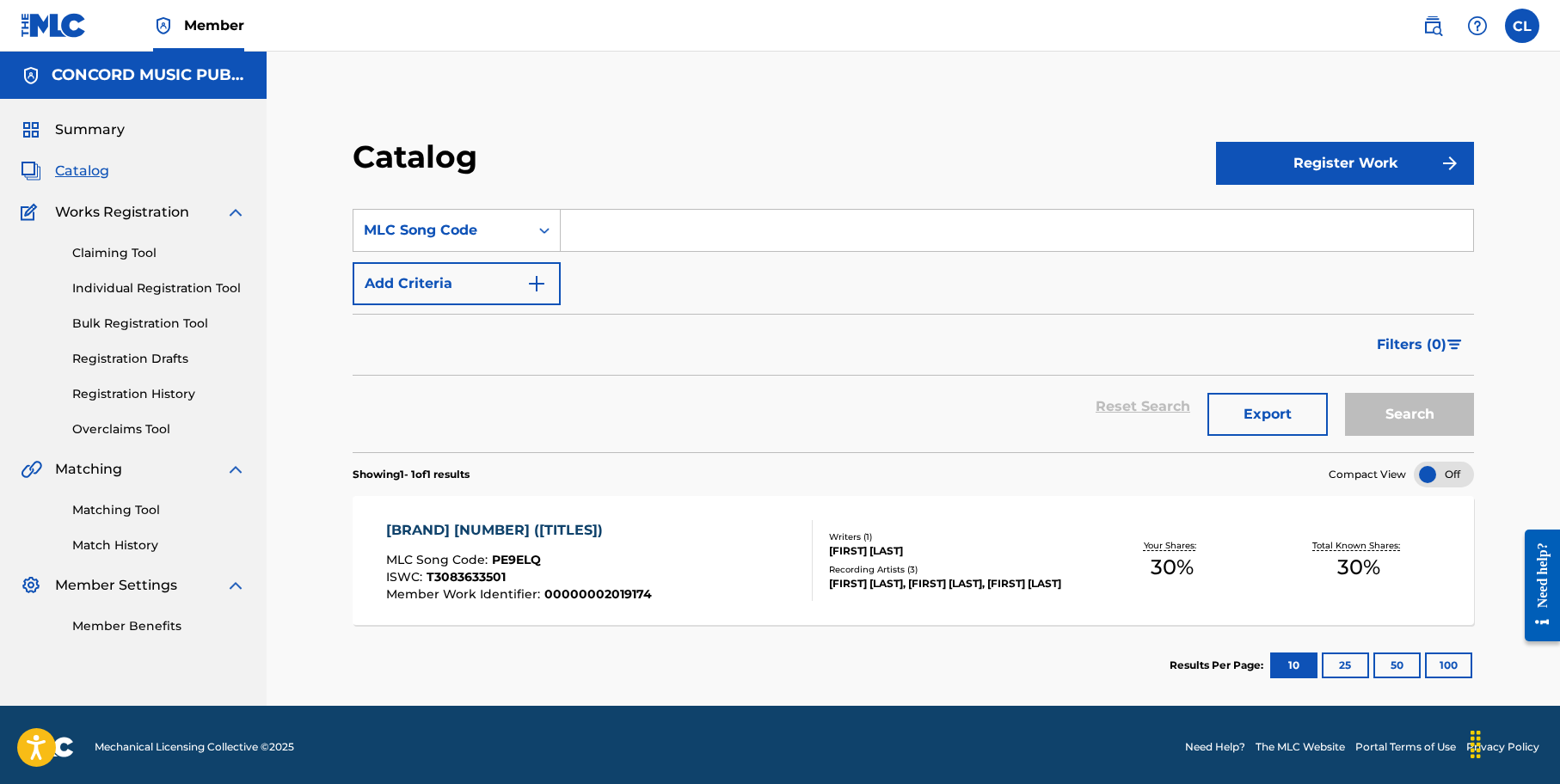 click at bounding box center (1016, 230) 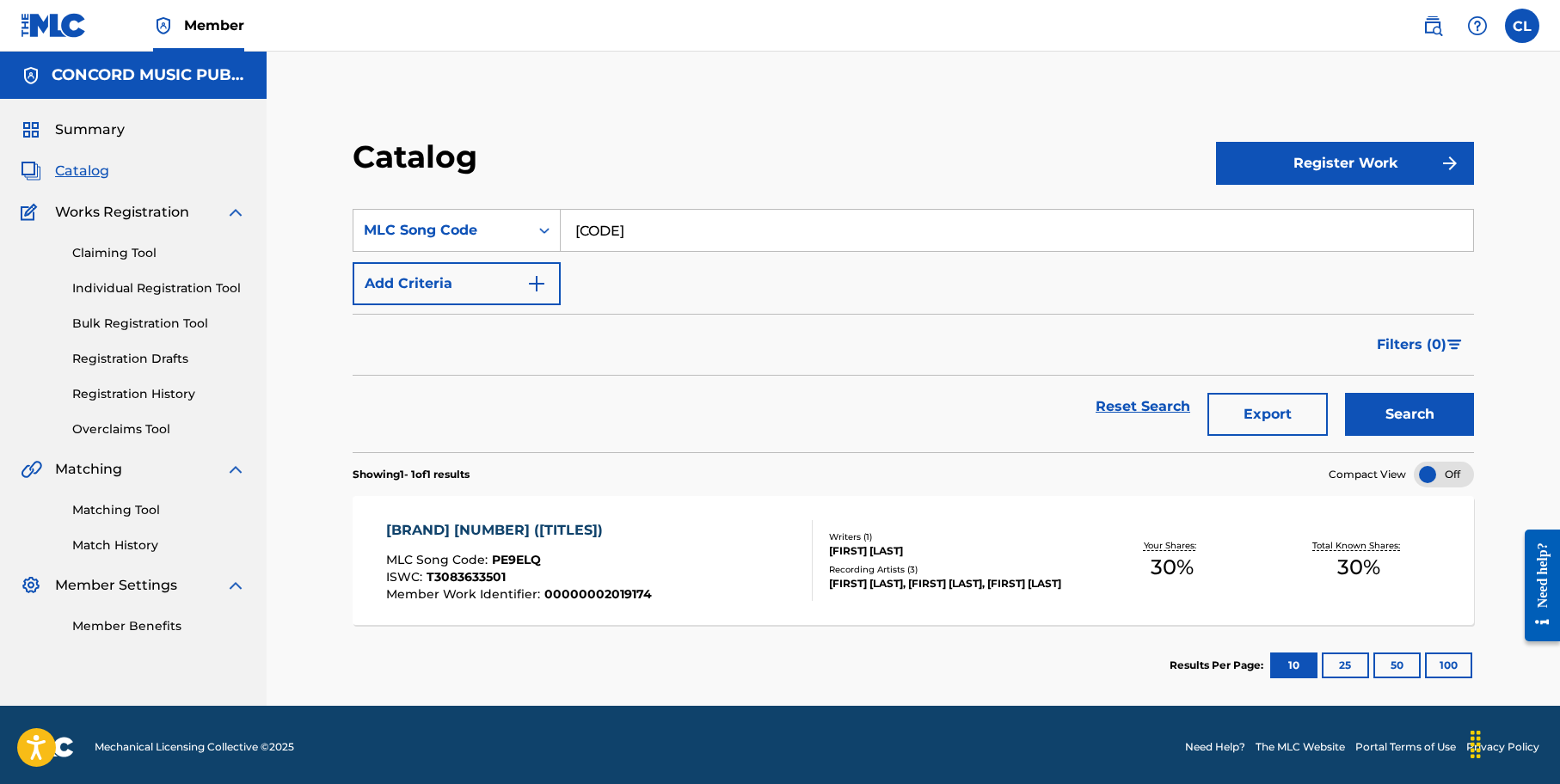 type on "[CODE]" 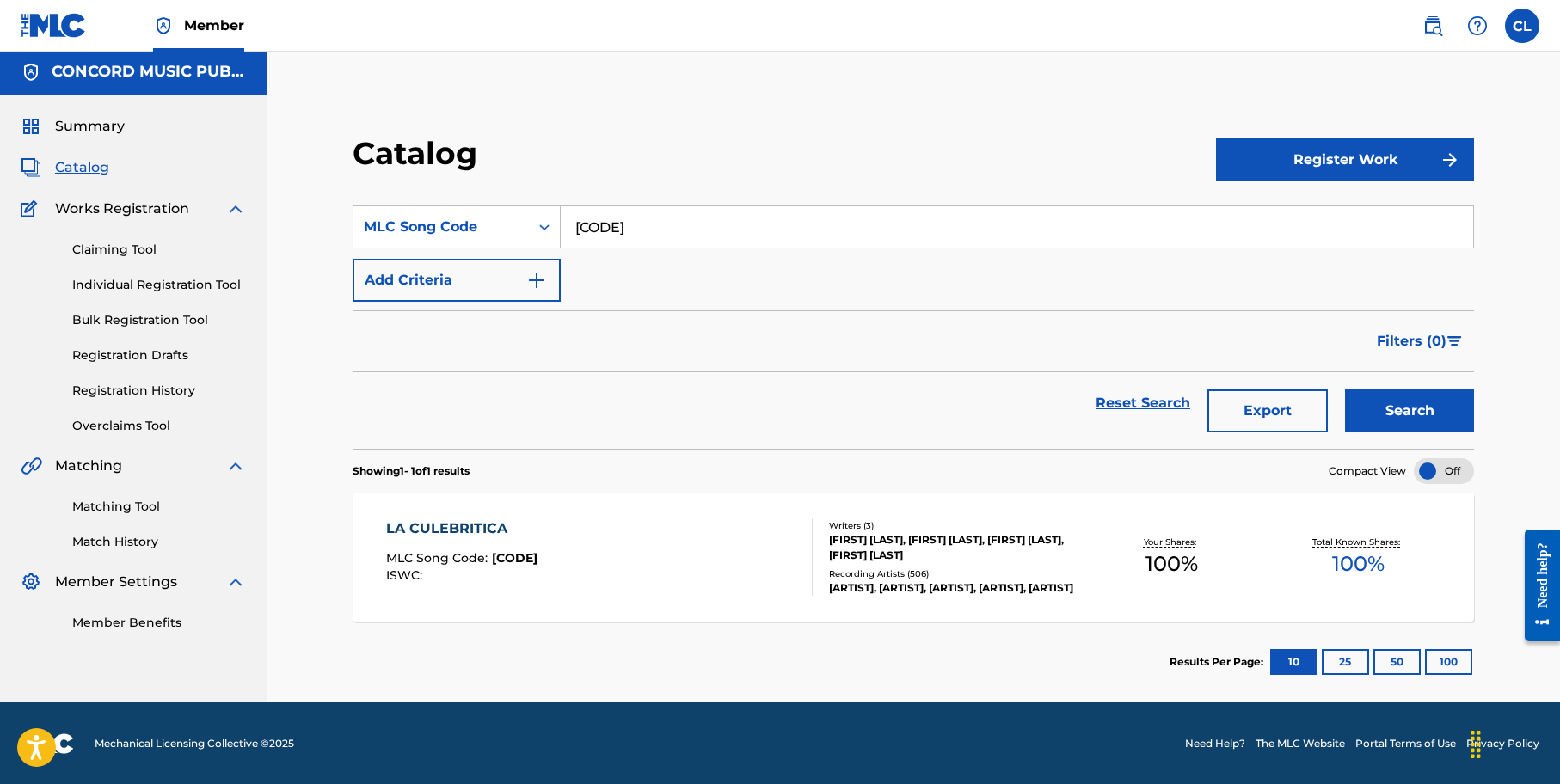 scroll, scrollTop: 4, scrollLeft: 0, axis: vertical 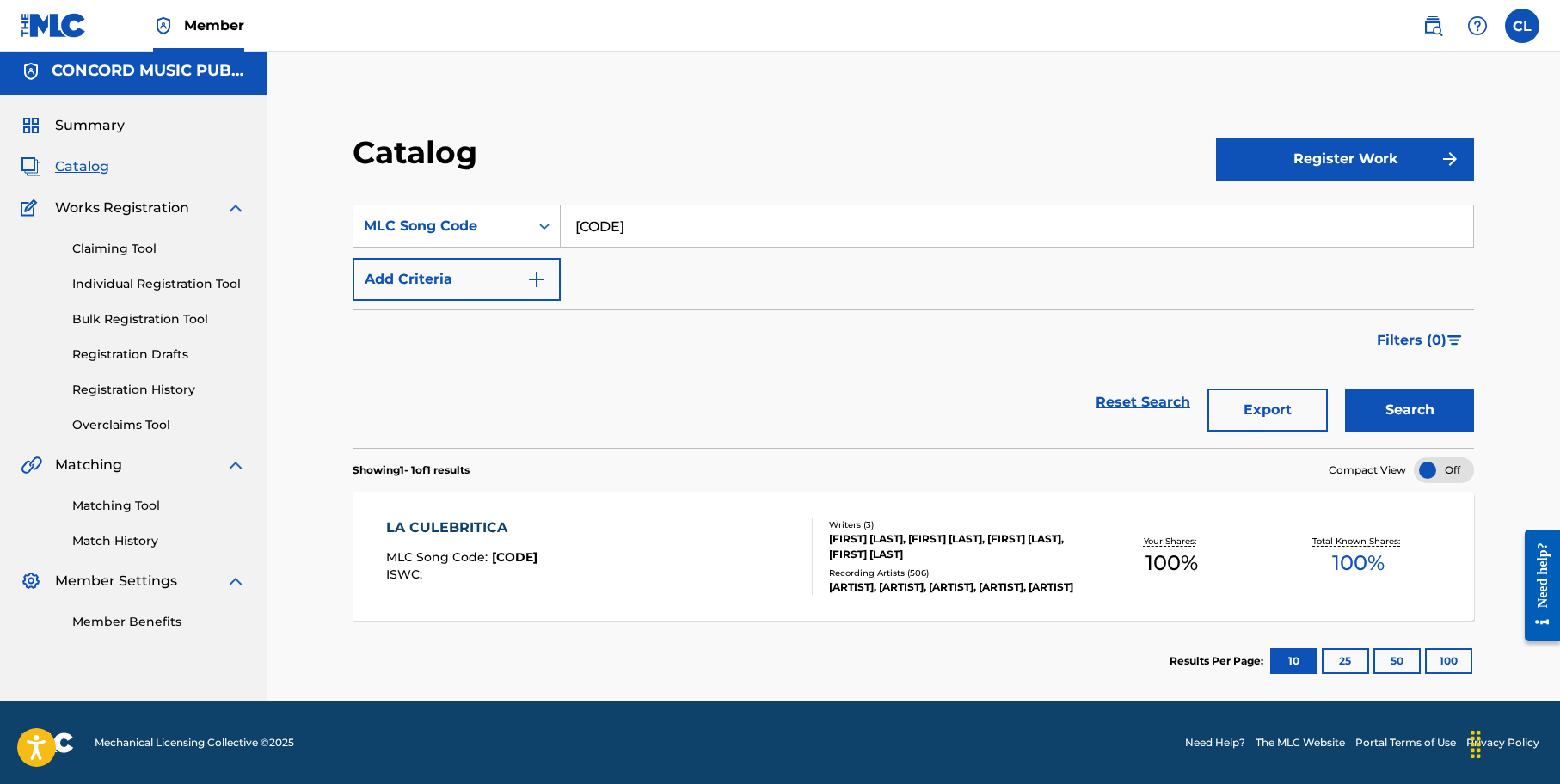 click on "LA CULEBRITICA MLC Song Code : L7969A ISWC :" at bounding box center (599, 556) 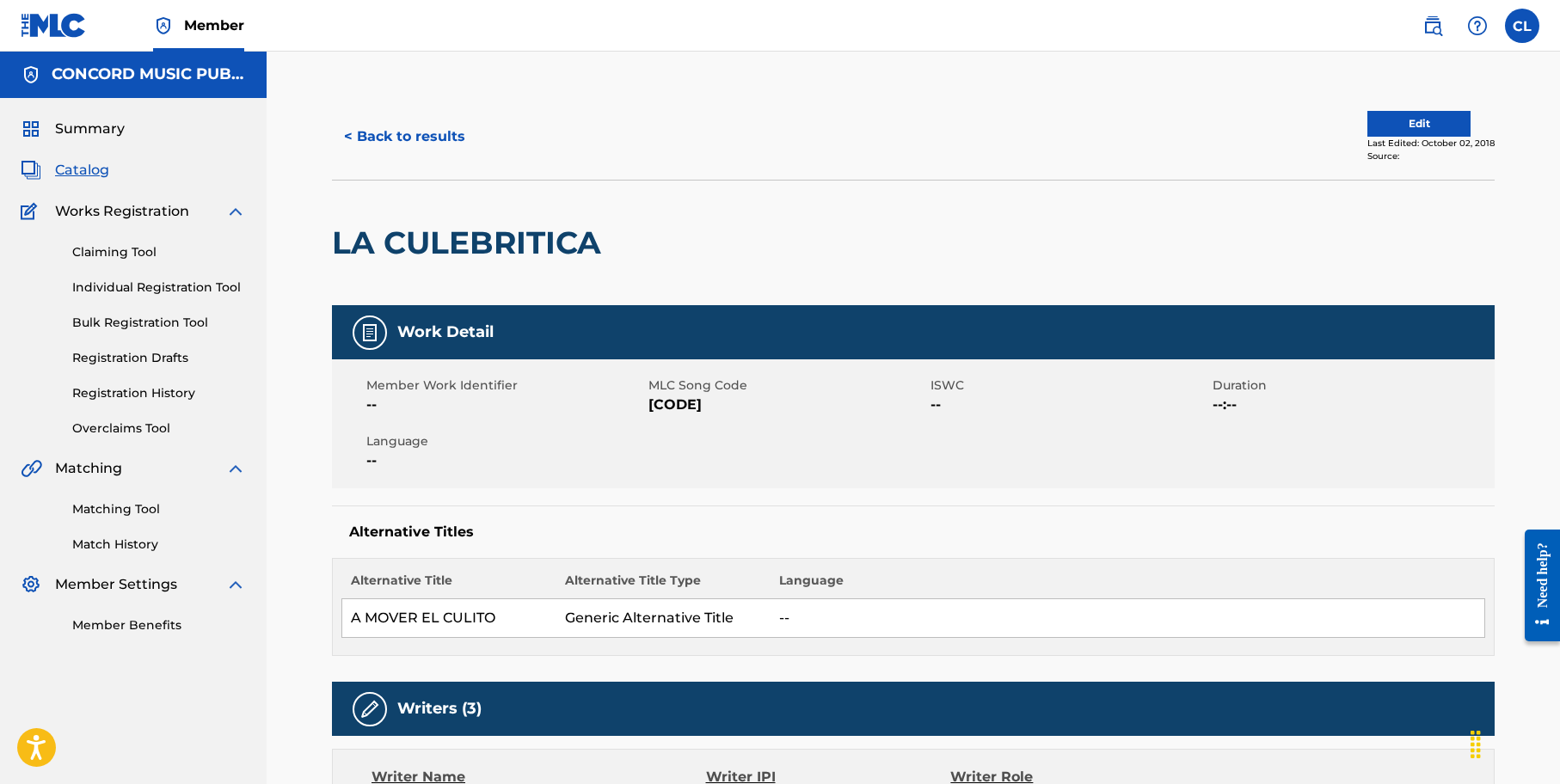 scroll, scrollTop: 0, scrollLeft: 0, axis: both 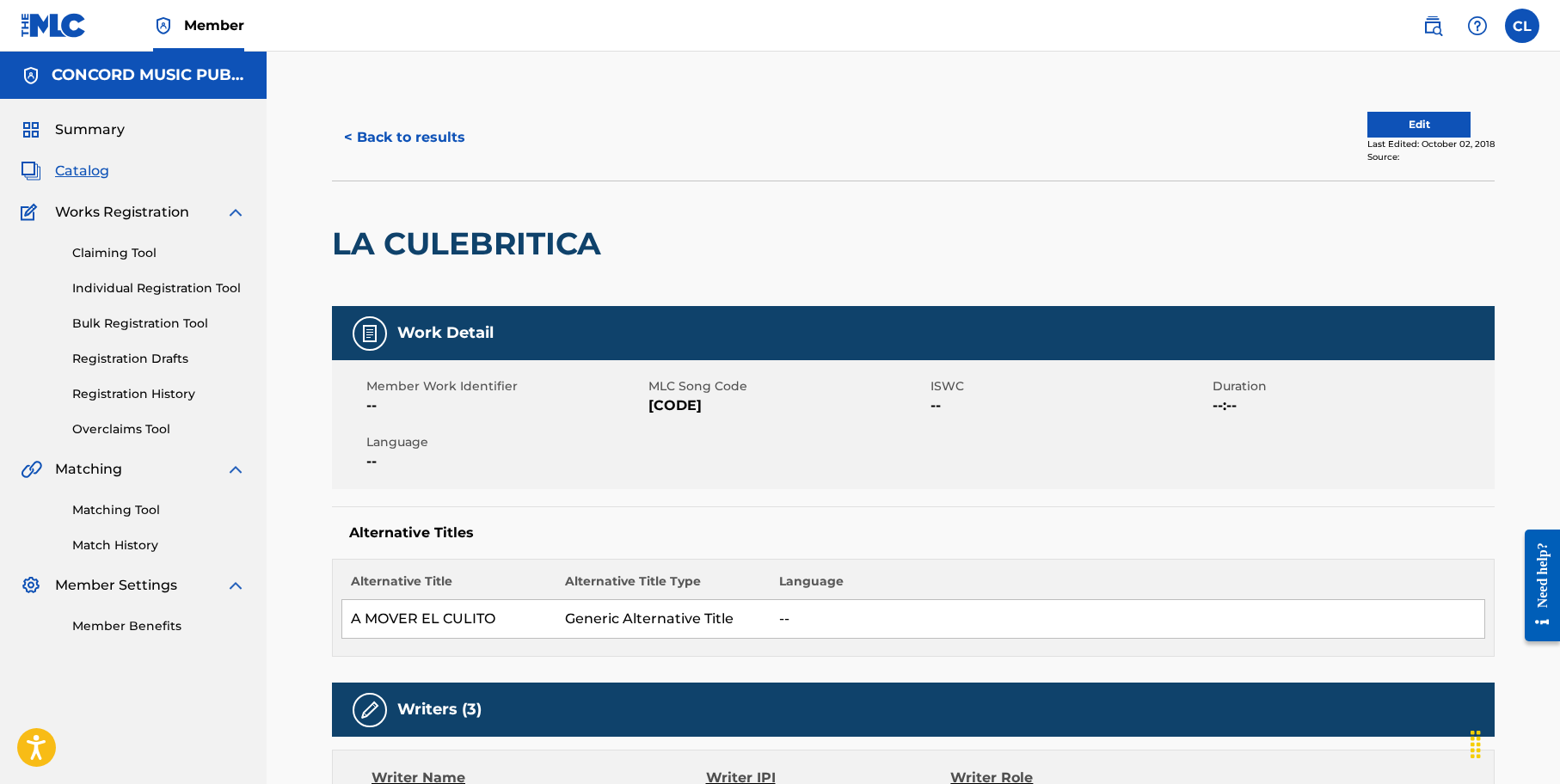click on "< Back to results" at bounding box center [404, 138] 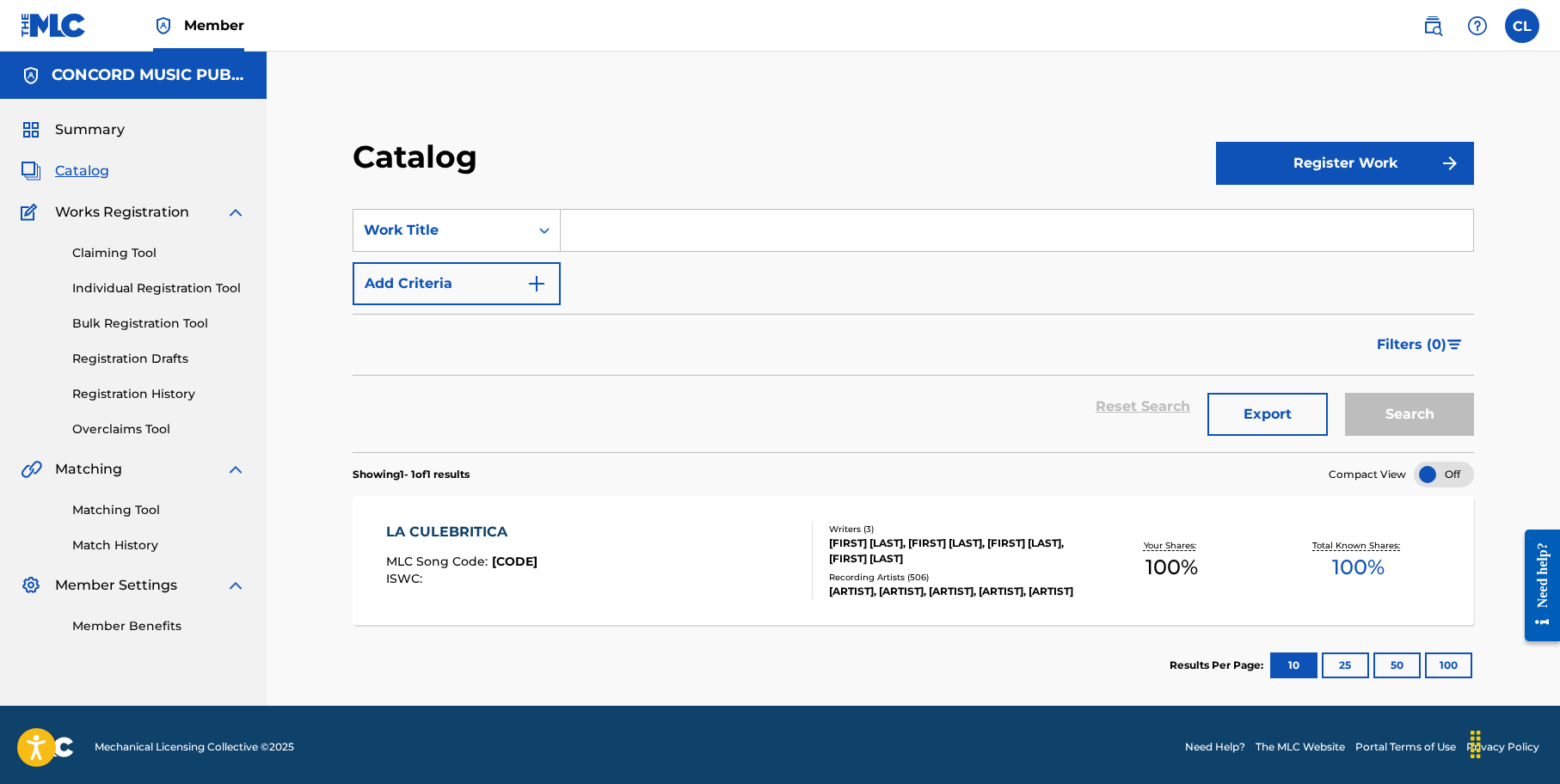 click on "CONCORD MUSIC PUBLISHING LLC Summary Catalog Works Registration Claiming Tool Individual Registration Tool Bulk Registration Tool Registration Drafts Registration History Overclaims Tool Matching Matching Tool Match History Member Settings Member Benefits" at bounding box center (133, 378) 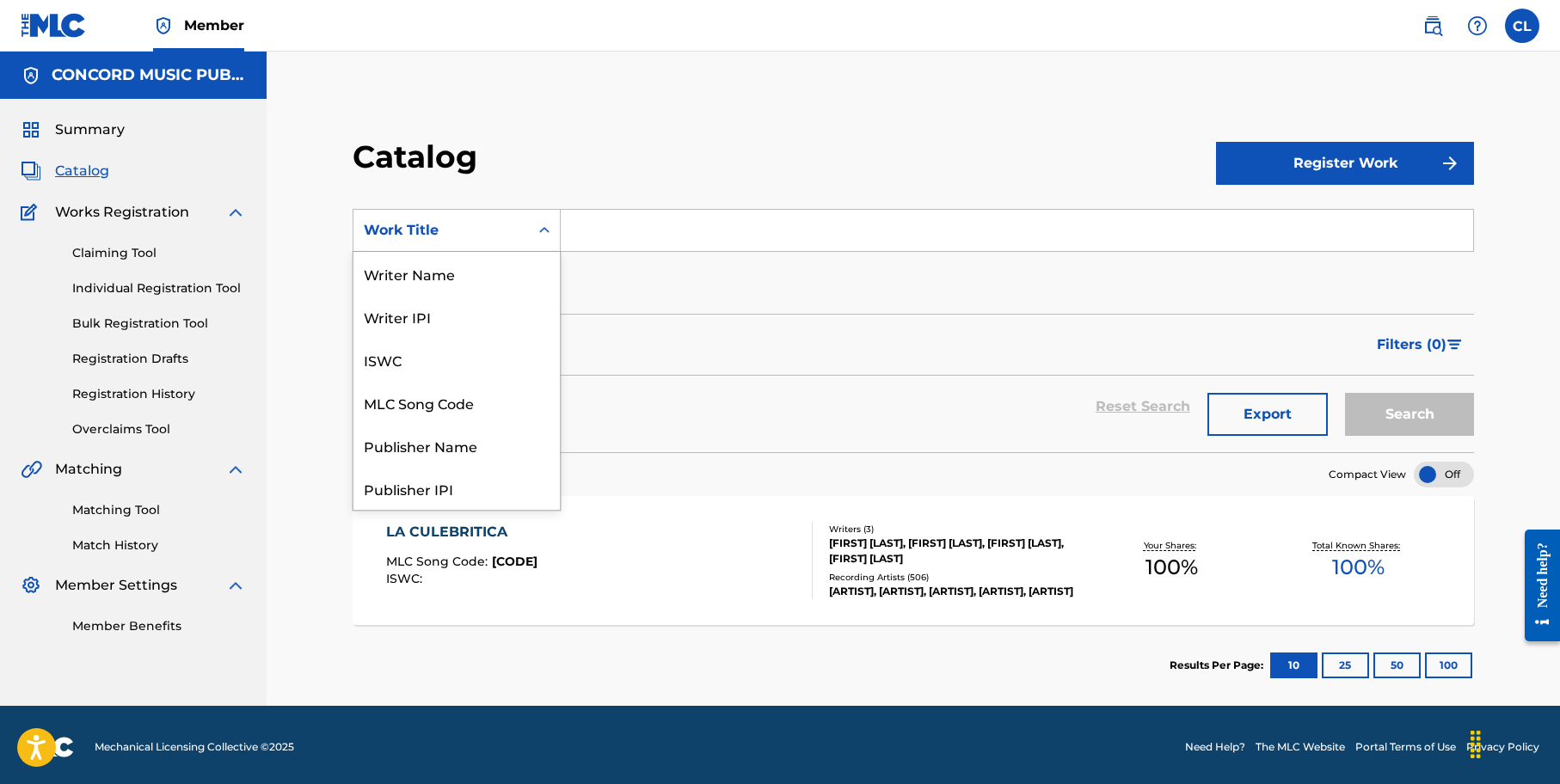 click 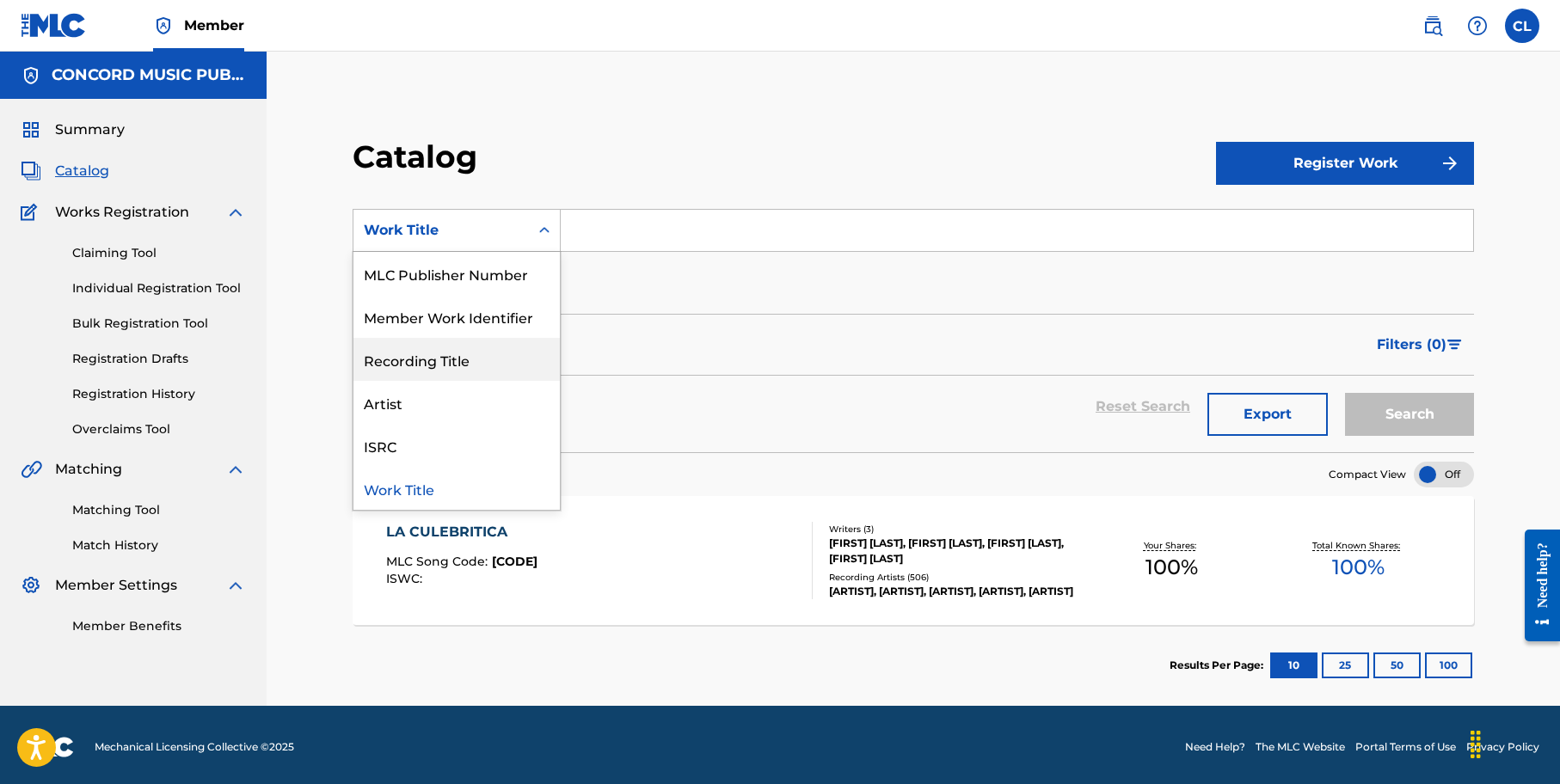 scroll, scrollTop: 0, scrollLeft: 0, axis: both 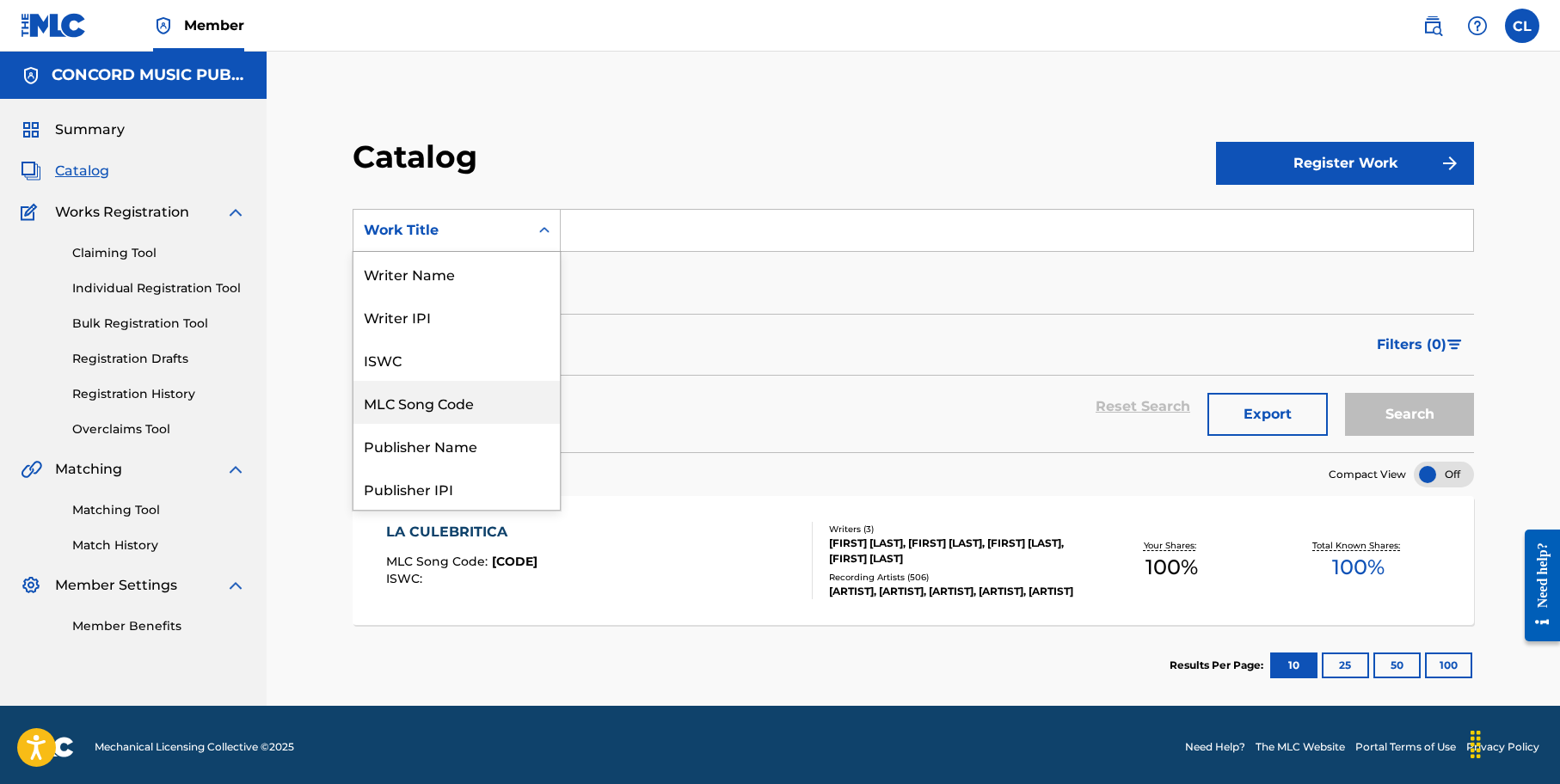 click on "MLC Song Code" at bounding box center (457, 402) 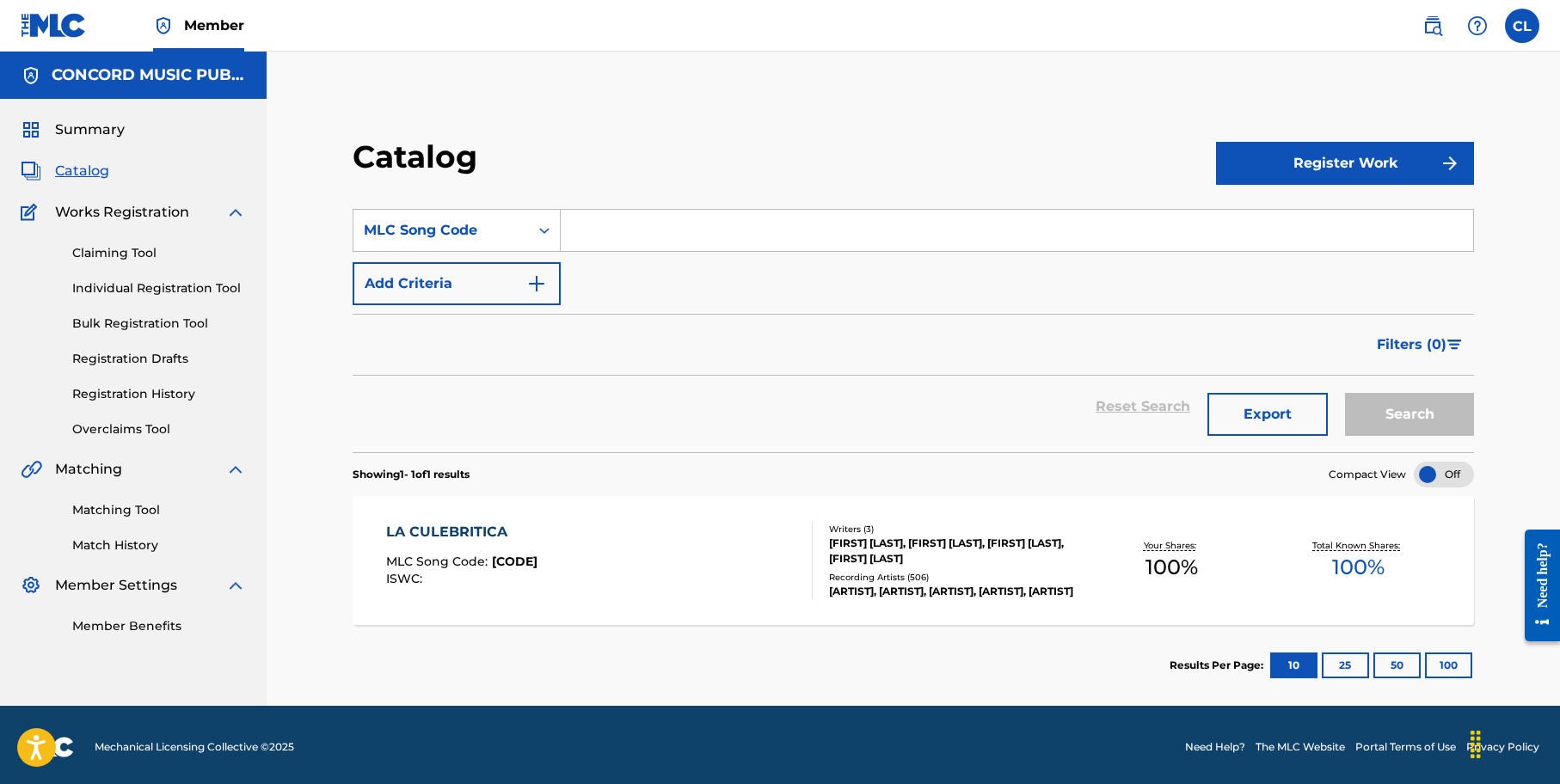 click at bounding box center (1016, 230) 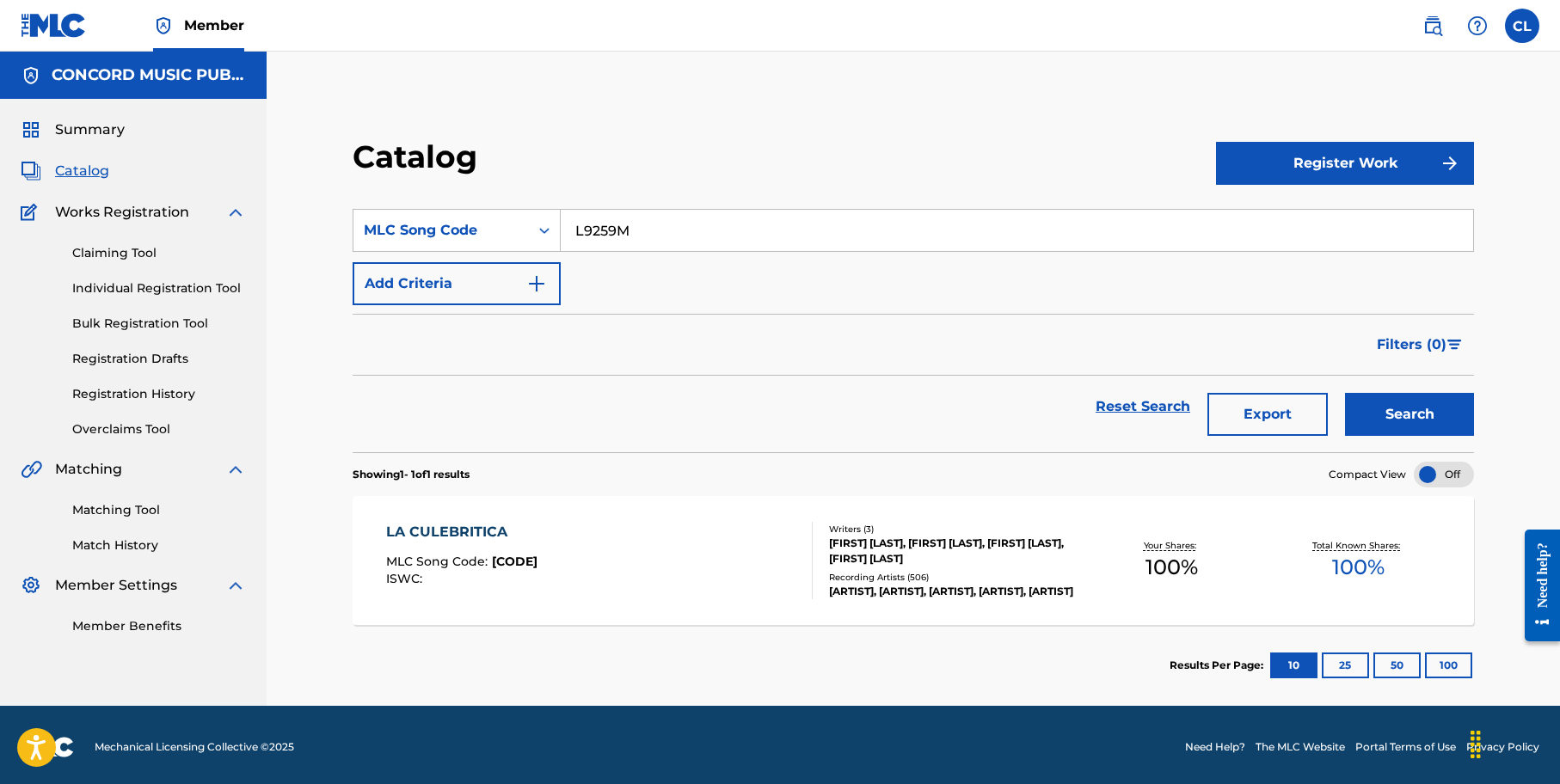 type on "L9259M" 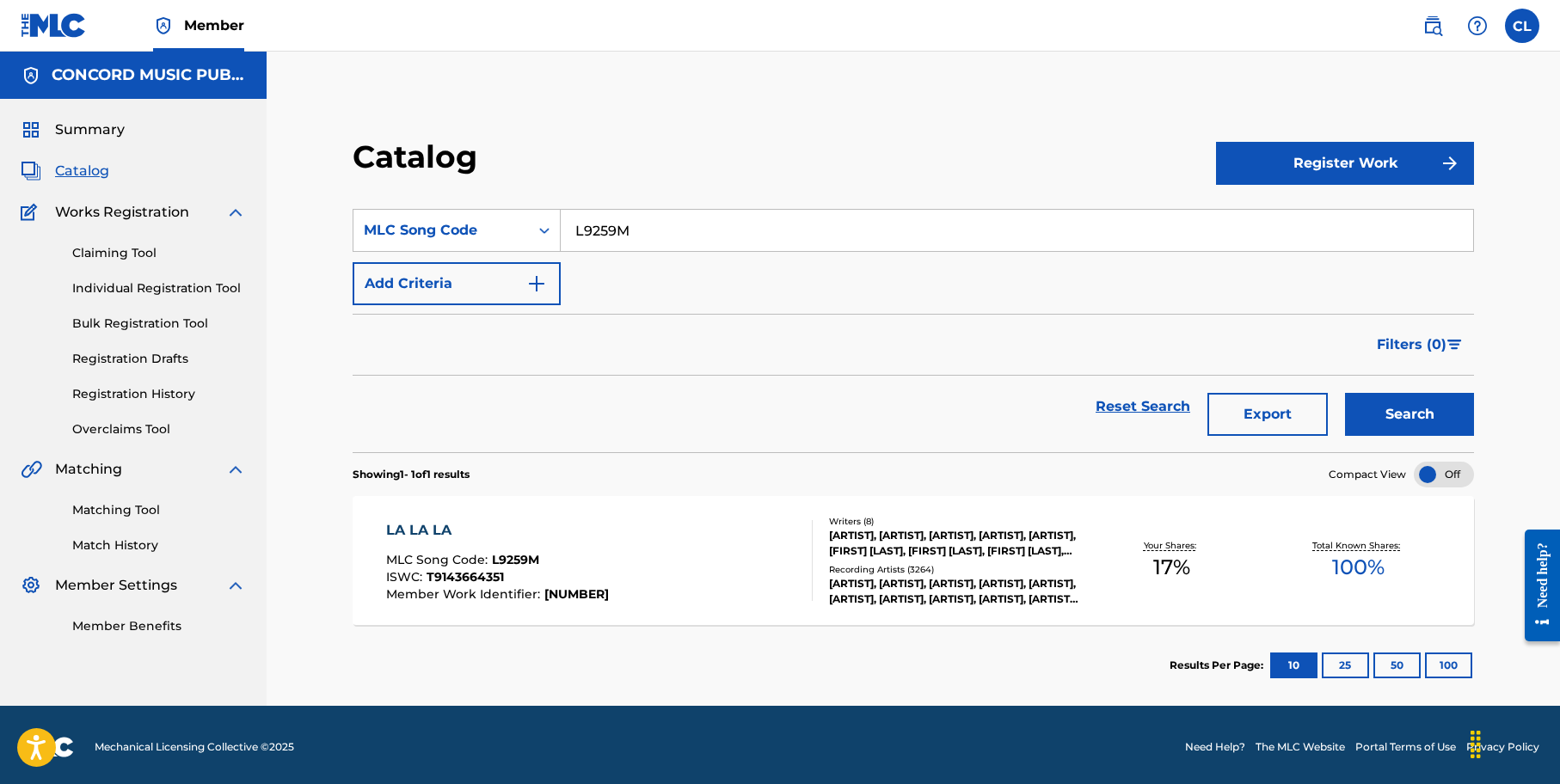 click on "LA LA LA MLC Song Code : L9259M ISWC : T9143664351 Member Work Identifier : 00000001814264 Writers ( 8 ) [ARTIST], [ARTIST], [ARTIST], [ARTIST], [ARTIST], [ARTIST], [ARTIST], [ARTIST] Recording Artists ( 3264 ) [ARTIST], [ARTIST], [ARTIST], [ARTIST], [ARTIST], [ARTIST], [ARTIST], [ARTIST], [ARTIST], [ARTIST], [ARTIST]| [ARTIST], [ARTIST], [ARTIST] Your Shares: 17 % Total Known Shares: 100 %" at bounding box center (913, 560) 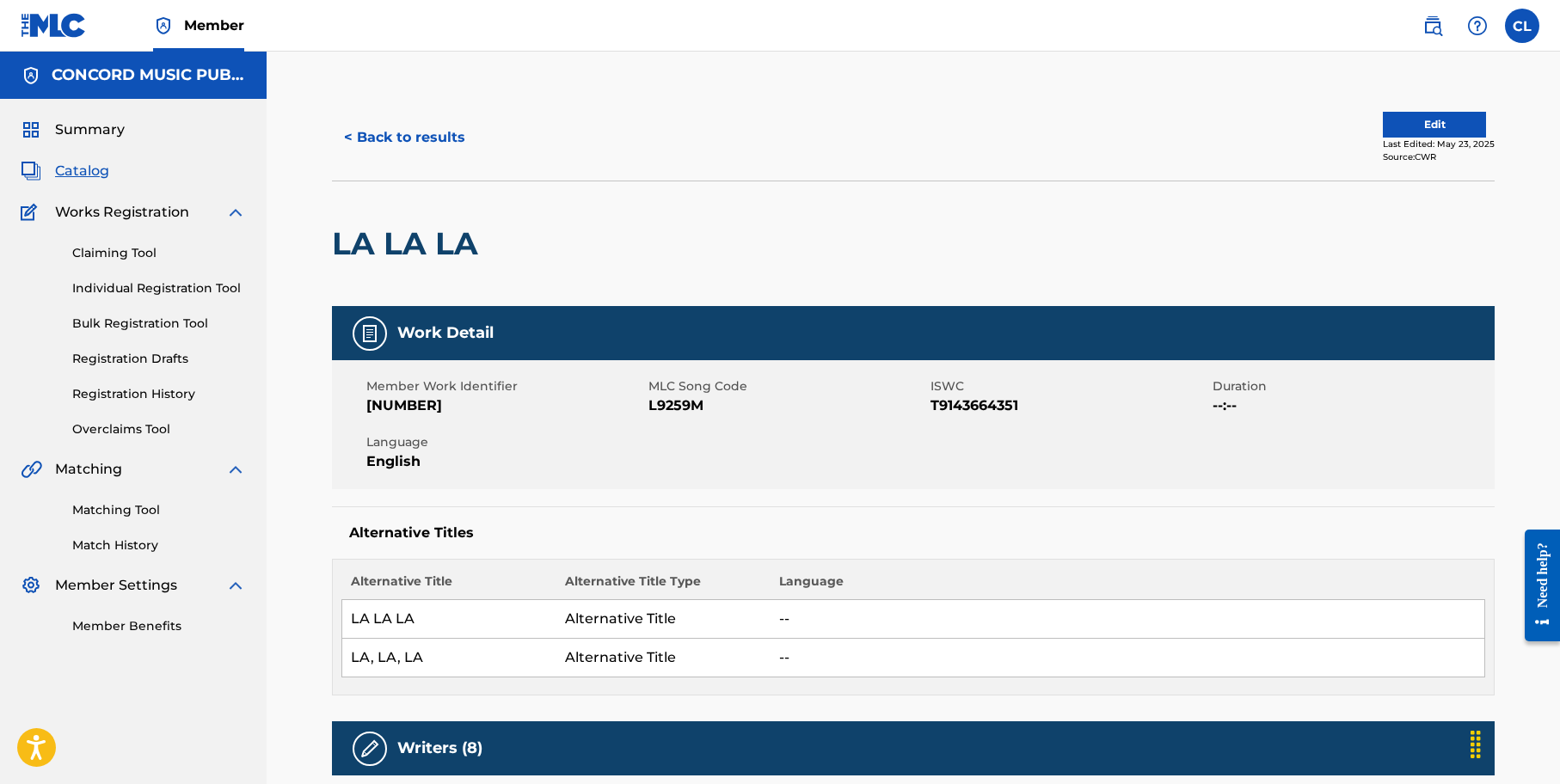 click on "Summary Catalog Works Registration Claiming Tool Individual Registration Tool Bulk Registration Tool Registration Drafts Registration History Overclaims Tool Matching Matching Tool Match History Member Settings Member Benefits" at bounding box center (133, 377) 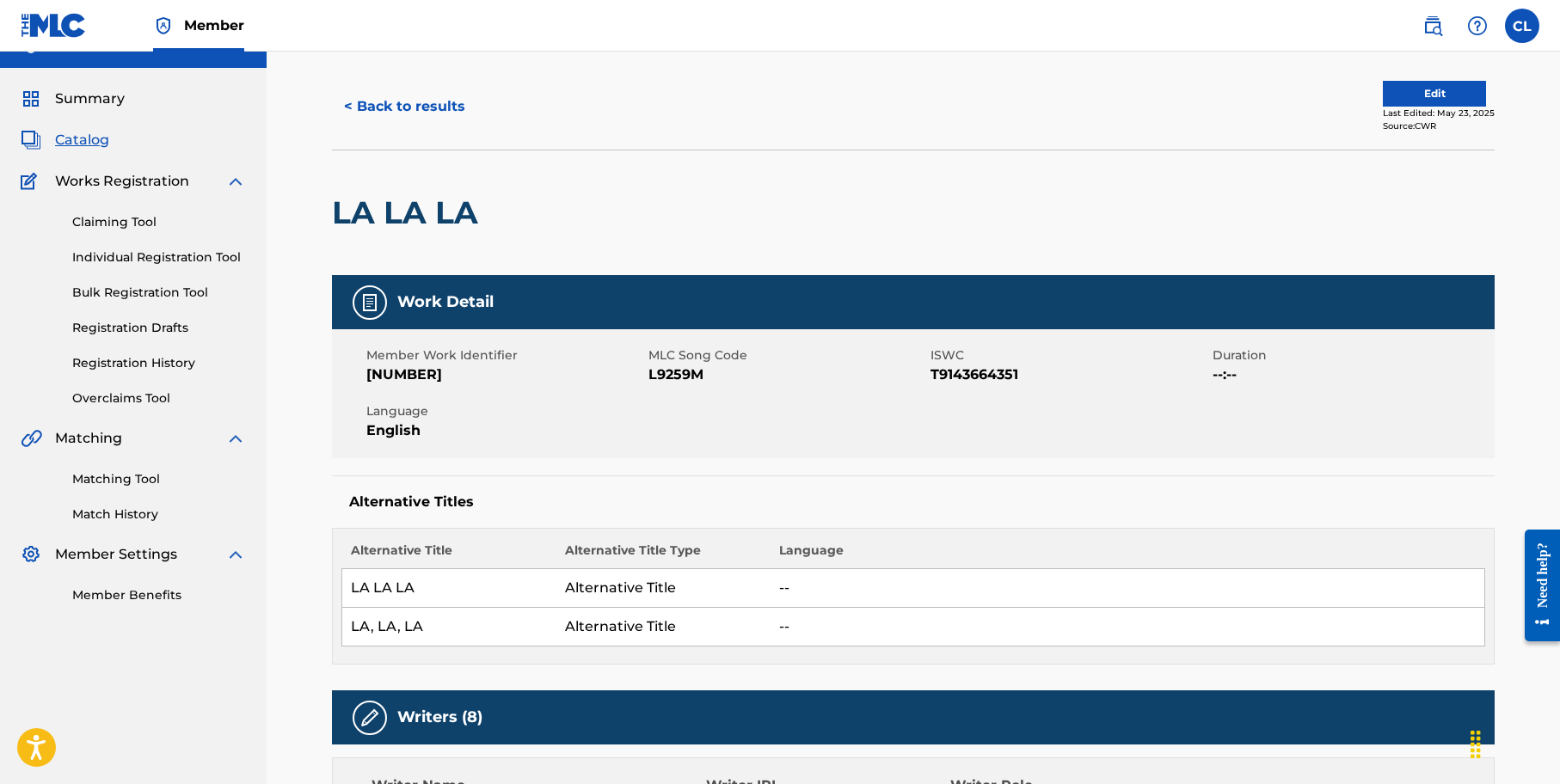 scroll, scrollTop: 0, scrollLeft: 0, axis: both 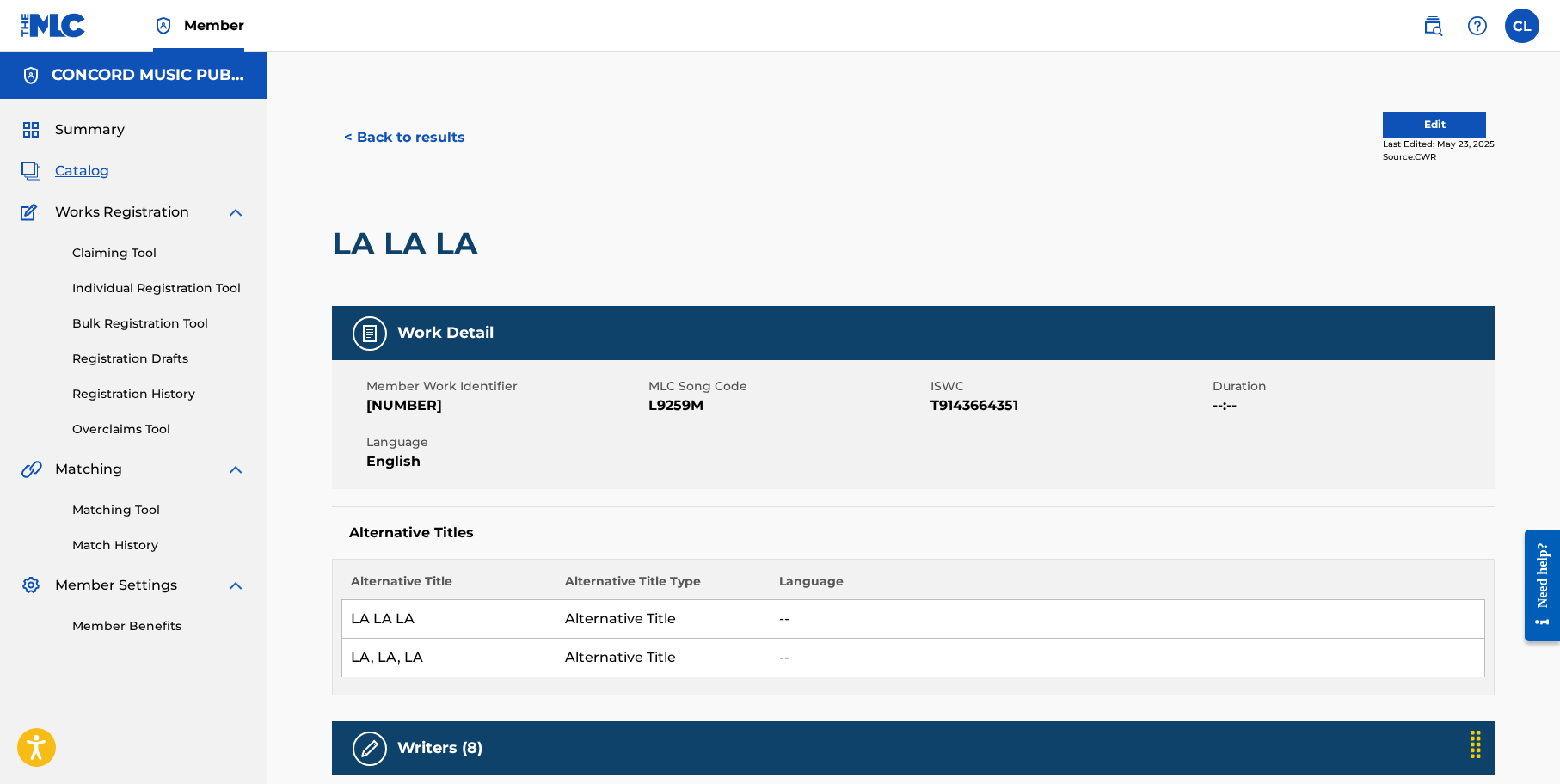 click on "< Back to results" at bounding box center [404, 138] 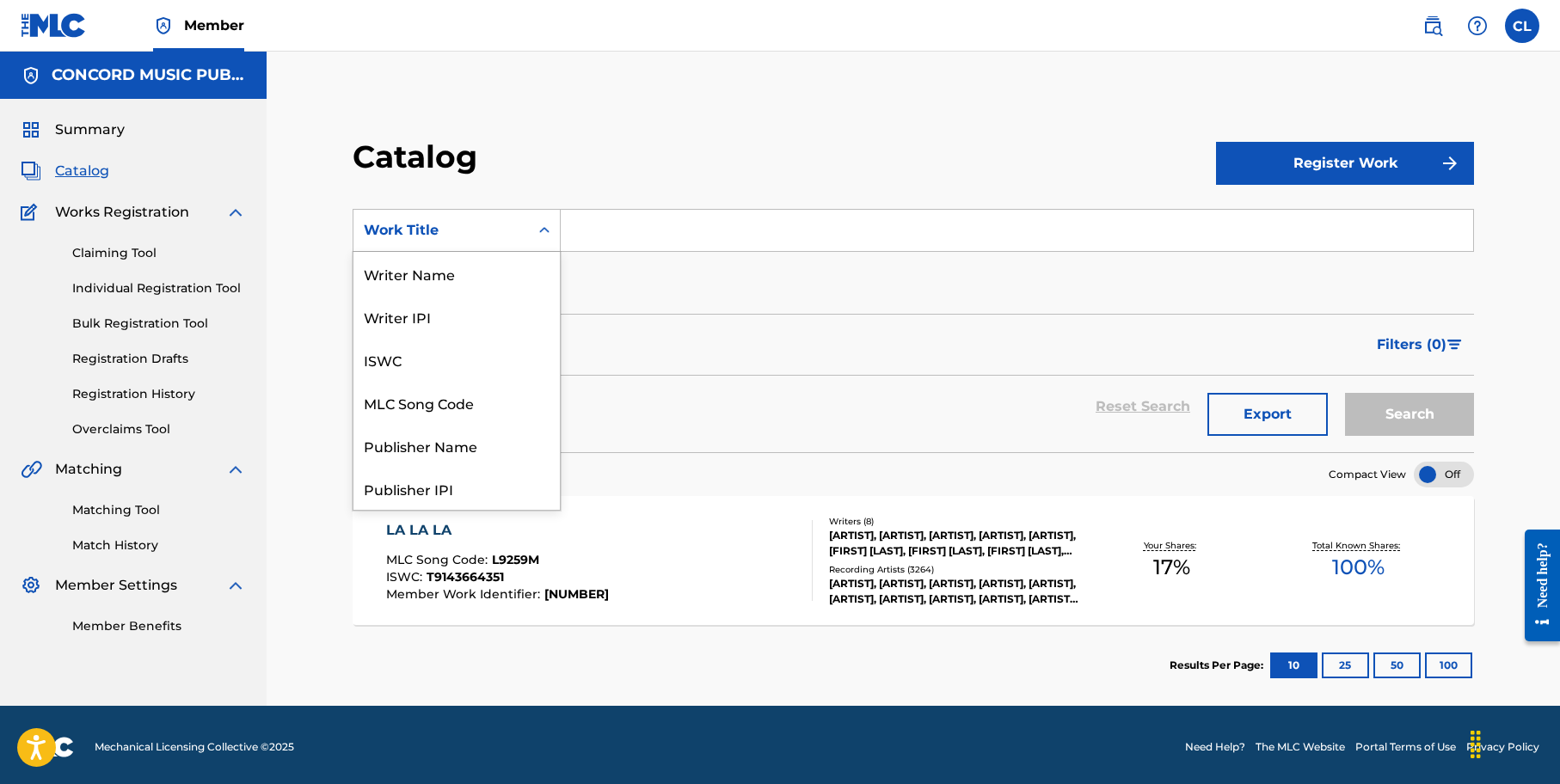 click at bounding box center [544, 230] 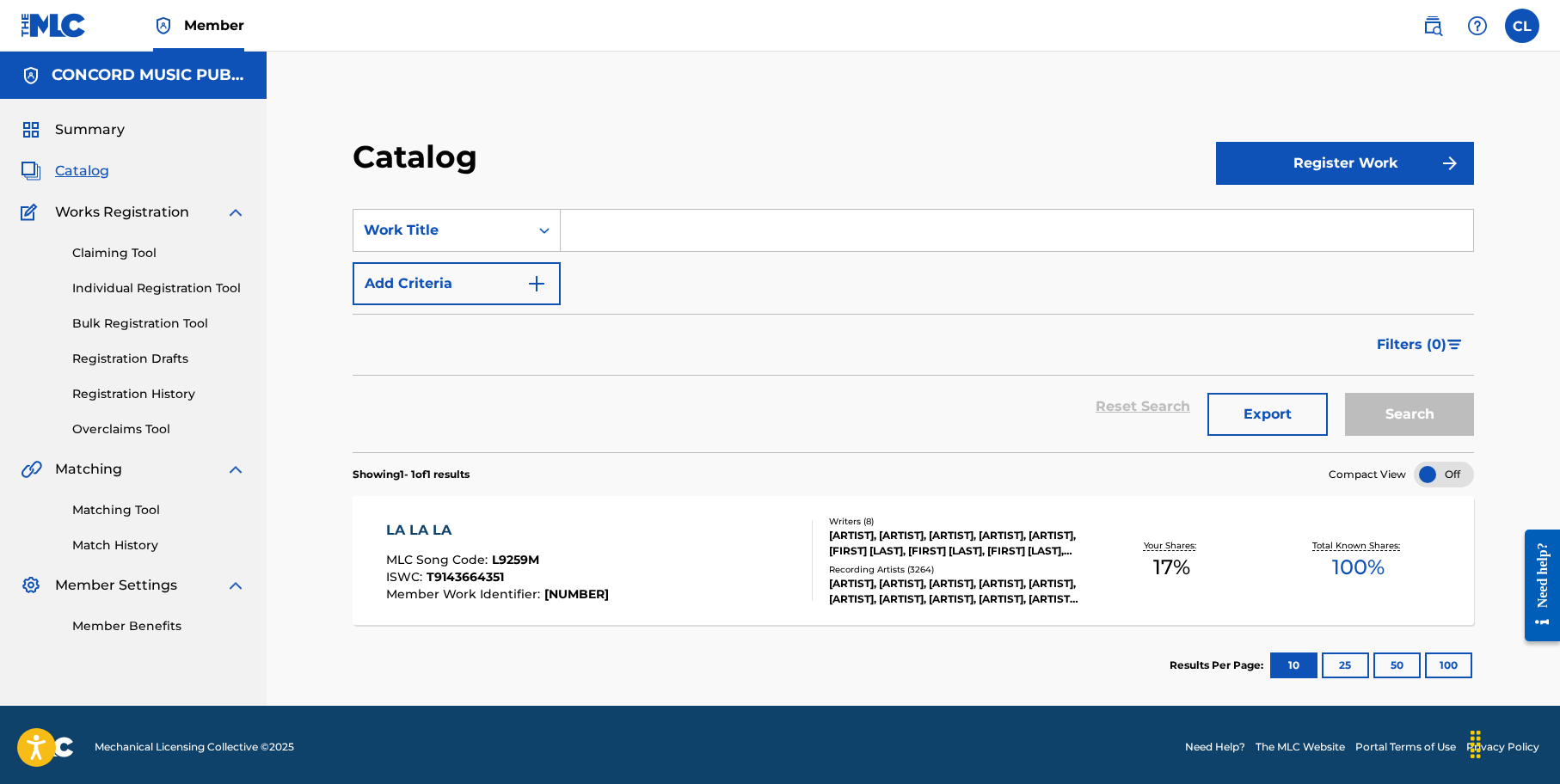 drag, startPoint x: 907, startPoint y: 156, endPoint x: 617, endPoint y: 7, distance: 326.0383 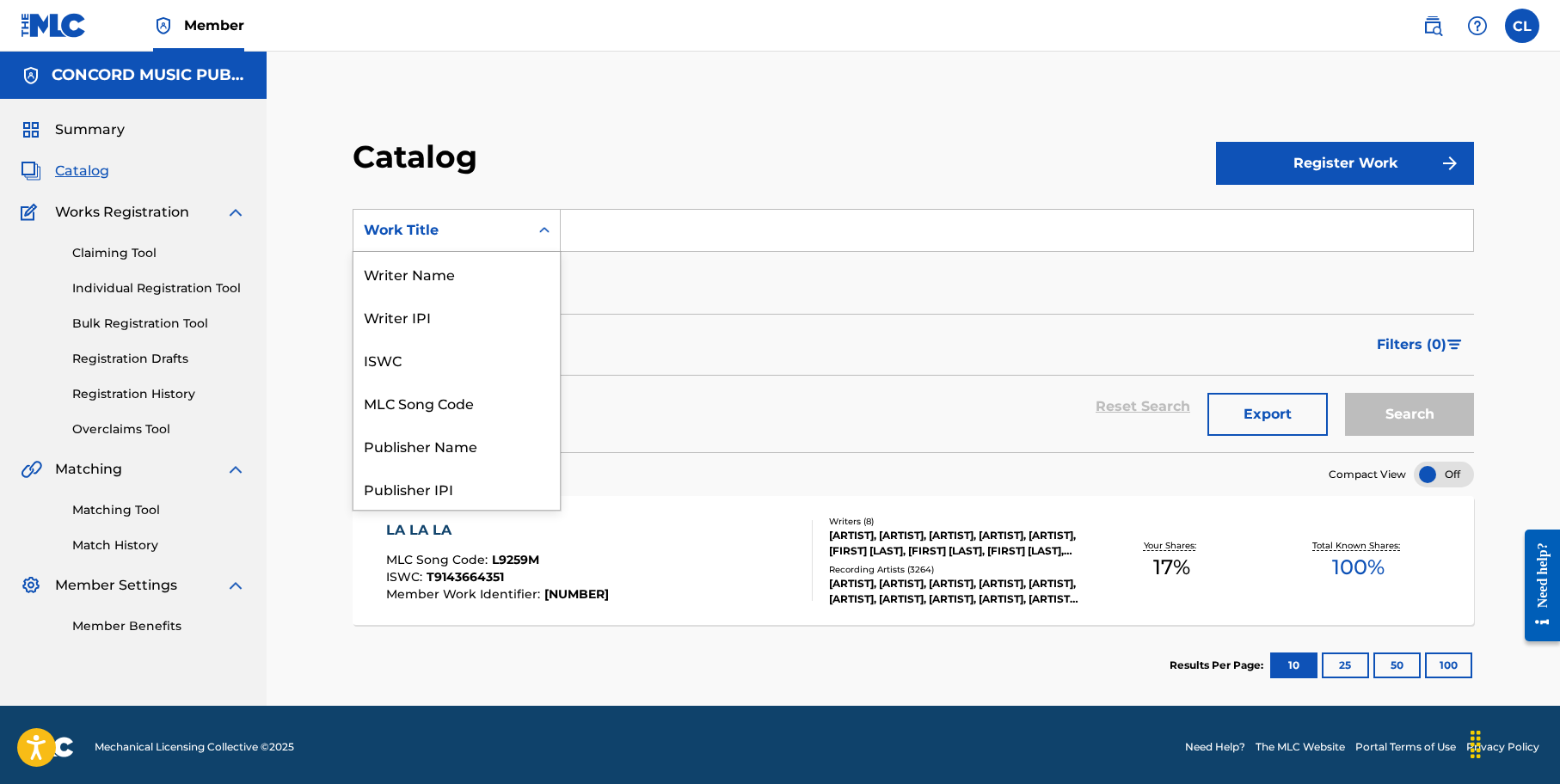 click on "Work Title" at bounding box center (441, 230) 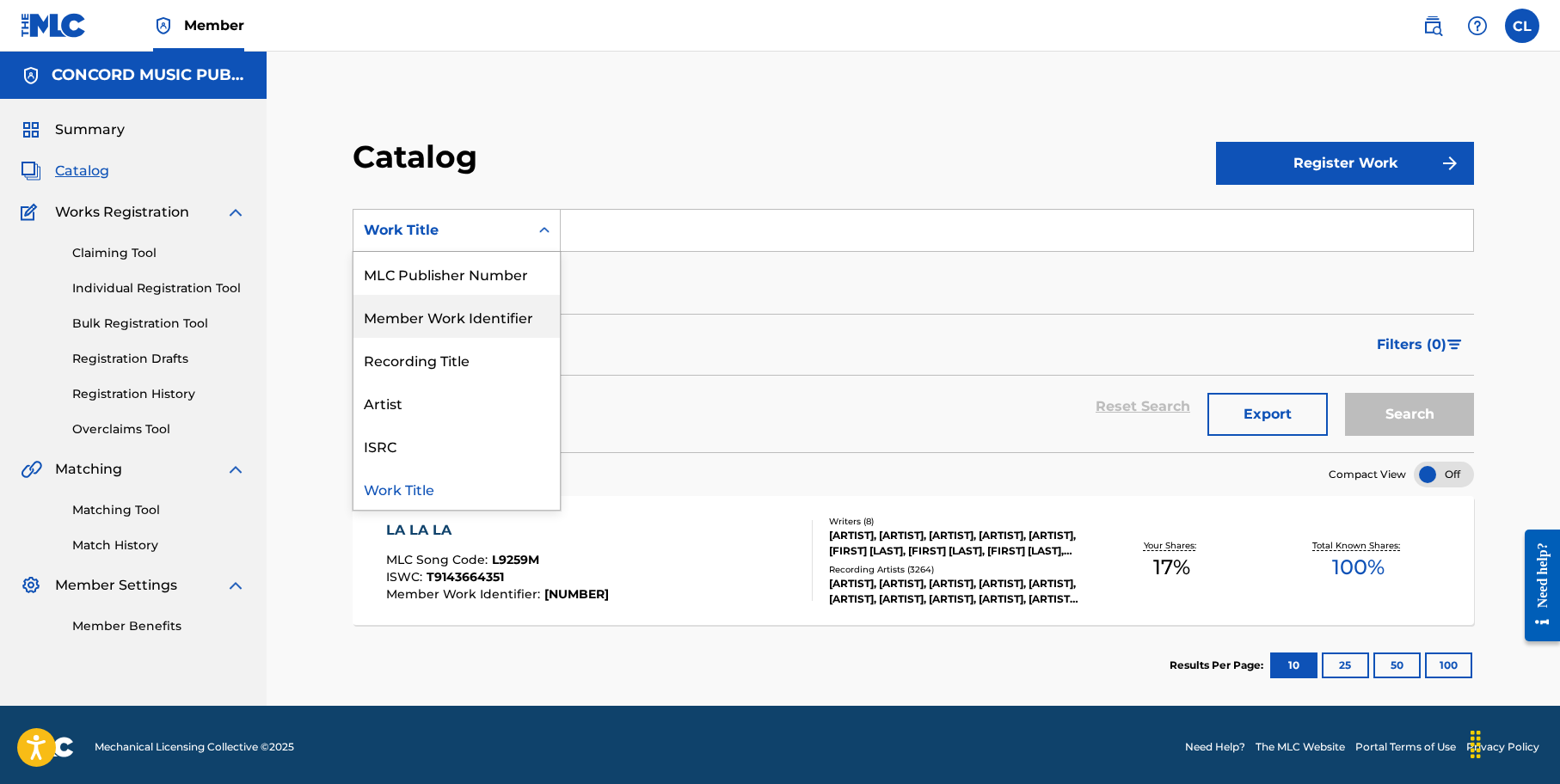 scroll, scrollTop: 0, scrollLeft: 0, axis: both 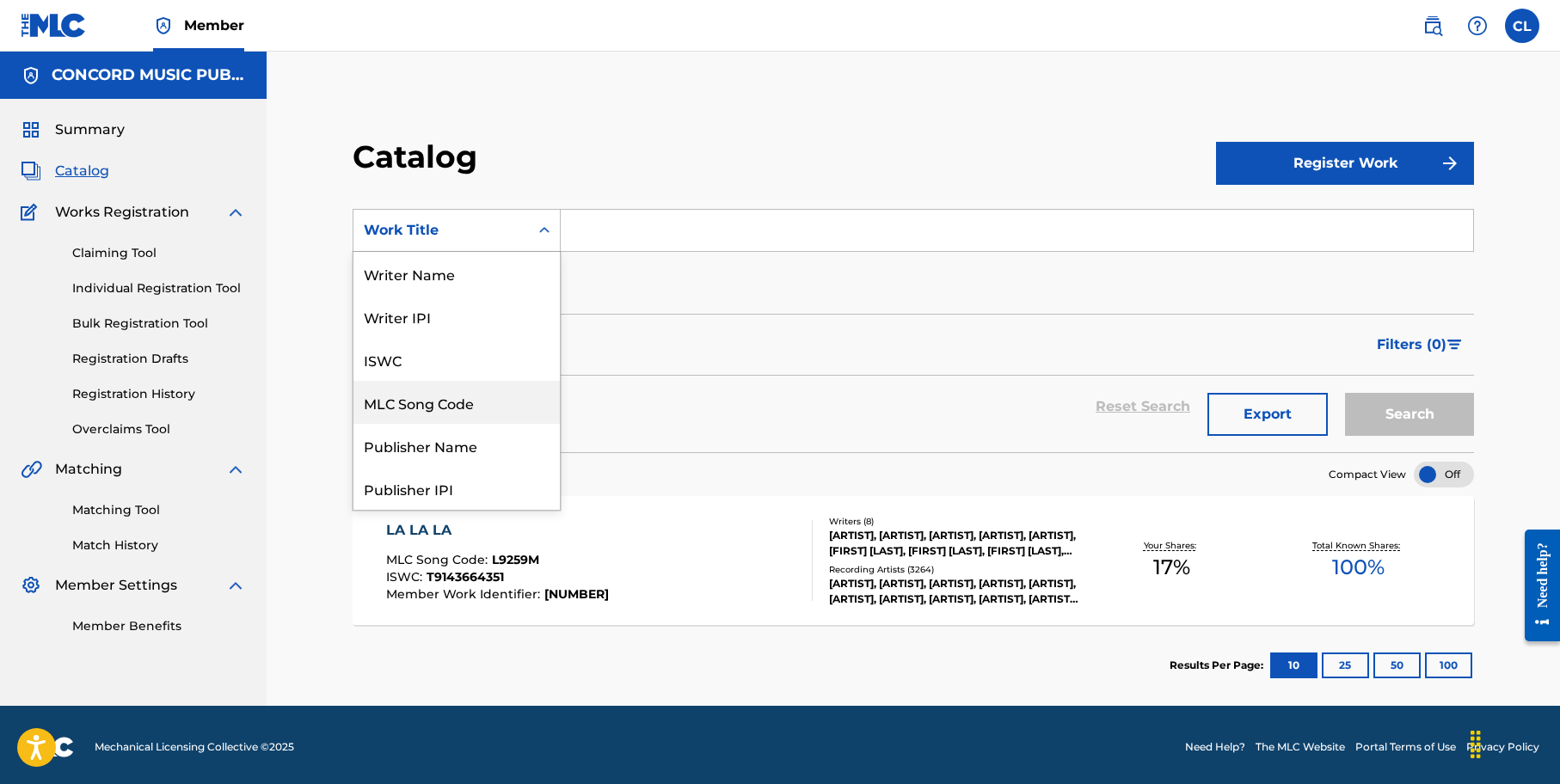 click on "MLC Song Code" at bounding box center [457, 402] 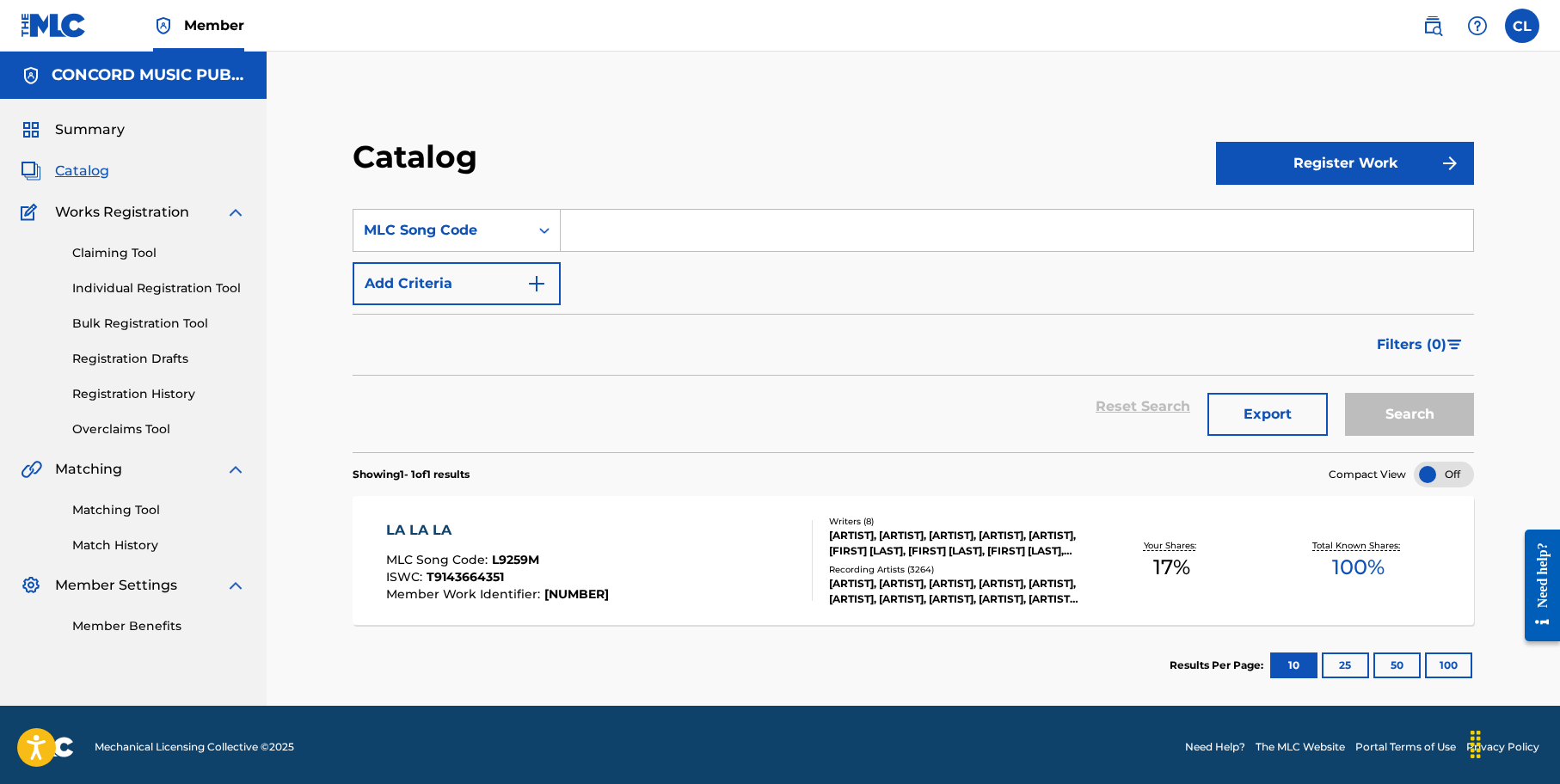 click on "Catalog" at bounding box center (784, 162) 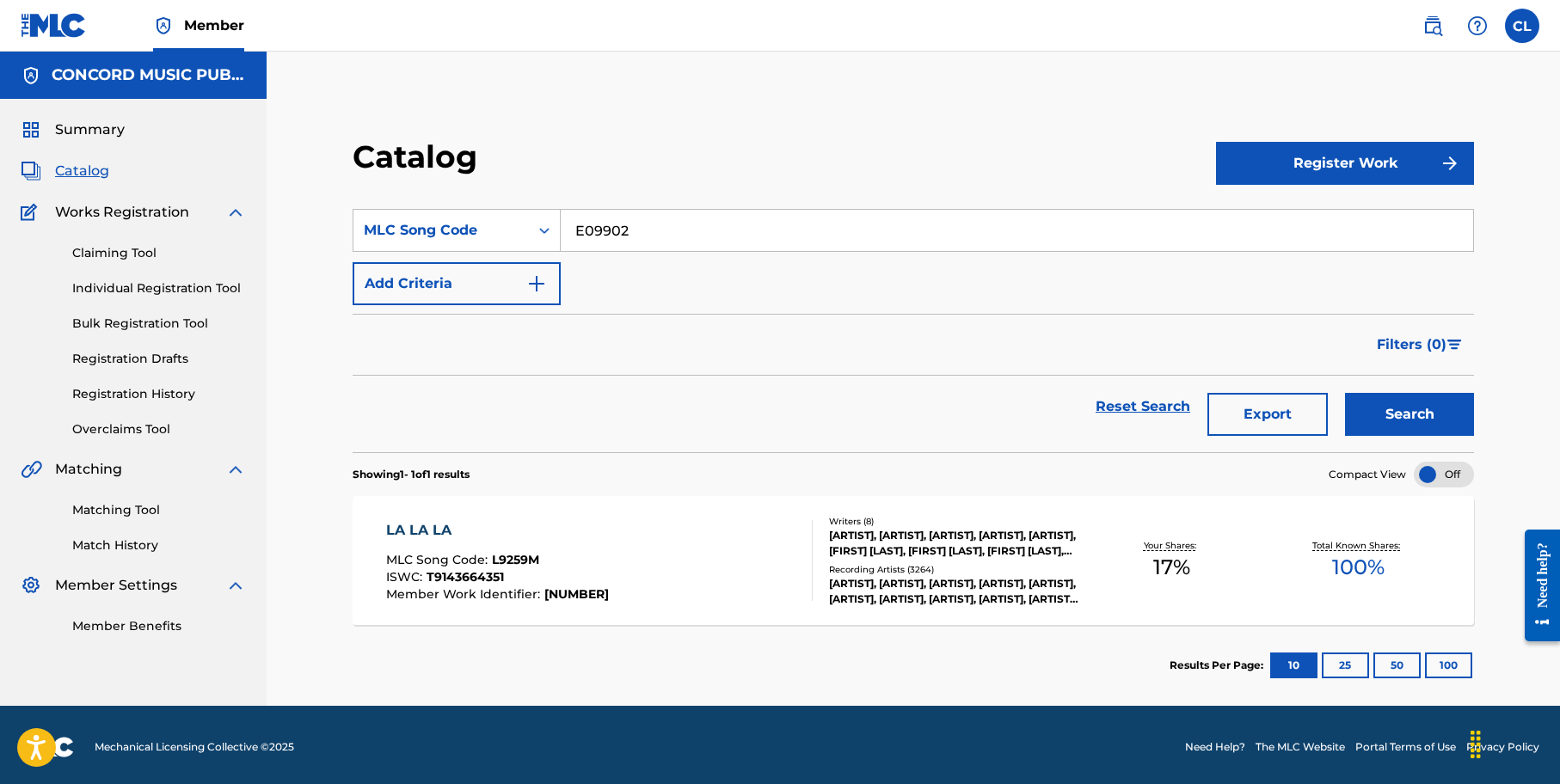 click on "Search" at bounding box center (1410, 414) 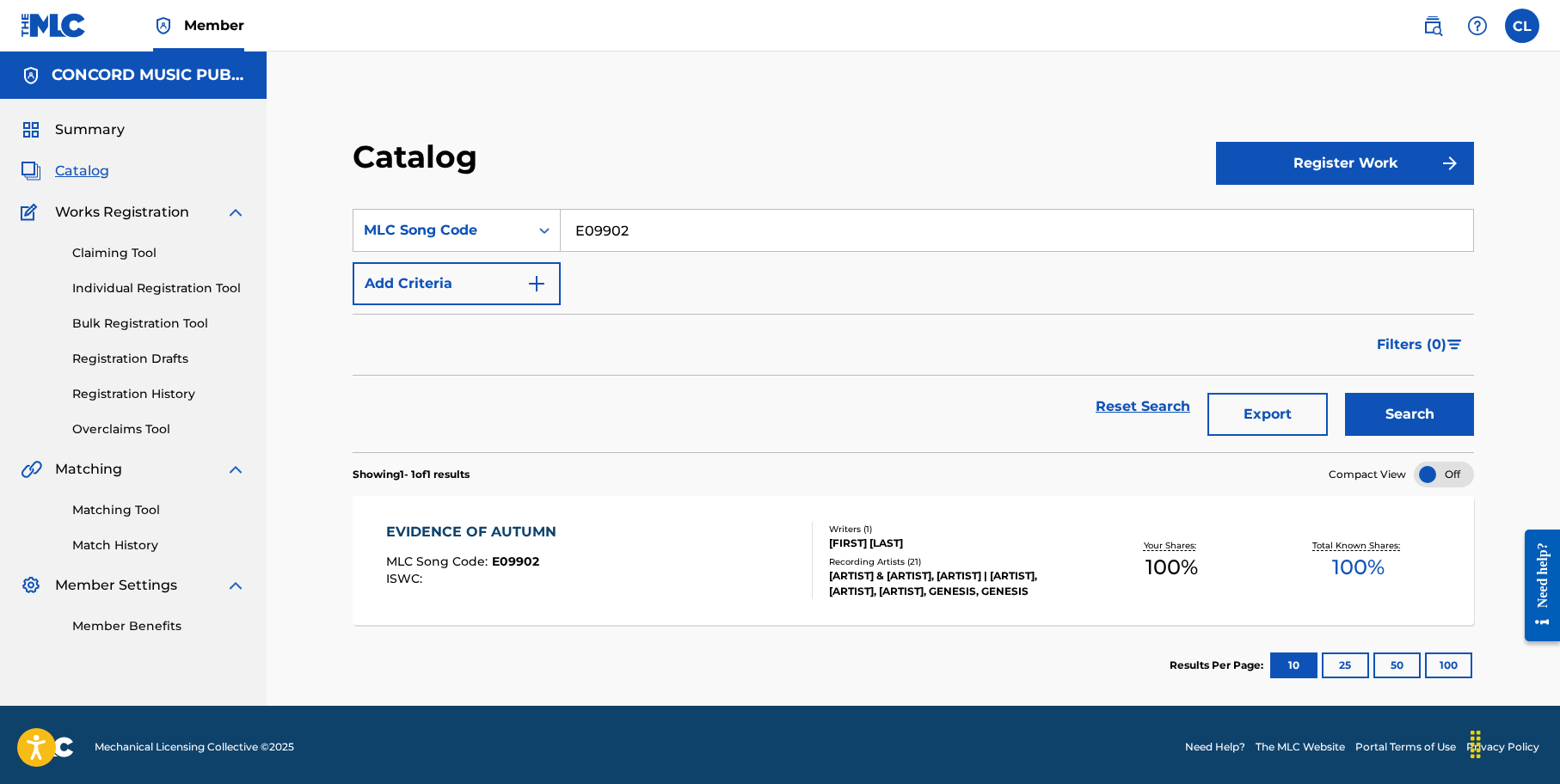 click on "E09902" at bounding box center [1016, 230] 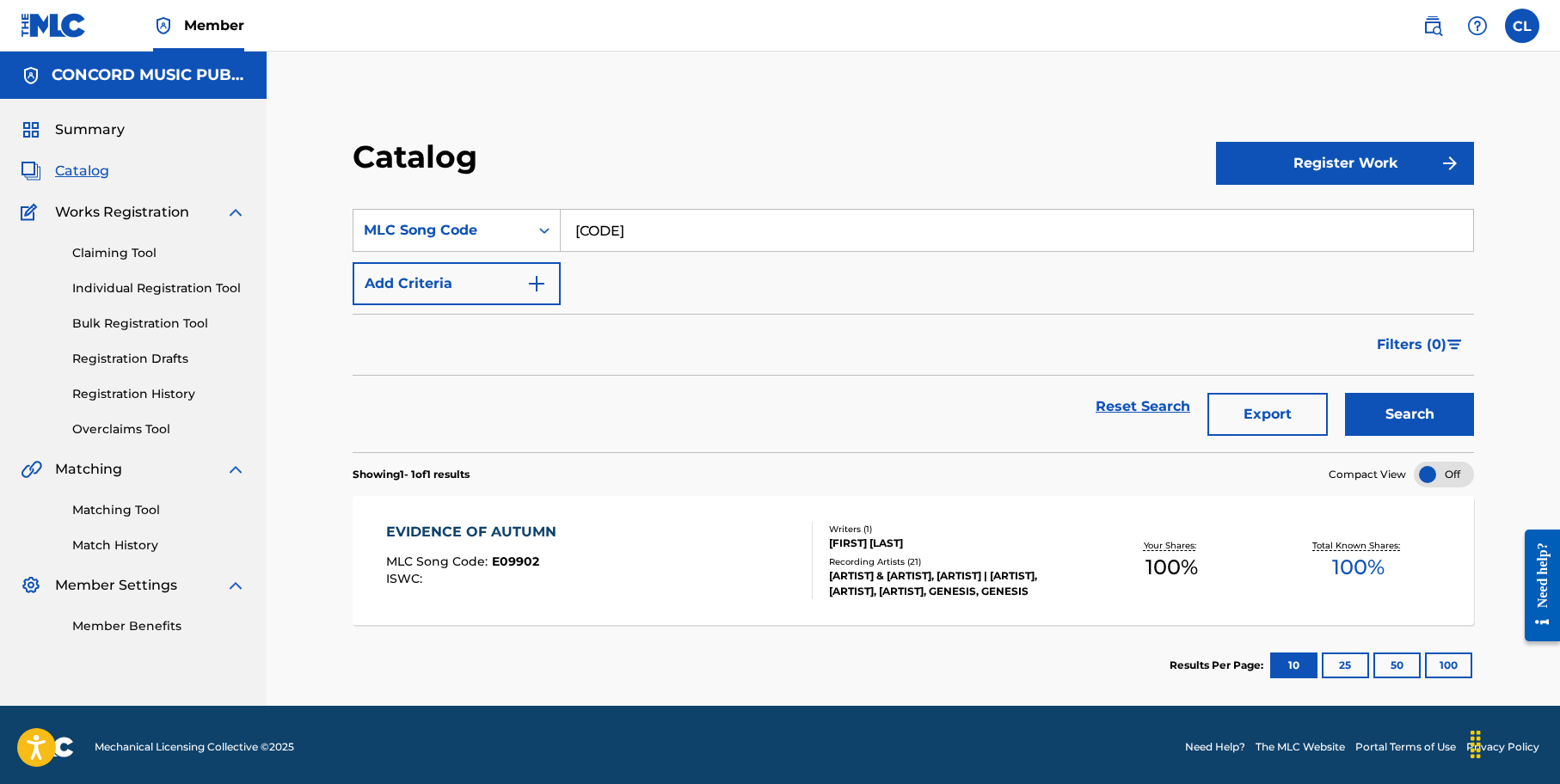 click on "[CODE]" at bounding box center [1016, 230] 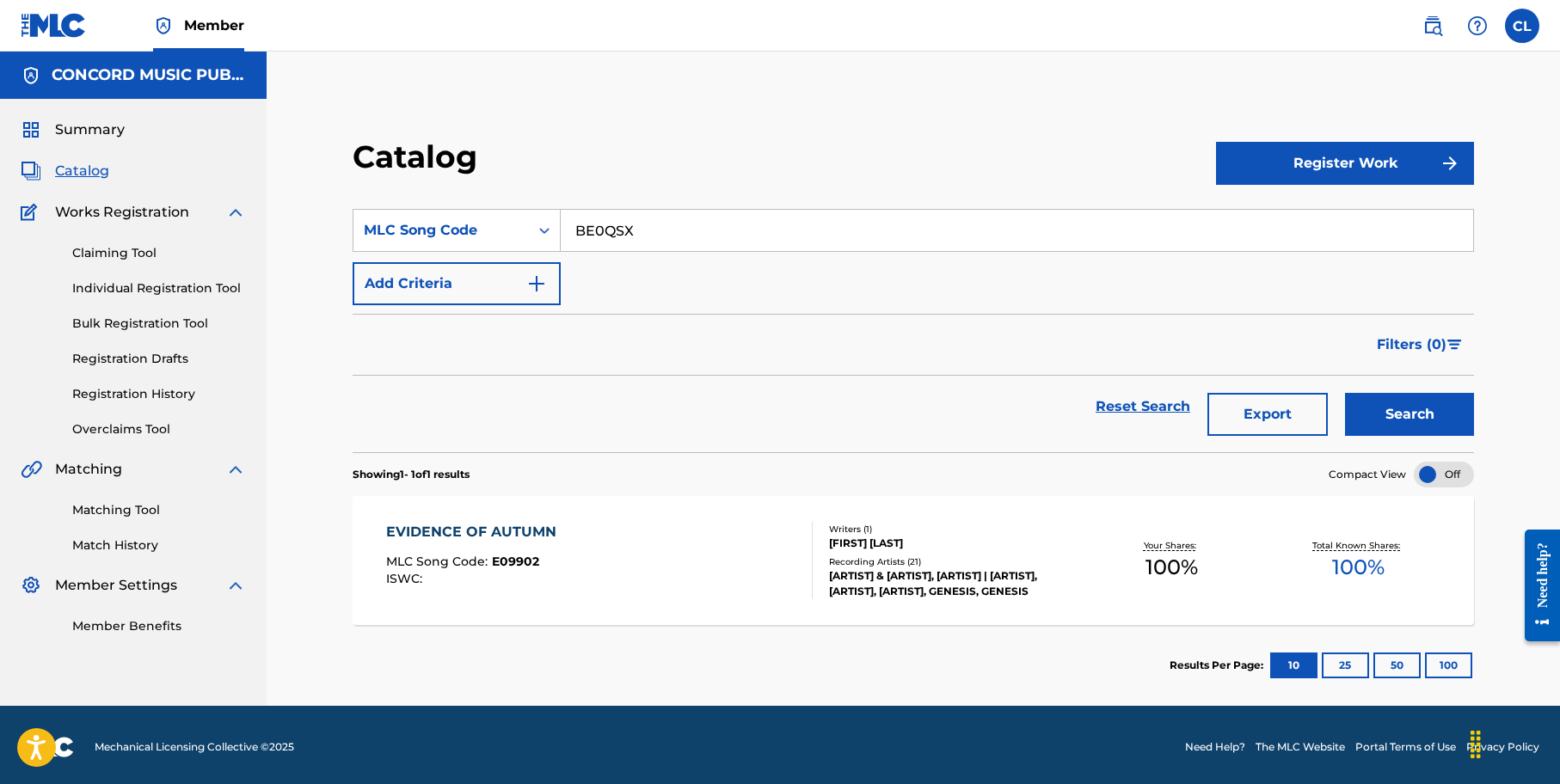 type on "BE0QSX" 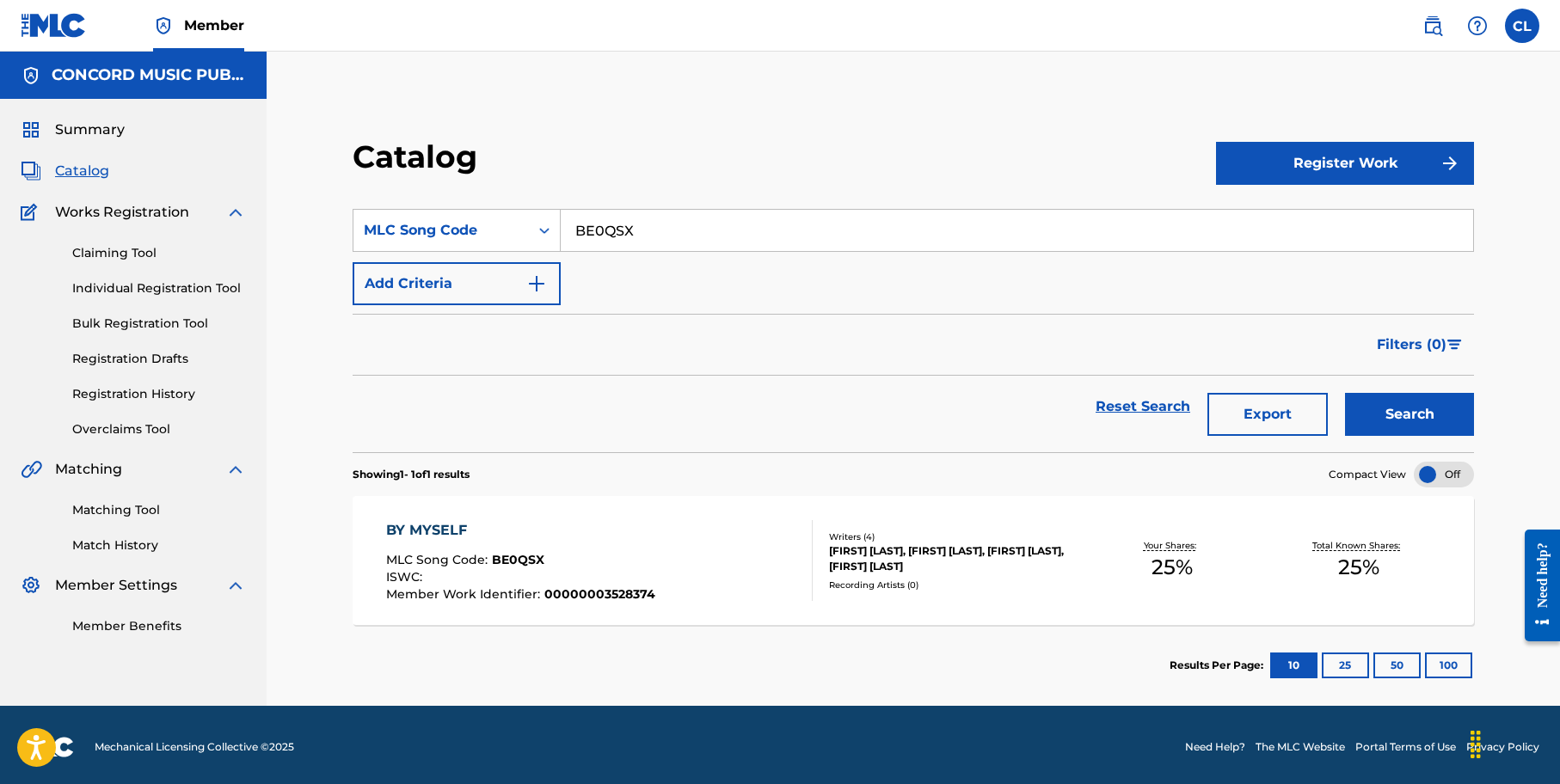 click on "[BRAND] [PRODUCT] [CODE] : [CODE] [ISWC] : [MEMBER] [NUMBER] [WRITERS] ( 4 ) [FIRST] [LAST], [FIRST] [LAST], [FIRST] [LAST], [FIRST] [LAST] [RECORDING ARTISTS] ( 0 ) [YOUR SHARES]: 25 % [TOTAL KNOWN SHARES]: 25 %" at bounding box center (913, 560) 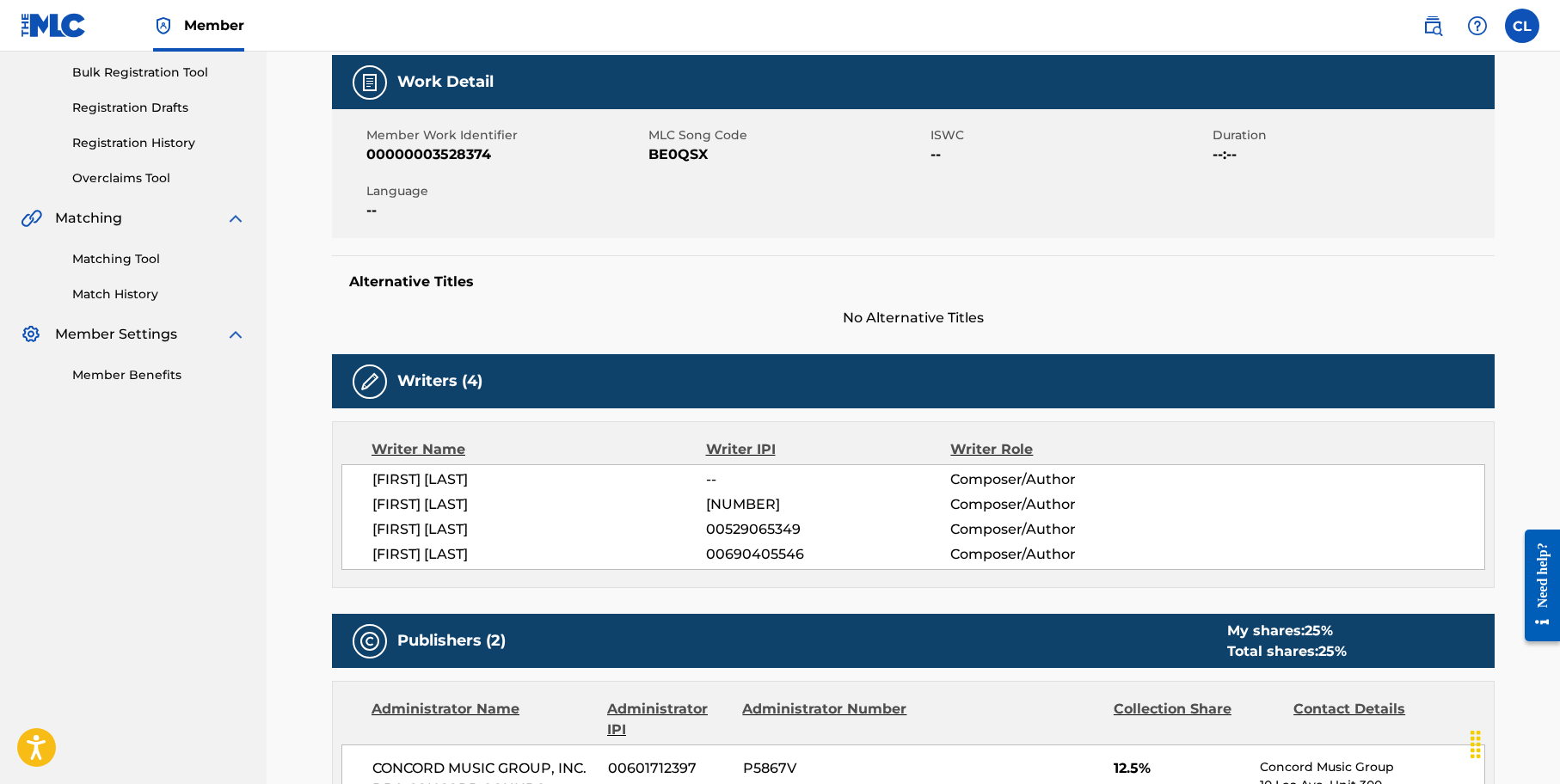 scroll, scrollTop: 258, scrollLeft: 0, axis: vertical 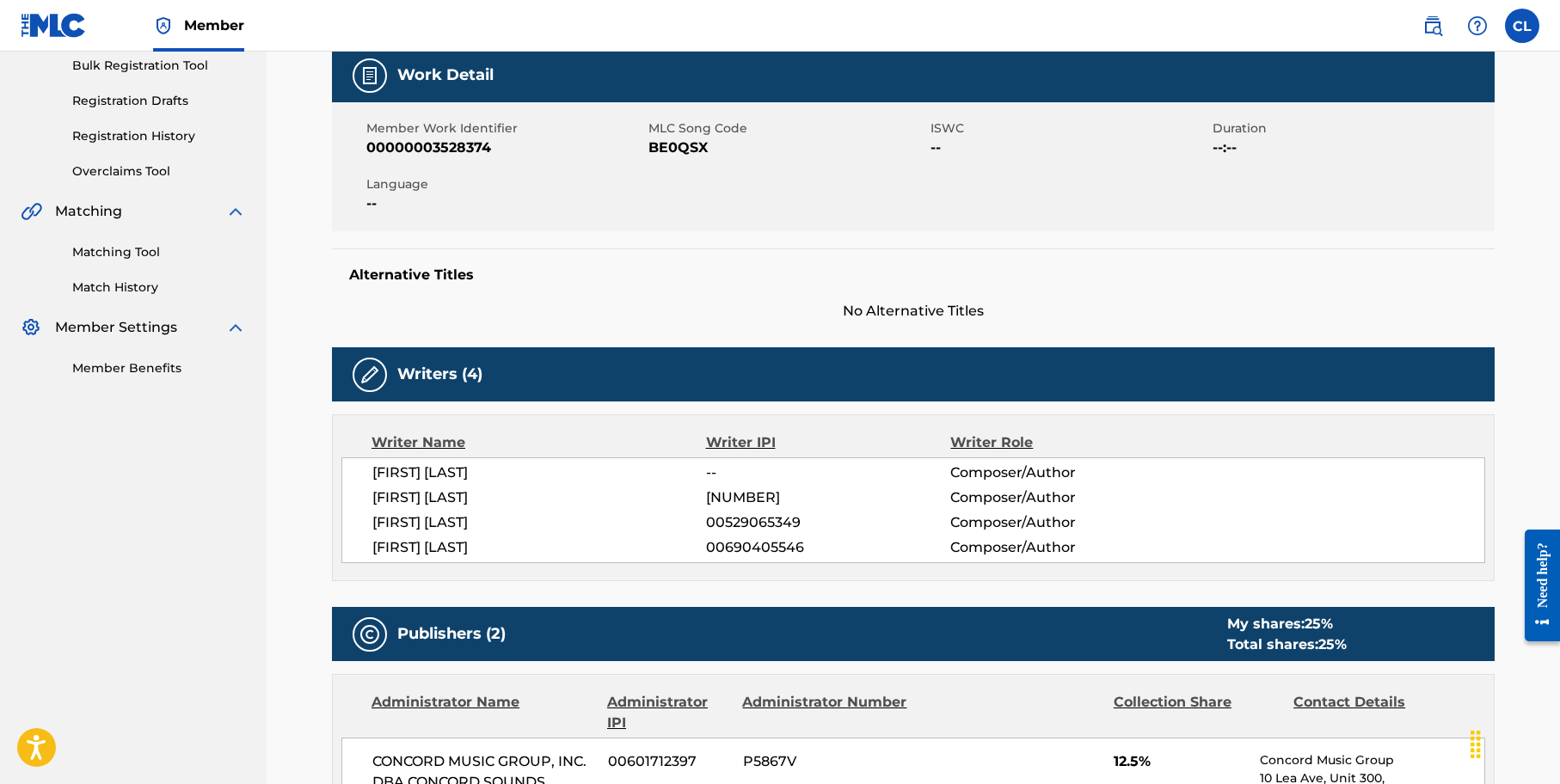 click on "< Back to results Edit Last Edited:   [DATE] Source:  CWR BY MYSELF     Work Detail   Member Work Identifier [ID] MLC Song Code [CODE] ISWC -- Duration --:-- Language -- Alternative Titles No Alternative Titles Writers   (4) Writer Name Writer IPI Writer Role [FIRST] [LAST] -- Composer/Author [FIRST] [LAST] [ID] Composer/Author [FIRST] [LAST] [ID] Composer/Author [FIRST] [LAST] [ID] Publishers   (2) My shares:  25 % Total shares:  25 % Administrator Name Administrator IPI Administrator Number Collection Share Contact Details [COMPANY NAME], [COMPANY NAME] [ID] [CODE] 12.5% Concord Music Group 10 Lea Ave, Unit 300,  Nashville, Tennessee 37210 +1-629-4013901 copyright@concord.com Admin Original Publisher Connecting Line Publisher Name Publisher IPI Publisher Number Represented Writers [COMPANY NAME] [ID] [CODE] [FIRST] [LAST] Administrator Name Administrator IPI Administrator Number Collection Share [ID]" at bounding box center [913, 619] 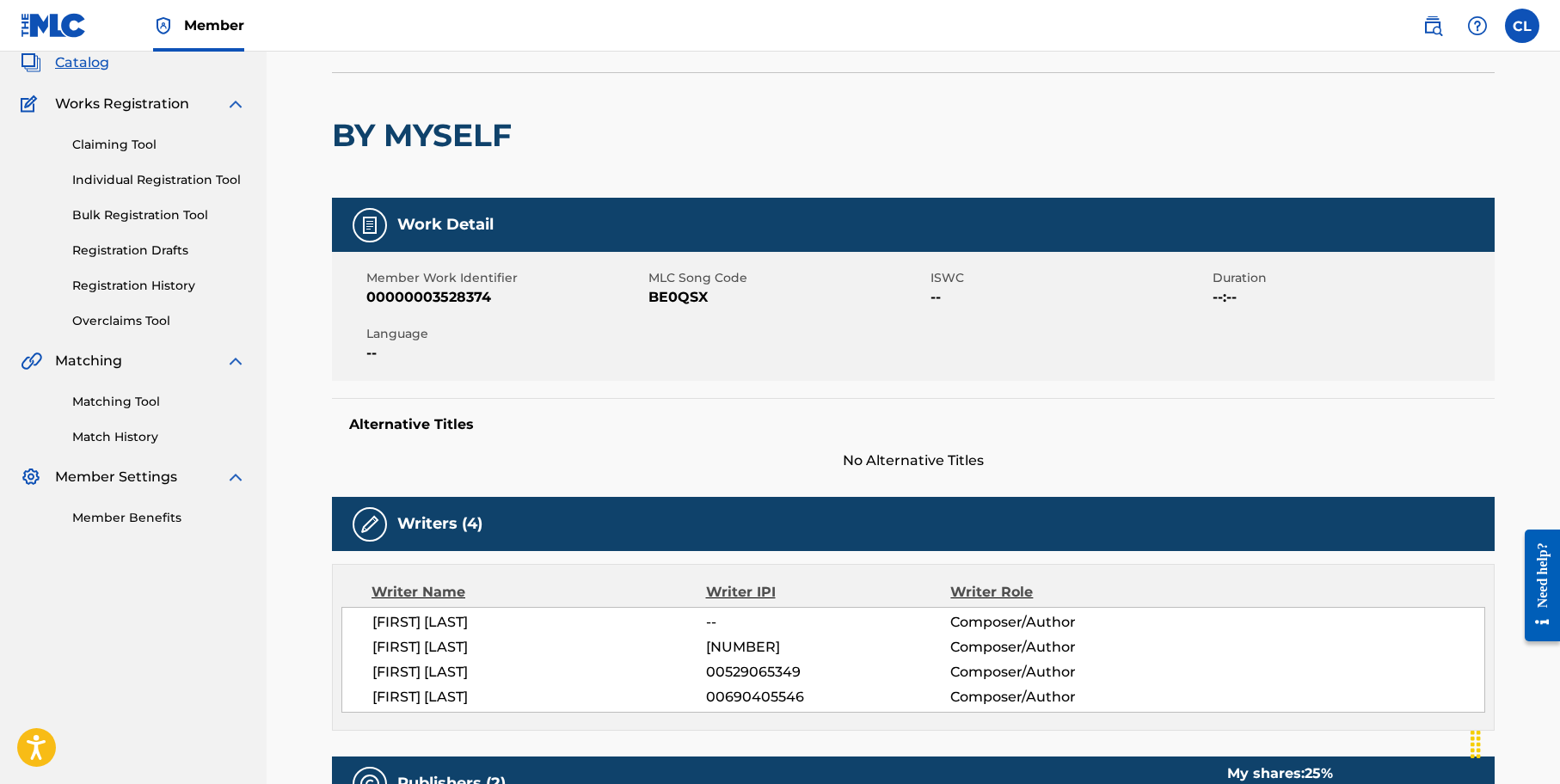 scroll, scrollTop: 0, scrollLeft: 0, axis: both 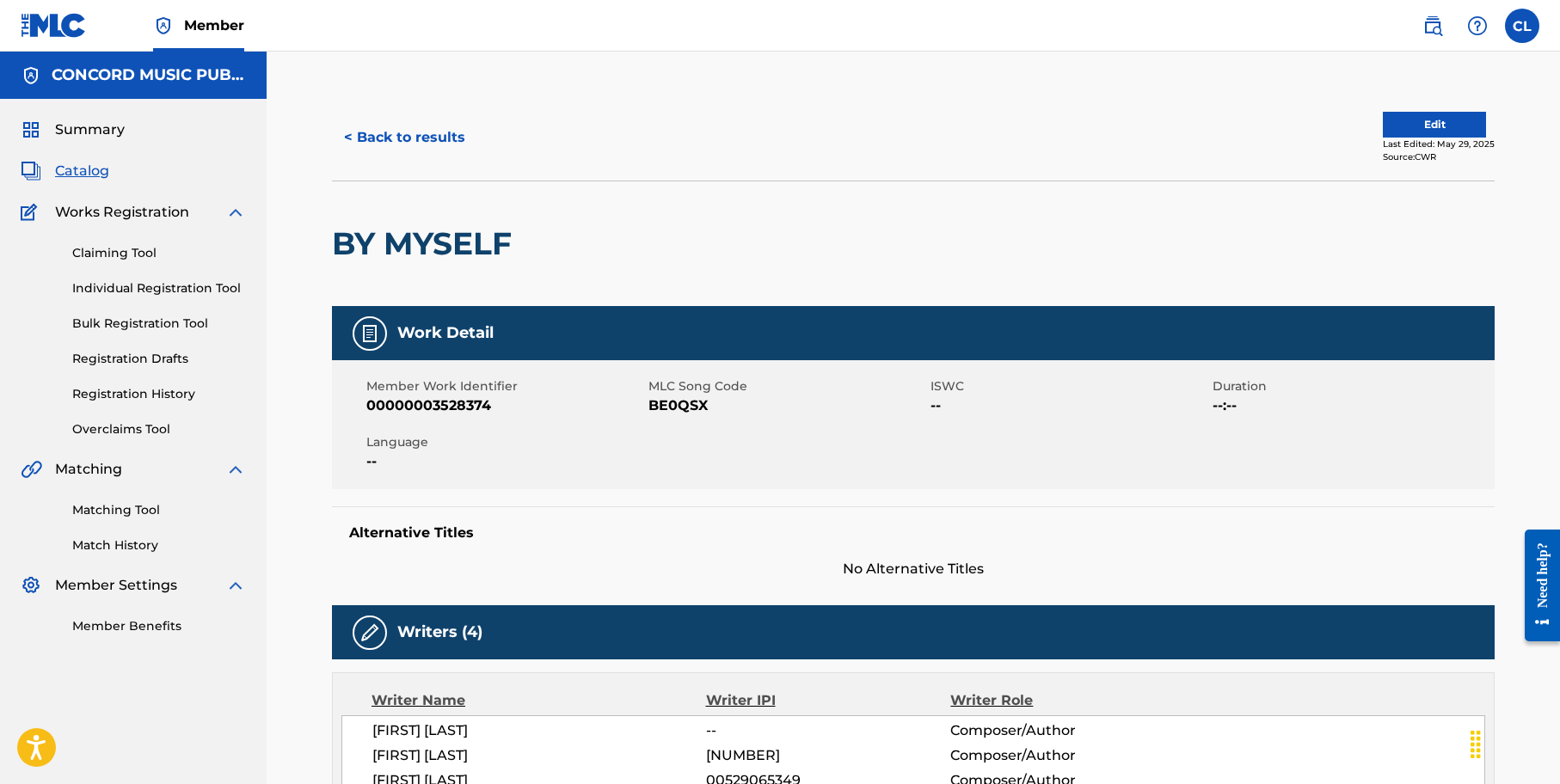 click on "< Back to results" at bounding box center [404, 138] 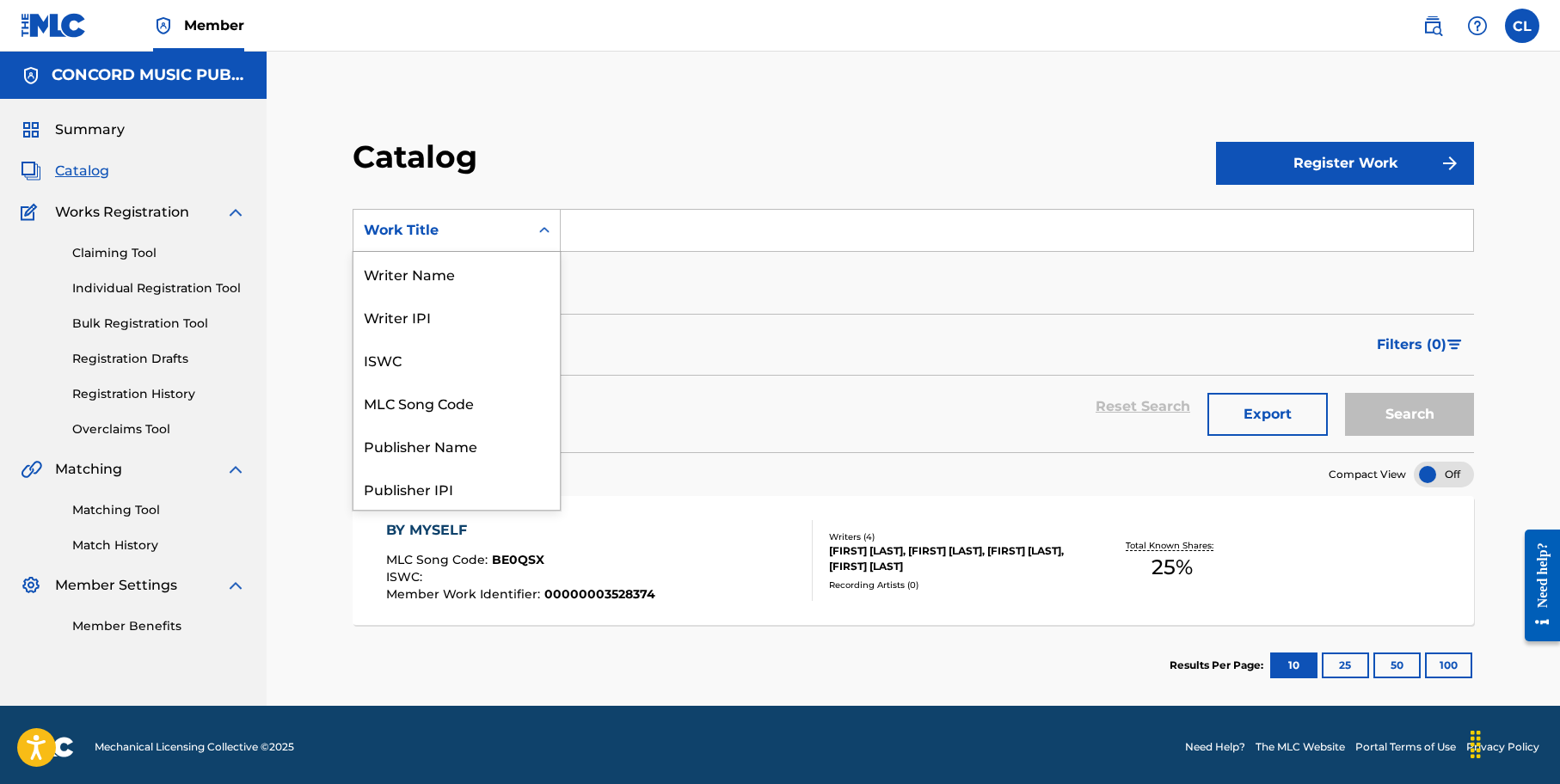 click on "Work Title" at bounding box center (441, 230) 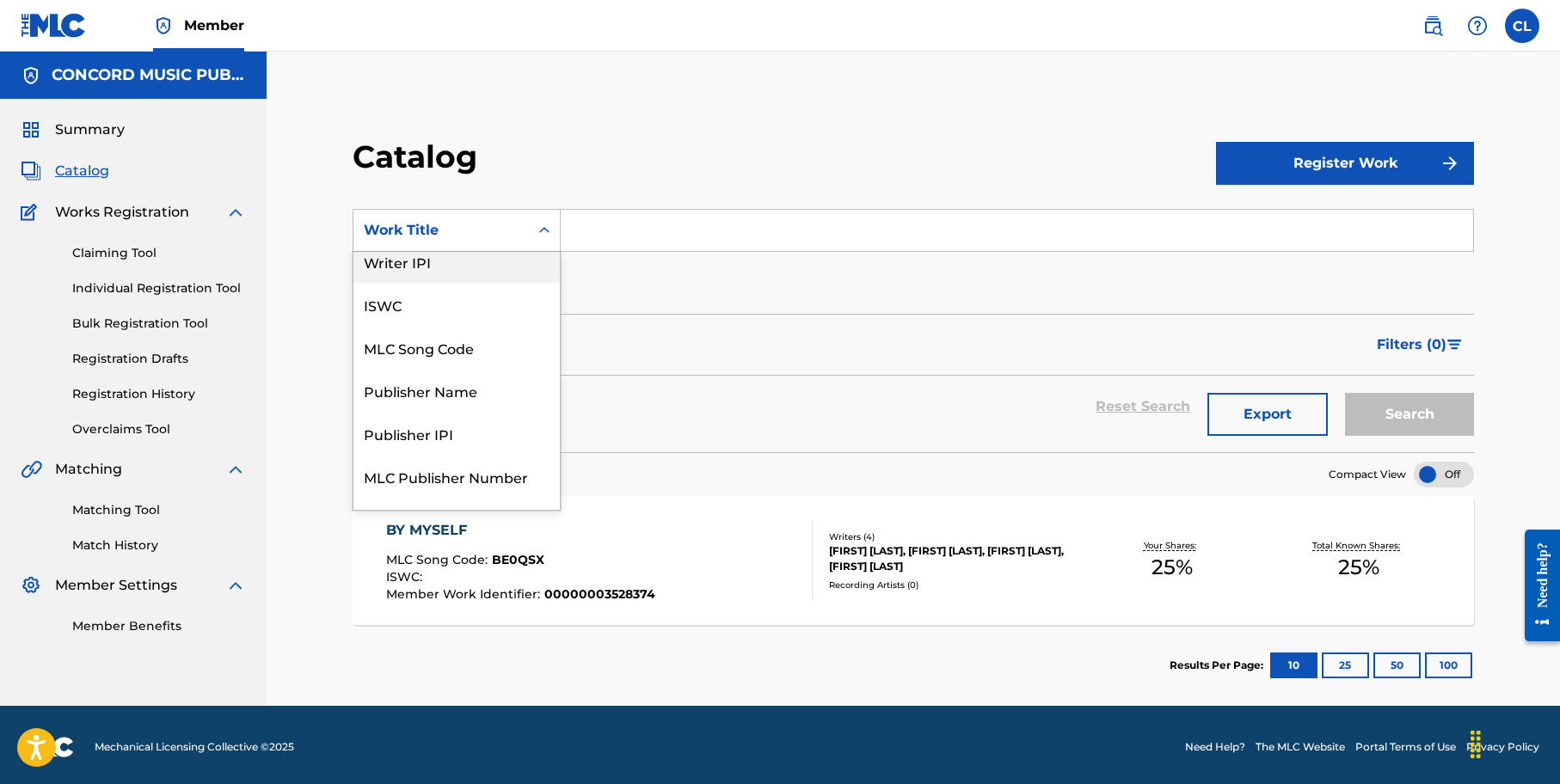 scroll, scrollTop: 86, scrollLeft: 0, axis: vertical 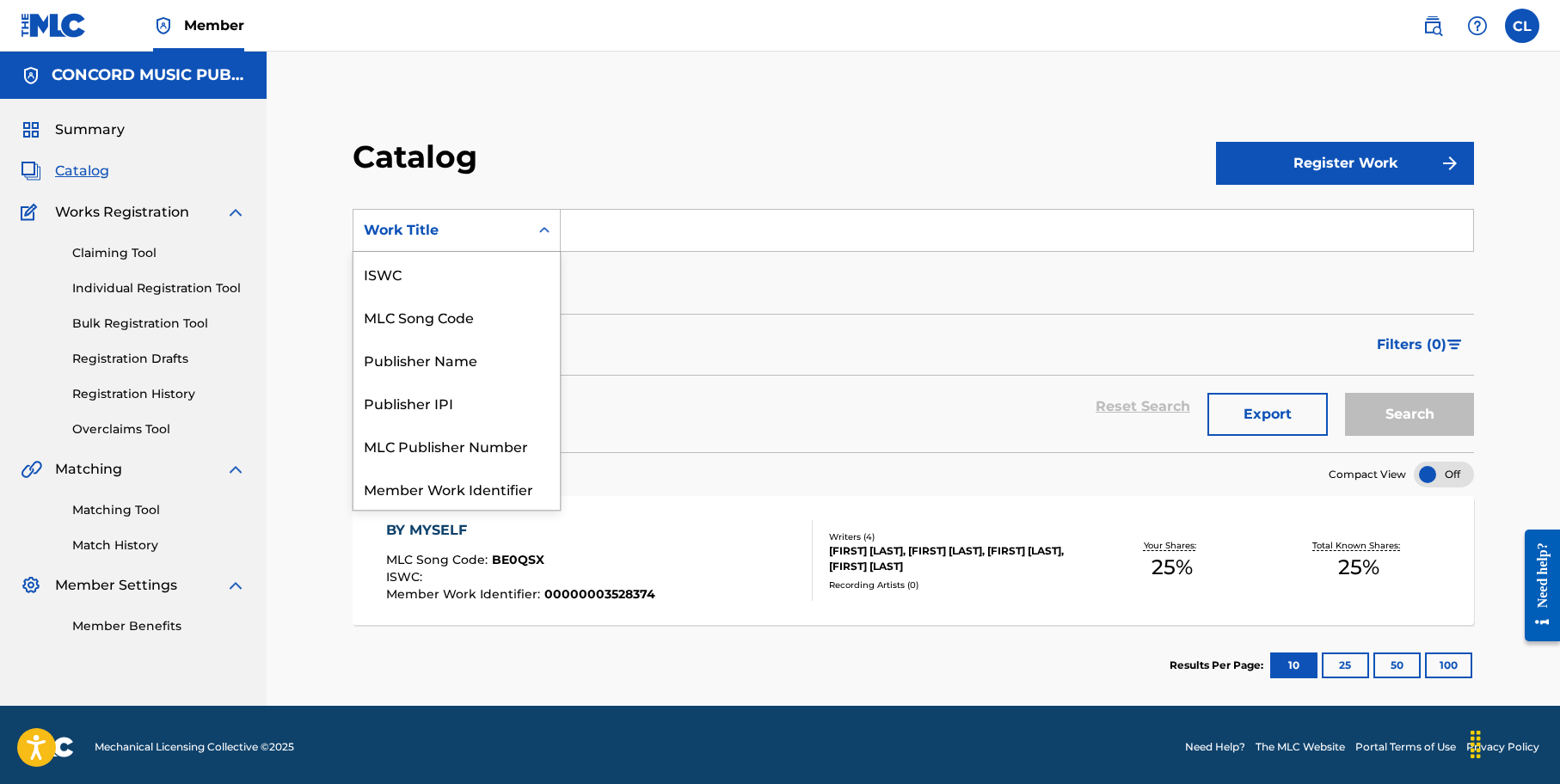 click on "MLC Song Code" at bounding box center (457, 316) 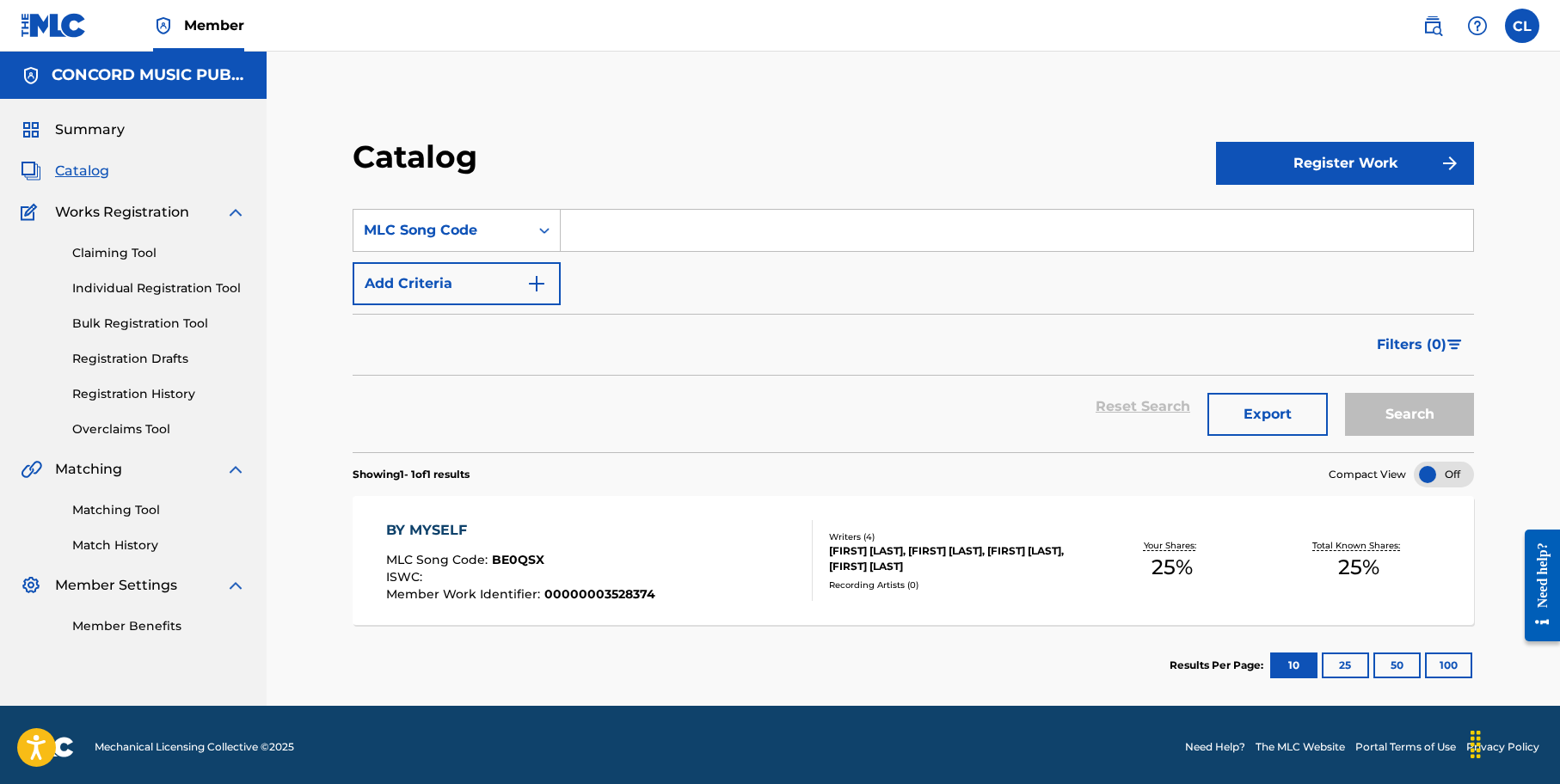 click at bounding box center [1016, 230] 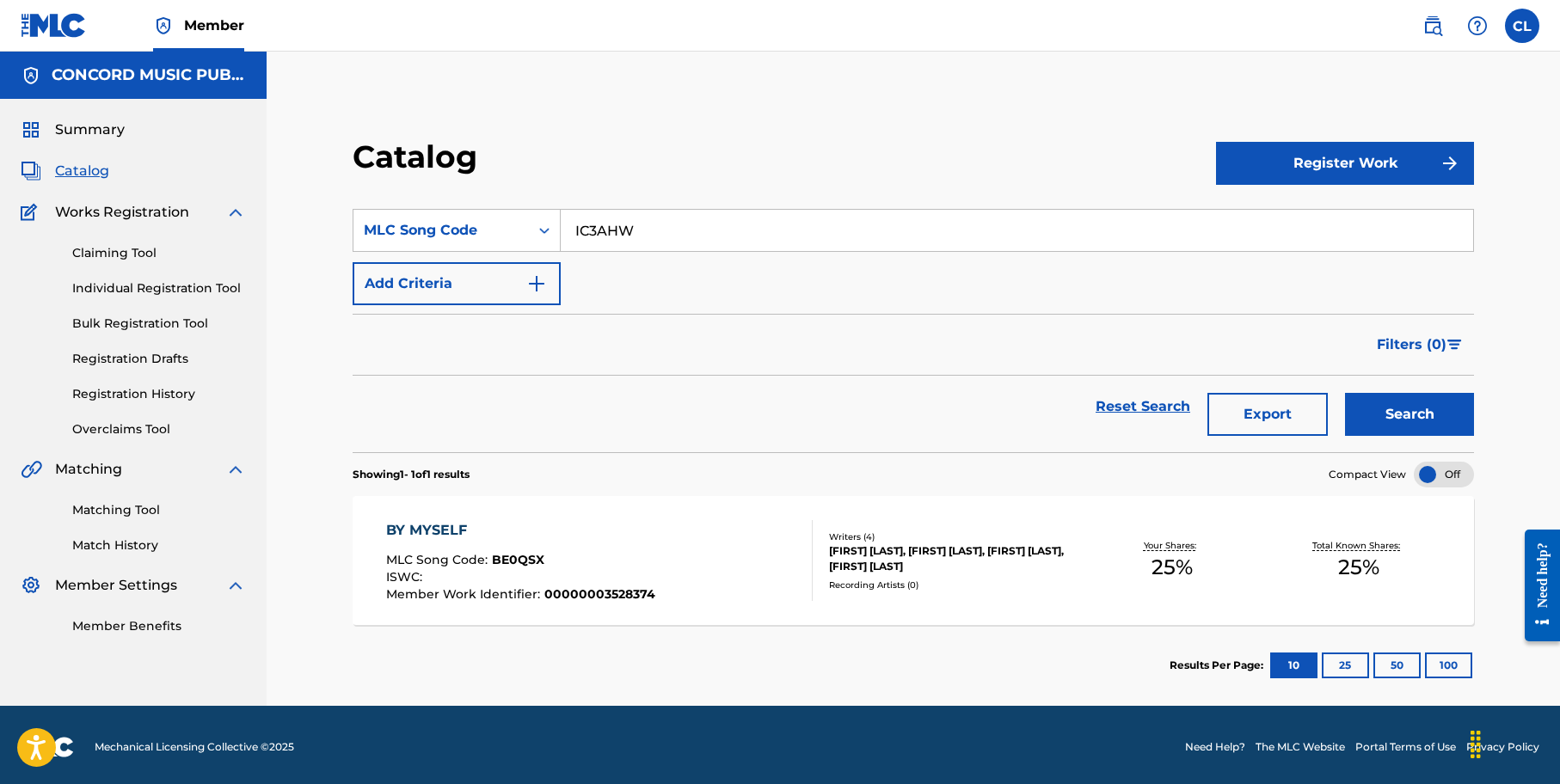 type on "IC3AHW" 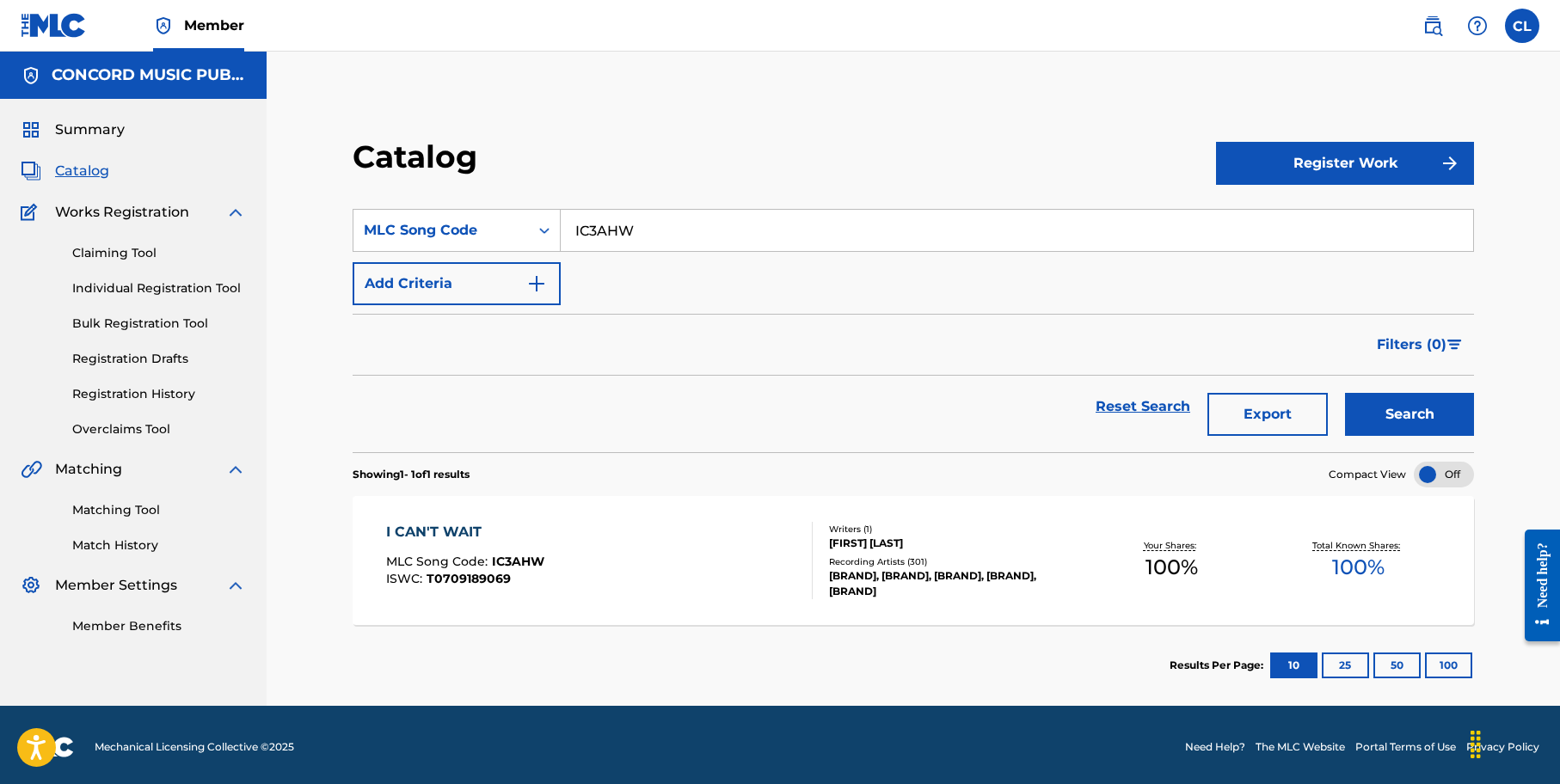 click on "I CAN'T WAIT MLC Song Code : IC3AHW ISWC : [ID]" at bounding box center [599, 560] 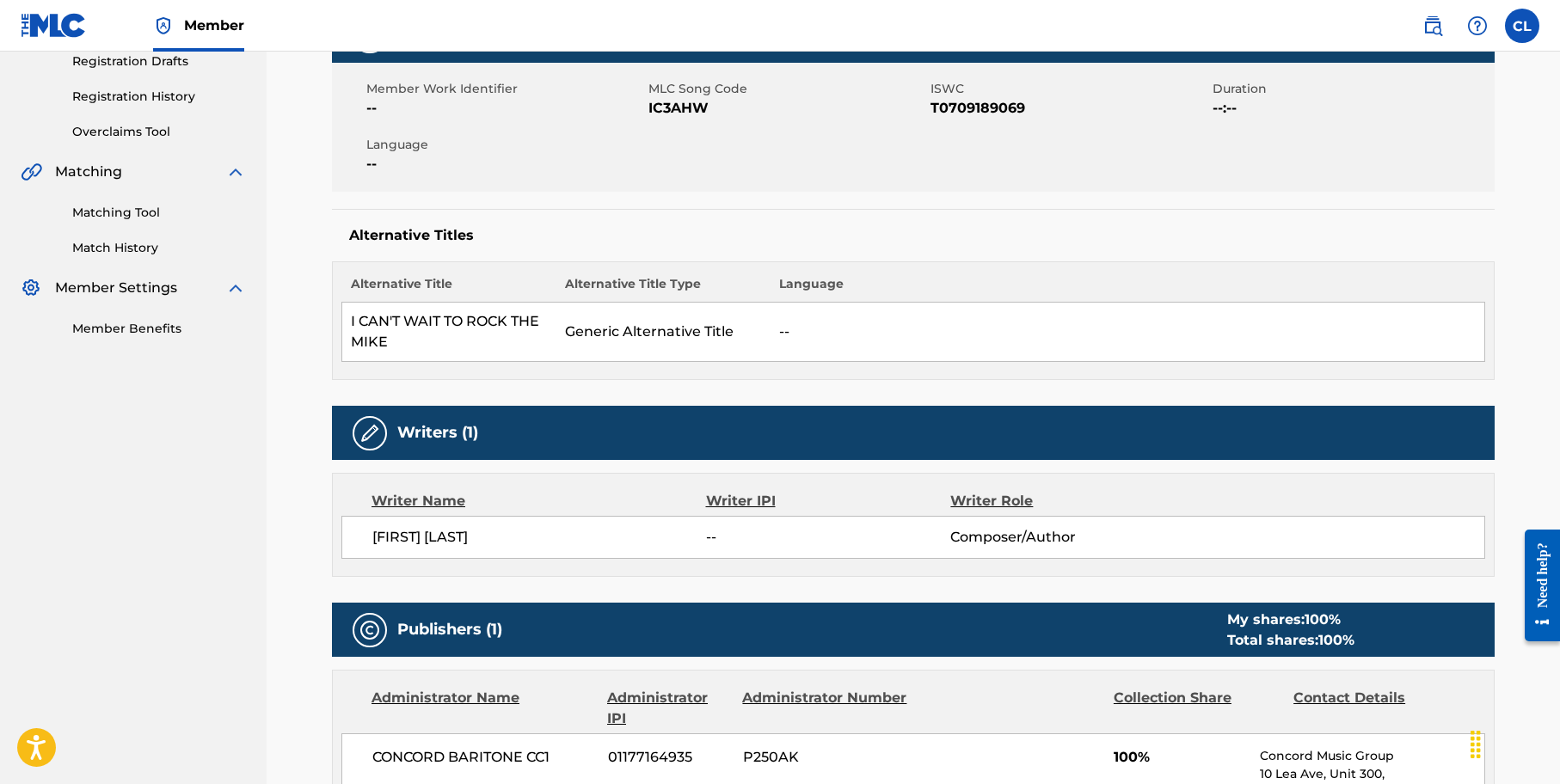 scroll, scrollTop: 258, scrollLeft: 0, axis: vertical 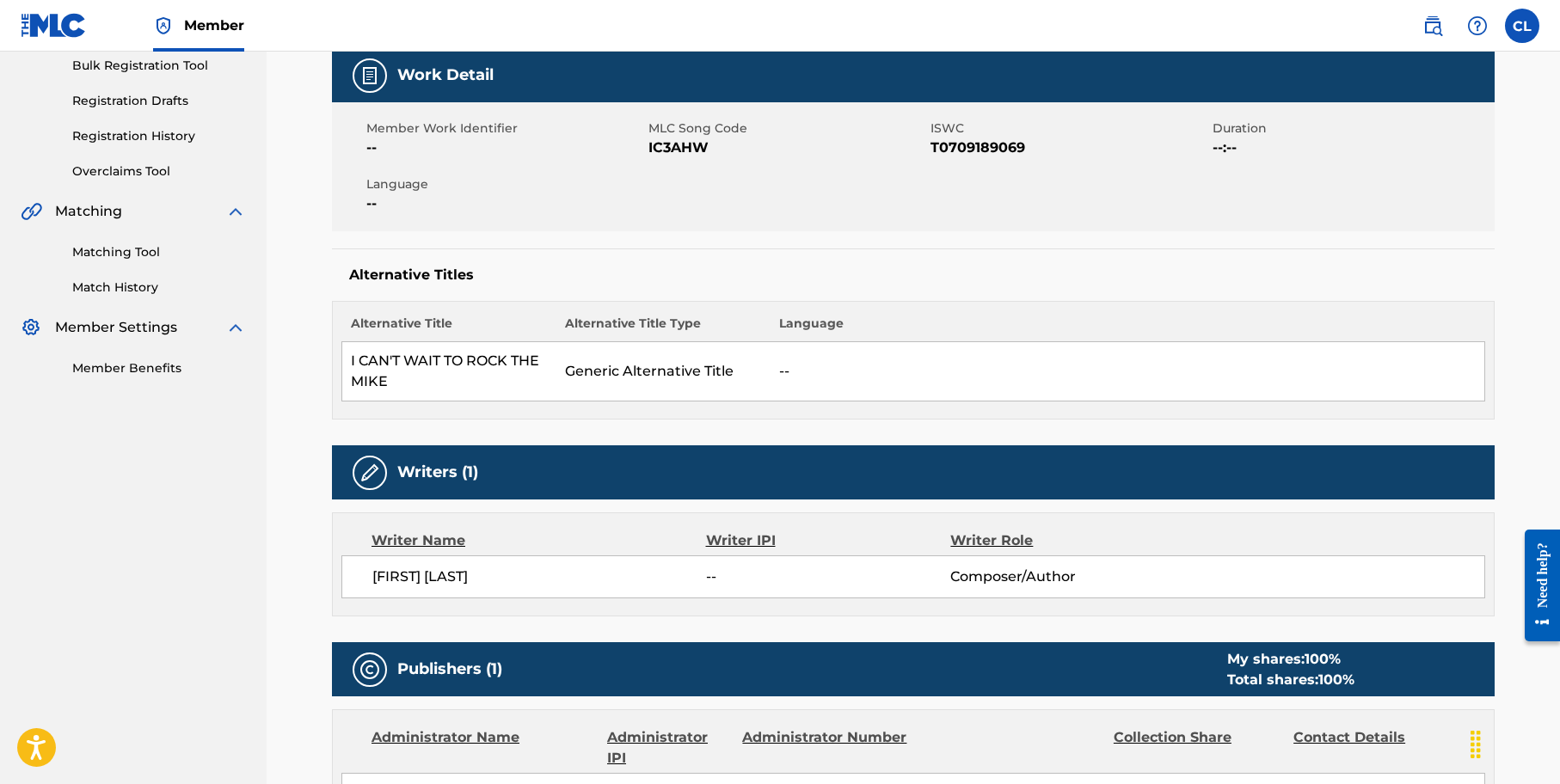 click on "Summary Catalog Works Registration Claiming Tool Individual Registration Tool Bulk Registration Tool Registration Drafts Registration History Overclaims Tool Matching Matching Tool Match History Member Settings Member Benefits" at bounding box center (133, 119) 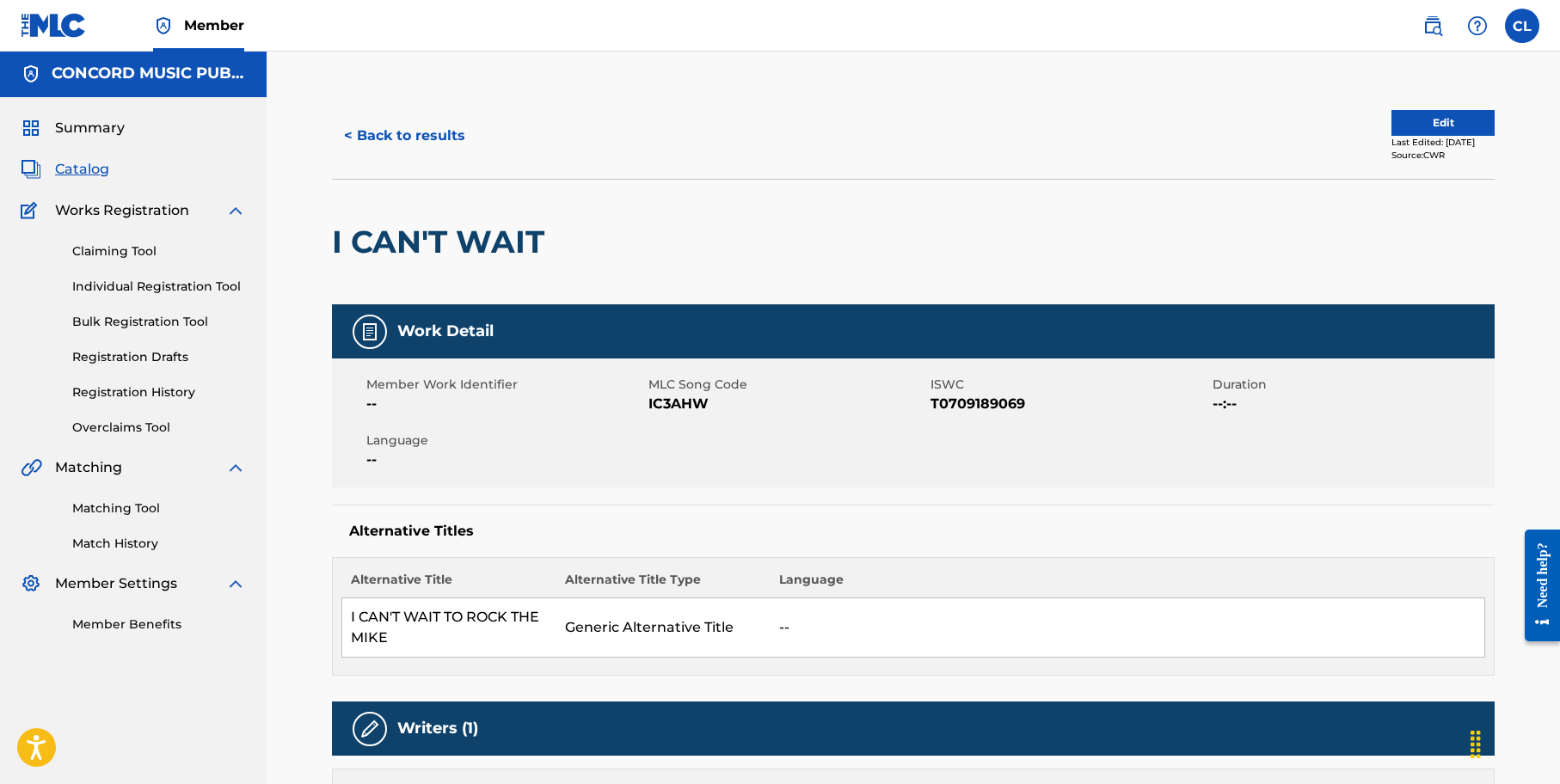 scroll, scrollTop: 0, scrollLeft: 0, axis: both 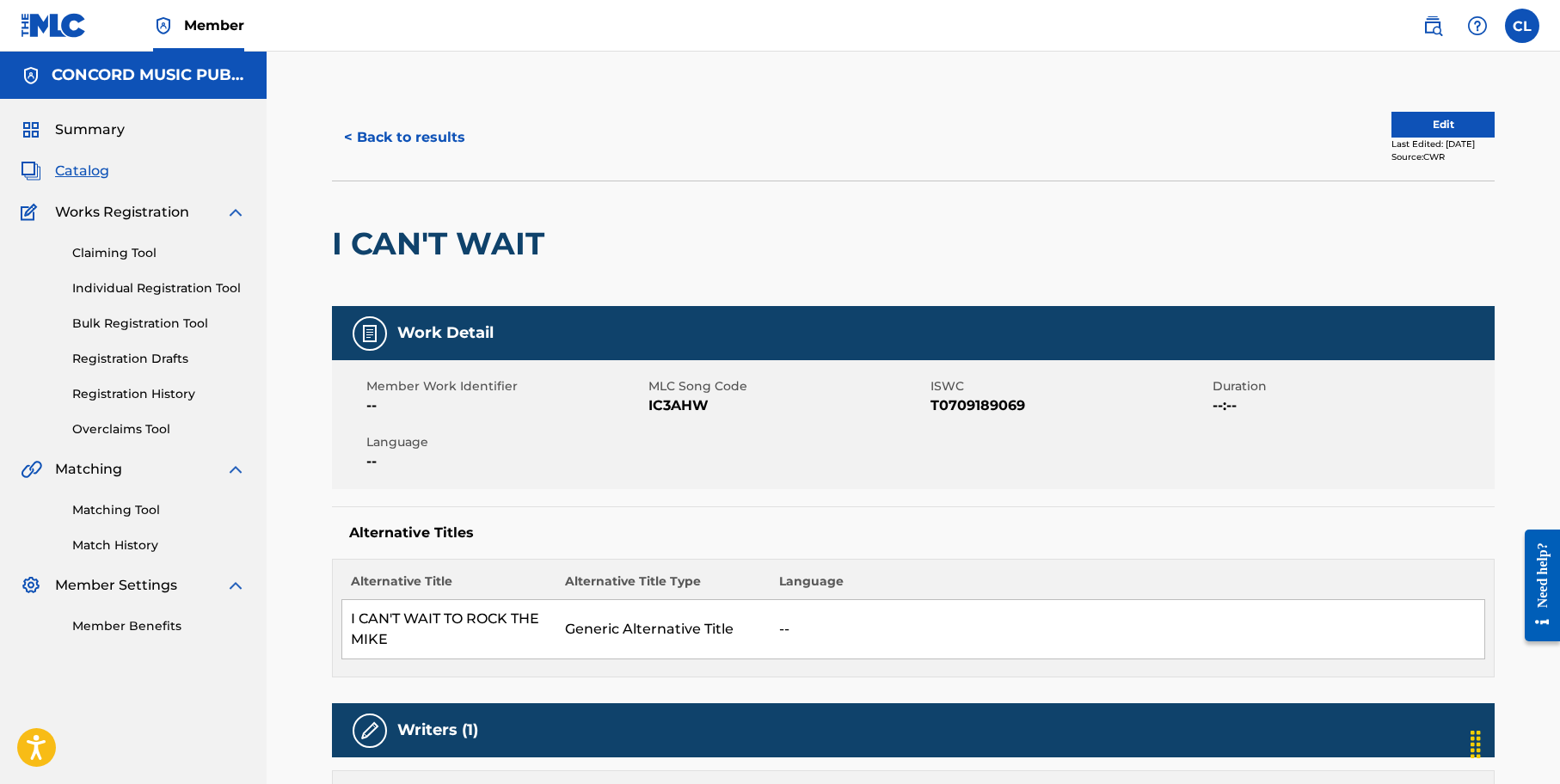 click on "< Back to results" at bounding box center (404, 138) 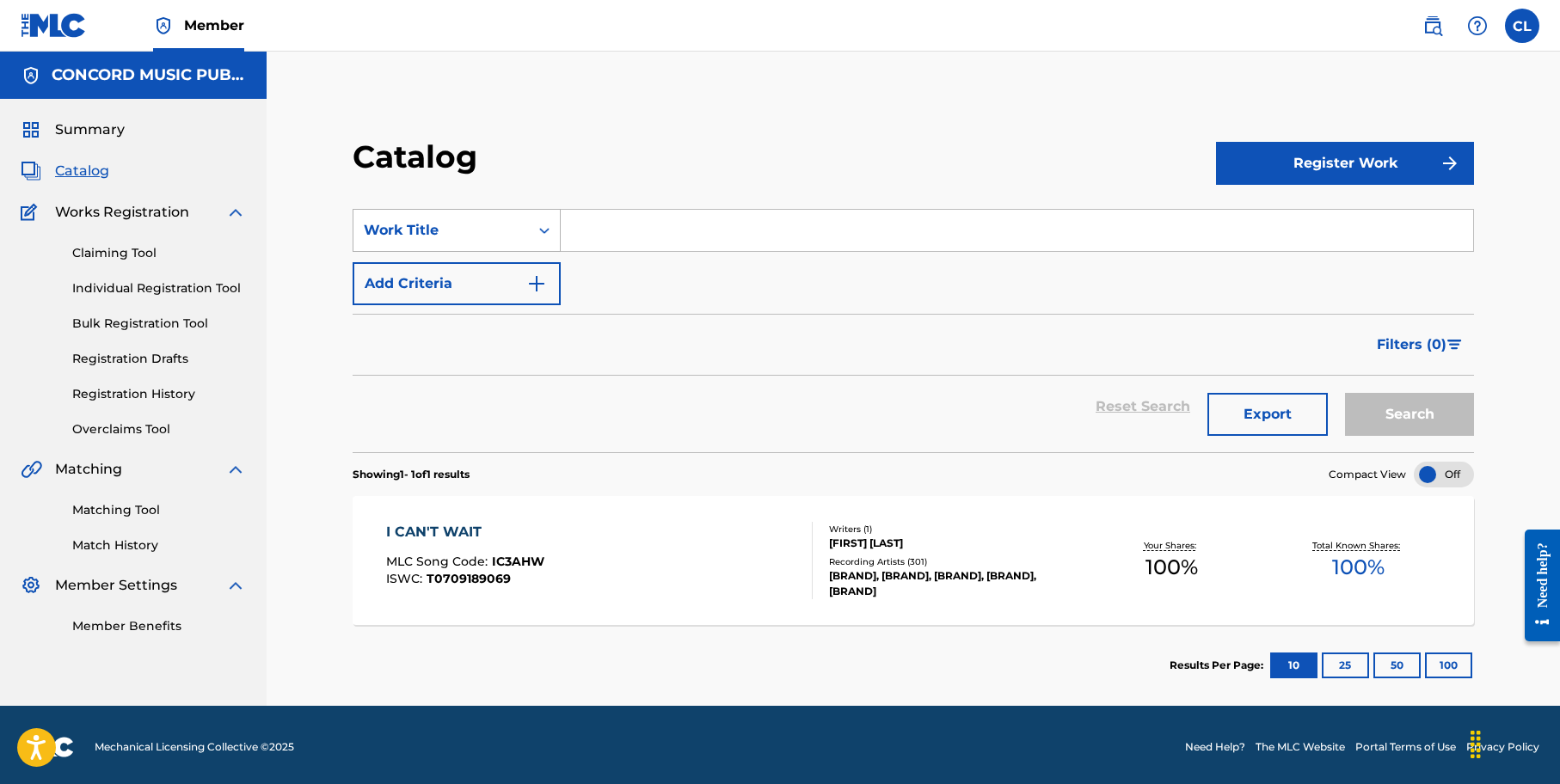 click on "Work Title" at bounding box center [441, 230] 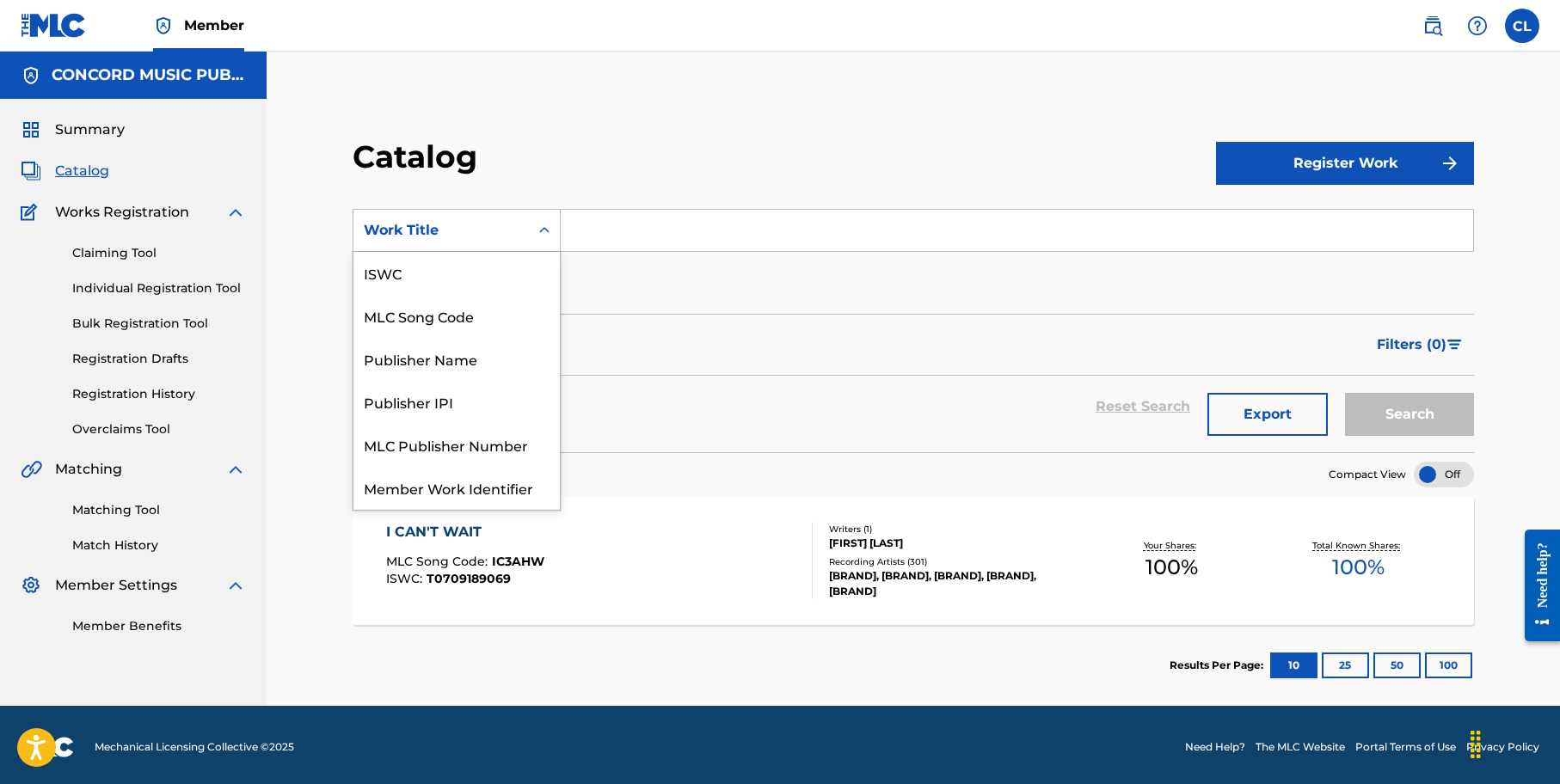 scroll, scrollTop: 0, scrollLeft: 0, axis: both 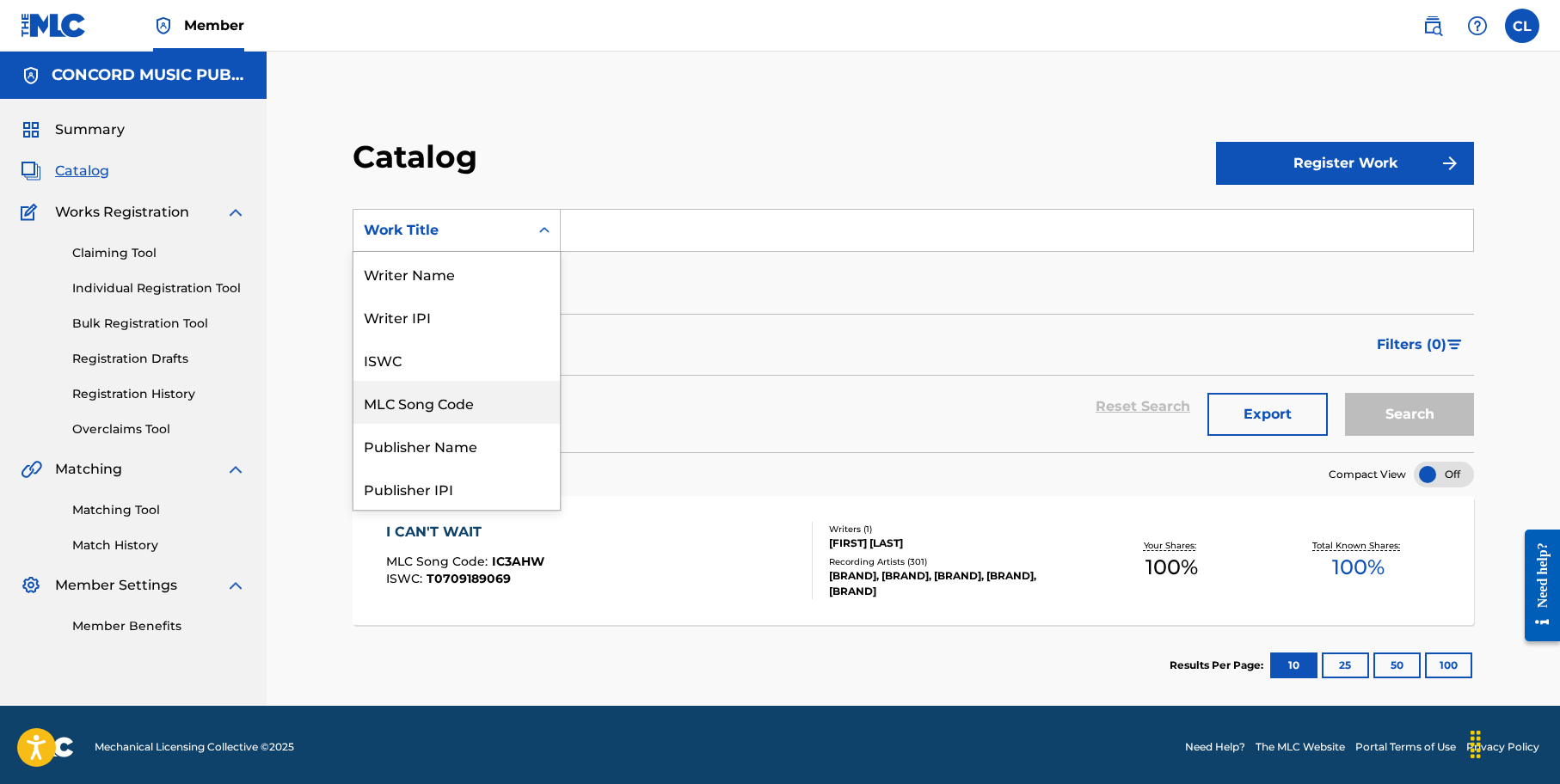 click on "MLC Song Code" at bounding box center (457, 402) 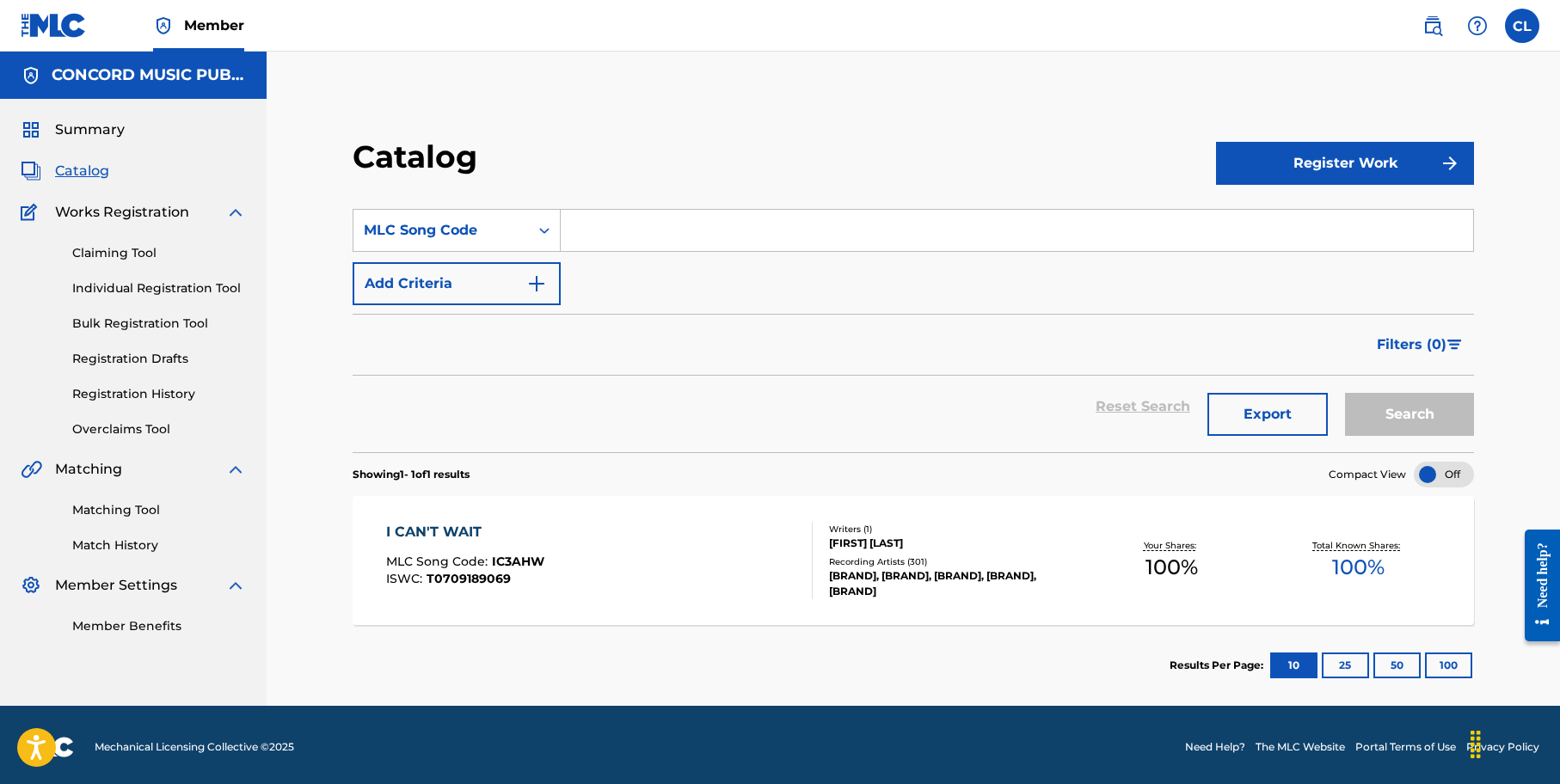 click at bounding box center (1016, 230) 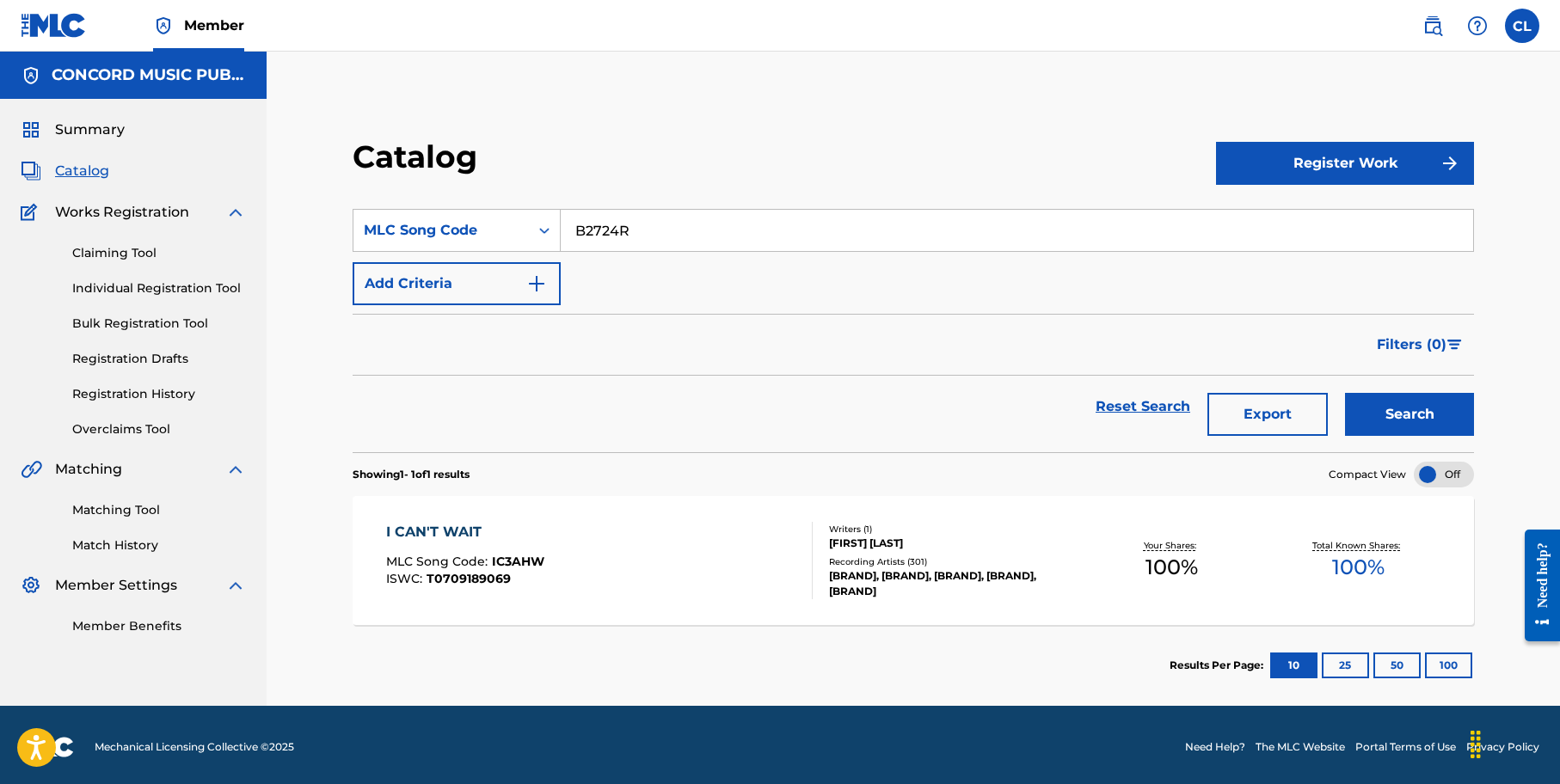 type on "B2724R" 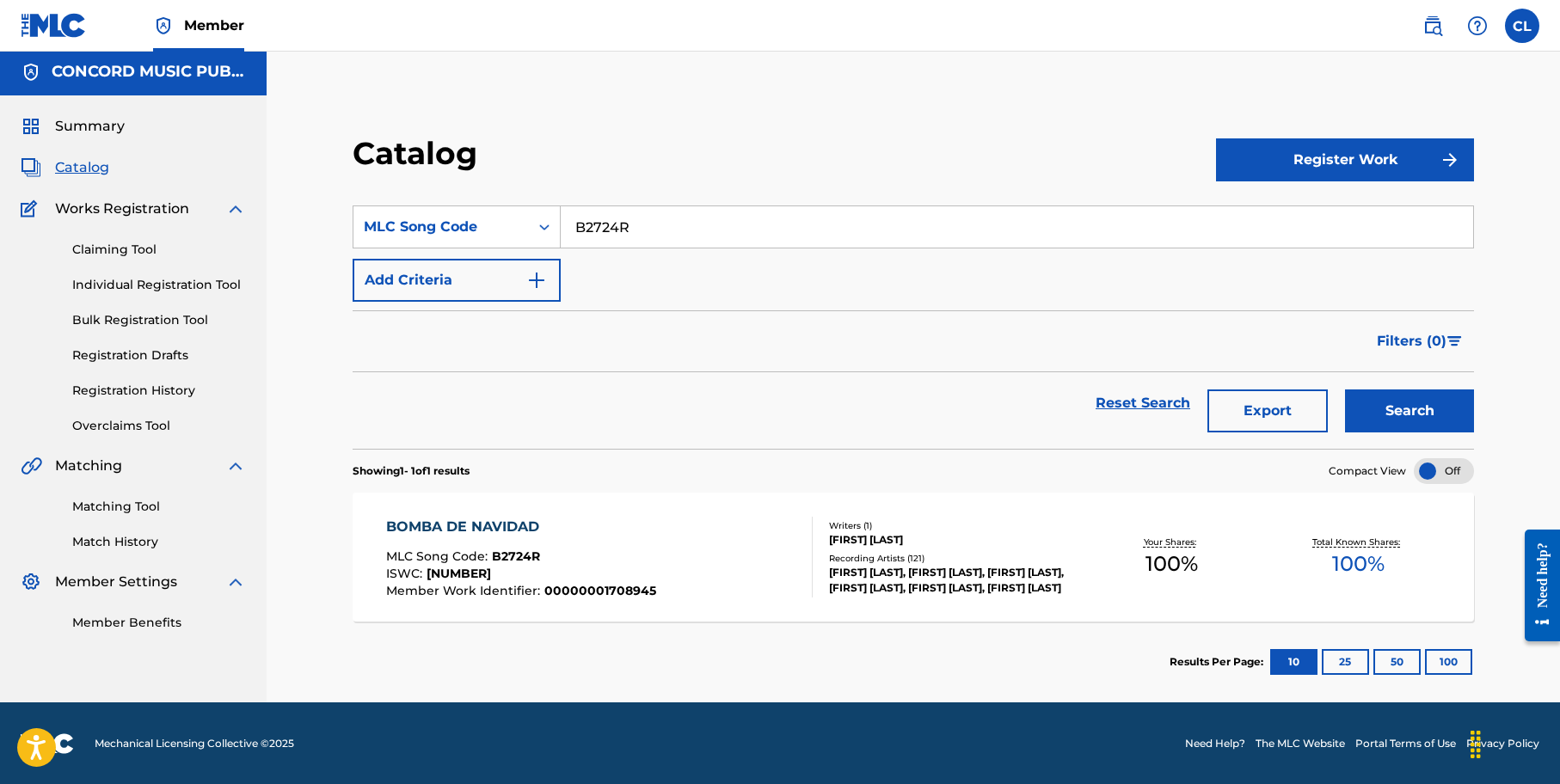 scroll, scrollTop: 4, scrollLeft: 0, axis: vertical 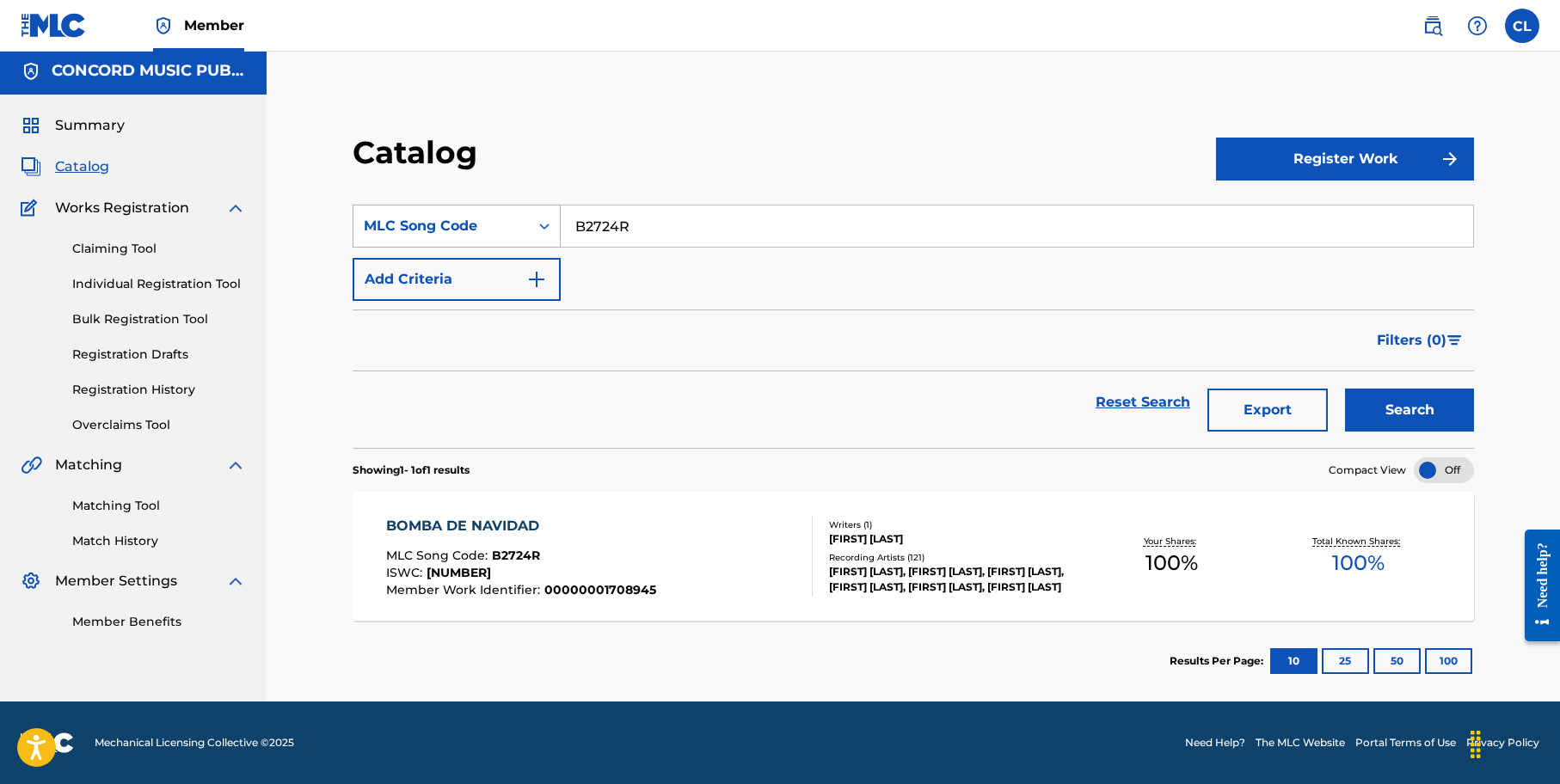click on "MLC Song Code" at bounding box center (441, 226) 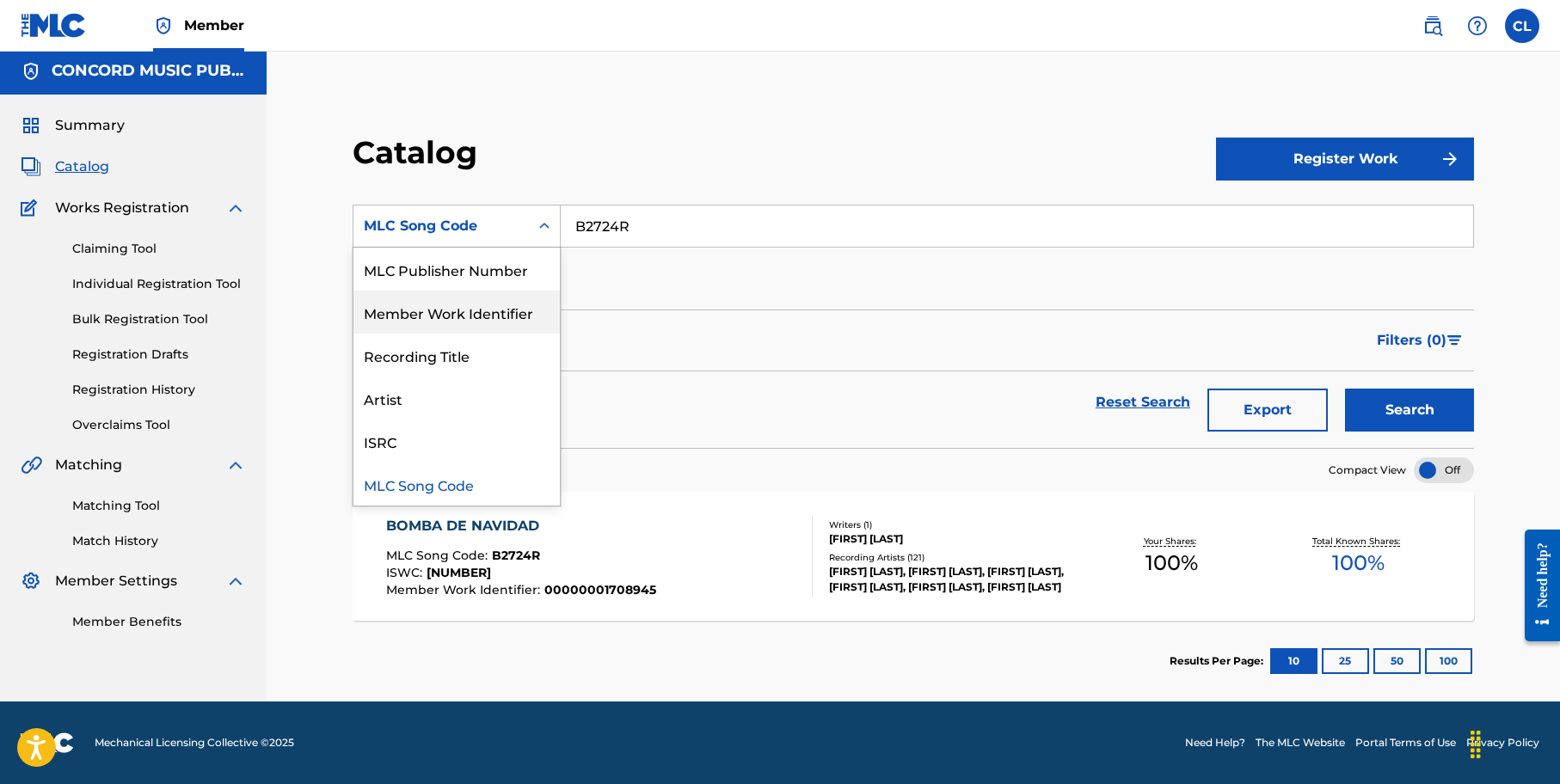 scroll, scrollTop: 0, scrollLeft: 0, axis: both 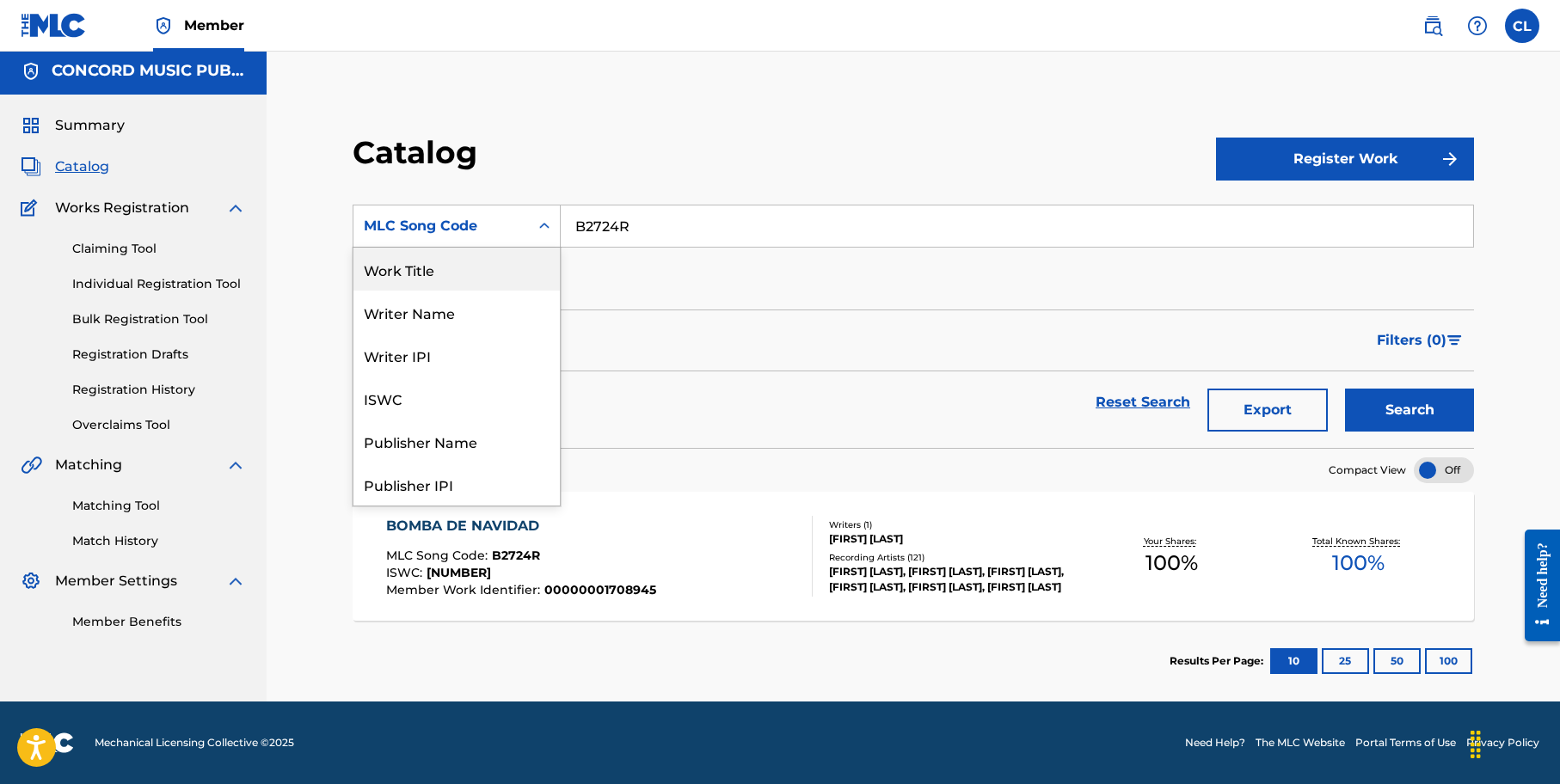 click on "Work Title" at bounding box center [457, 269] 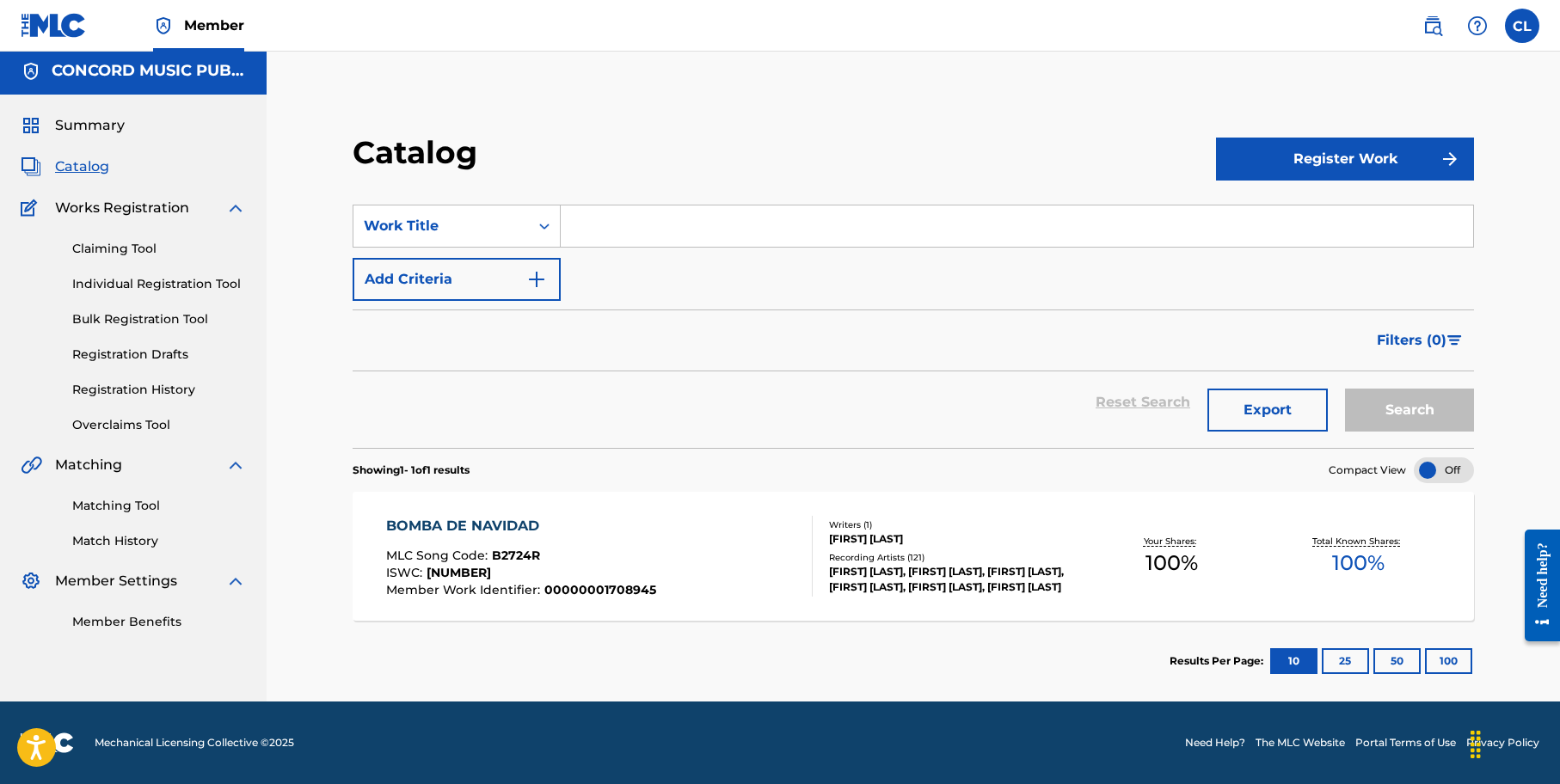 click at bounding box center (1016, 226) 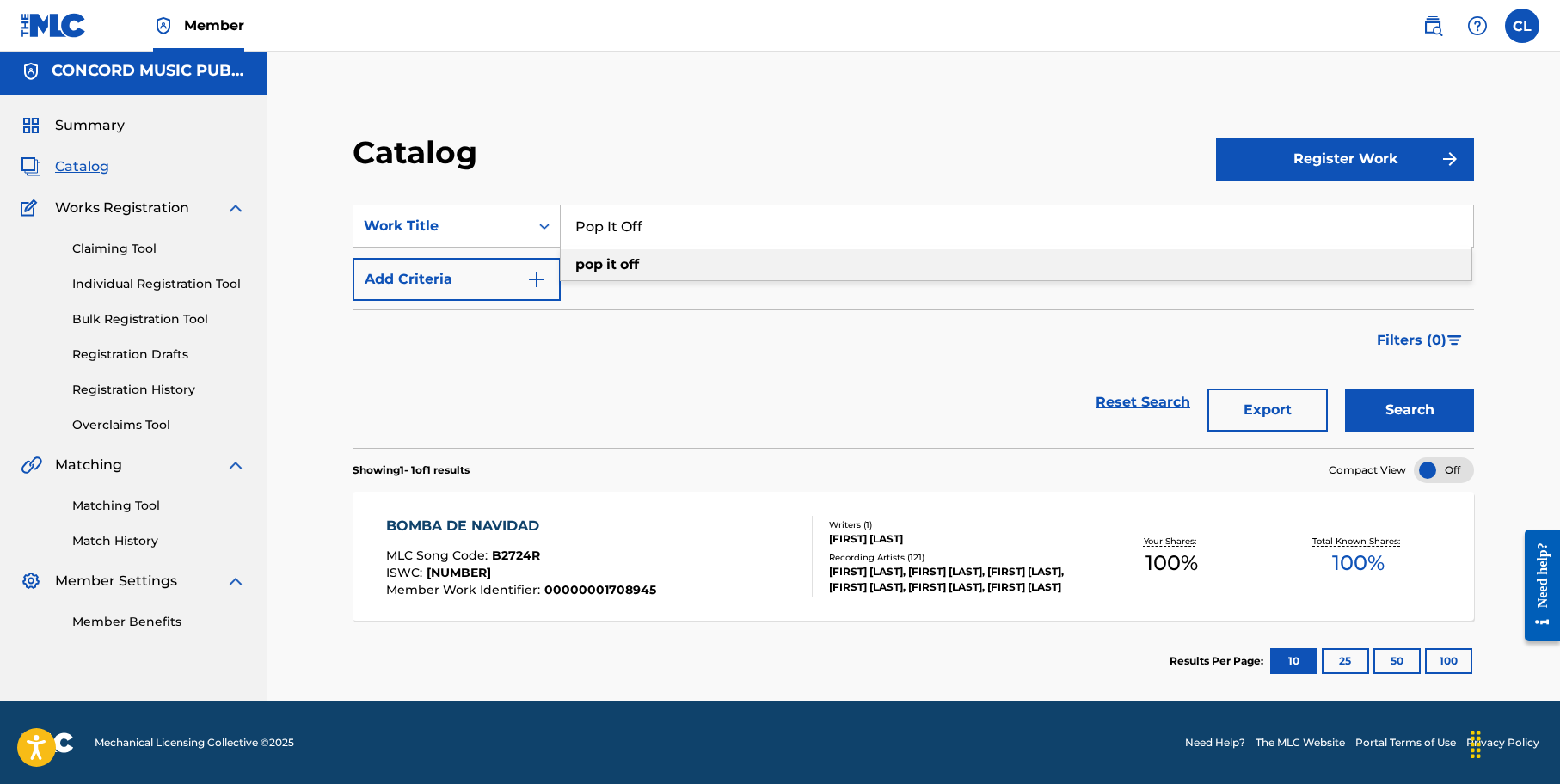 type on "Pop It Off" 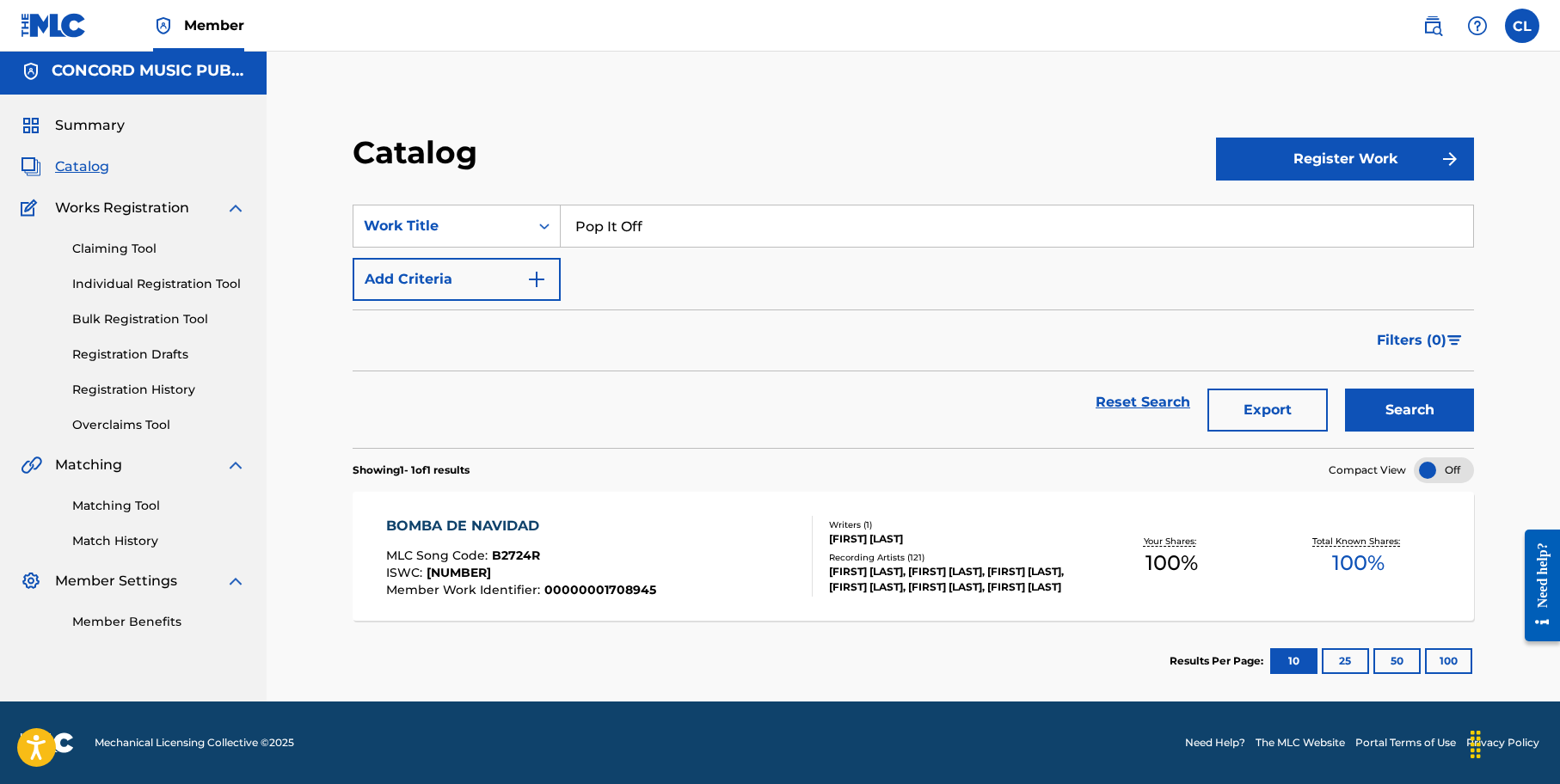 click on "Search" at bounding box center (1410, 410) 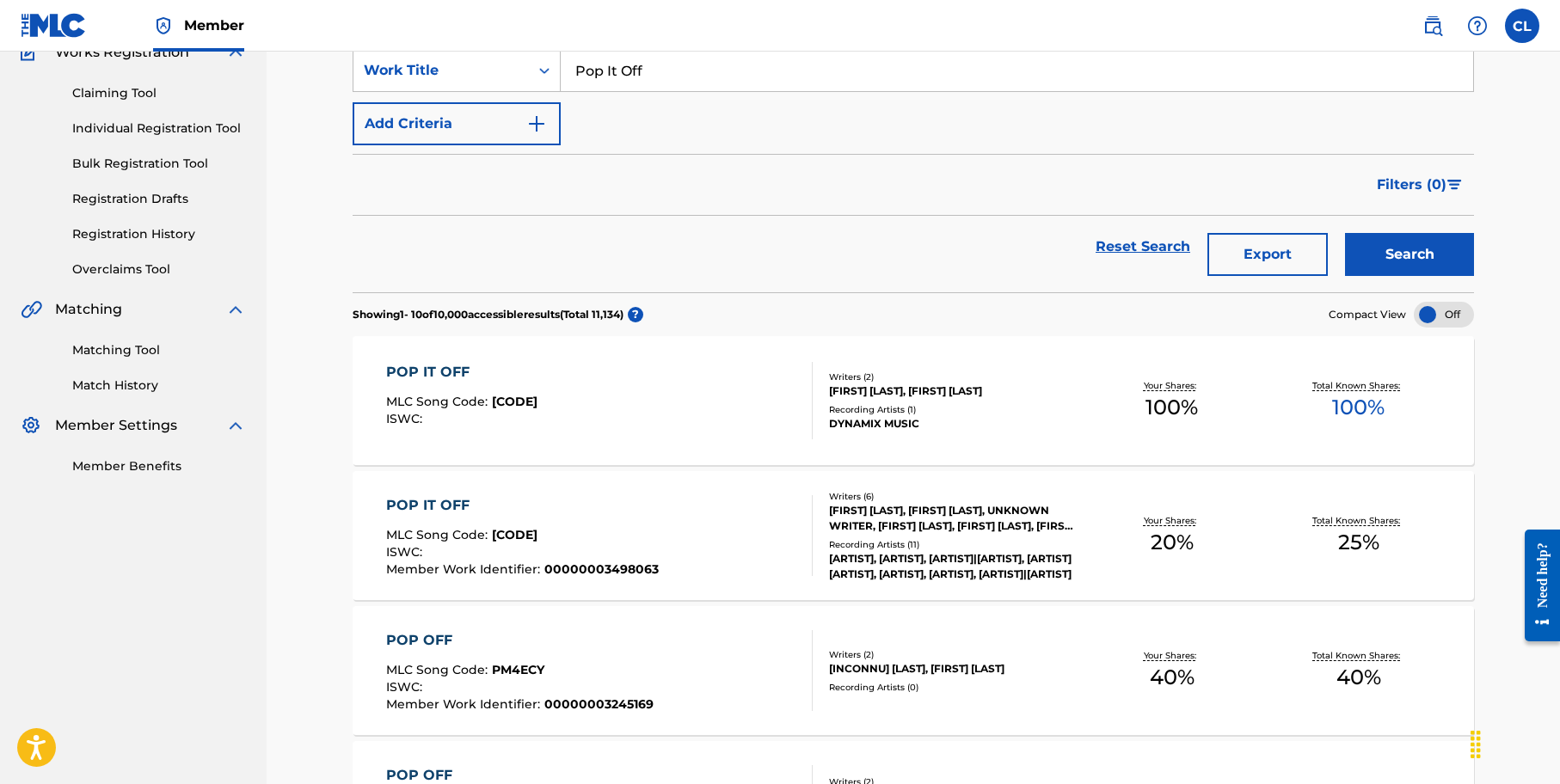 scroll, scrollTop: 172, scrollLeft: 0, axis: vertical 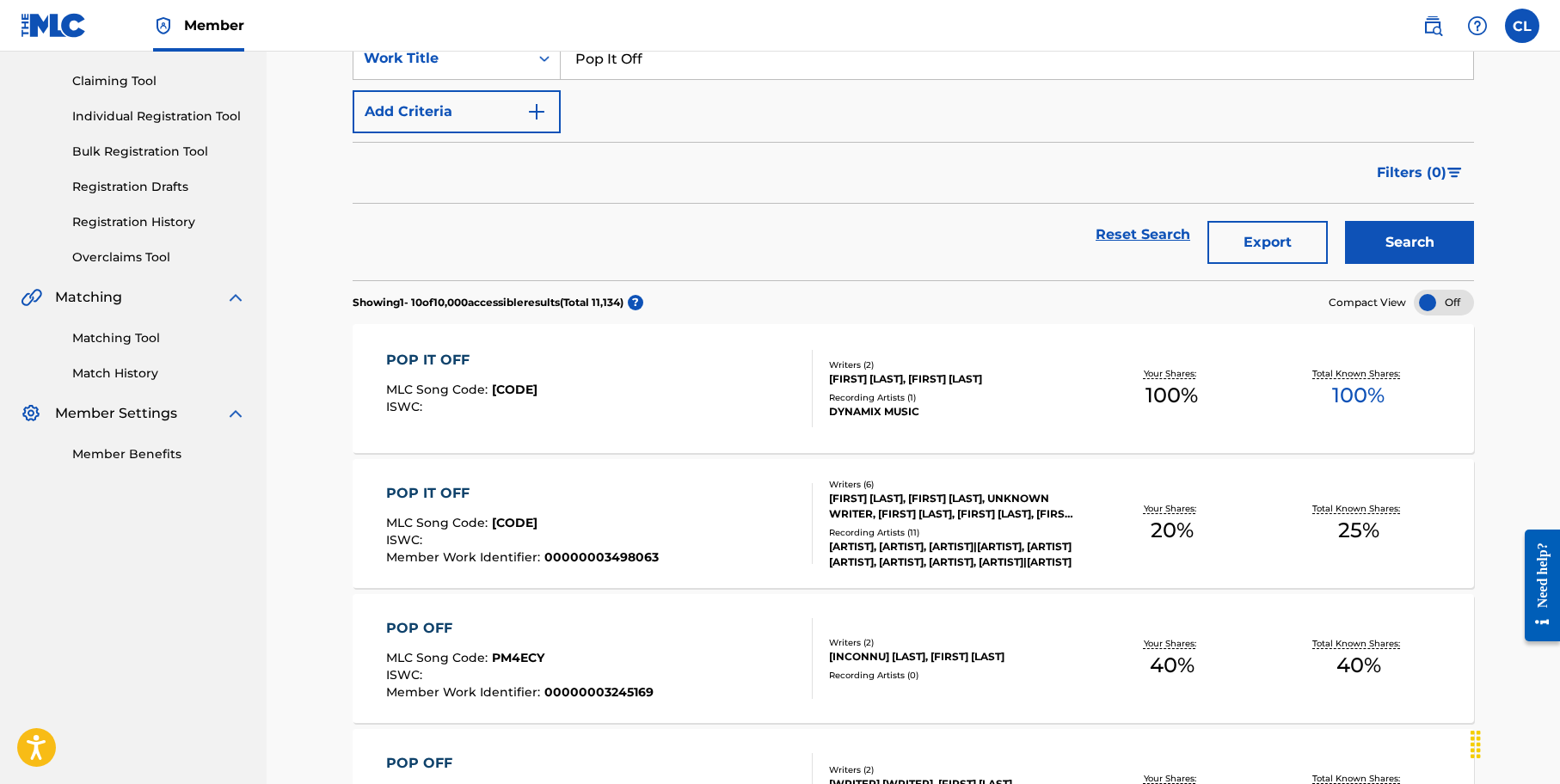 click on "Add Criteria" at bounding box center [457, 112] 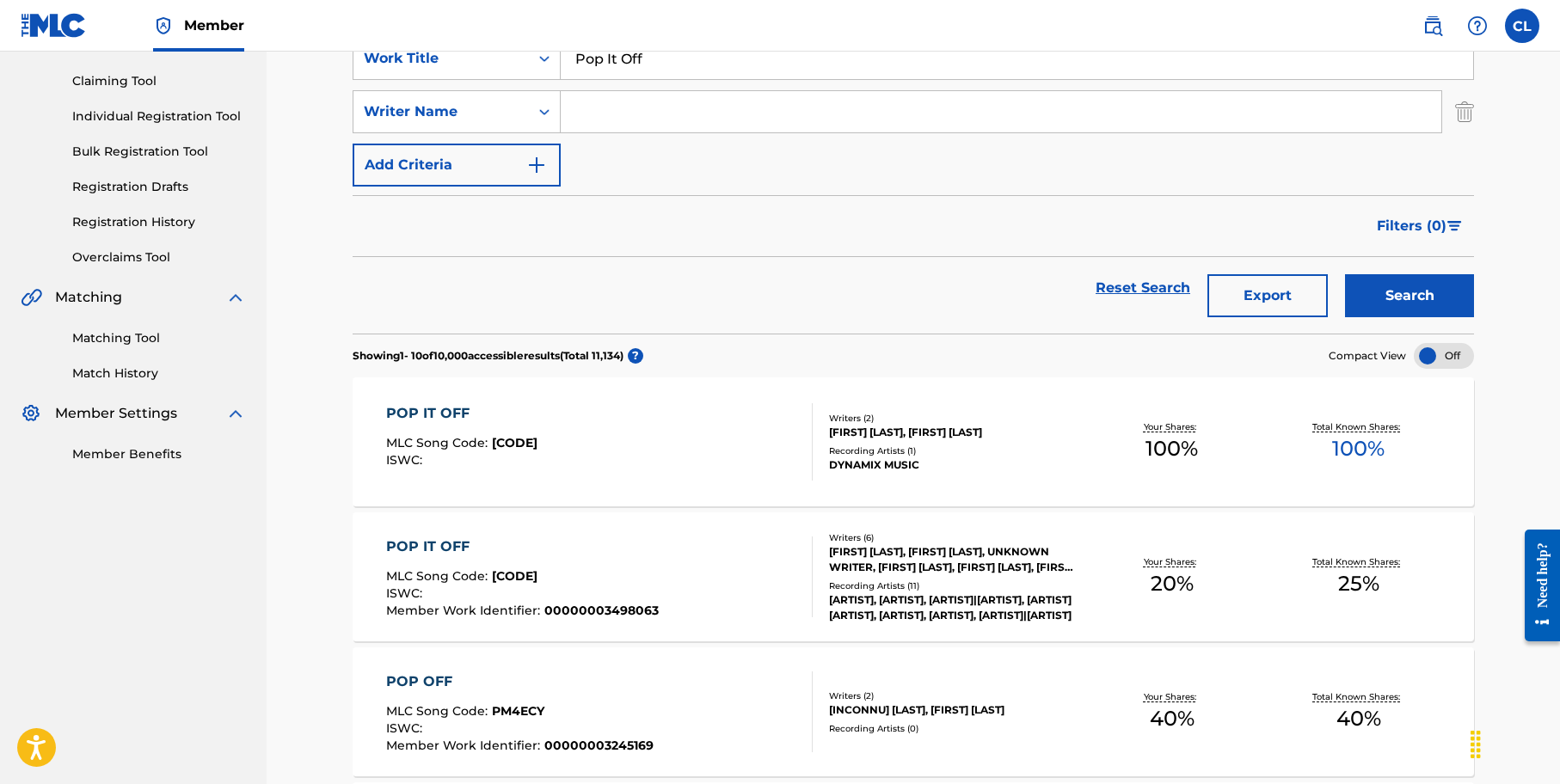 click at bounding box center (1001, 112) 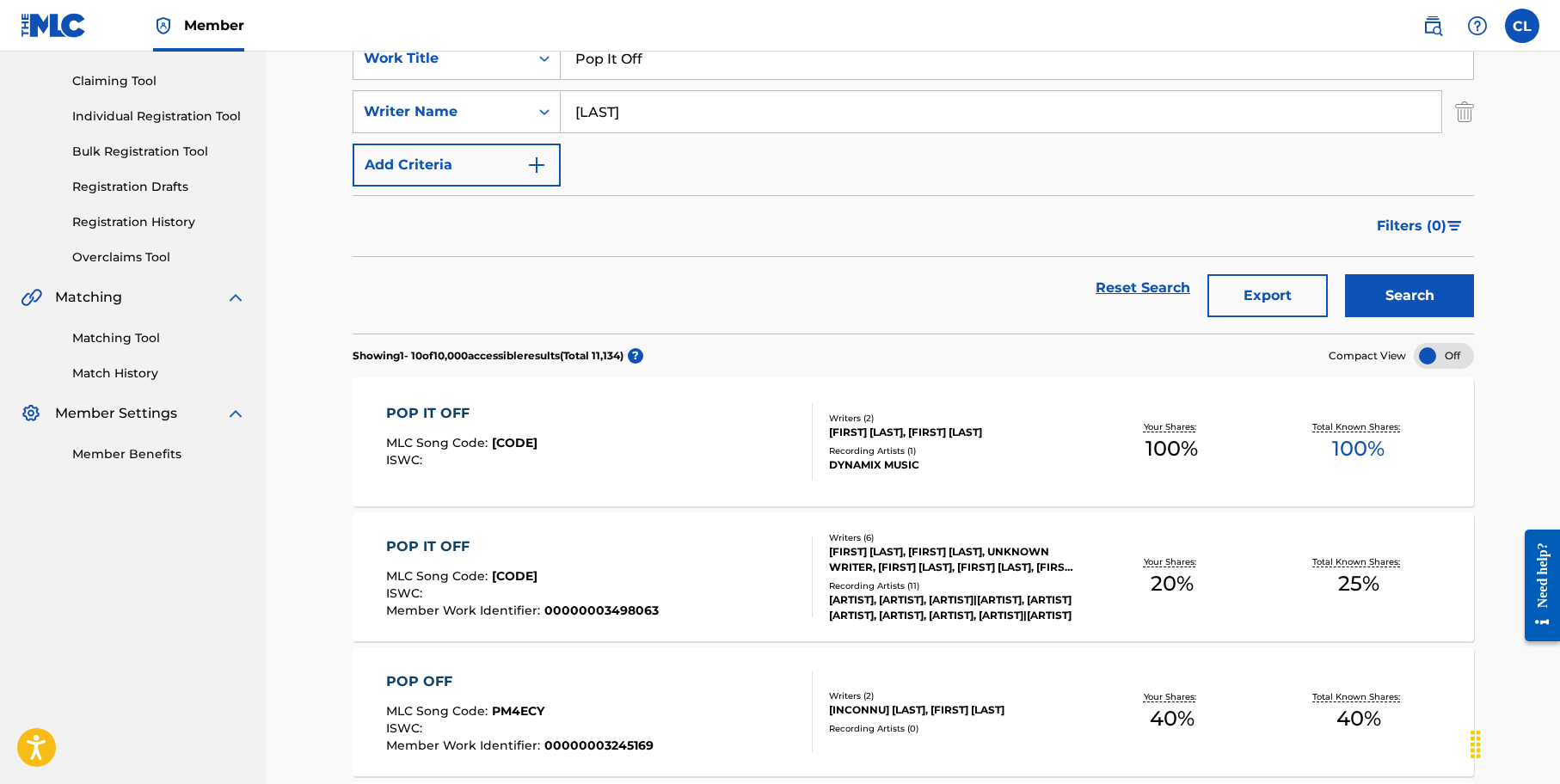 type on "[LAST]" 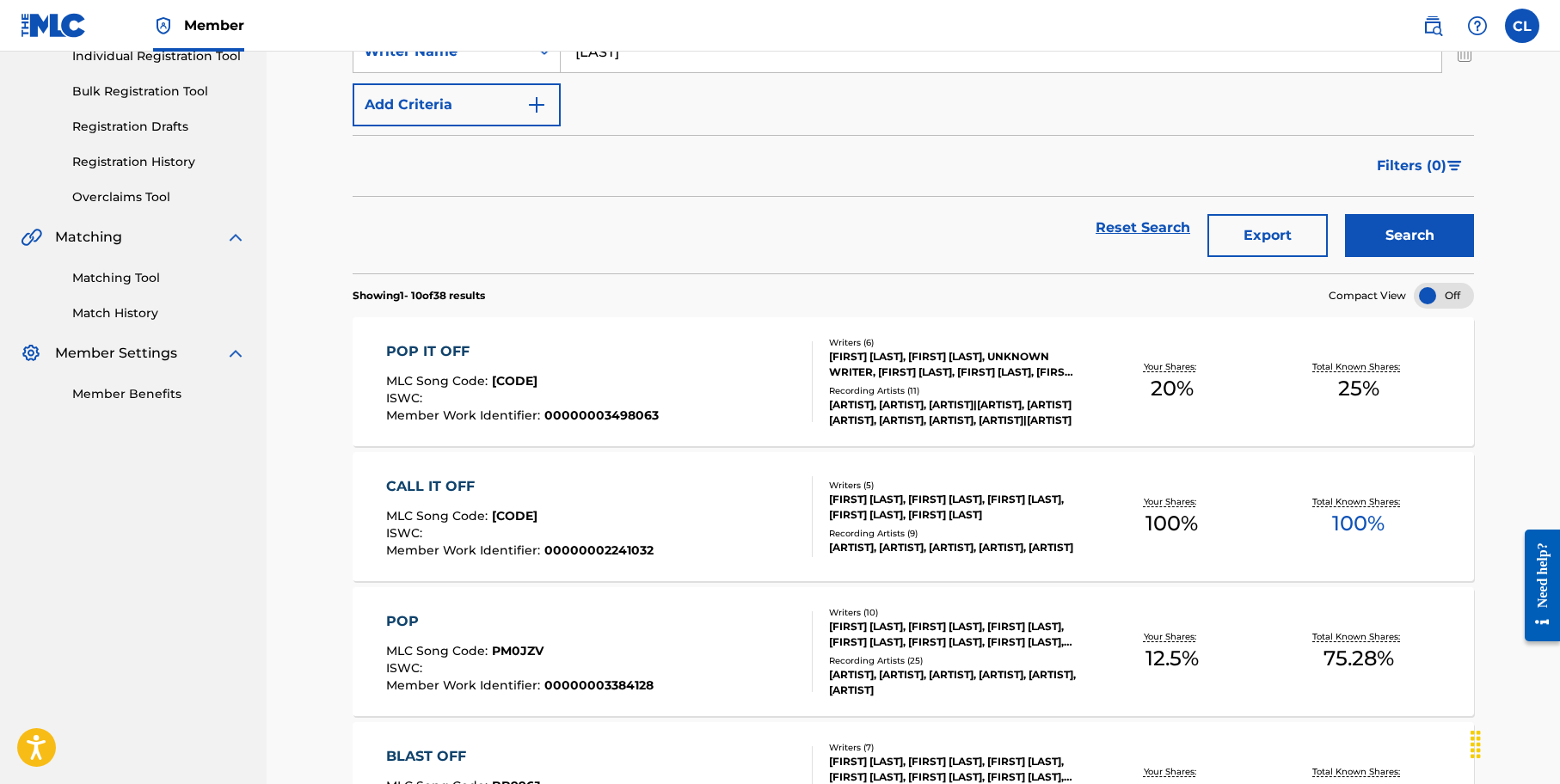 scroll, scrollTop: 258, scrollLeft: 0, axis: vertical 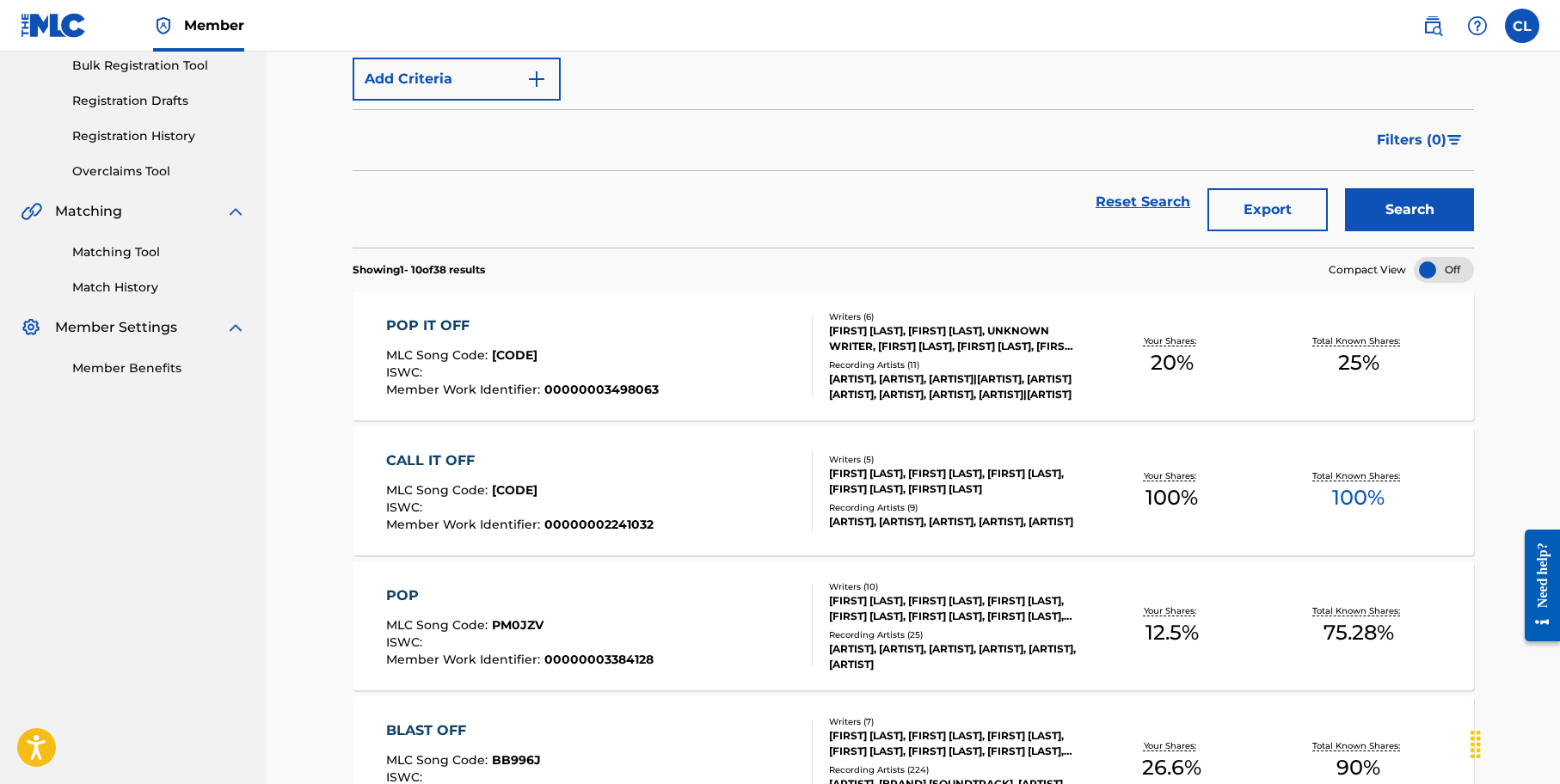 click on "POP IT OFF MLC Song Code : PM7K3P ISWC : Member Work Identifier : [ID]" at bounding box center (599, 356) 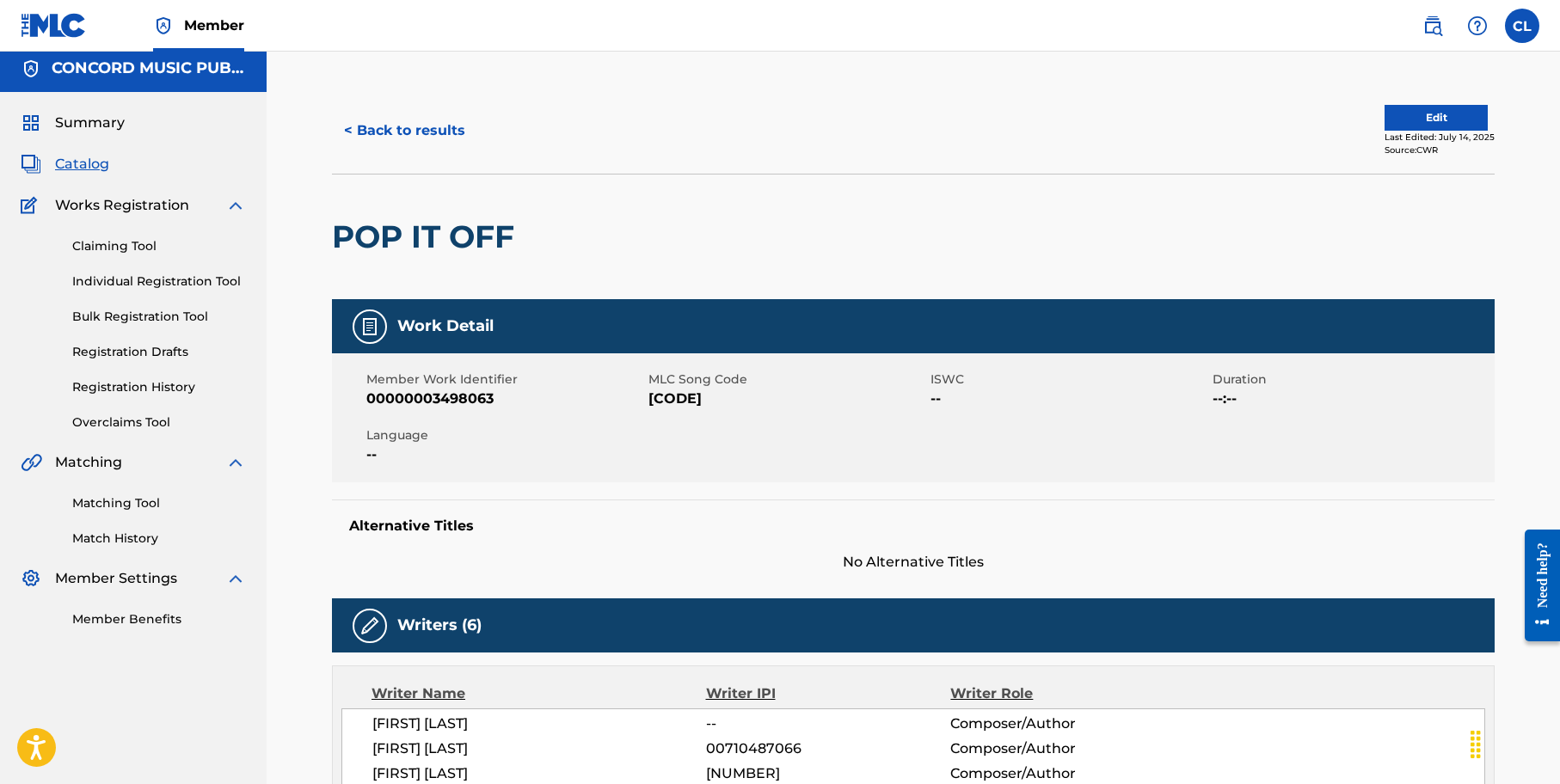 scroll, scrollTop: 0, scrollLeft: 0, axis: both 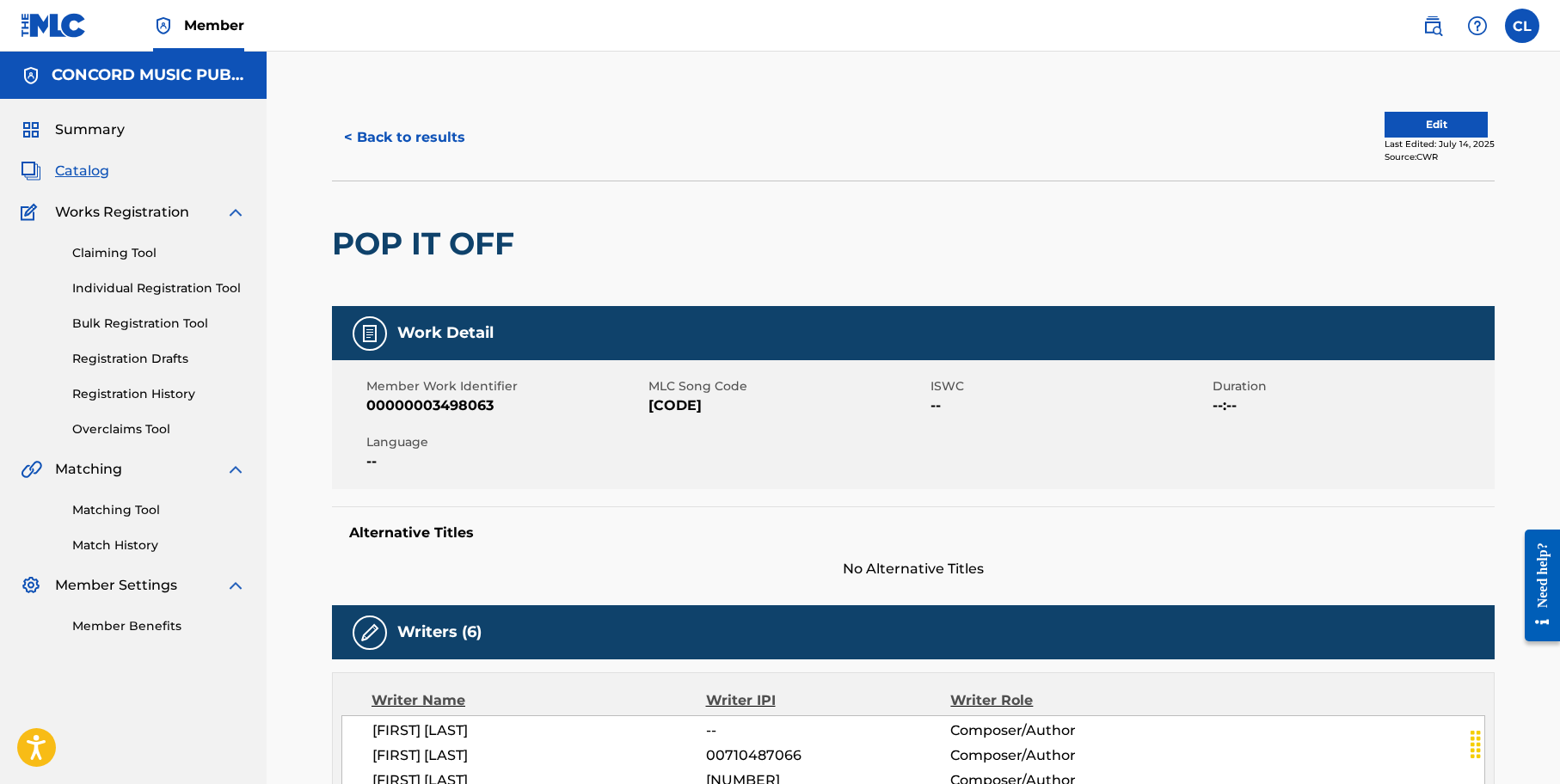 click on "< Back to results" at bounding box center [404, 138] 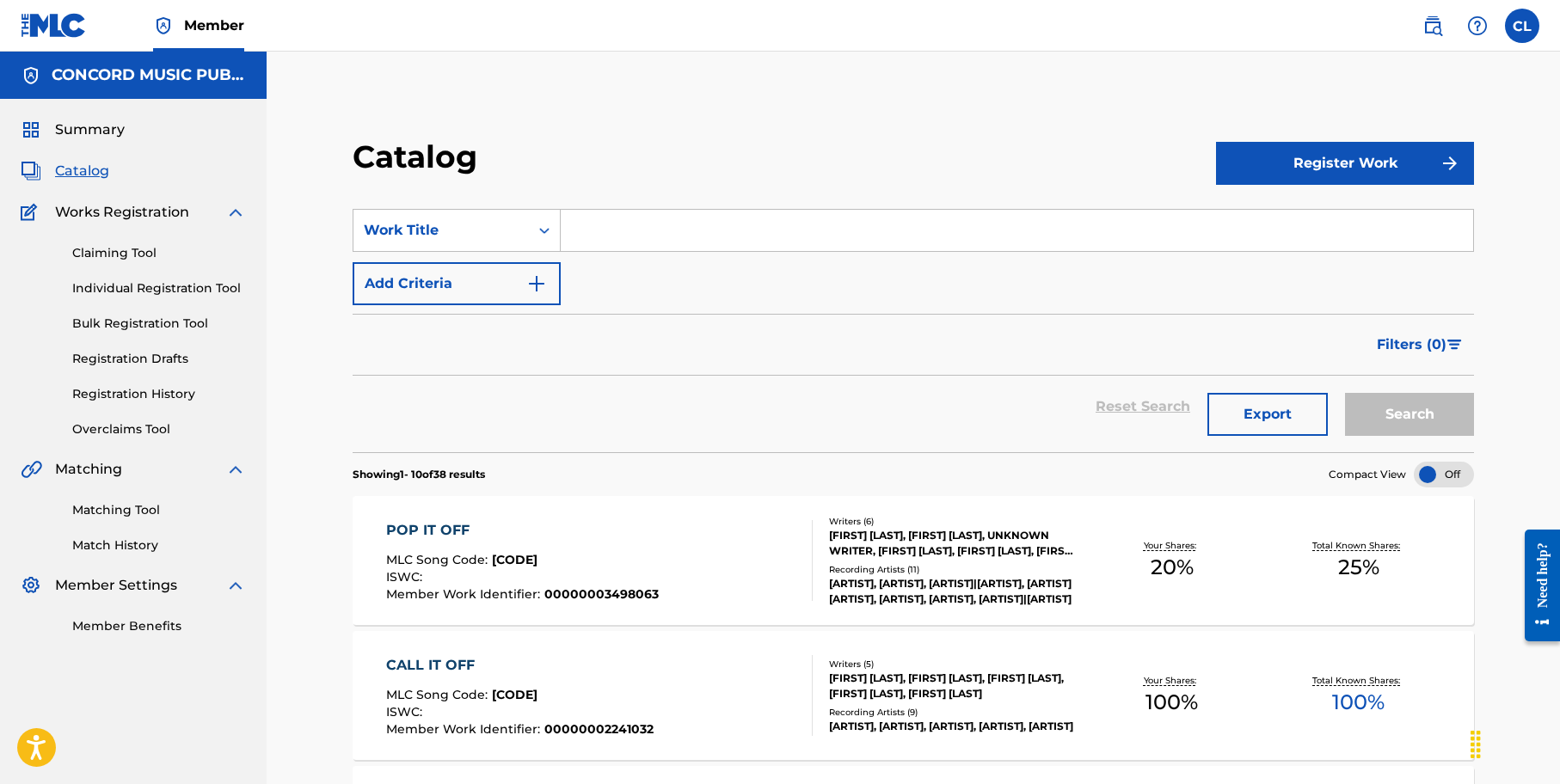 drag, startPoint x: 955, startPoint y: 534, endPoint x: 924, endPoint y: 518, distance: 34.885527 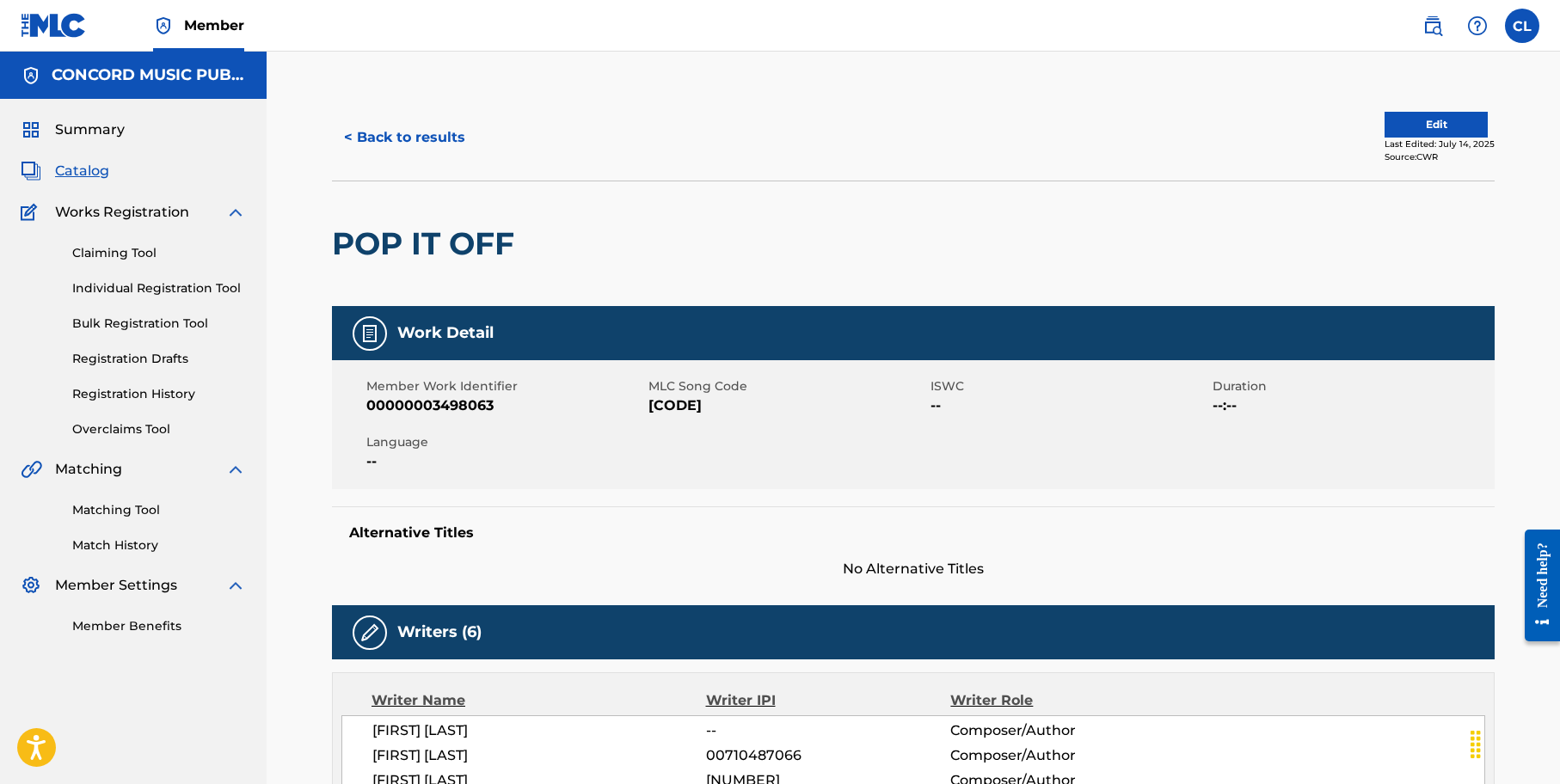 click on "[CODE]" at bounding box center (787, 406) 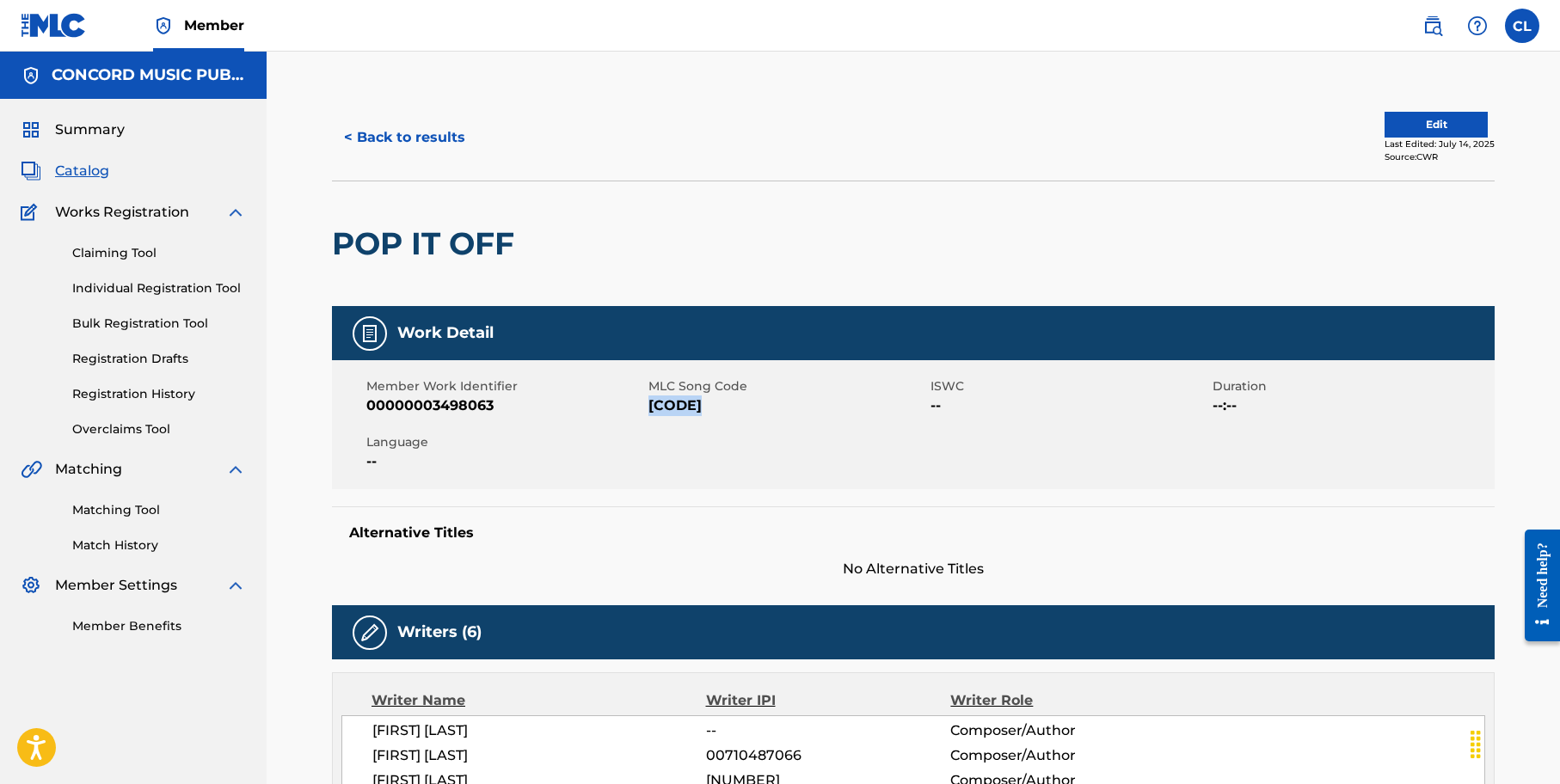 click on "[CODE]" at bounding box center [787, 406] 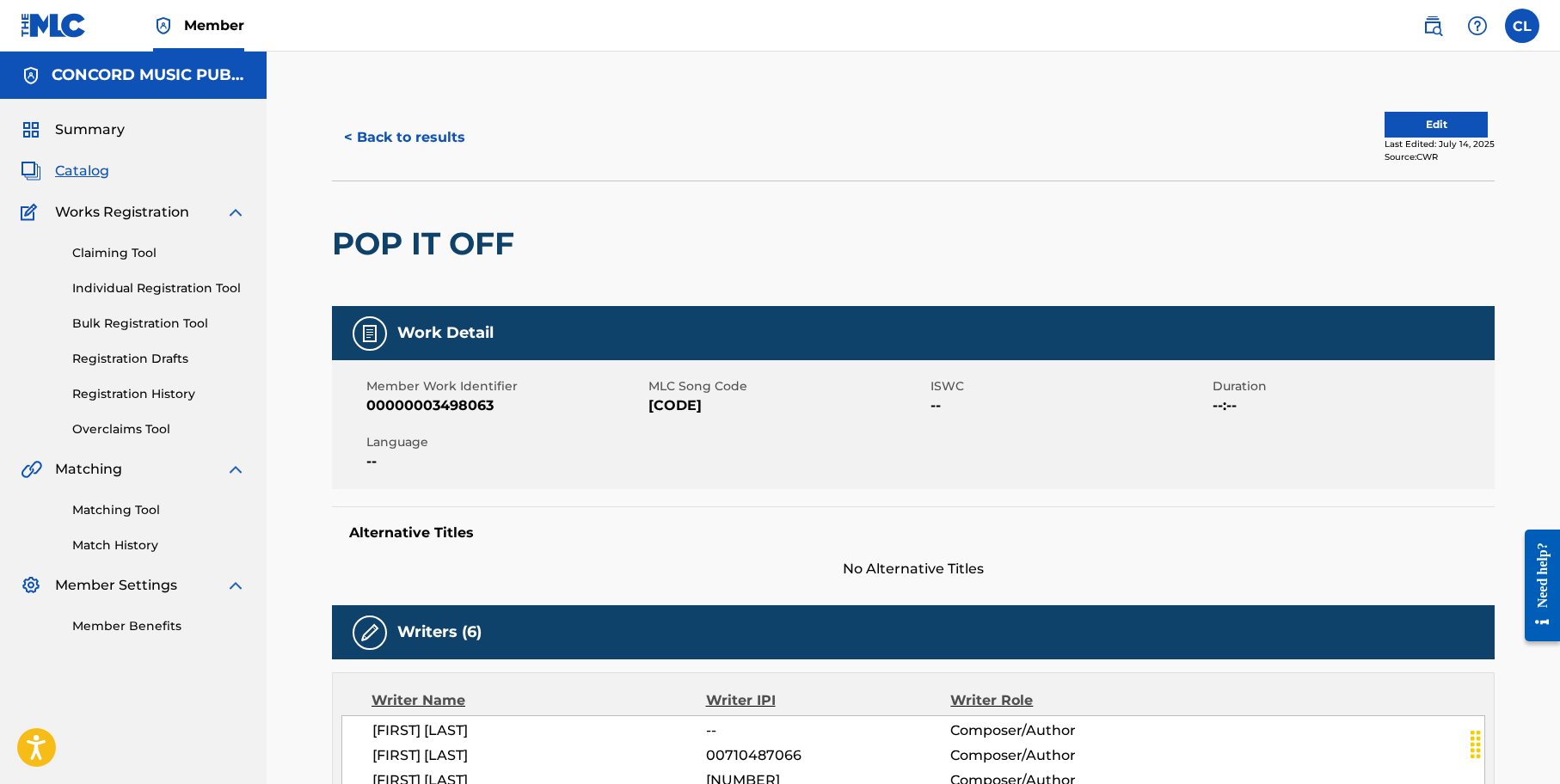 drag, startPoint x: 983, startPoint y: 232, endPoint x: 955, endPoint y: 235, distance: 28.160256 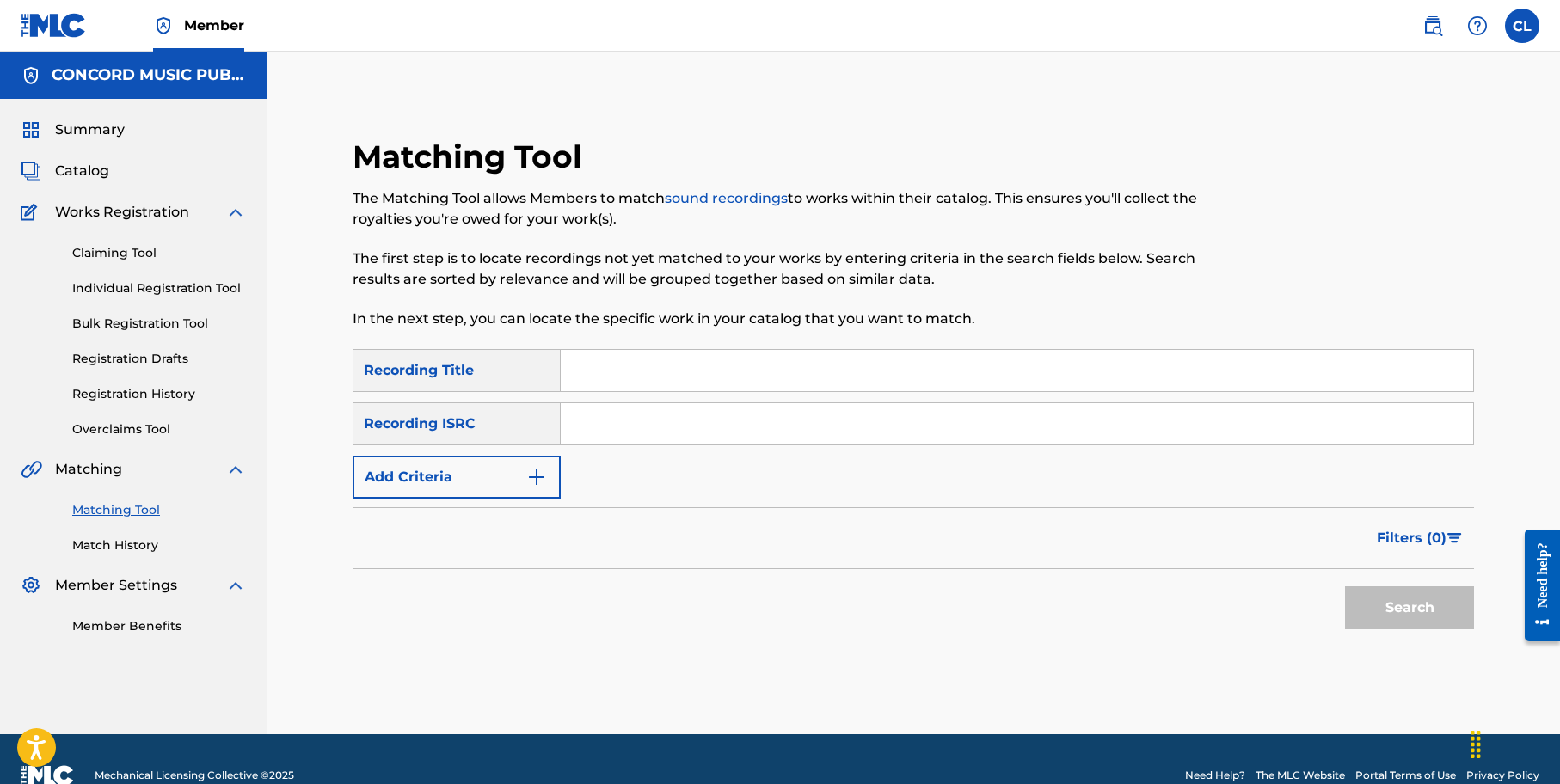 click at bounding box center (1016, 424) 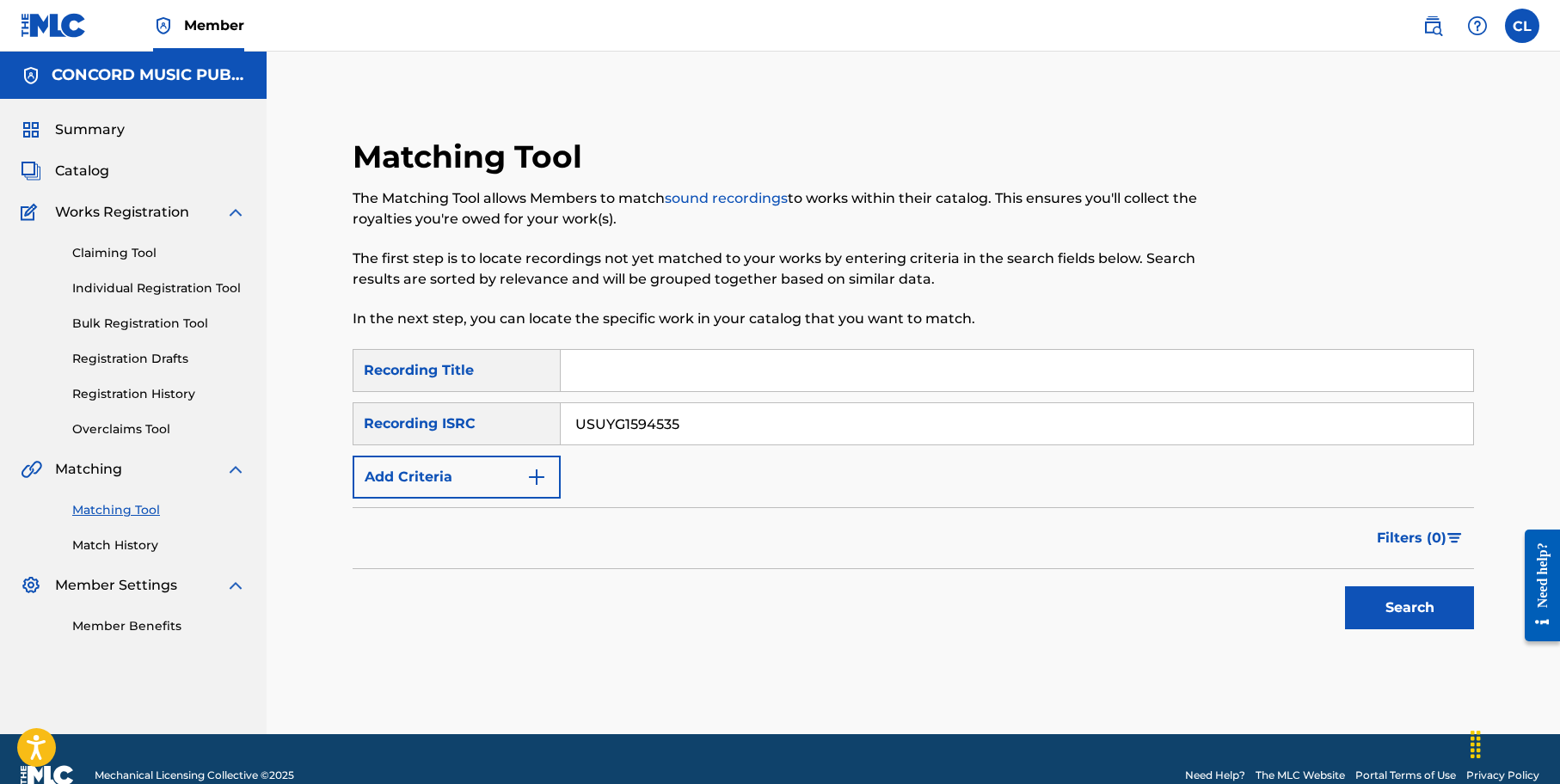 type on "USUYG1594535" 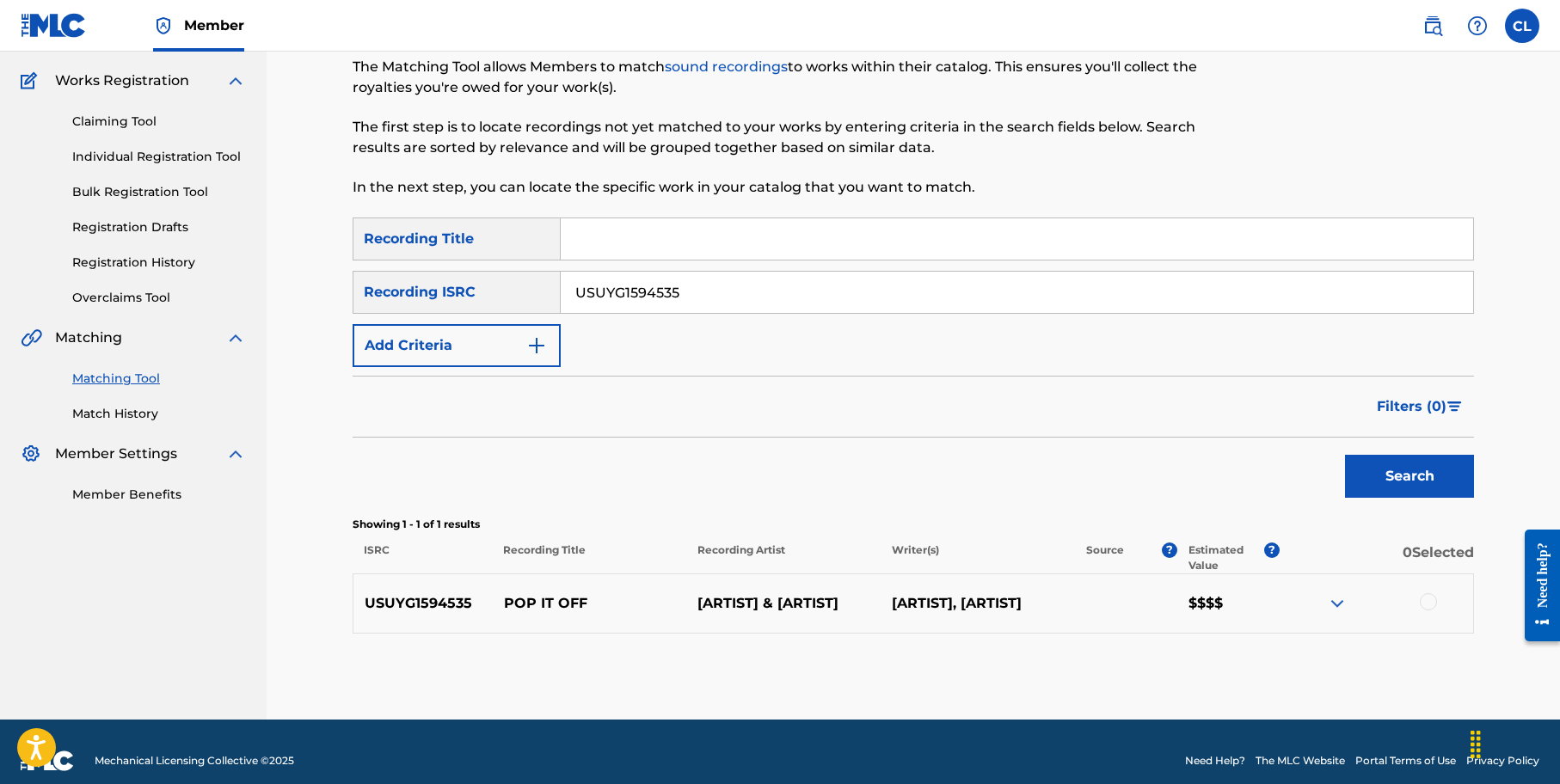 scroll, scrollTop: 150, scrollLeft: 0, axis: vertical 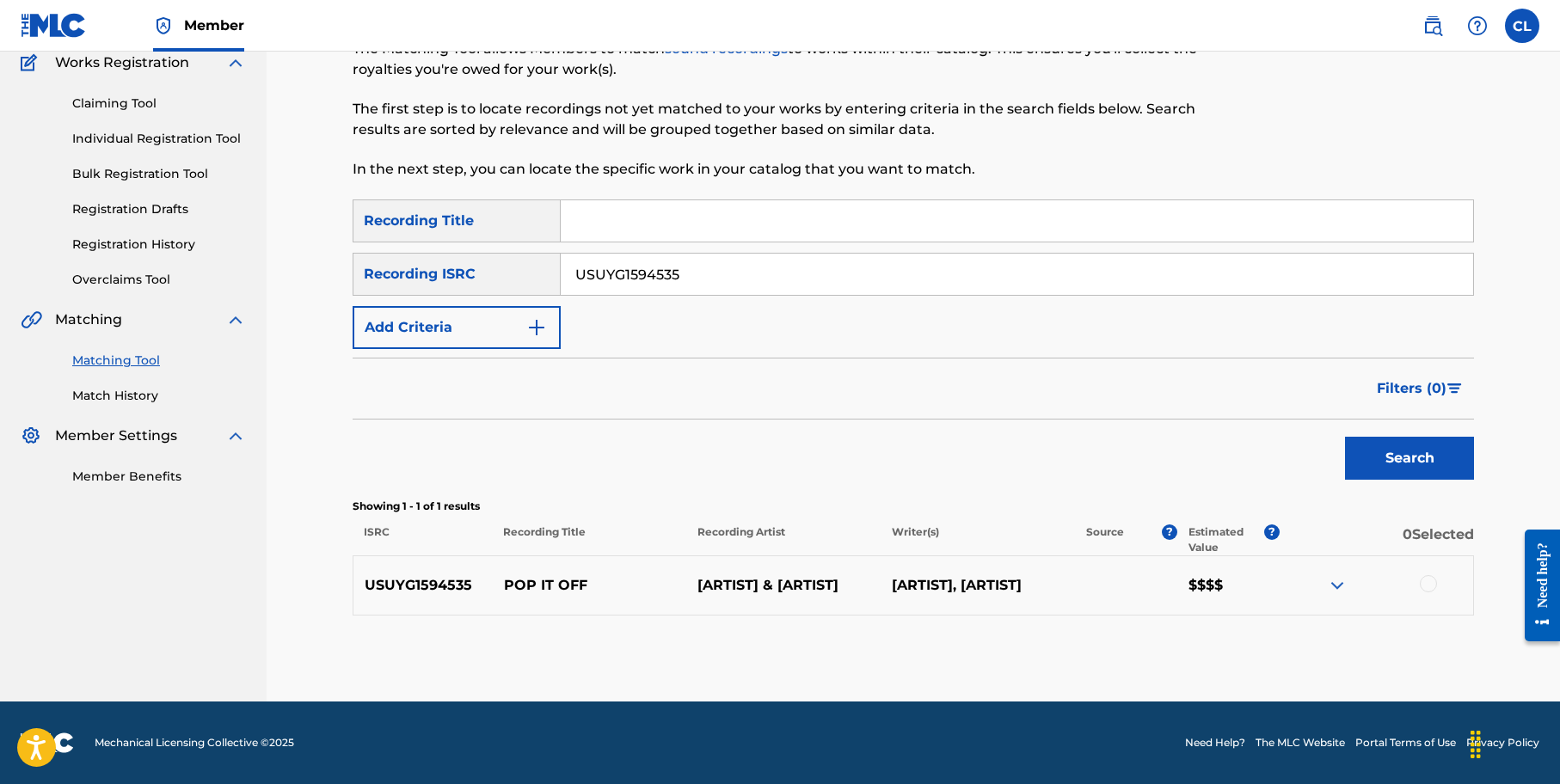 click at bounding box center [1428, 584] 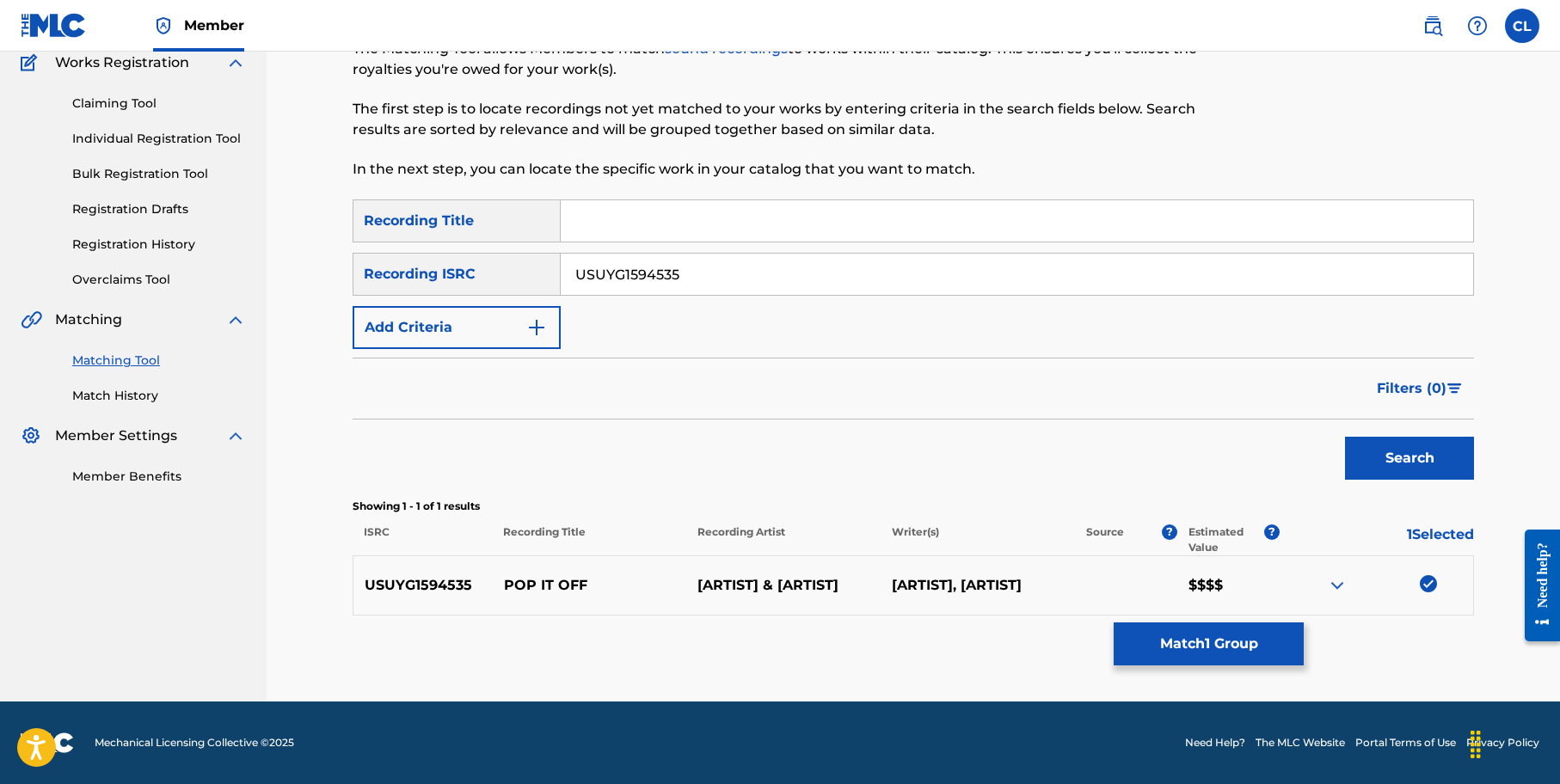 click on "Match  1 Group" at bounding box center (1208, 644) 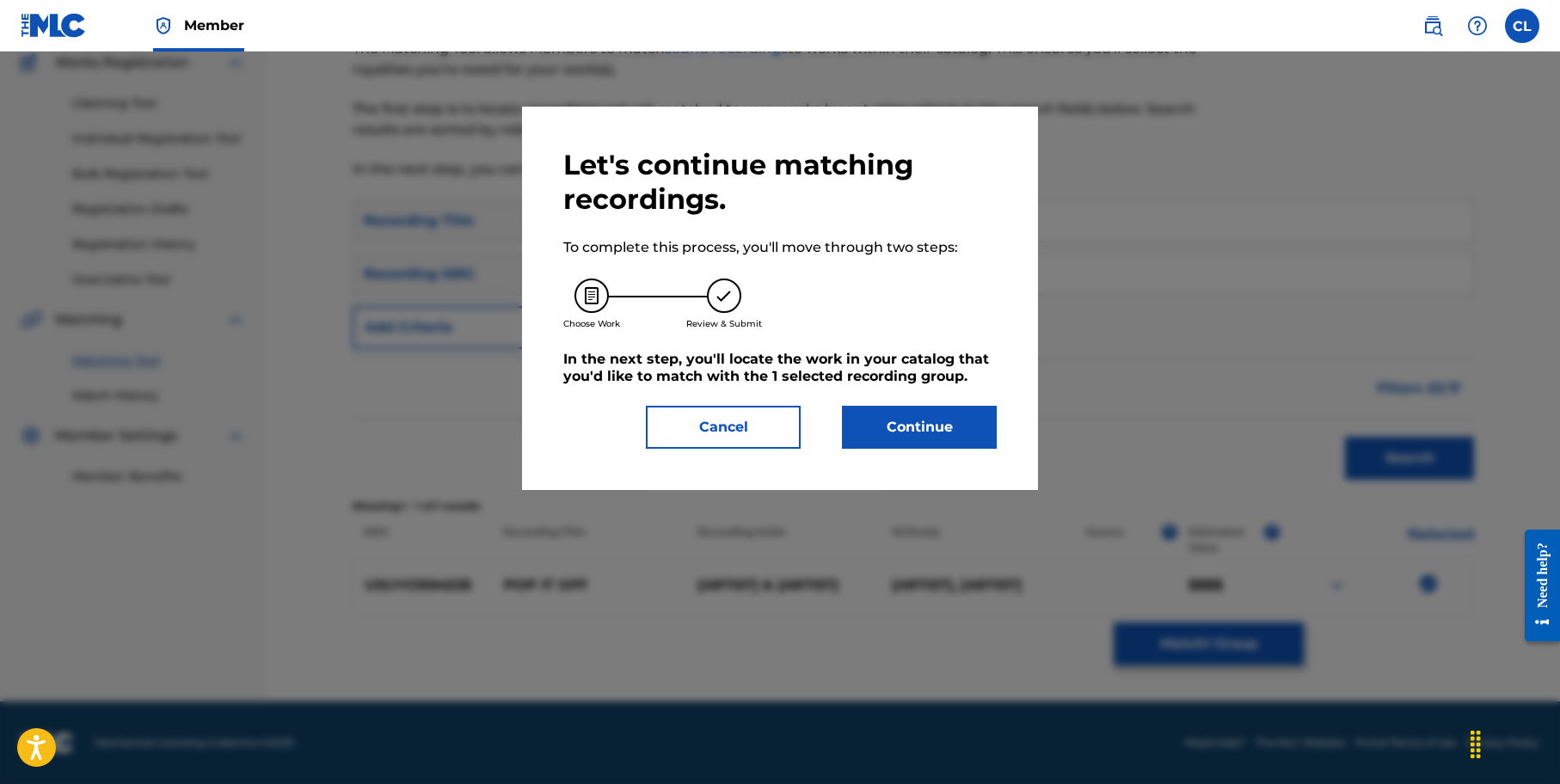 click on "Continue" at bounding box center (919, 427) 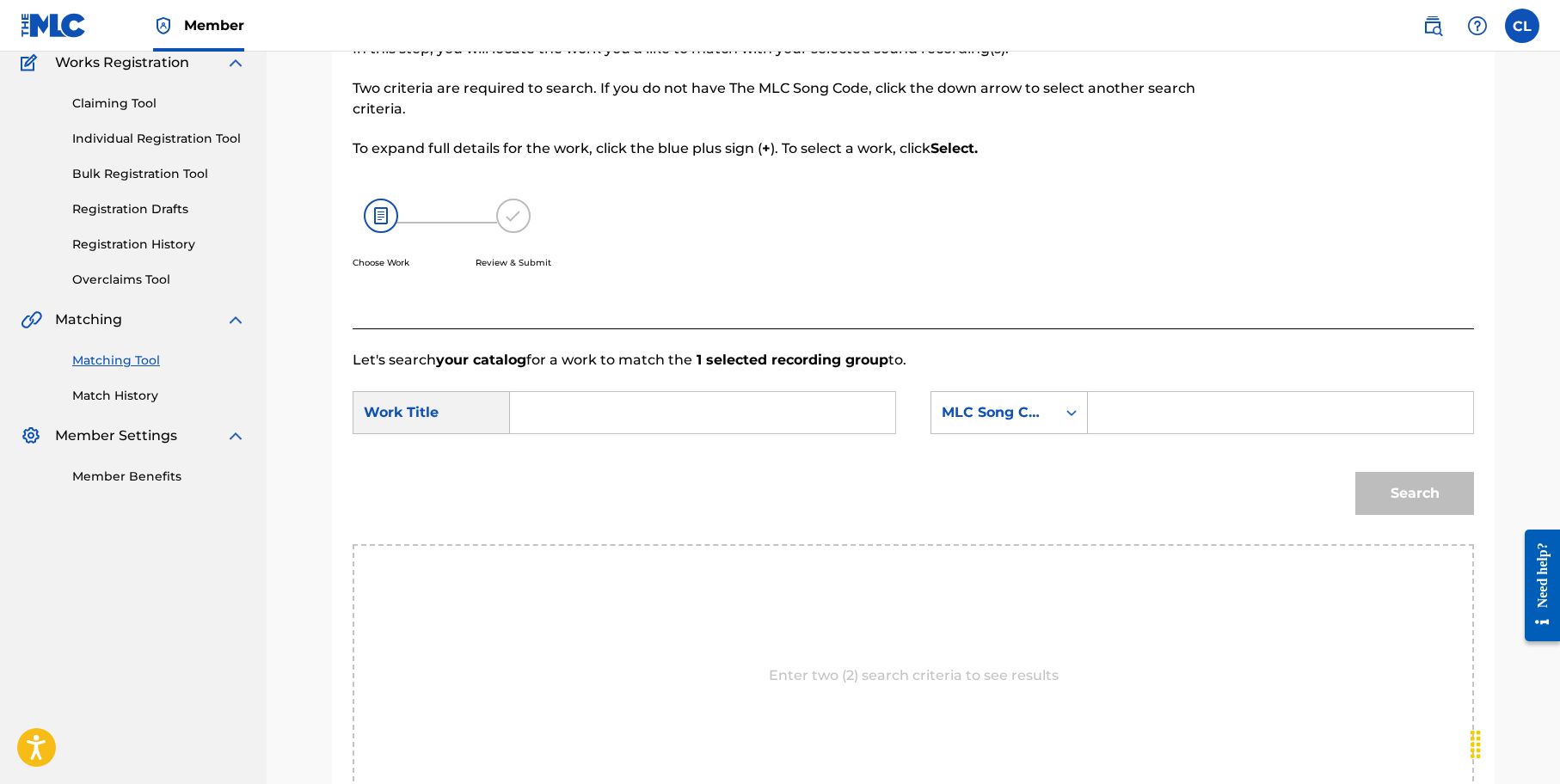 drag, startPoint x: 1156, startPoint y: 419, endPoint x: 1127, endPoint y: 417, distance: 29.068884 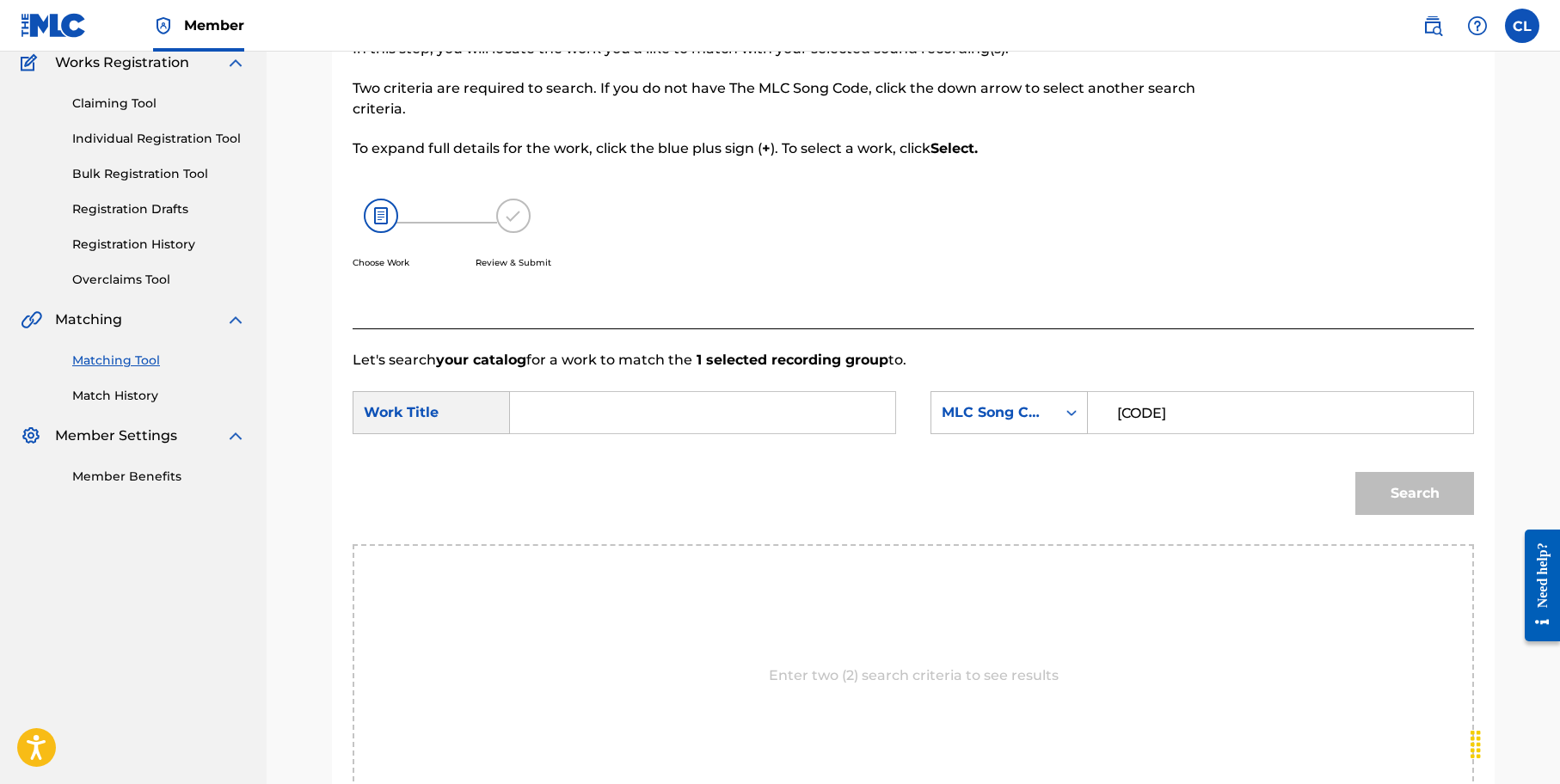 type on "[CODE]" 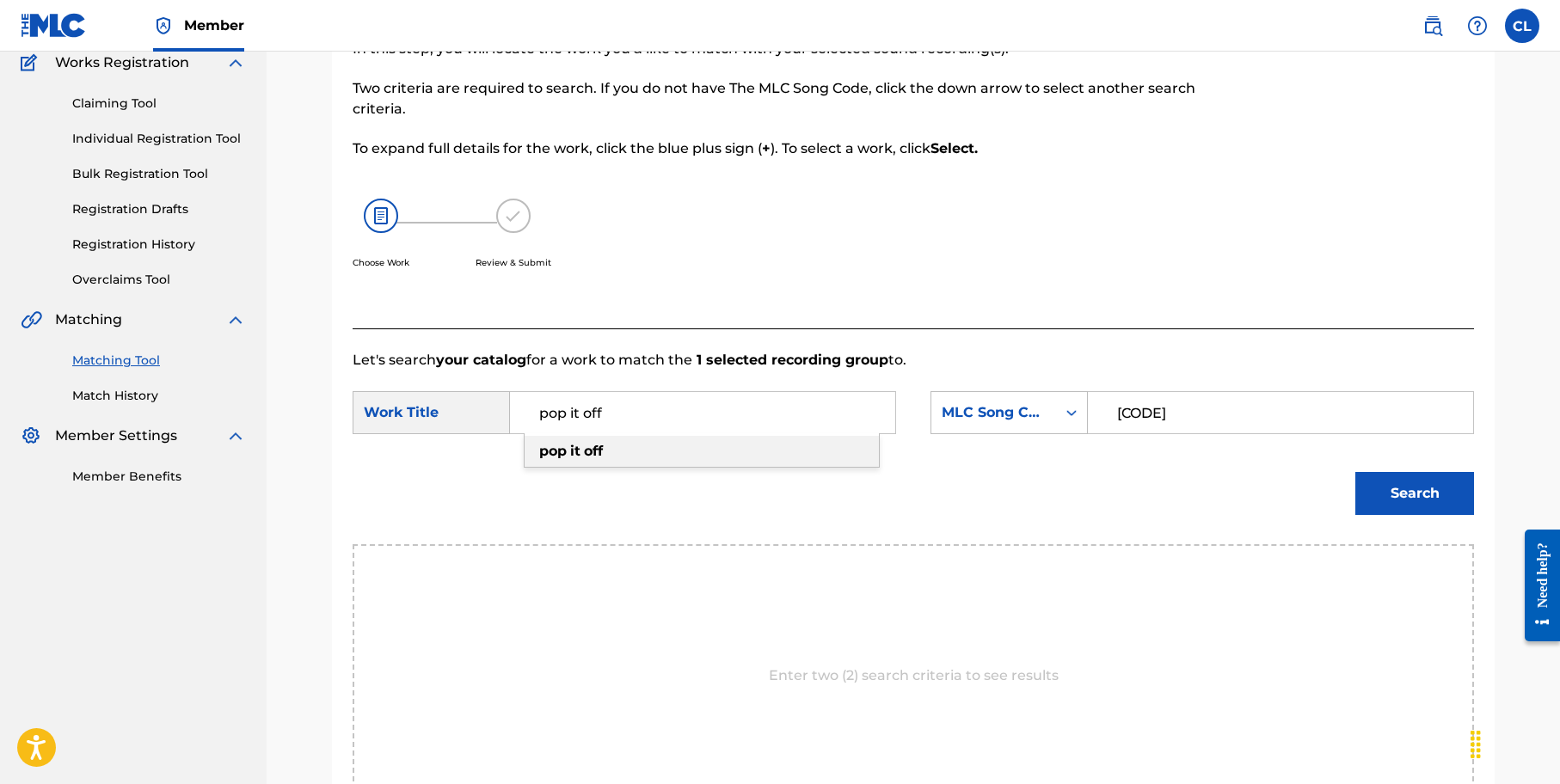 type on "pop it off" 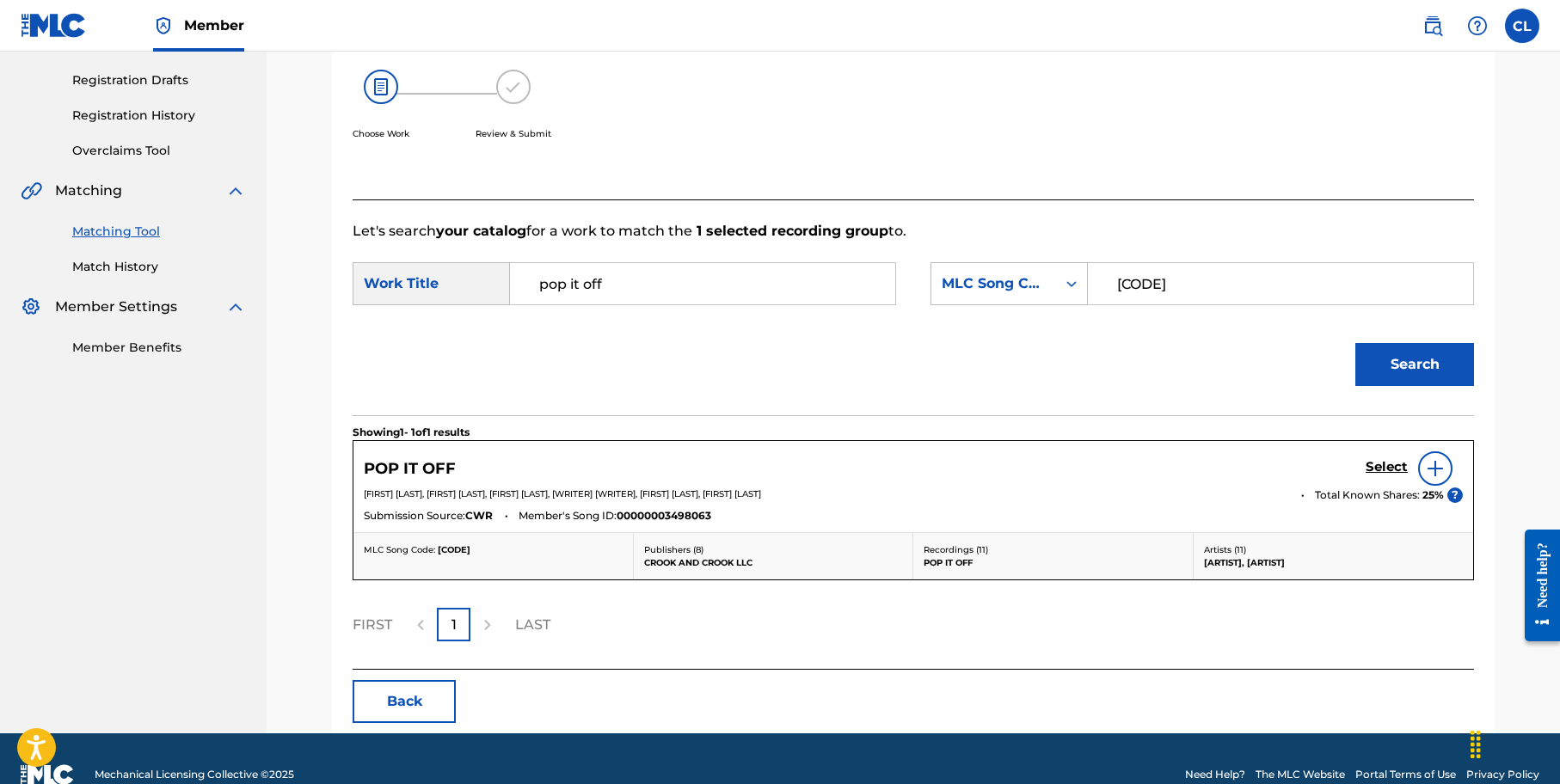 scroll, scrollTop: 310, scrollLeft: 0, axis: vertical 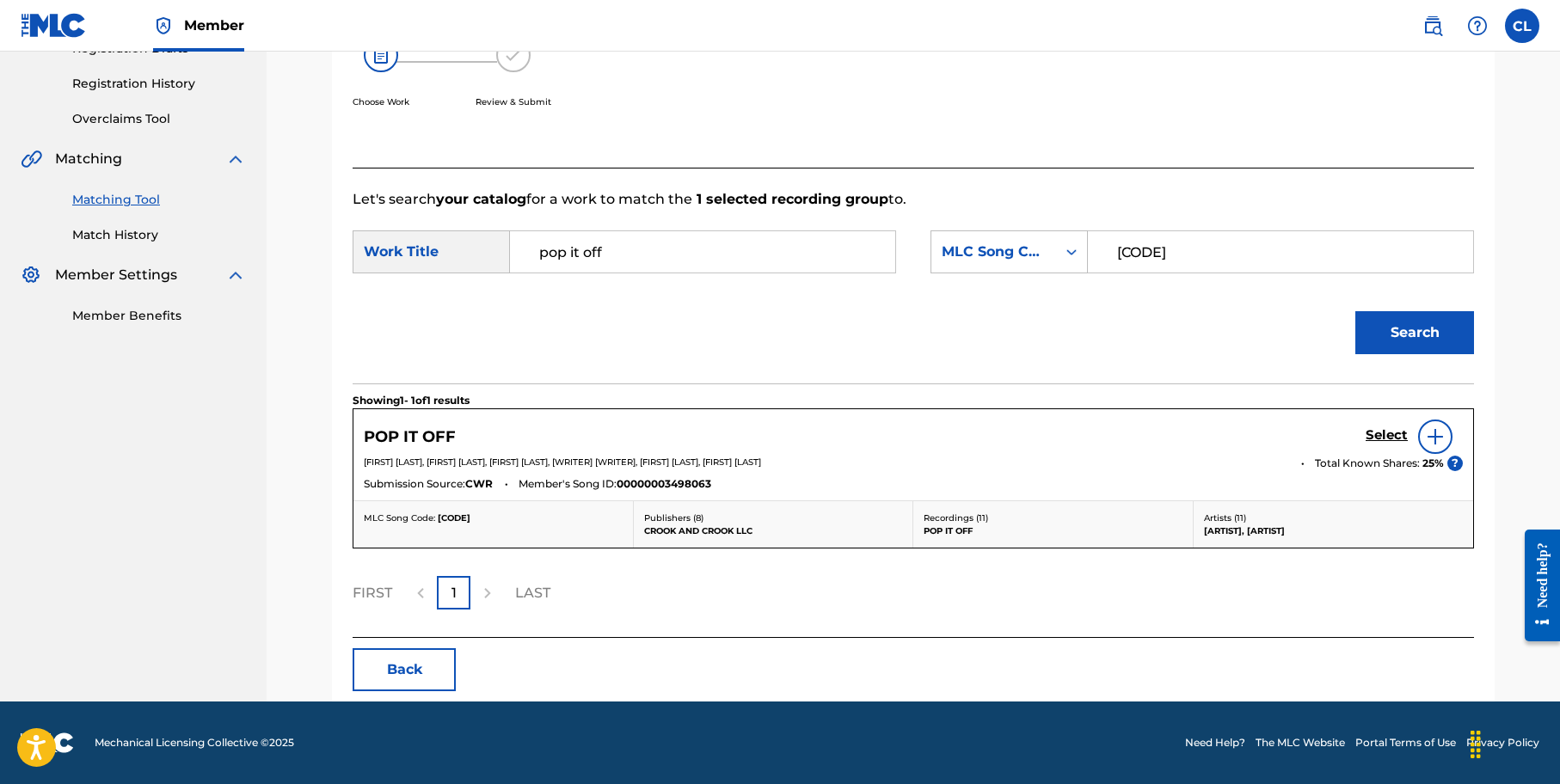 click on "Select" at bounding box center (1386, 435) 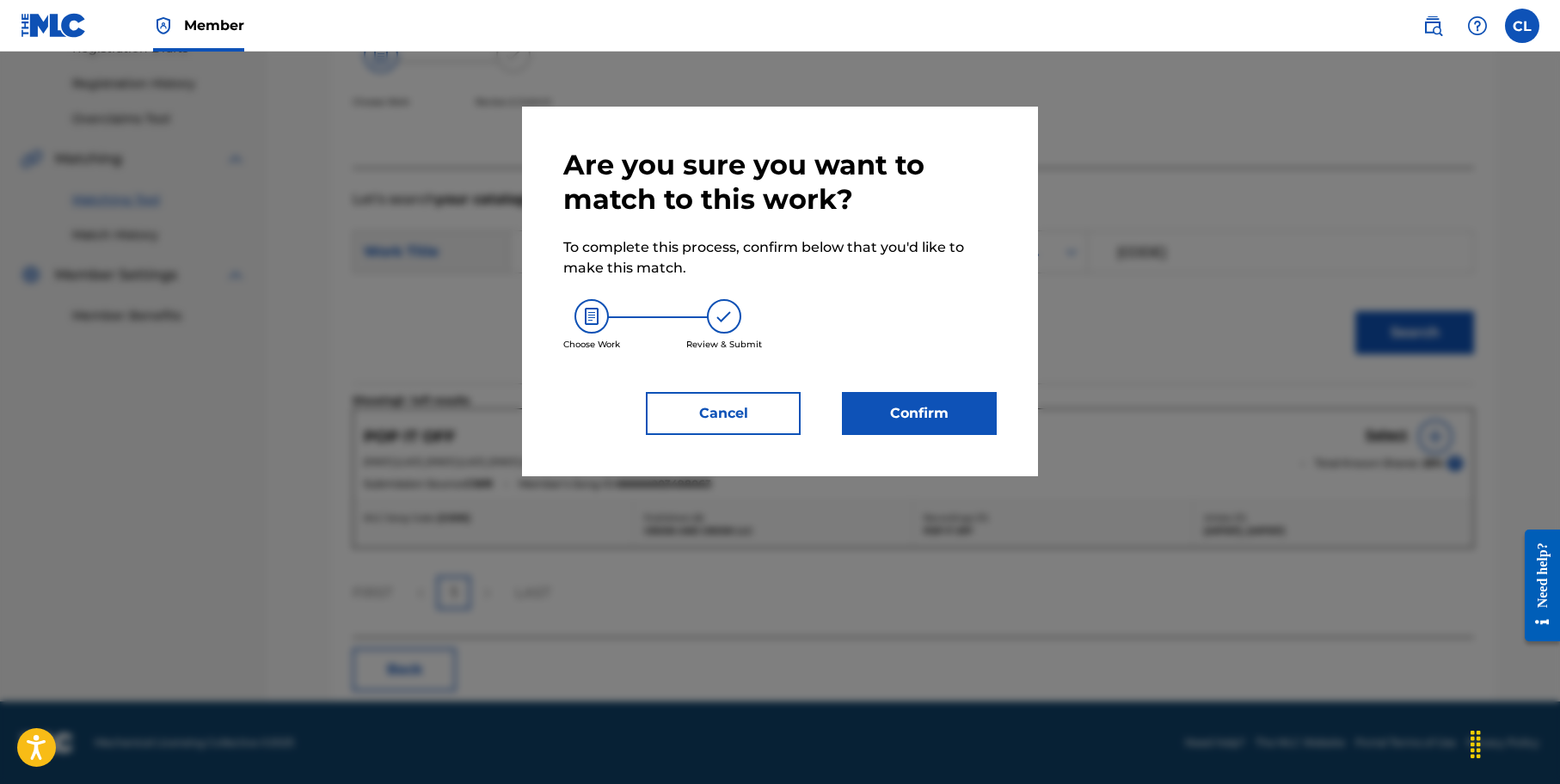 click on "Confirm" at bounding box center (919, 413) 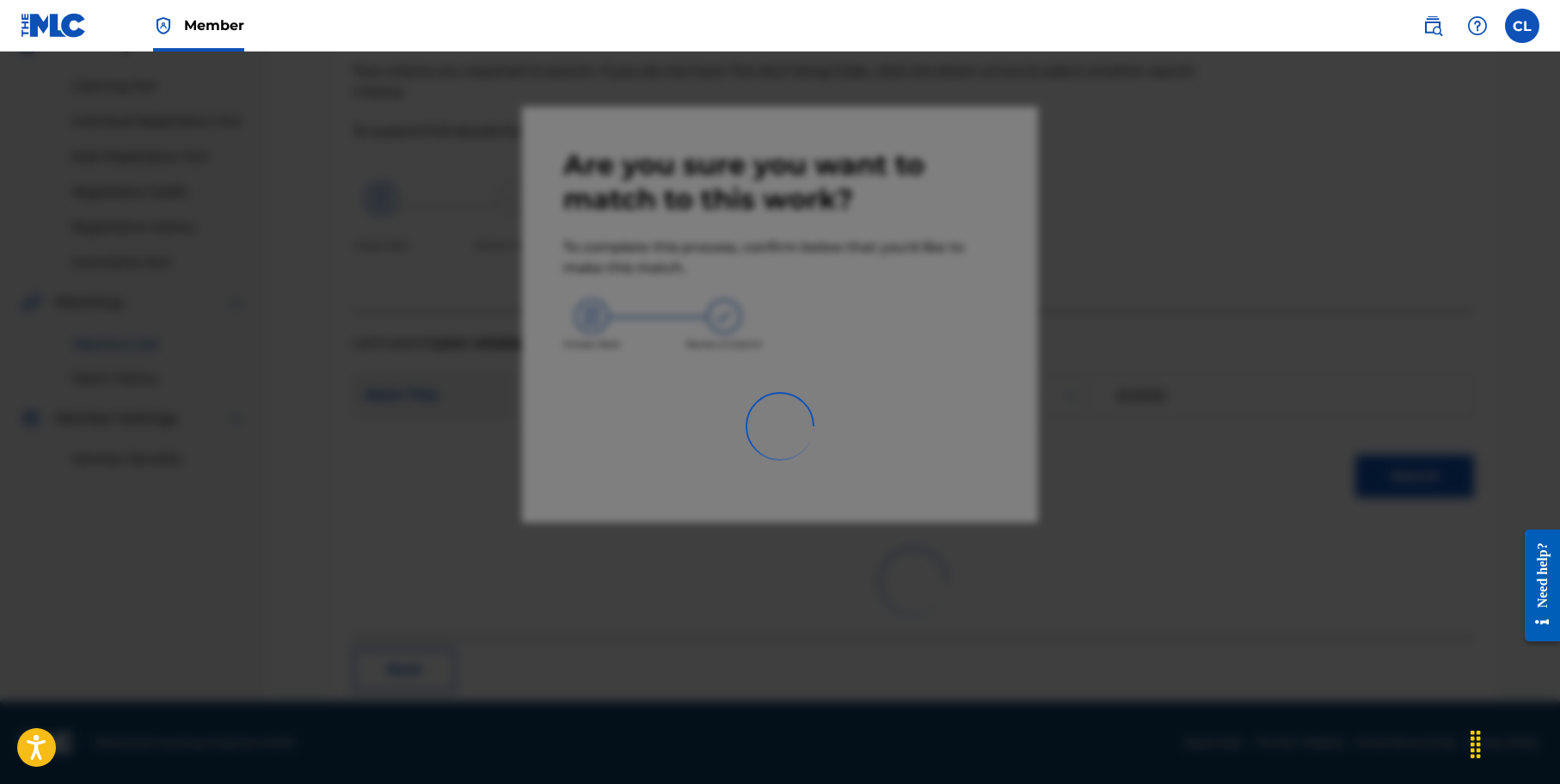 click at bounding box center (780, 444) 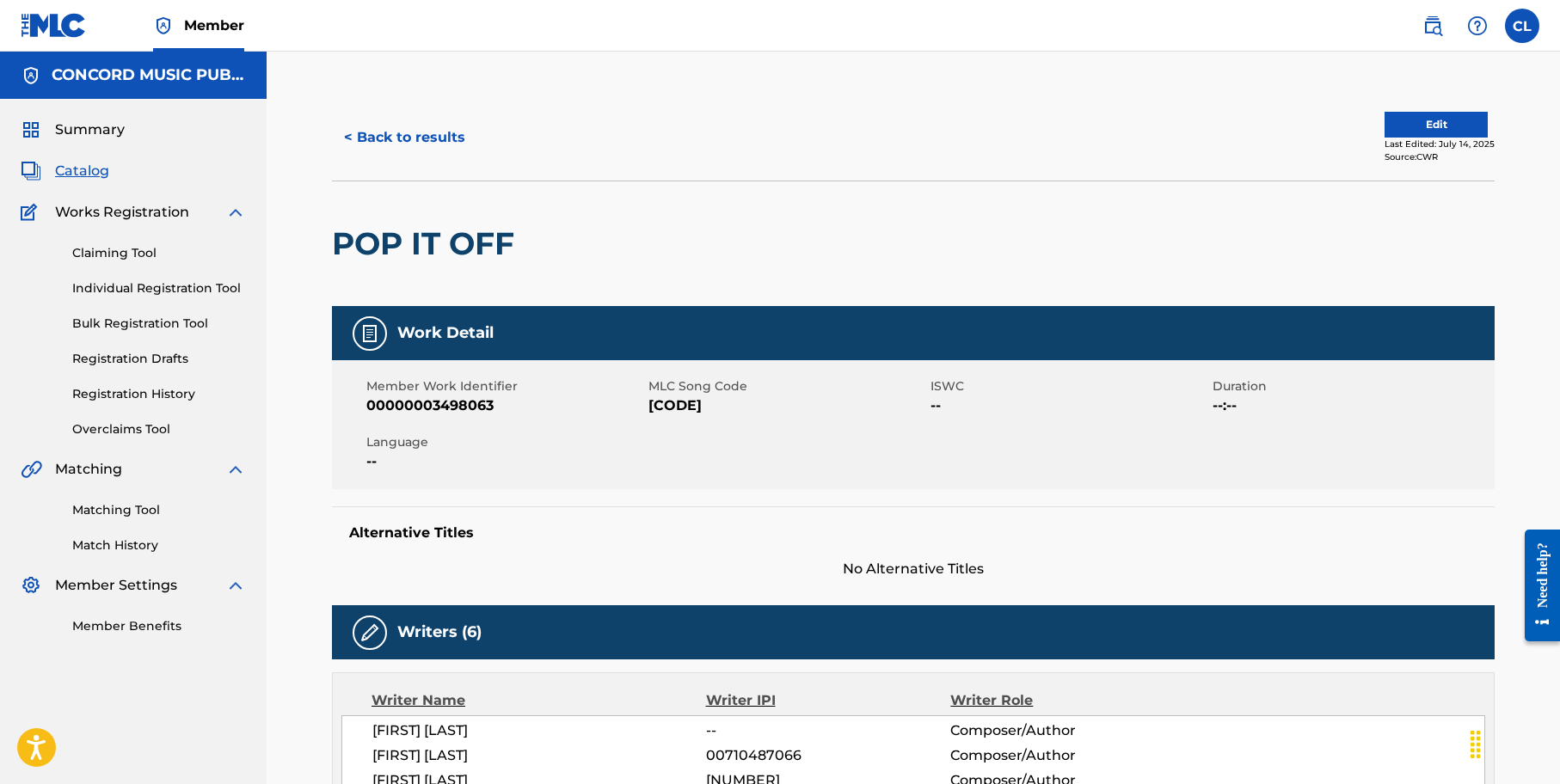 click on "< Back to results" at bounding box center (404, 138) 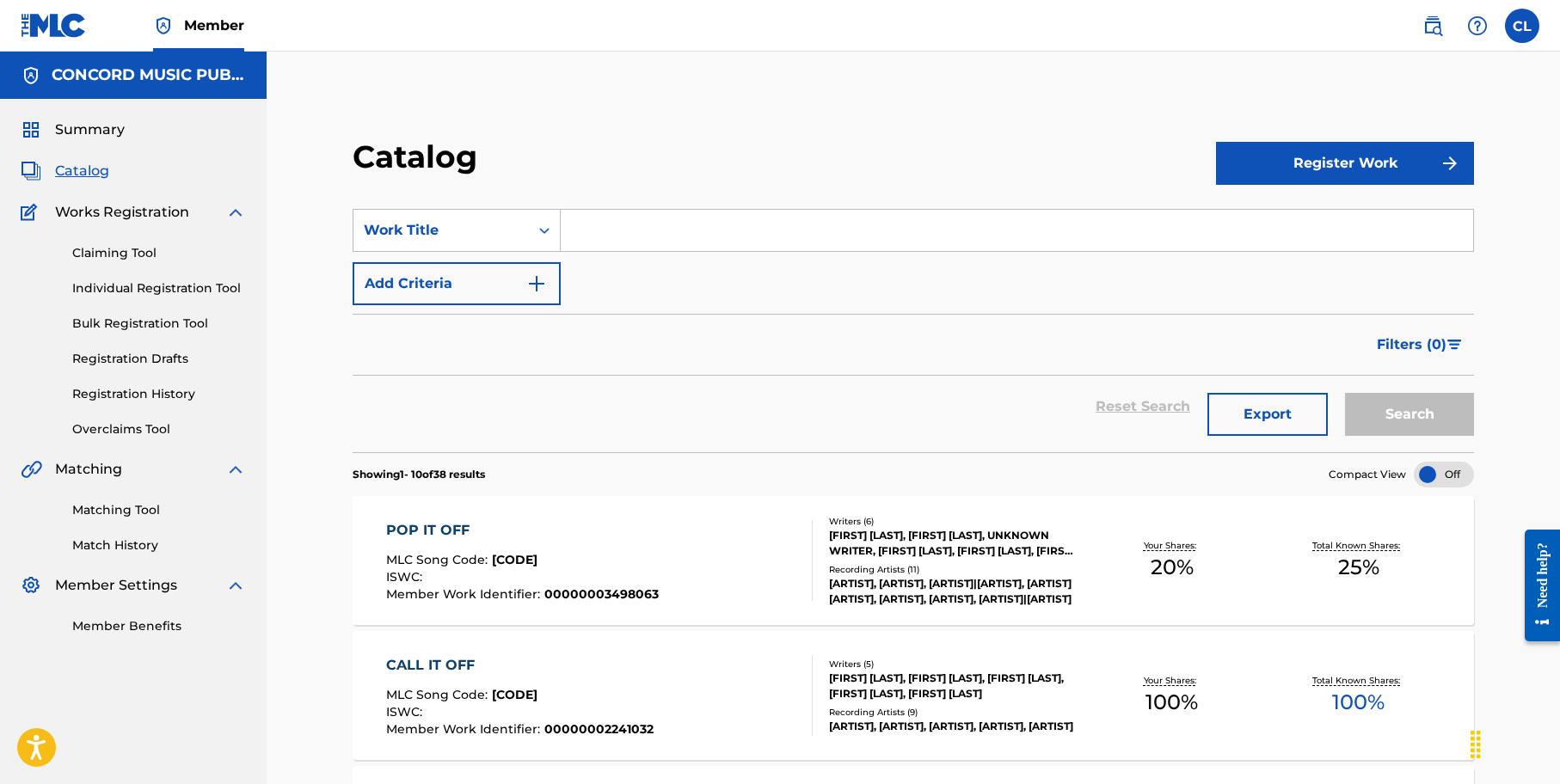 click at bounding box center [1016, 230] 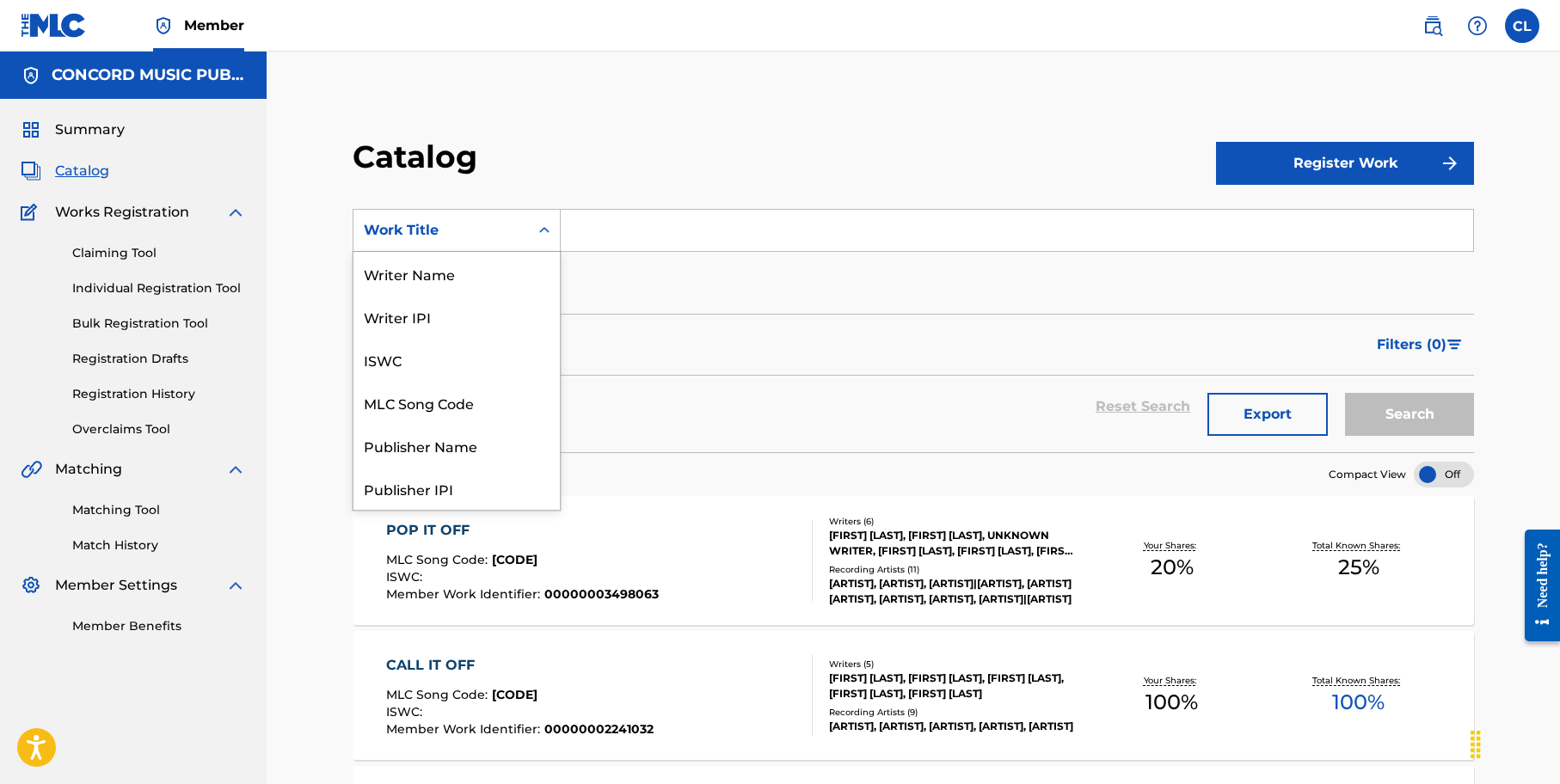 click on "Work Title" at bounding box center (441, 230) 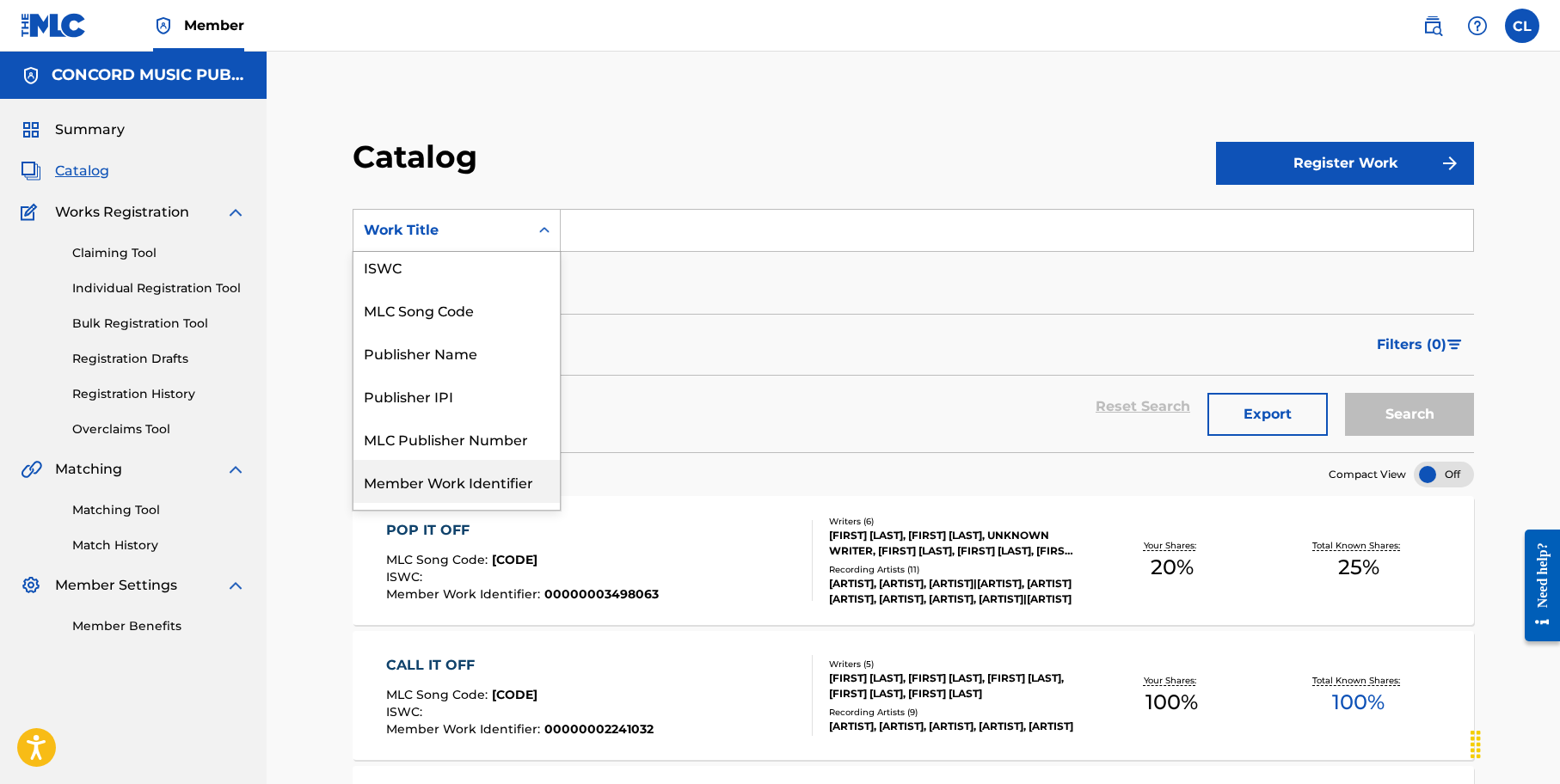 scroll, scrollTop: 0, scrollLeft: 0, axis: both 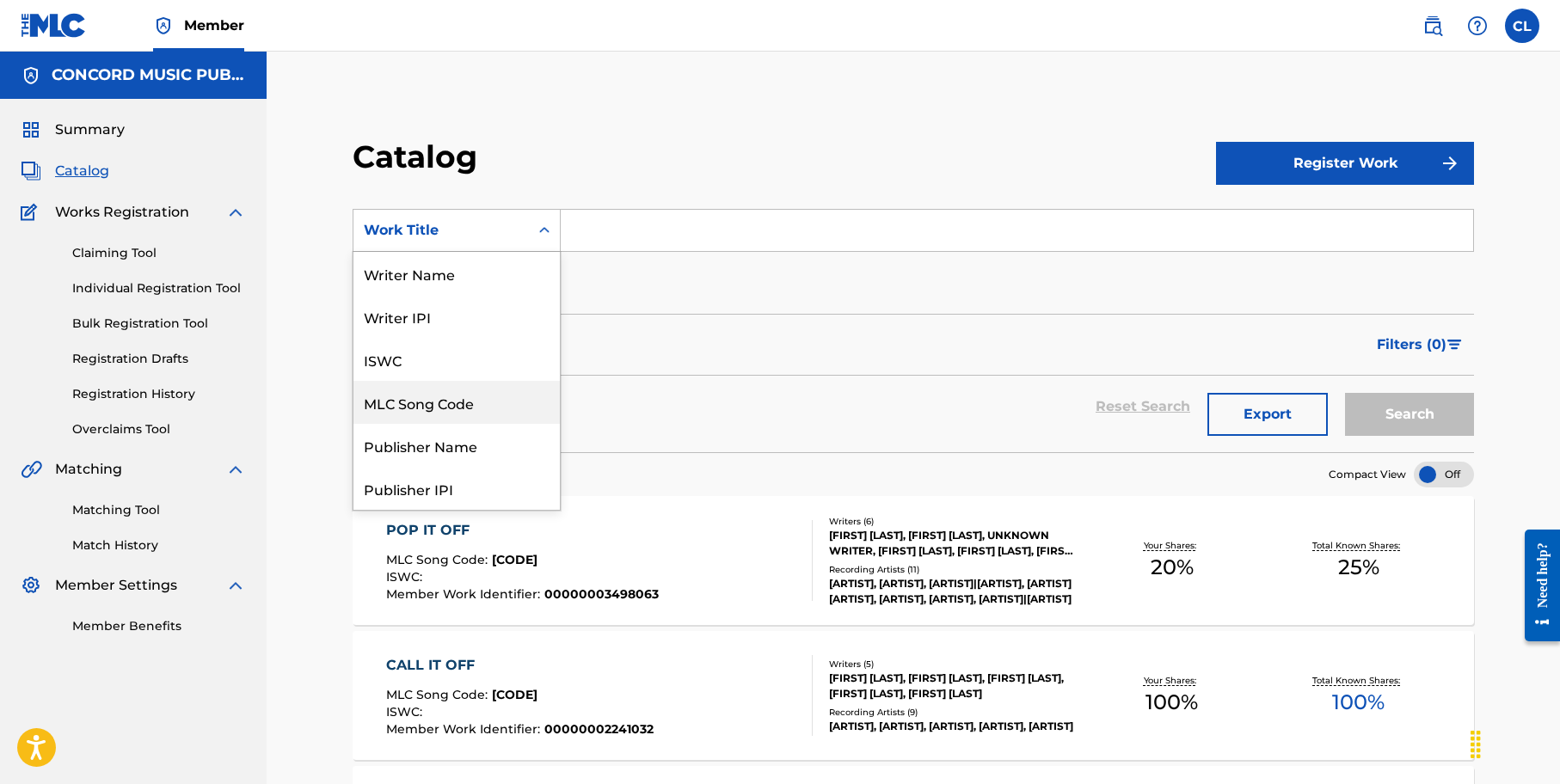 click on "MLC Song Code" at bounding box center (457, 402) 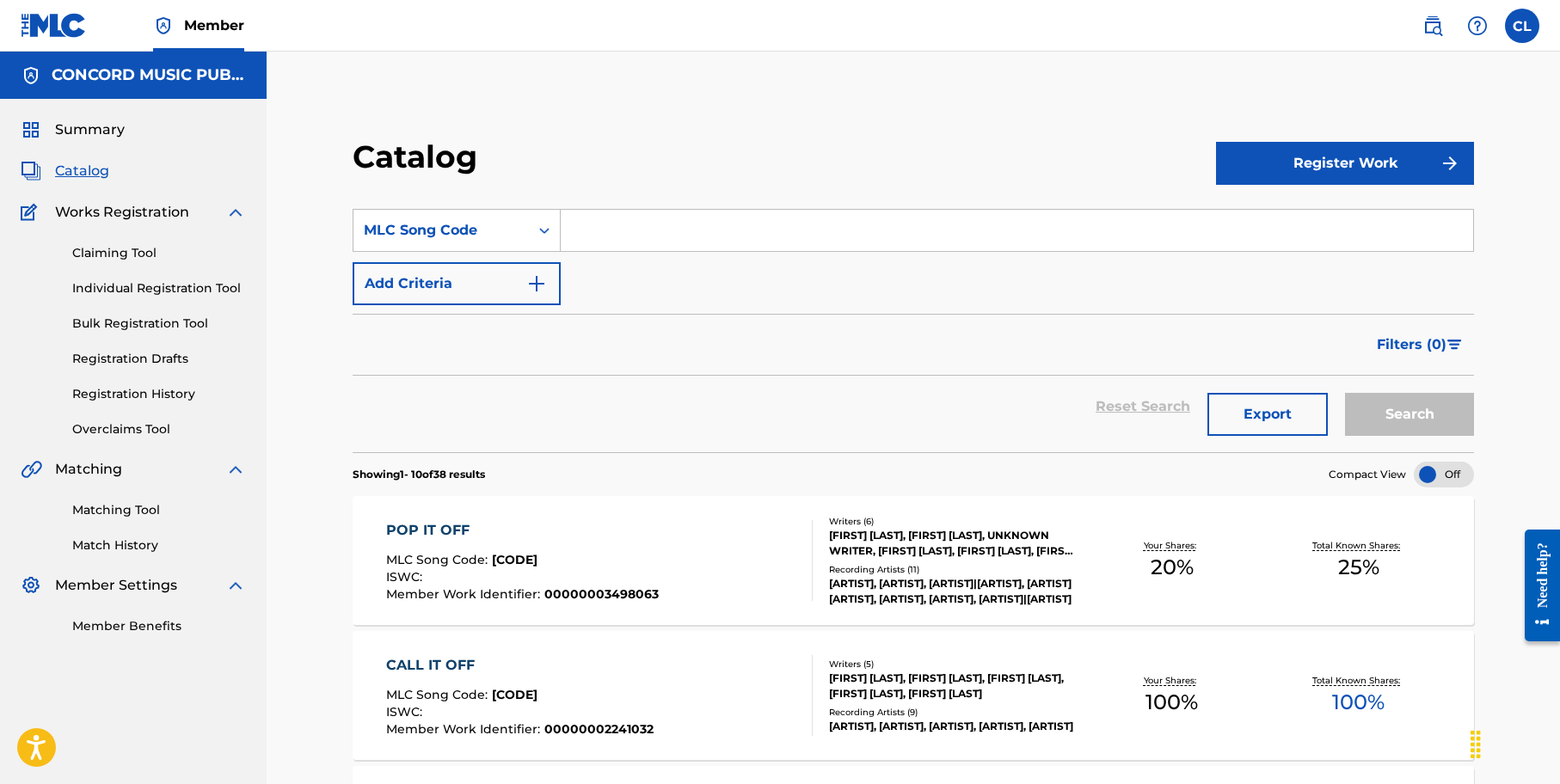 click at bounding box center (1016, 230) 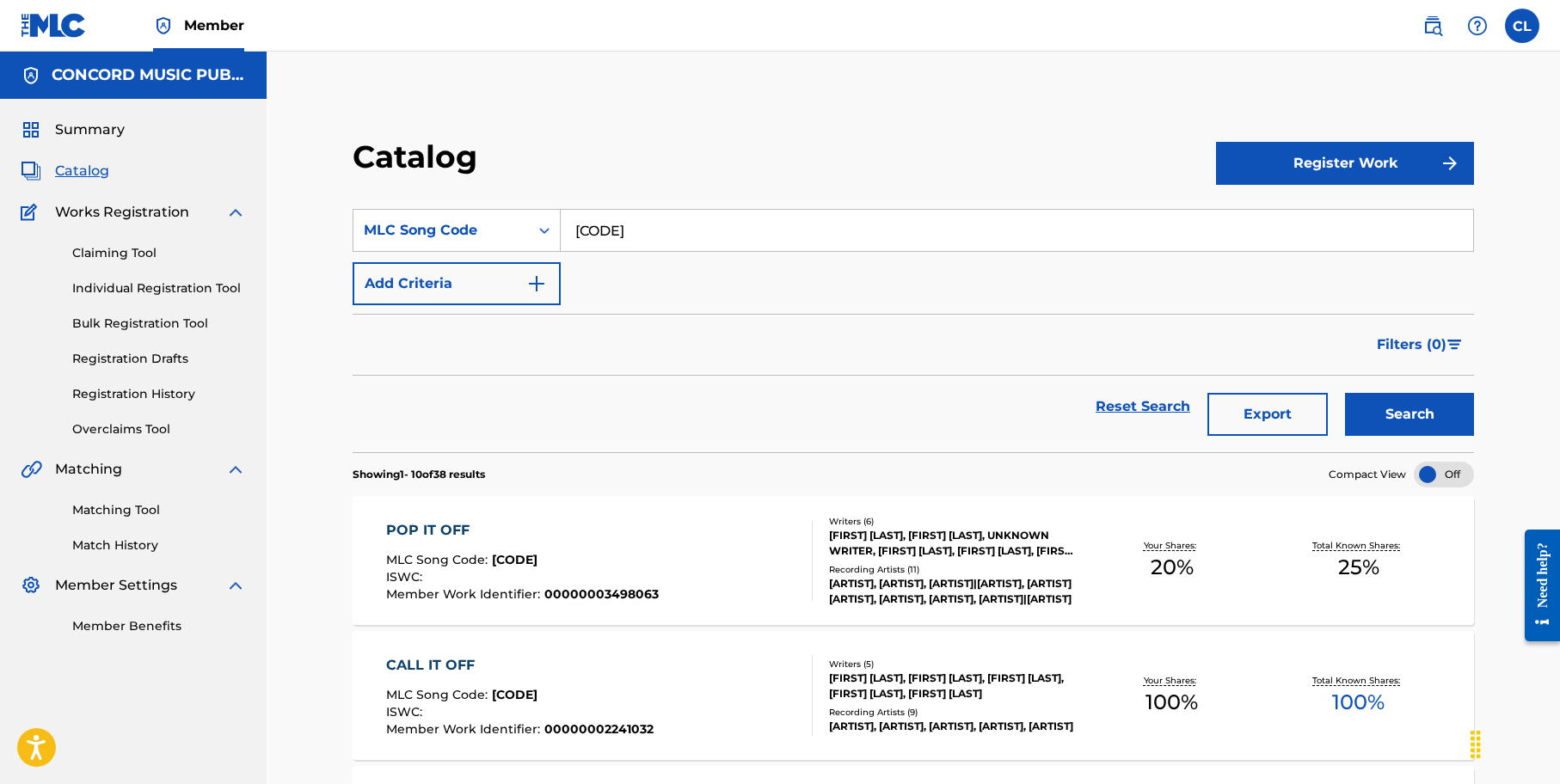 type on "[CODE]" 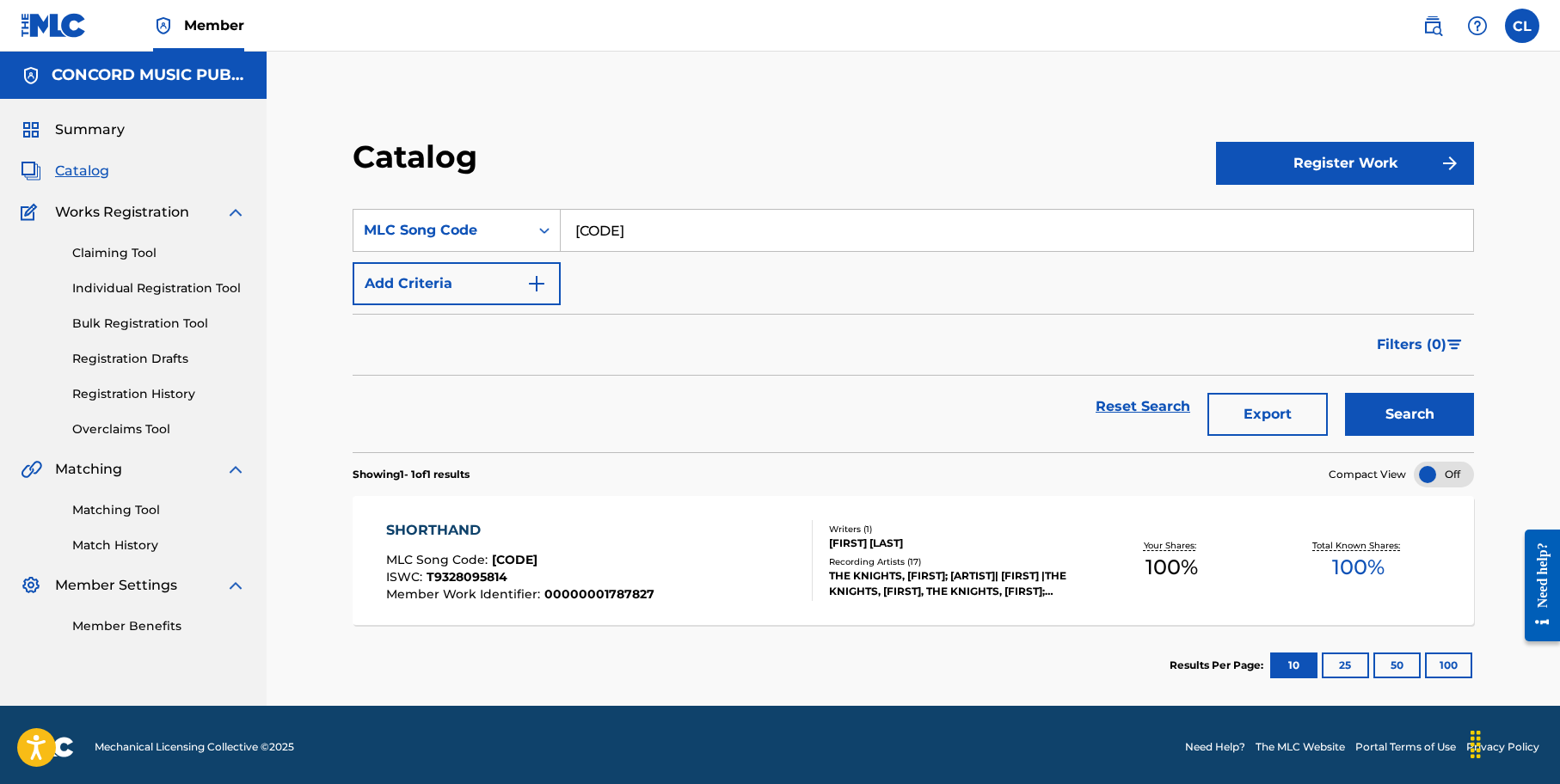 scroll, scrollTop: 4, scrollLeft: 0, axis: vertical 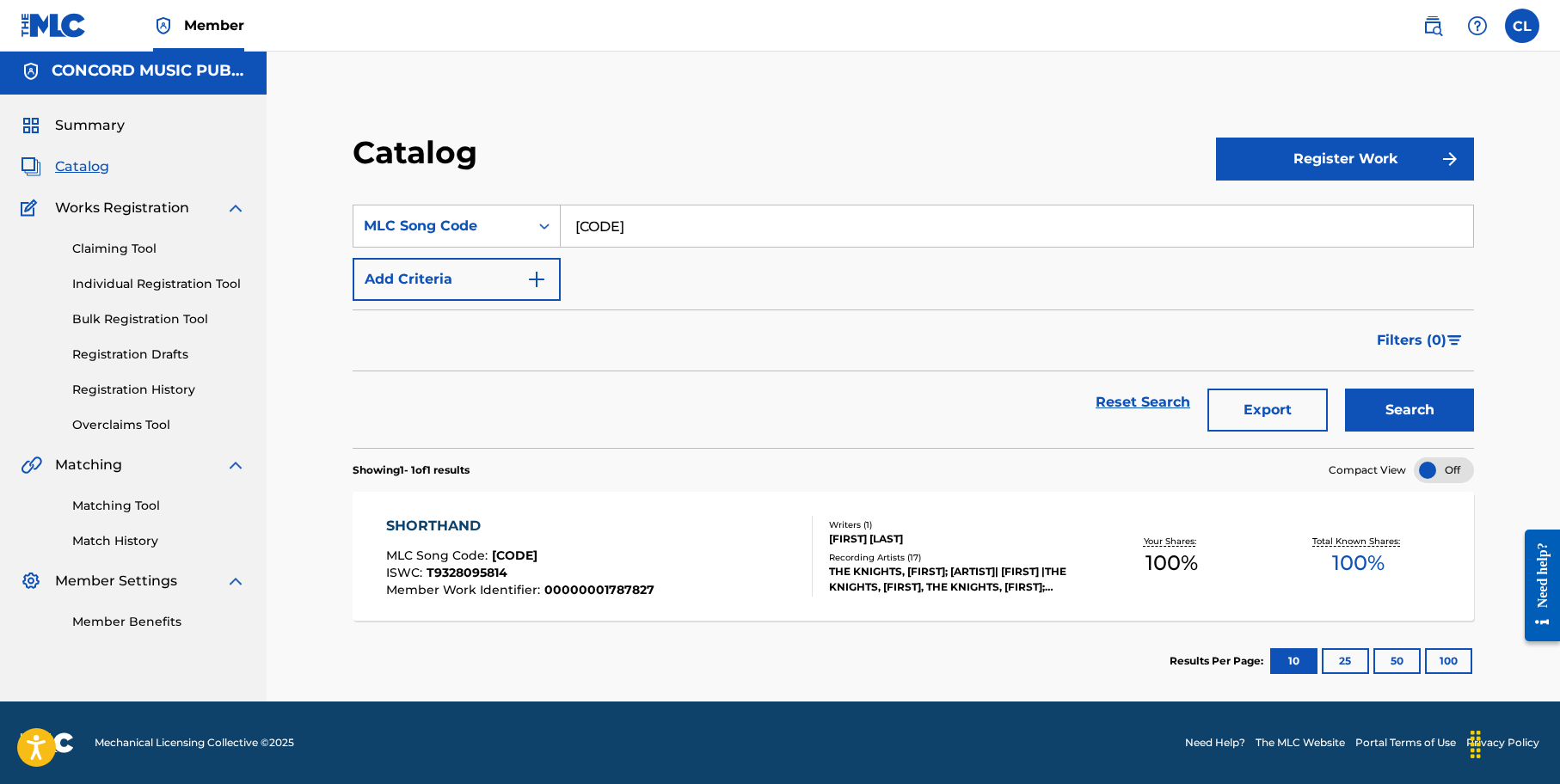 click on "SHORTHAND" at bounding box center [520, 526] 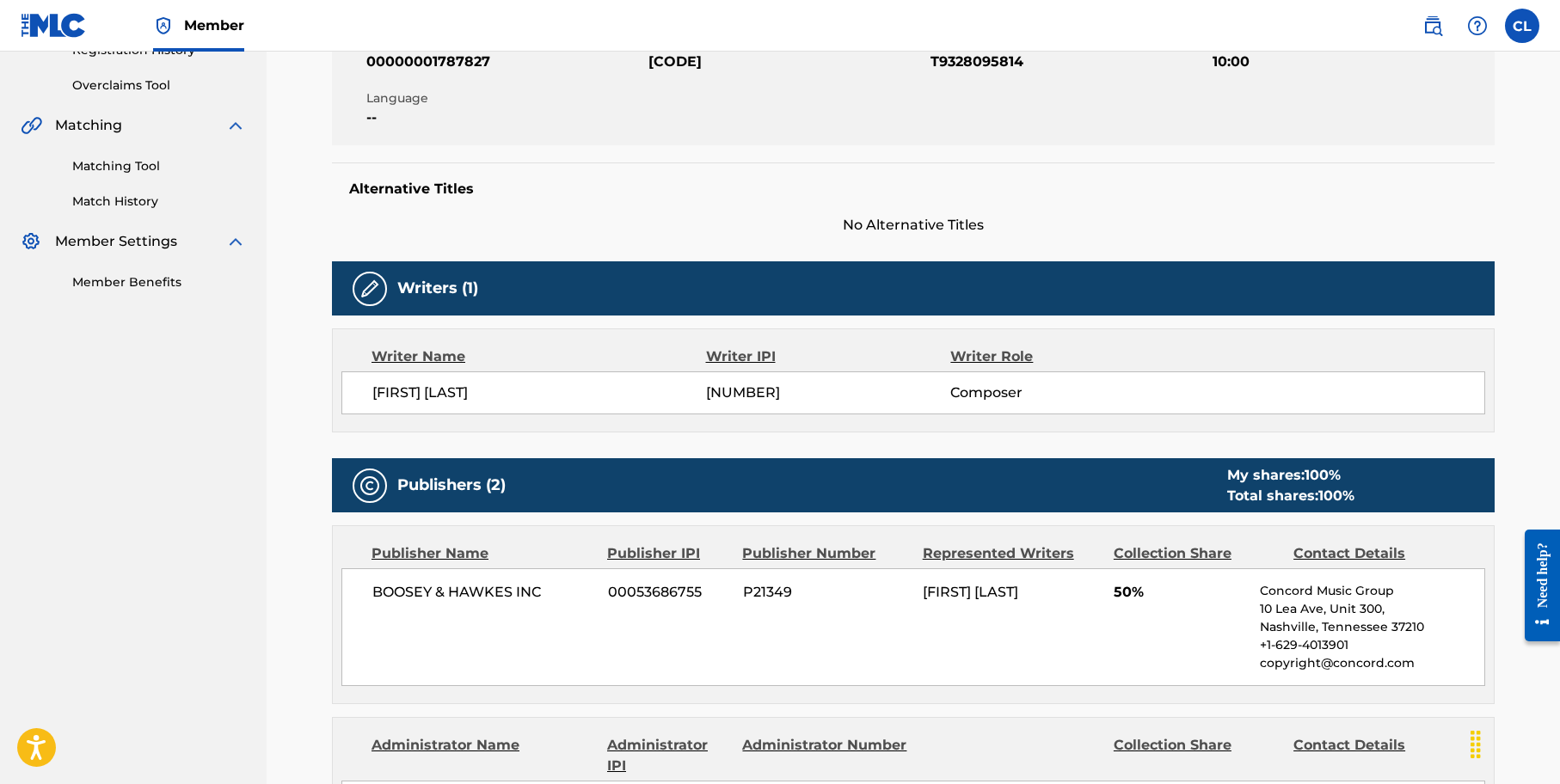 scroll, scrollTop: 258, scrollLeft: 0, axis: vertical 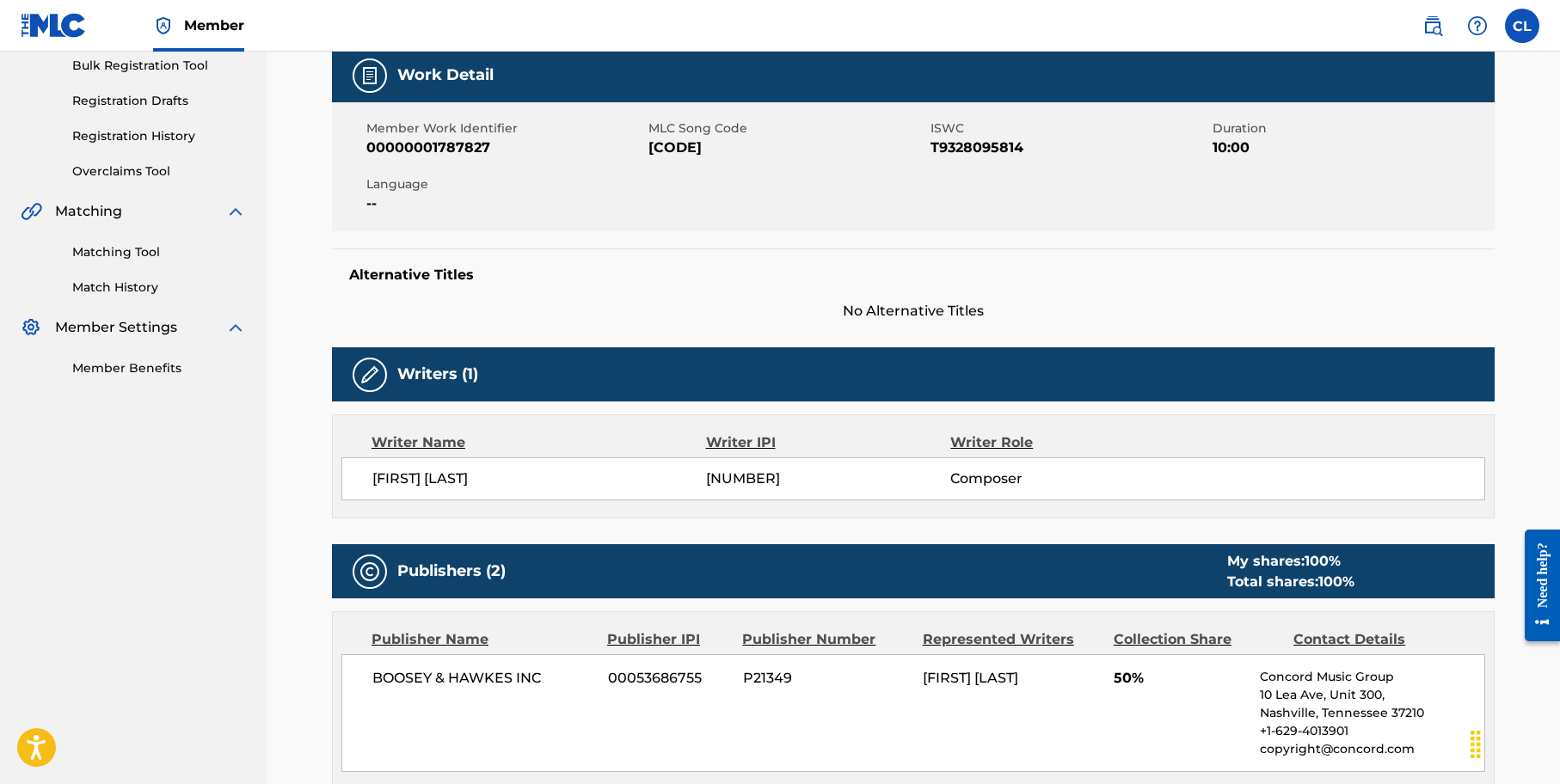 drag, startPoint x: 34, startPoint y: 661, endPoint x: 39, endPoint y: 641, distance: 20.615528 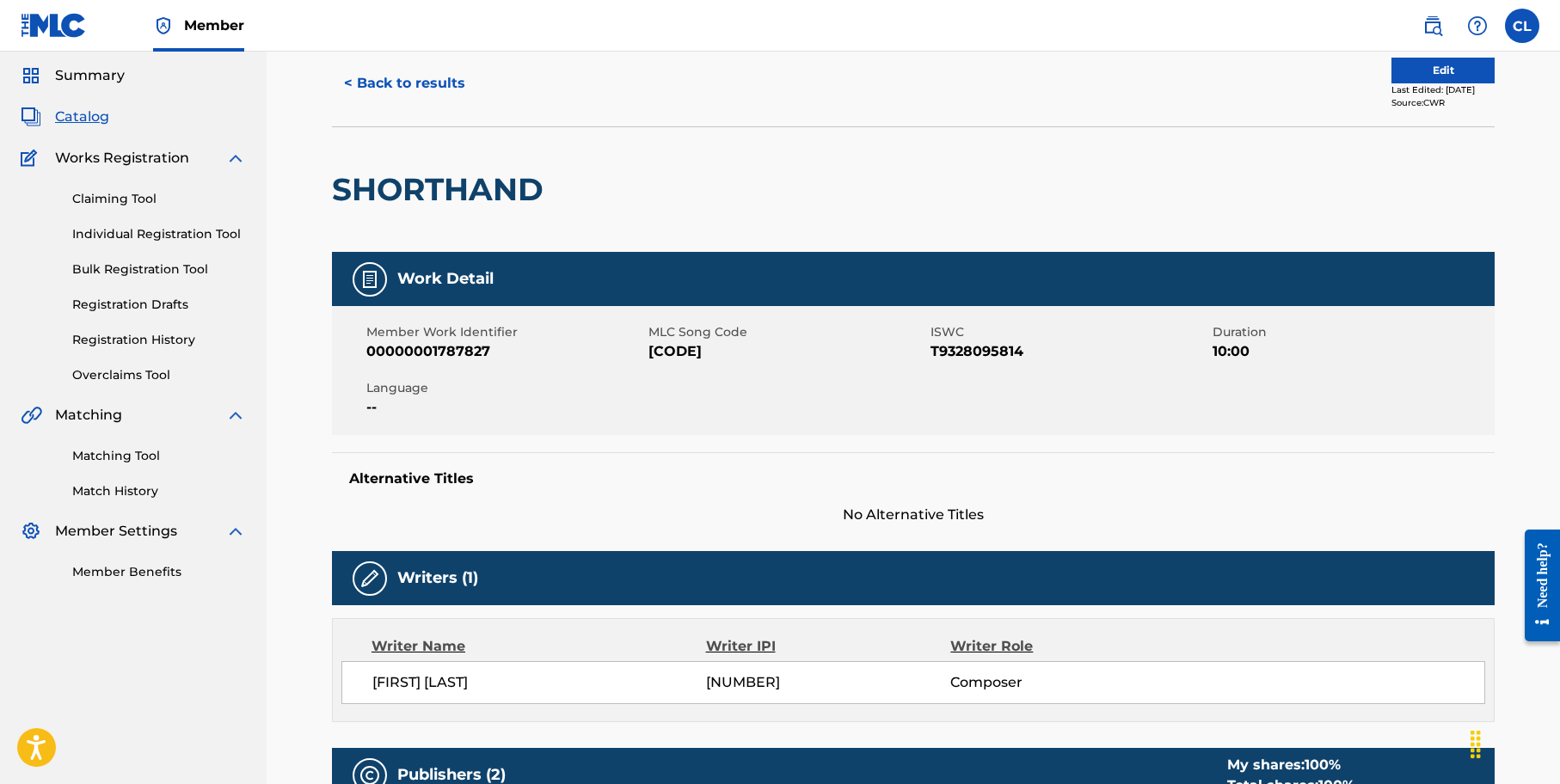 scroll, scrollTop: 0, scrollLeft: 0, axis: both 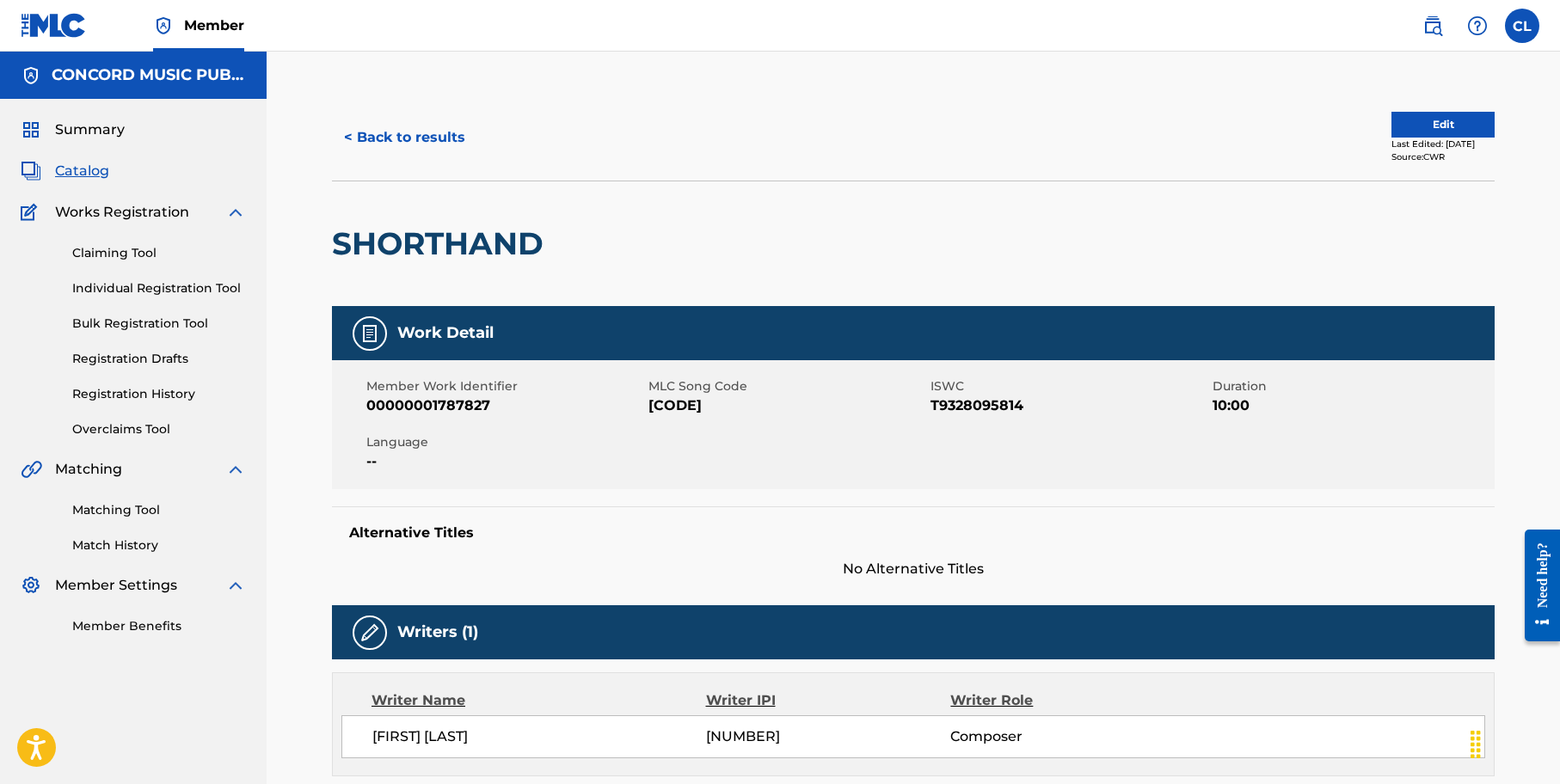 click on "< Back to results" at bounding box center [404, 138] 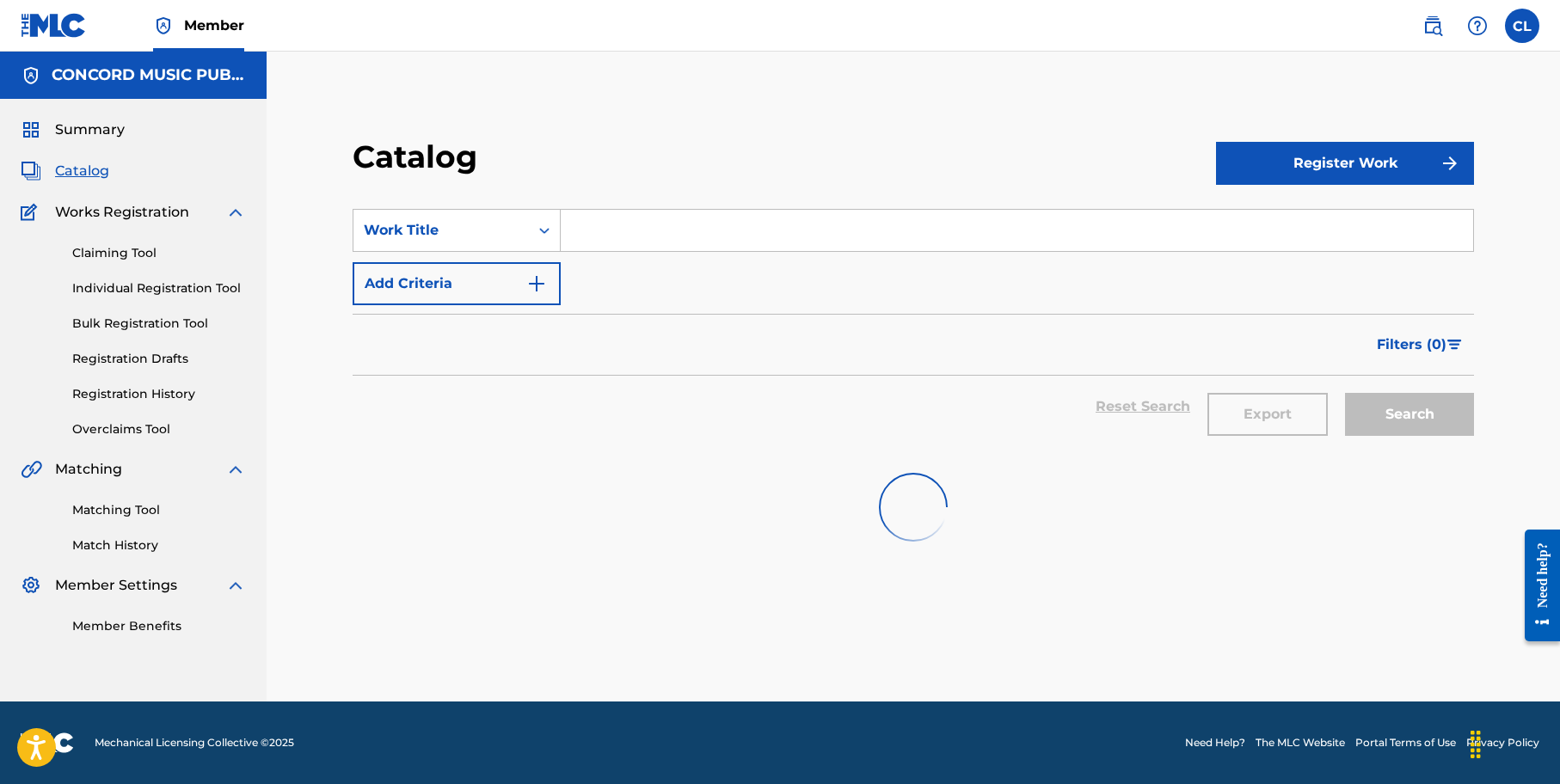 click at bounding box center (1016, 230) 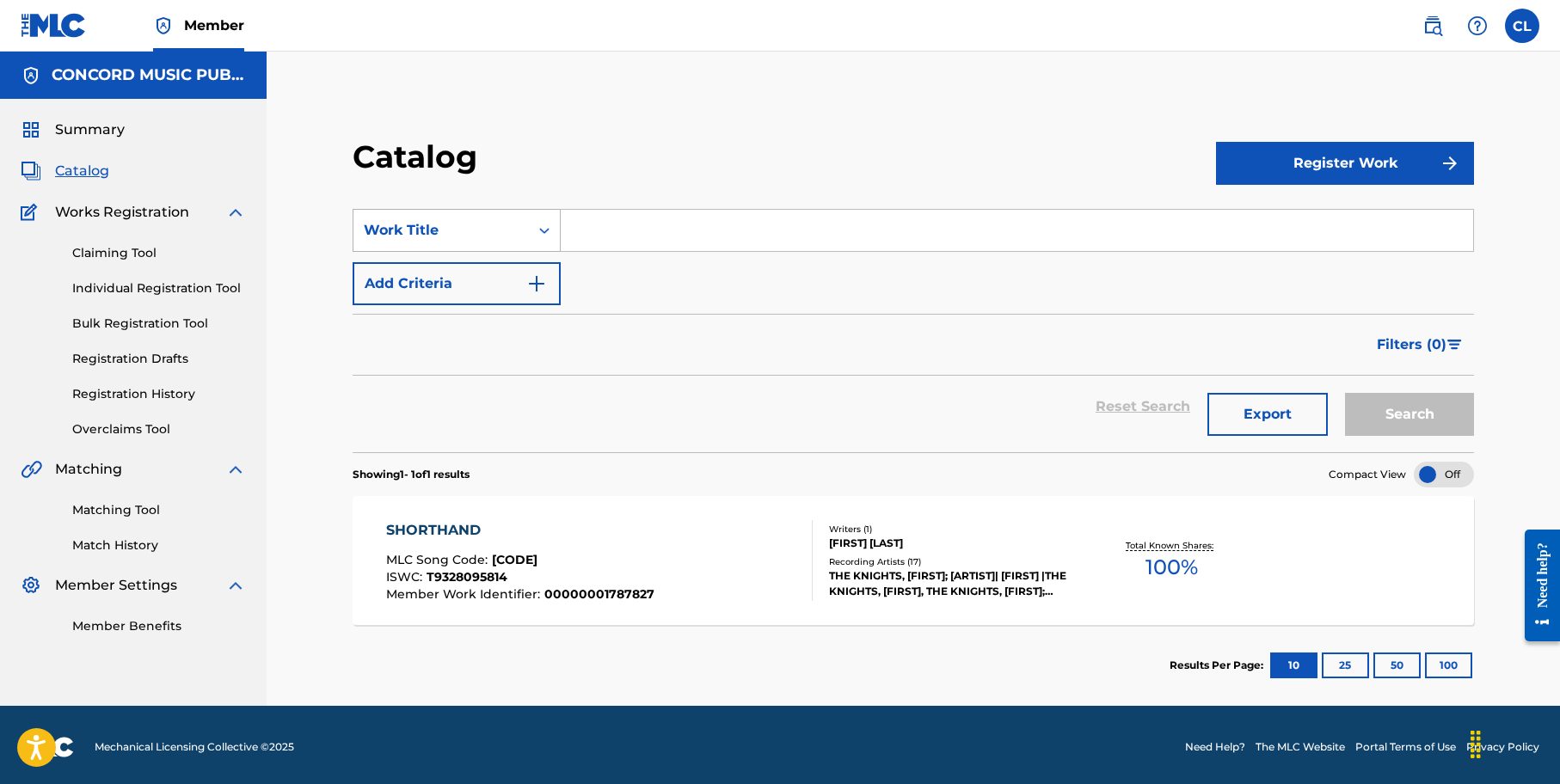 click on "Work Title" at bounding box center (441, 230) 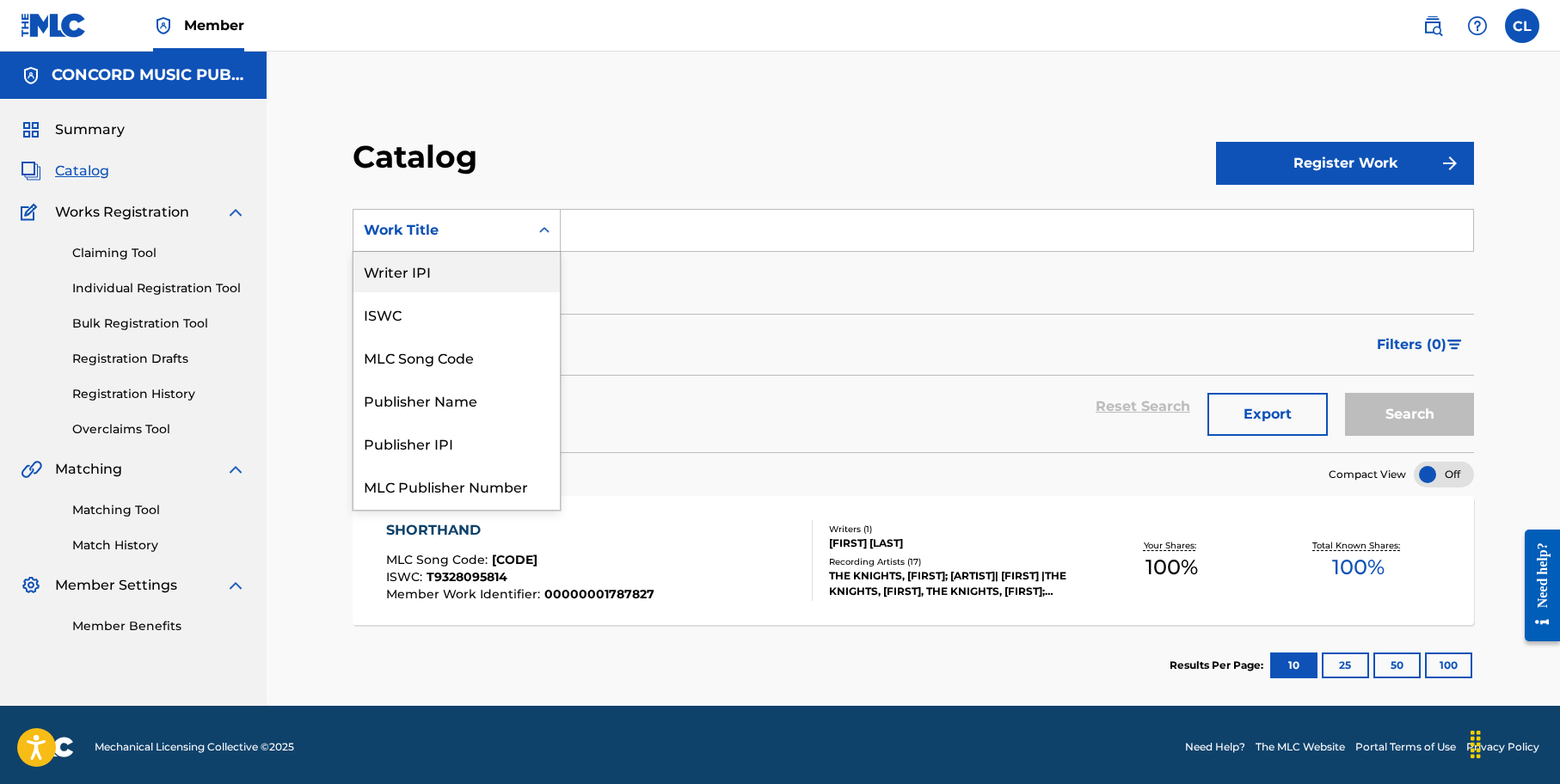 scroll, scrollTop: 86, scrollLeft: 0, axis: vertical 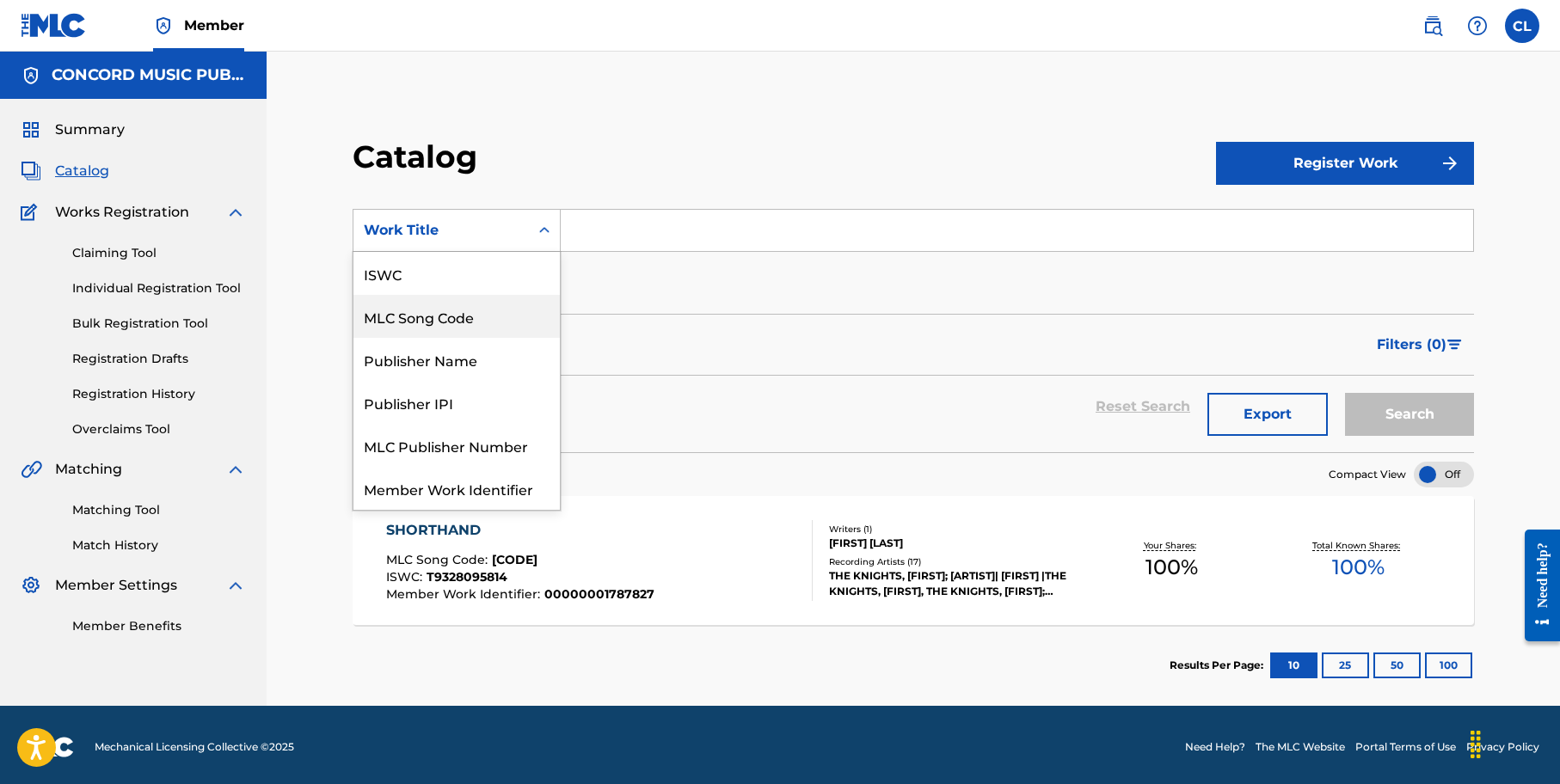 click on "MLC Song Code" at bounding box center (457, 316) 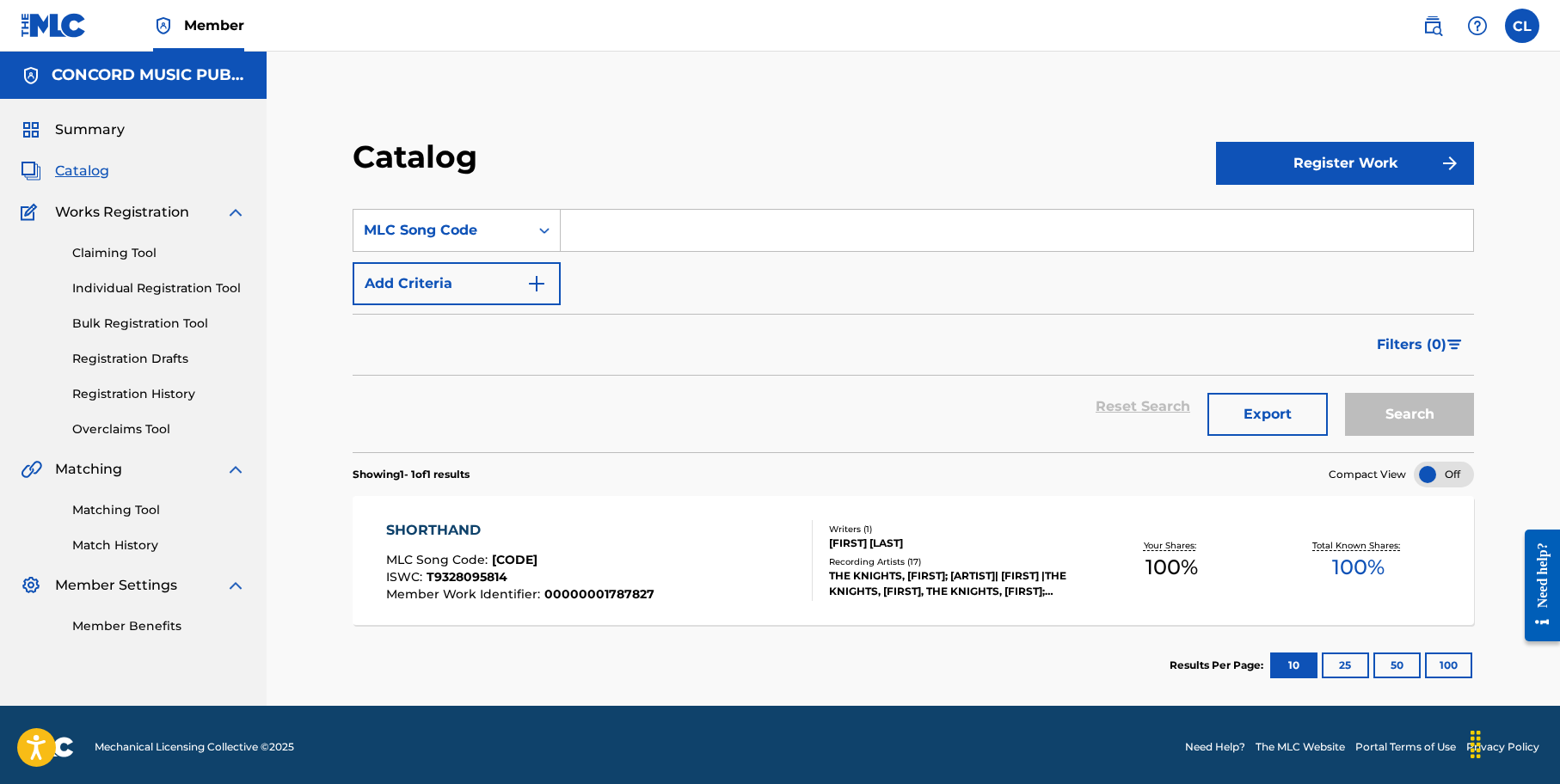 click at bounding box center [1016, 230] 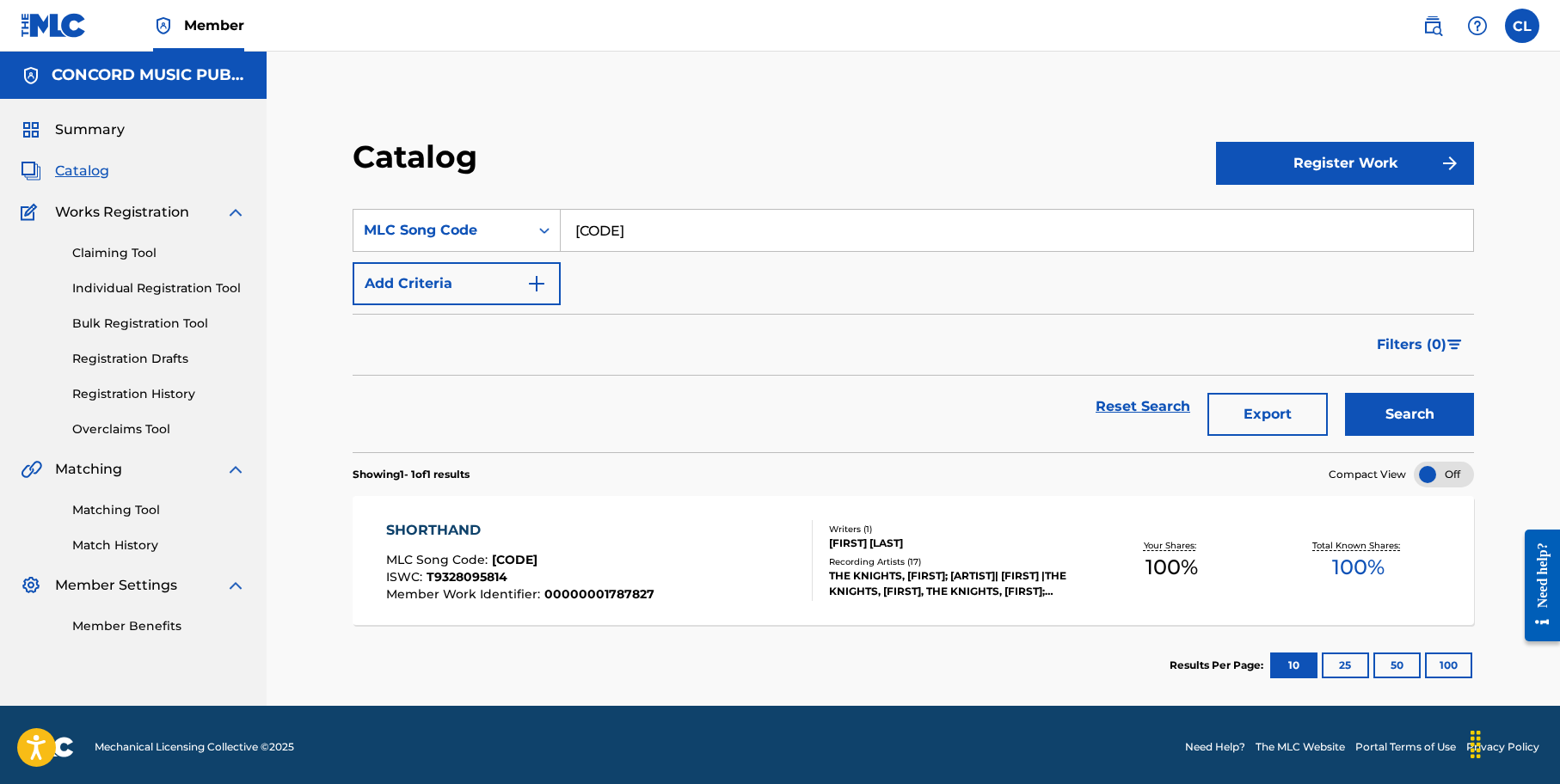 type on "[CODE]" 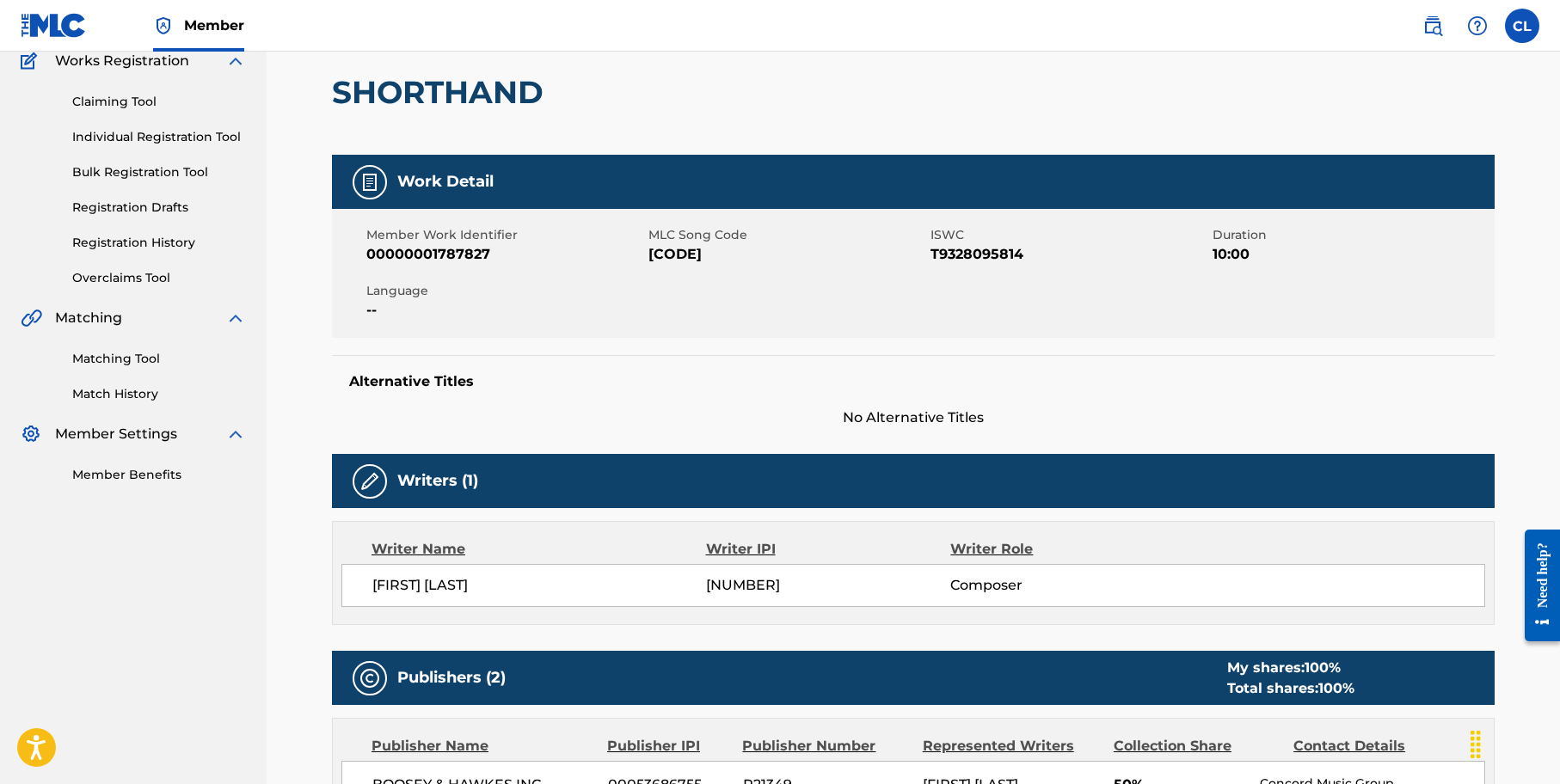 scroll, scrollTop: 172, scrollLeft: 0, axis: vertical 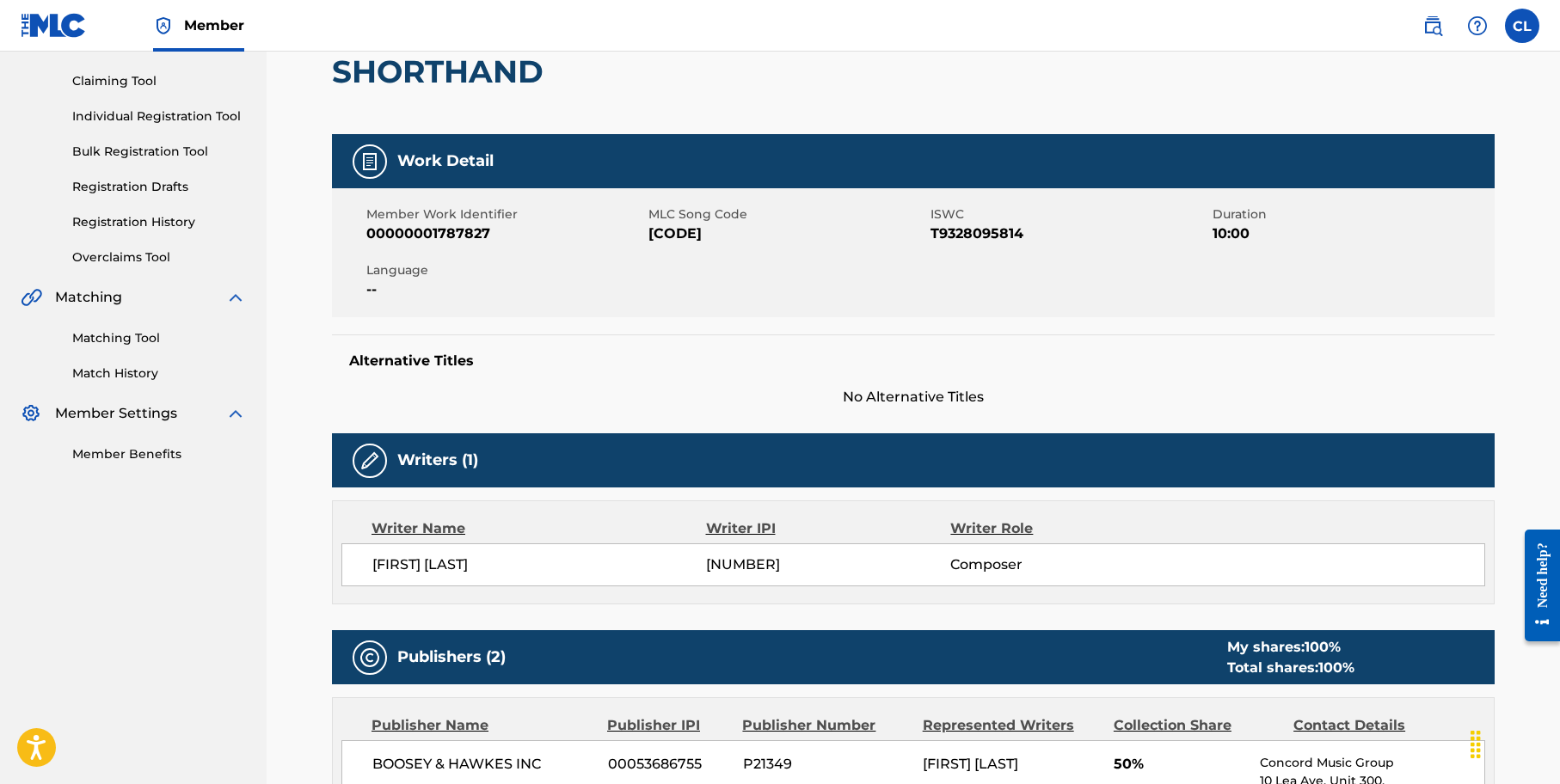 drag, startPoint x: 9, startPoint y: 159, endPoint x: 11, endPoint y: 148, distance: 11.18034 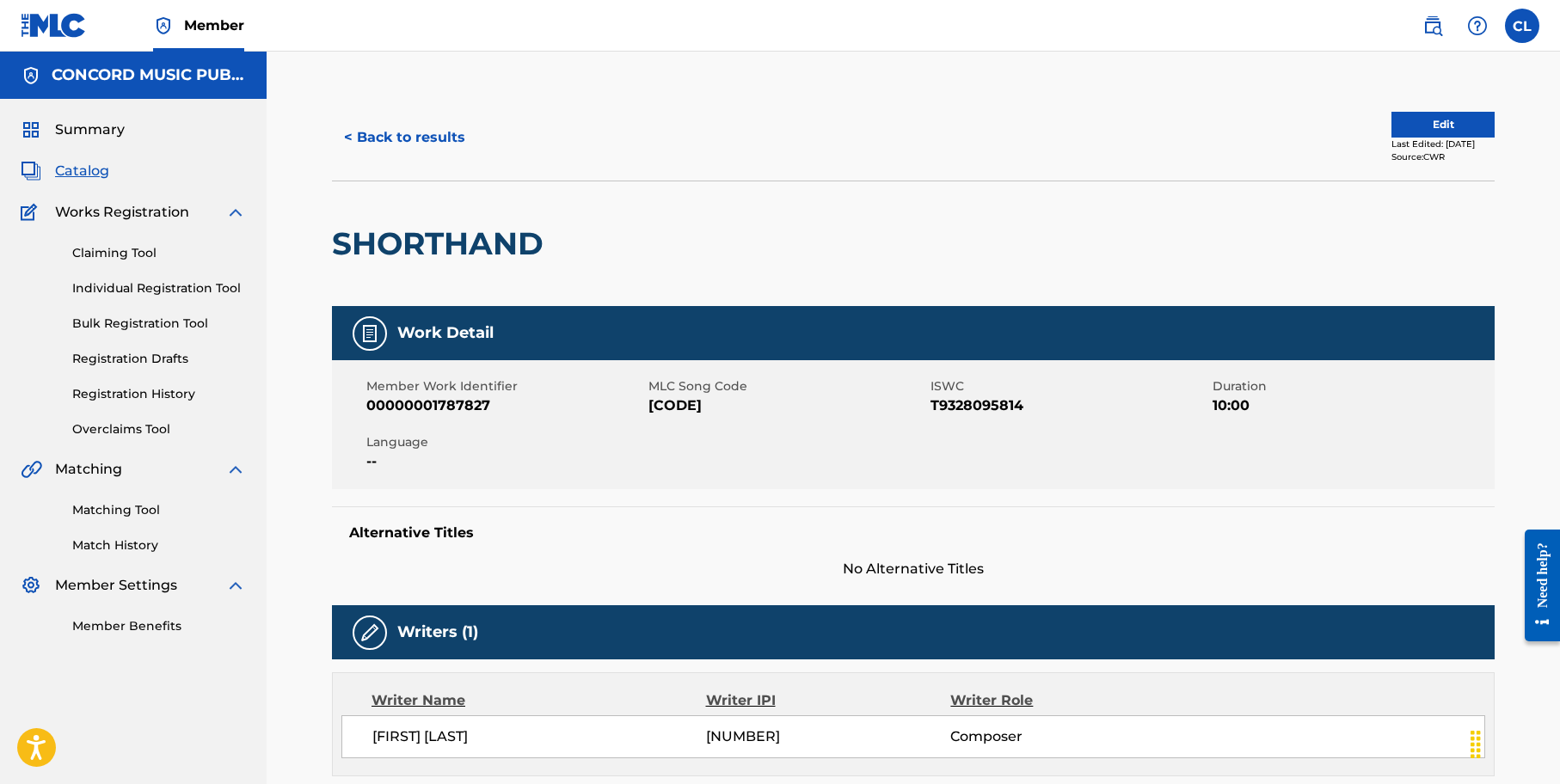 click on "< Back to results" at bounding box center [404, 138] 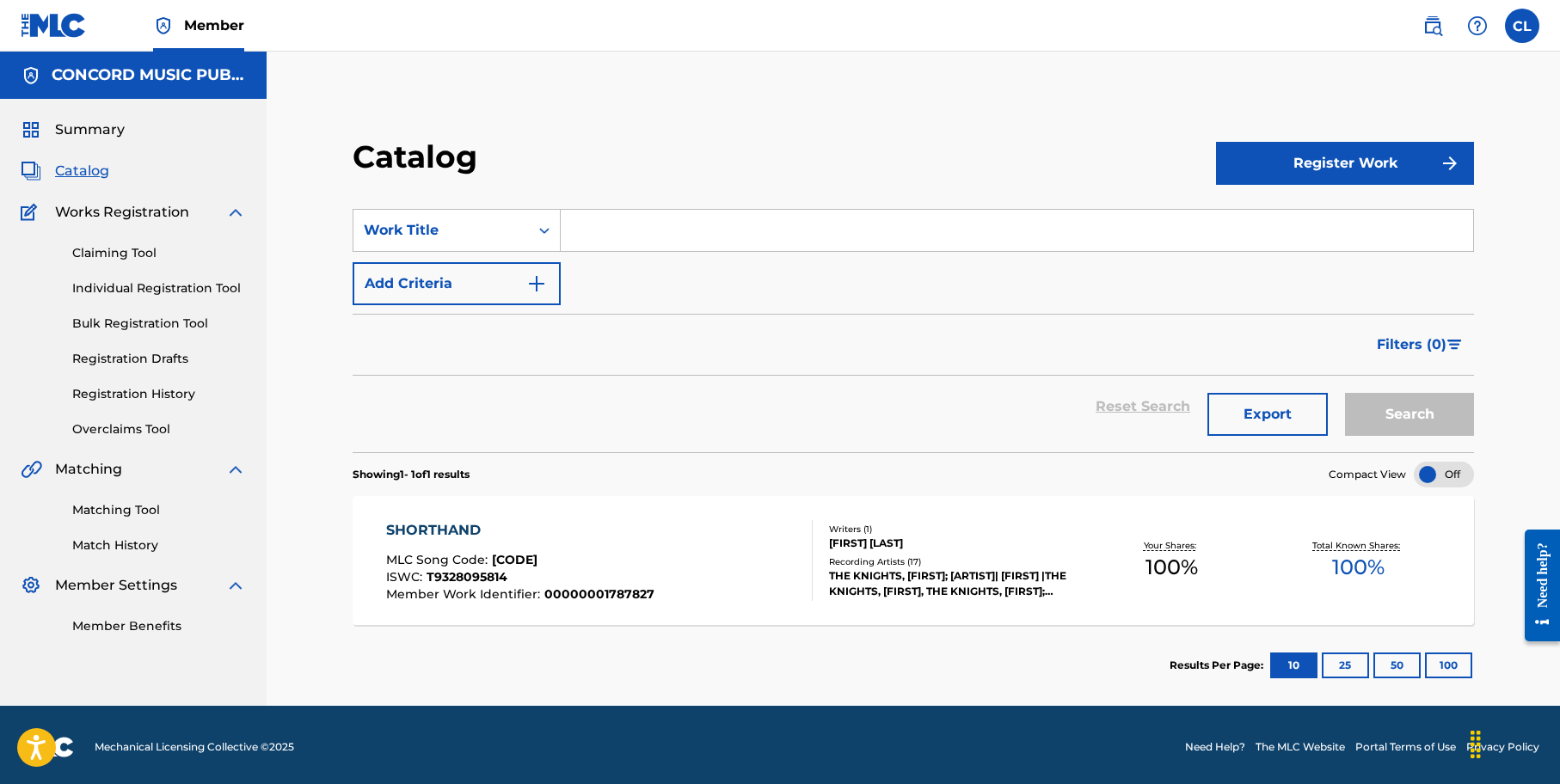 click at bounding box center (1016, 230) 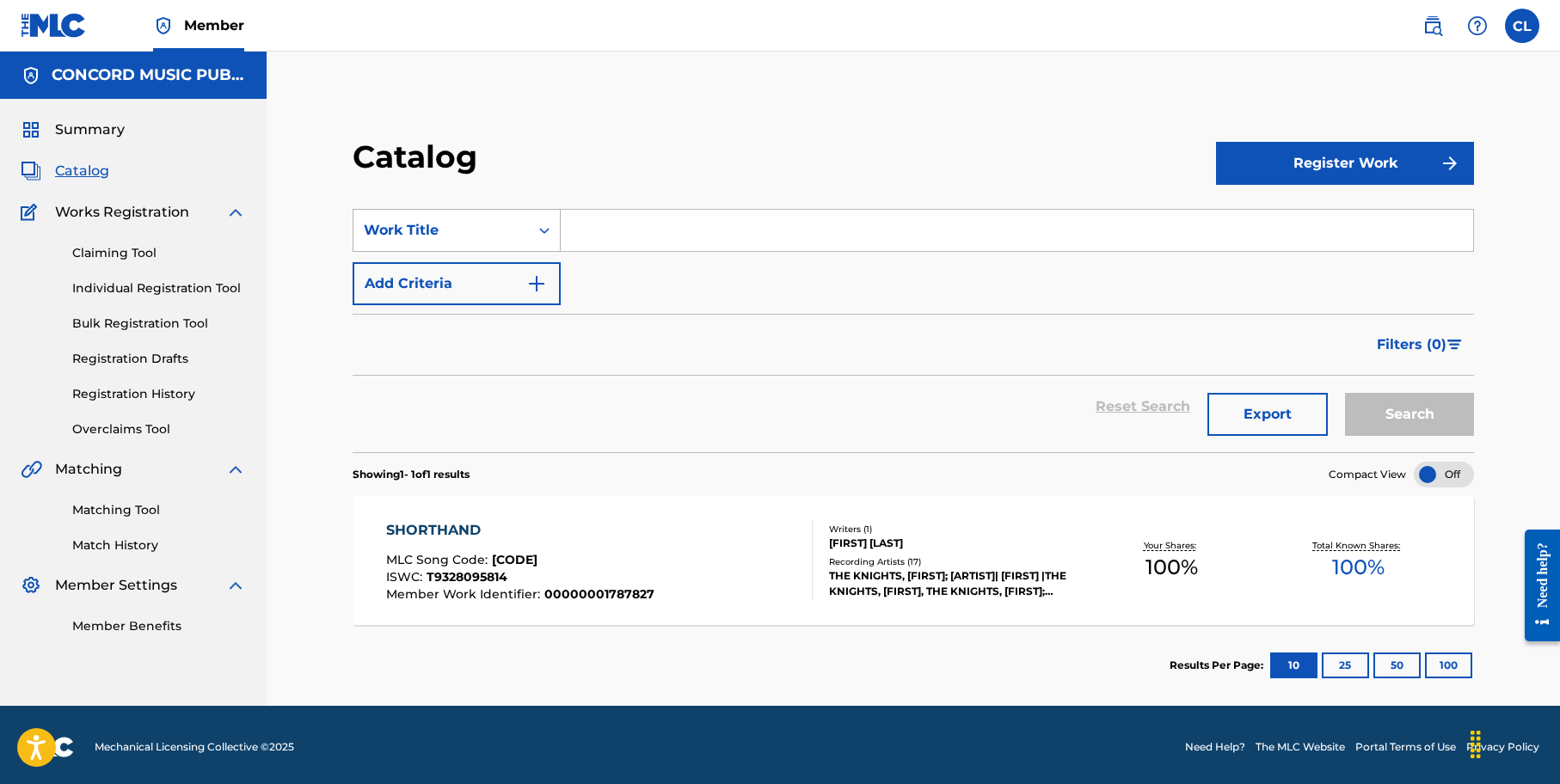click on "Work Title" at bounding box center (441, 230) 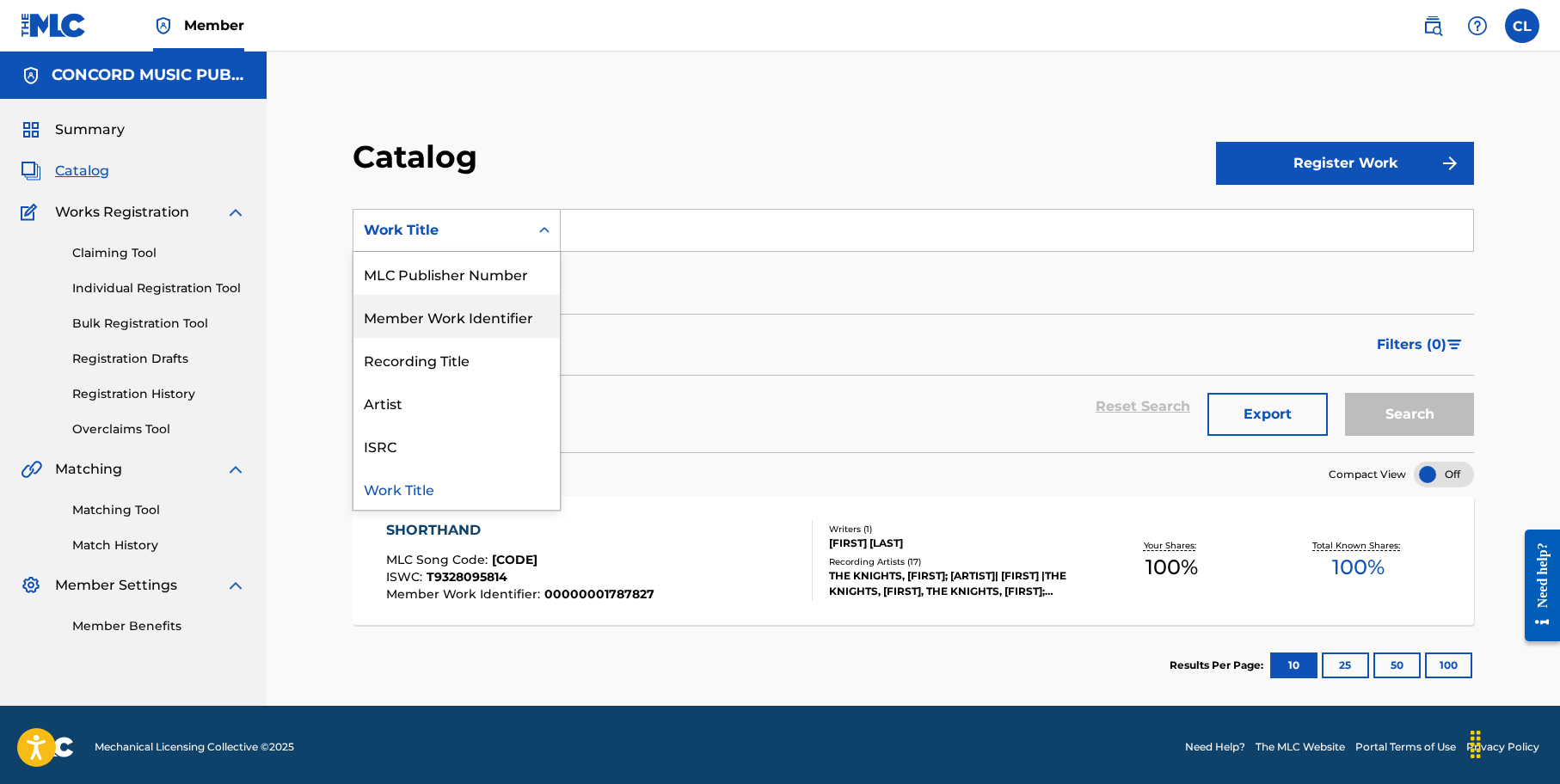 scroll, scrollTop: 0, scrollLeft: 0, axis: both 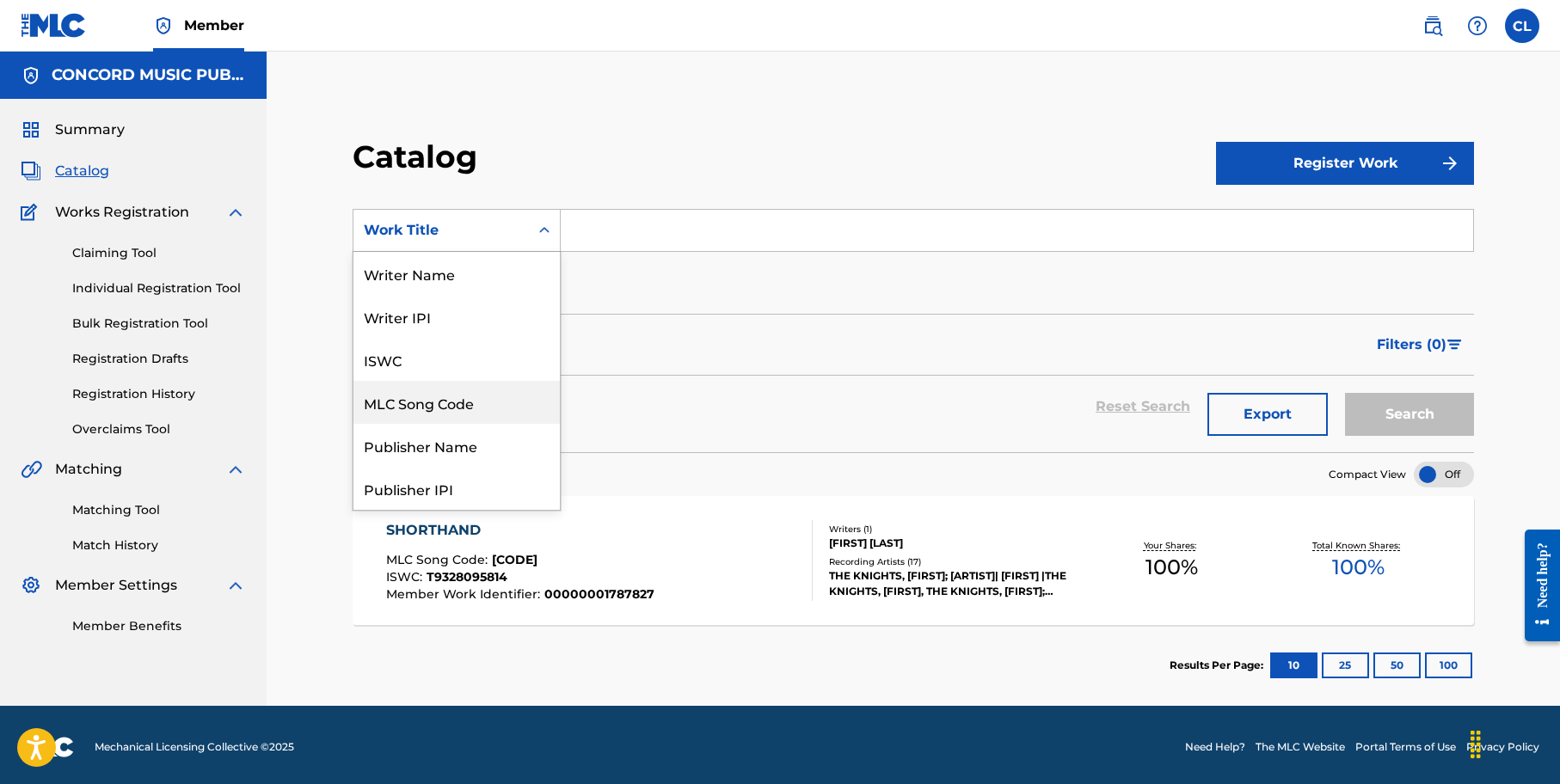 click on "MLC Song Code" at bounding box center [457, 402] 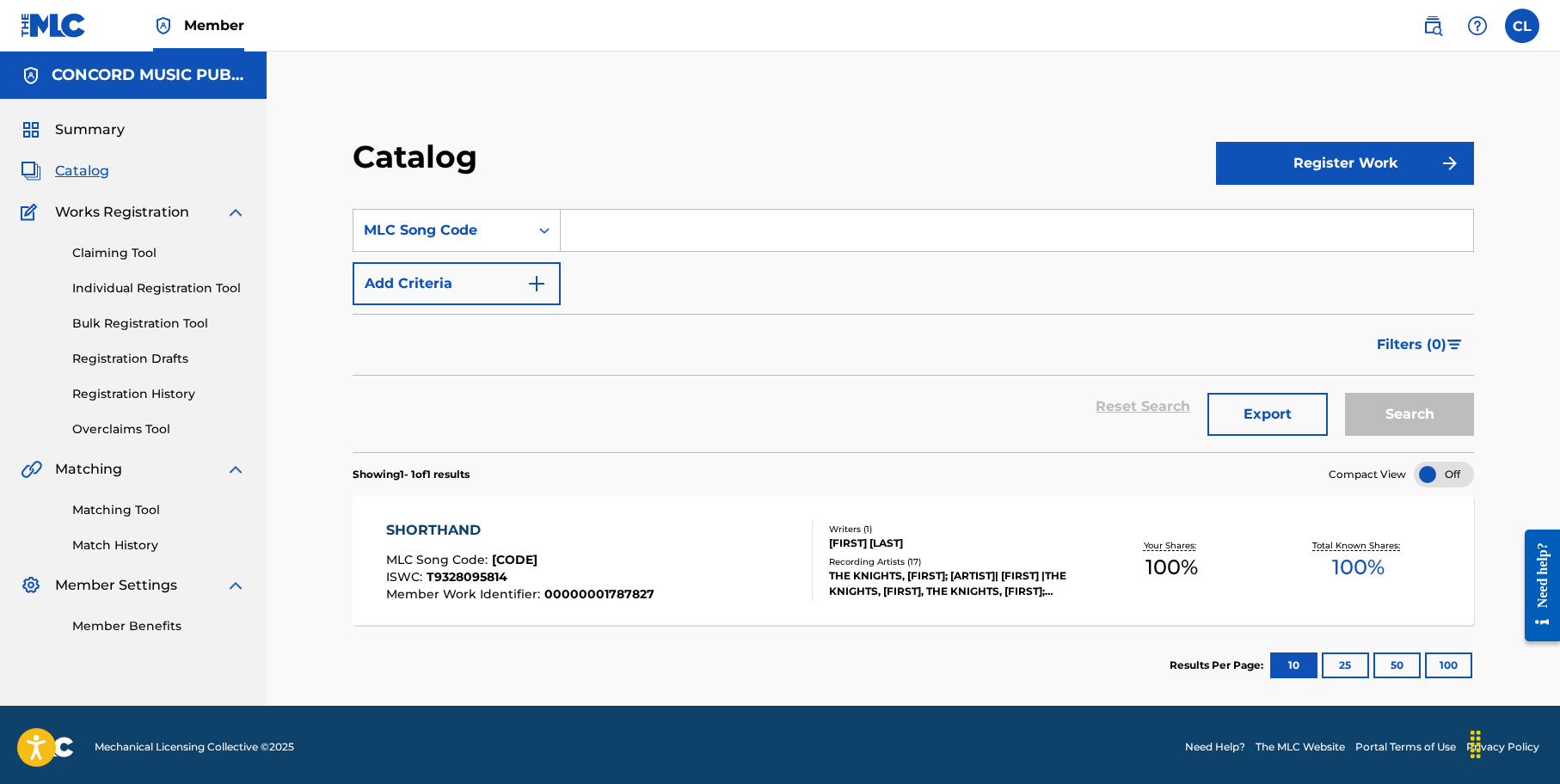 click at bounding box center (1016, 230) 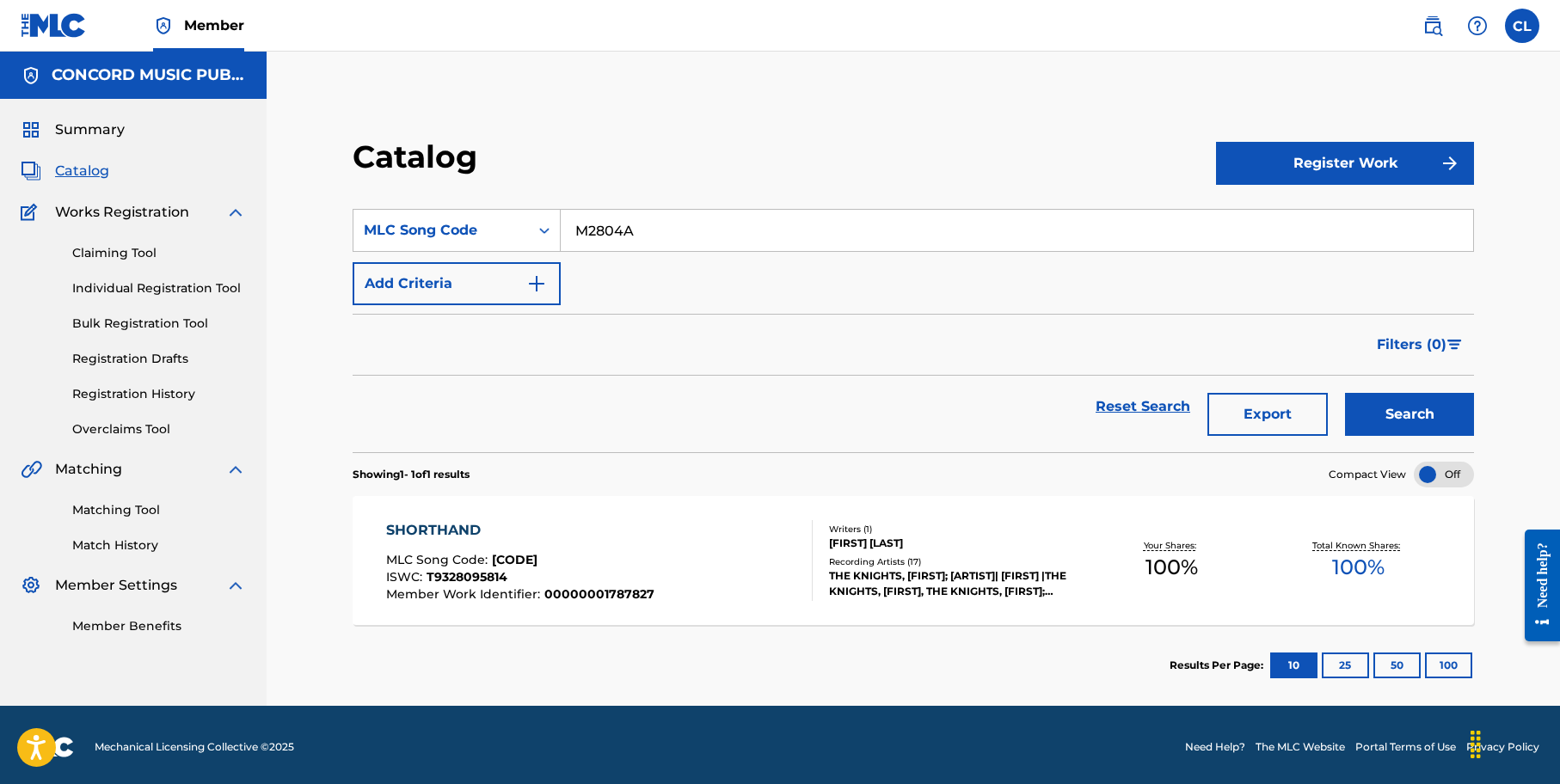 type on "M2804A" 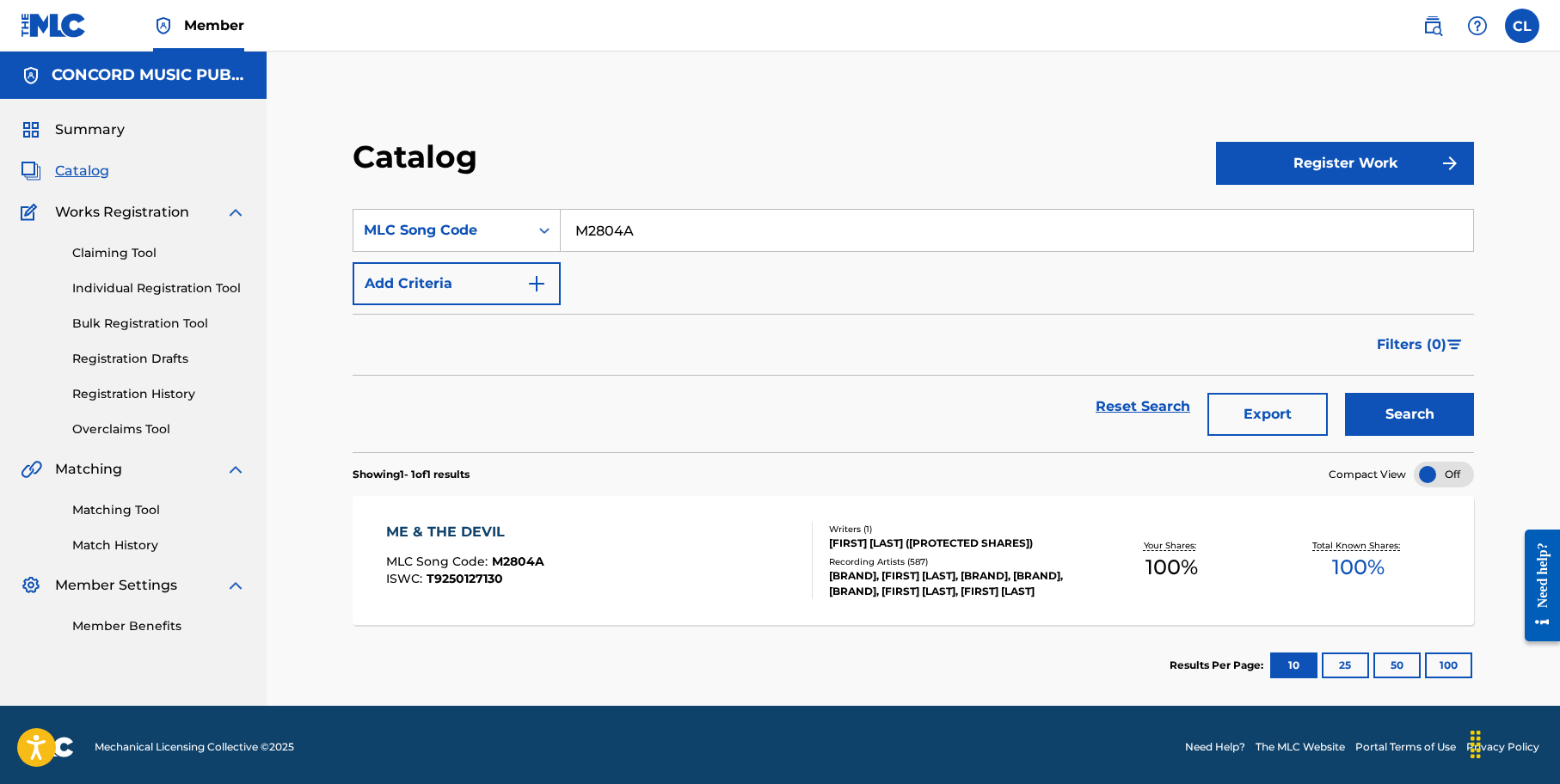 click on "Member CL CL [FIRST] [LAST] [EMAIL] Profile Log out" at bounding box center (780, 26) 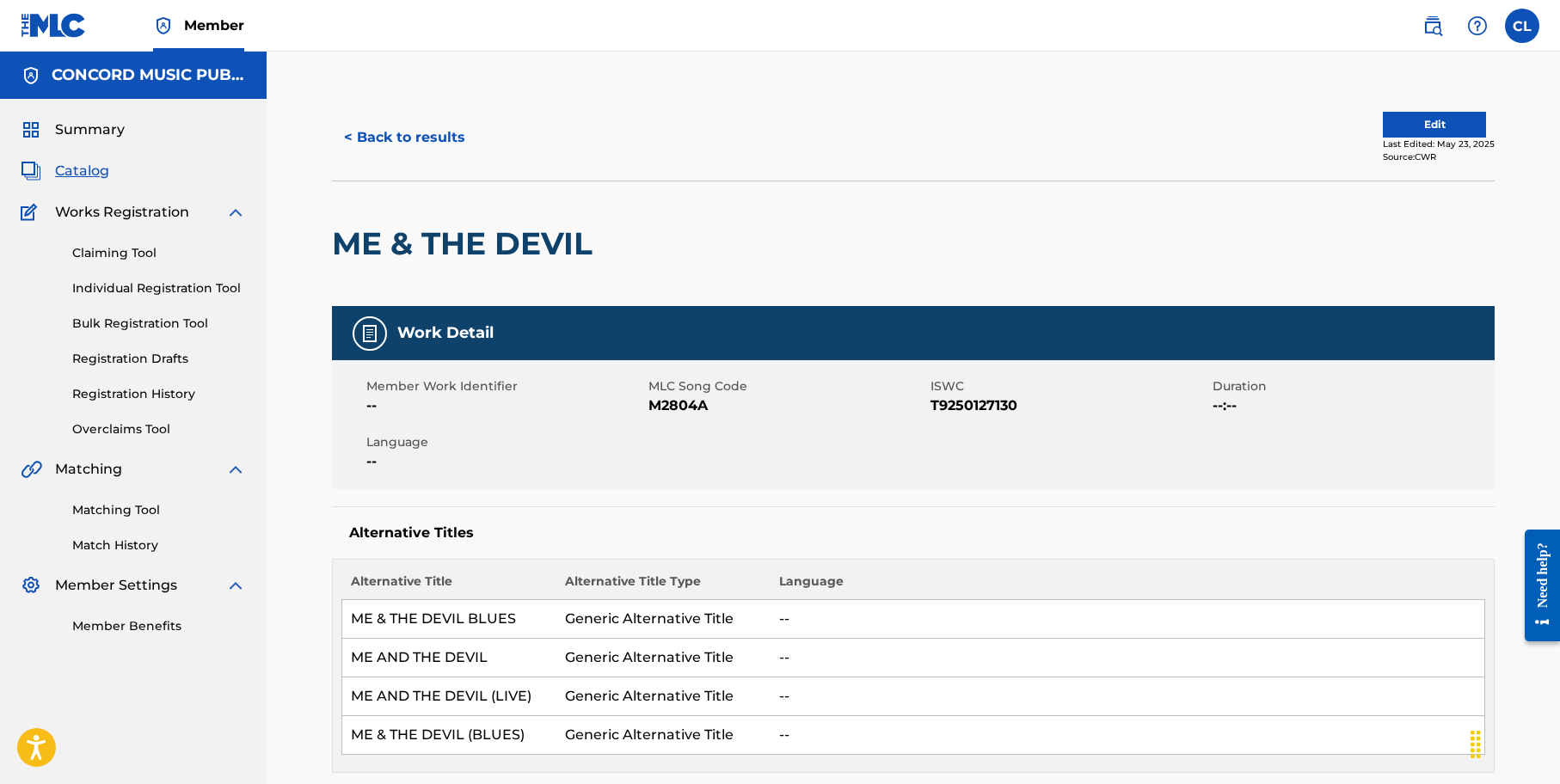 click on "Accessibility Screen-Reader Guide, Feedback, and Issue Reporting | New window Member CL CL [FIRST] [LAST] [EMAIL] Profile Log out CONCORD MUSIC PUBLISHING LLC Summary Catalog Works Registration Claiming Tool Individual Registration Tool Bulk Registration Tool Registration Drafts Registration History Overclaims Tool Matching Matching Tool Match History Member Settings Member Benefits < Back to results Edit Last Edited: May 23, 2025 Source: CWR ME & THE DEVIL Work Detail Member Work Identifier -- MLC Song Code M2804A ISWC T9250127130 Duration --:-- Language -- Alternative Titles Alternative Title Alternative Title Type Language ME & THE DEVIL BLUES Generic Alternative Title -- ME AND THE DEVIL Generic Alternative Title -- ME AND THE DEVIL (LIVE) Generic Alternative Title -- ME & THE DEVIL (BLUES) Generic Alternative Title -- Writers (1) Writer Name Writer IPI Writer Role ROBERT LEROY JOHNSON (PROTECTED SHARES) 00258461546 Composer/Author Publishers (1) My shares: 100 % 100 % 100%" at bounding box center [780, 392] 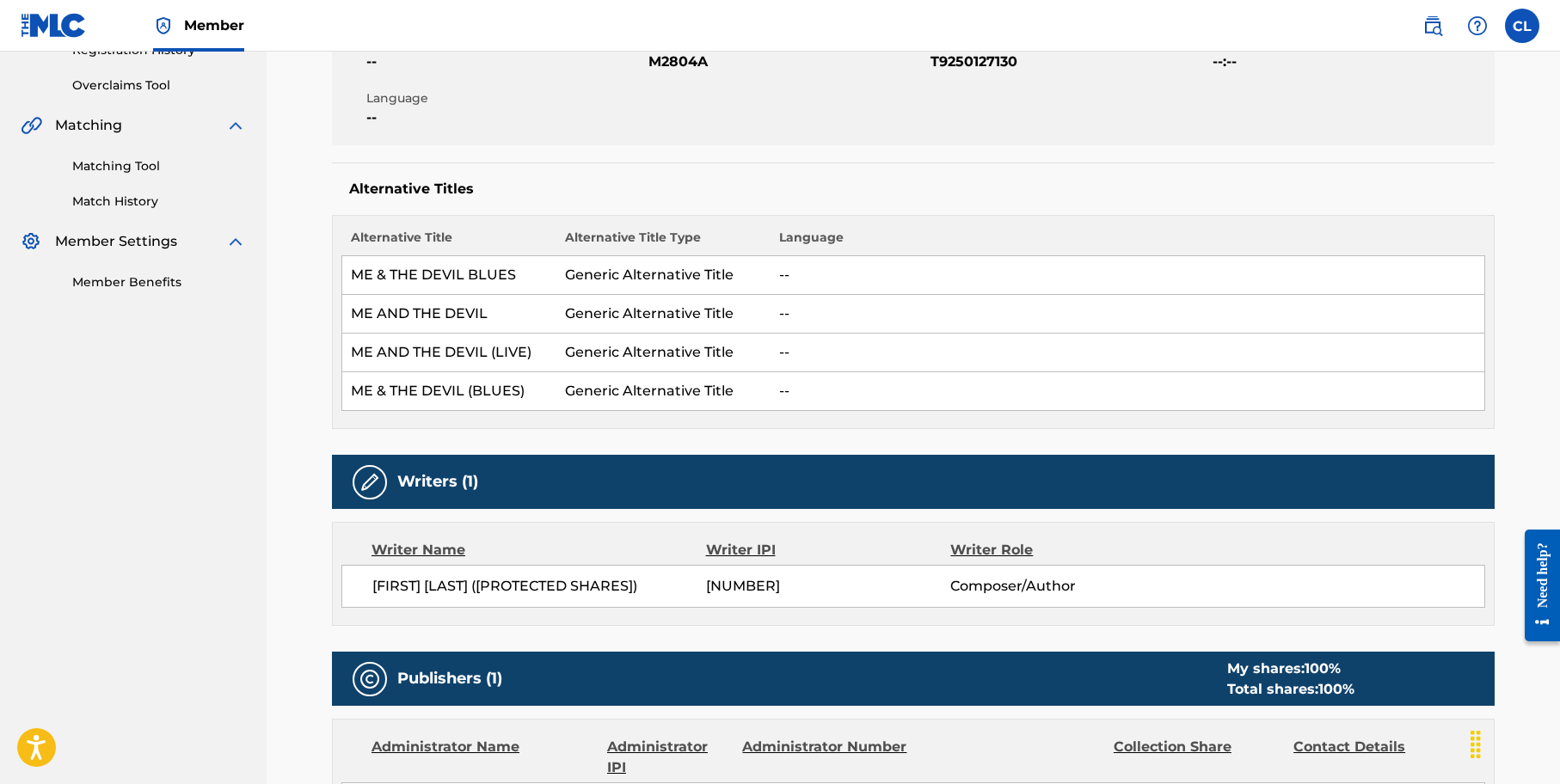 scroll, scrollTop: 0, scrollLeft: 0, axis: both 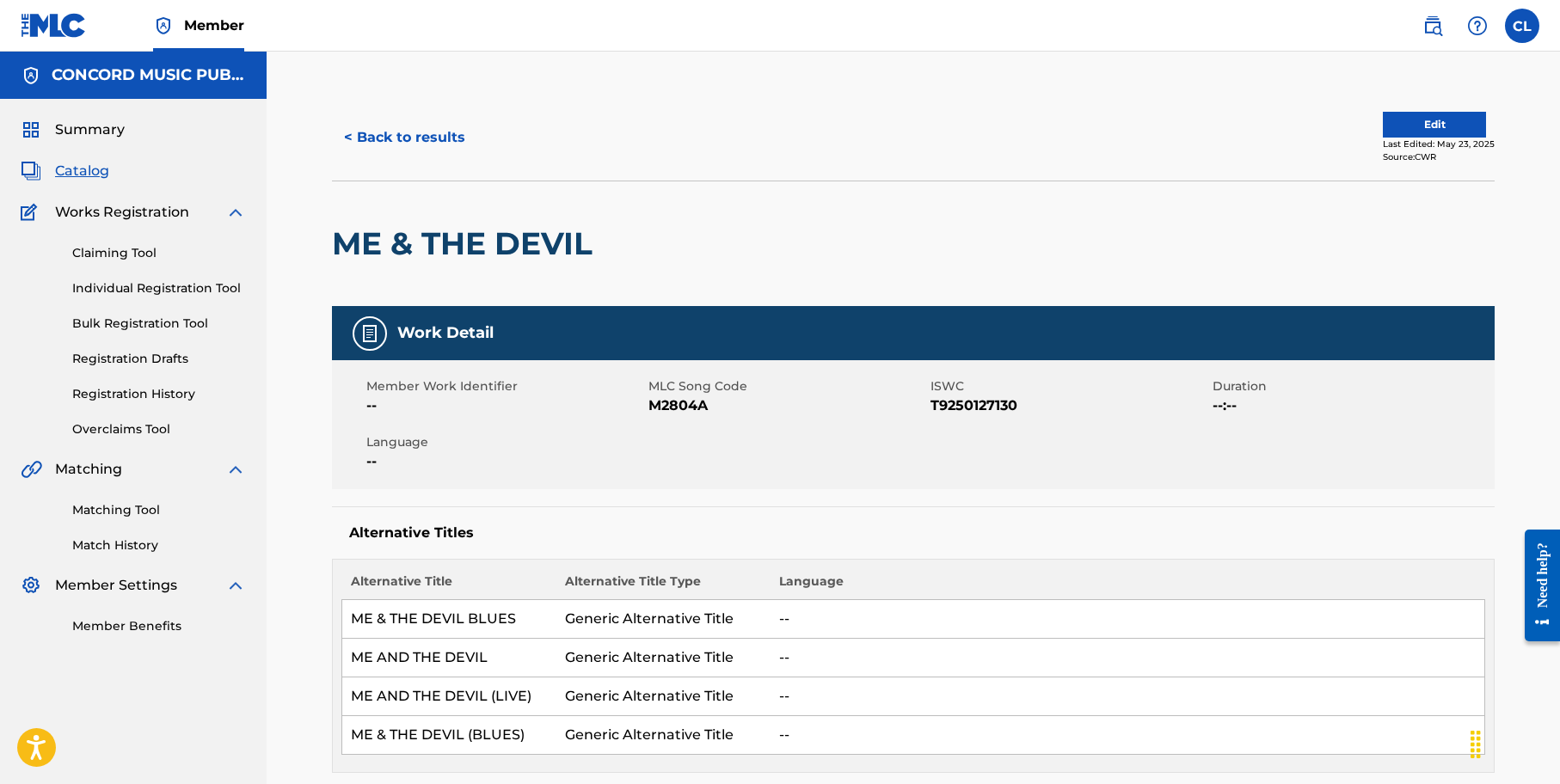 click on "< Back to results" at bounding box center (404, 138) 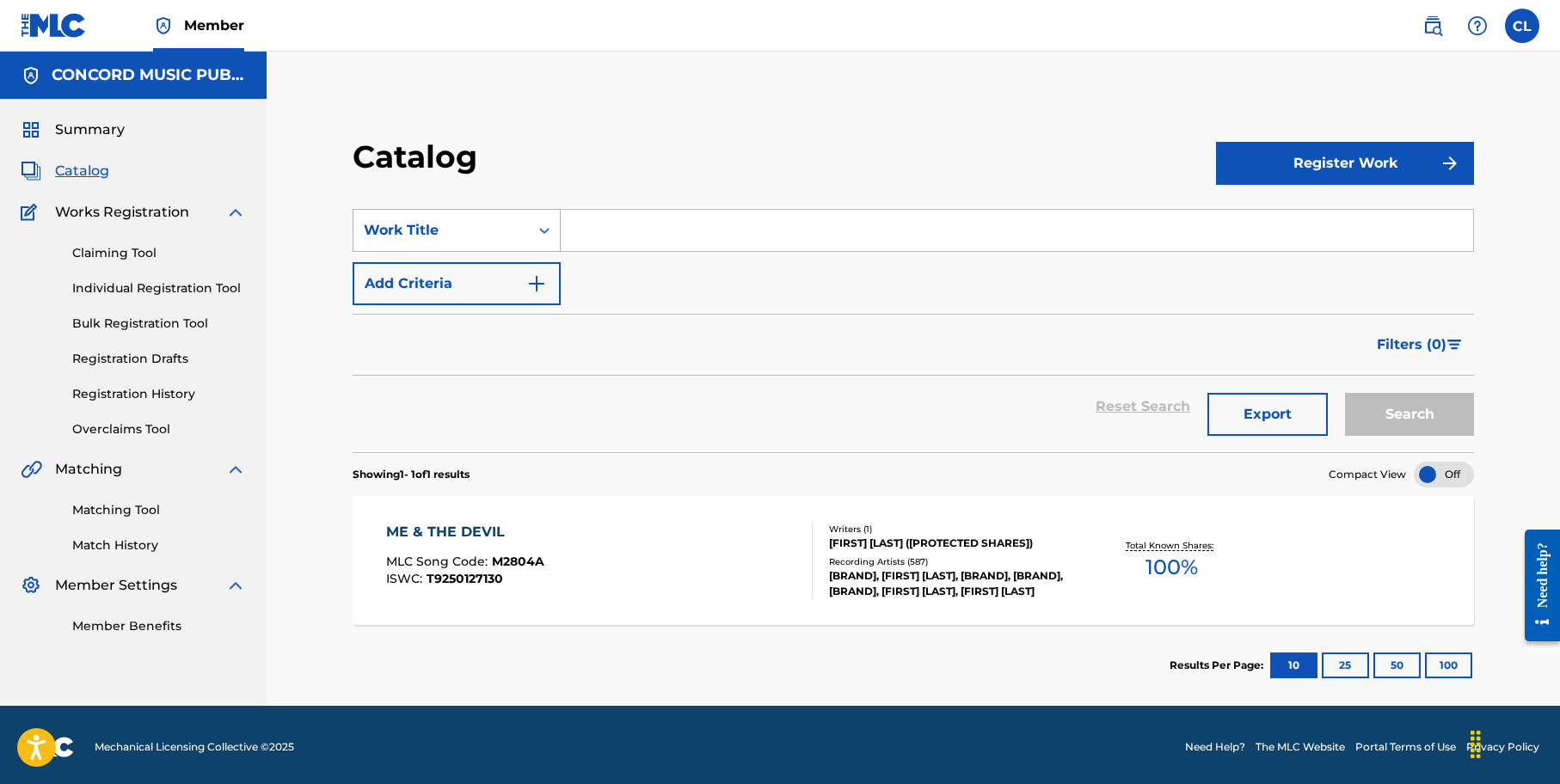 click on "Work Title" at bounding box center (441, 230) 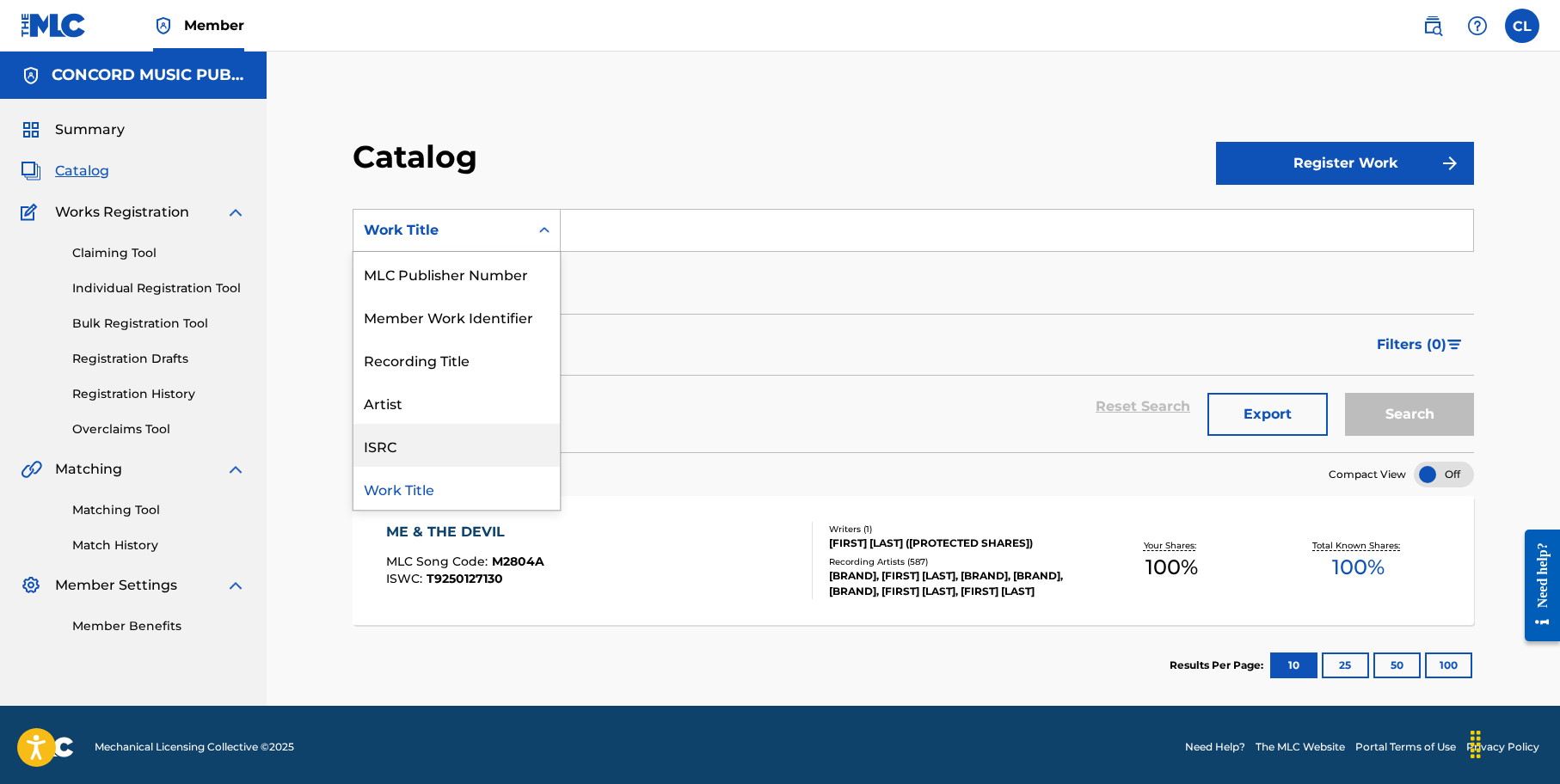 scroll, scrollTop: 0, scrollLeft: 0, axis: both 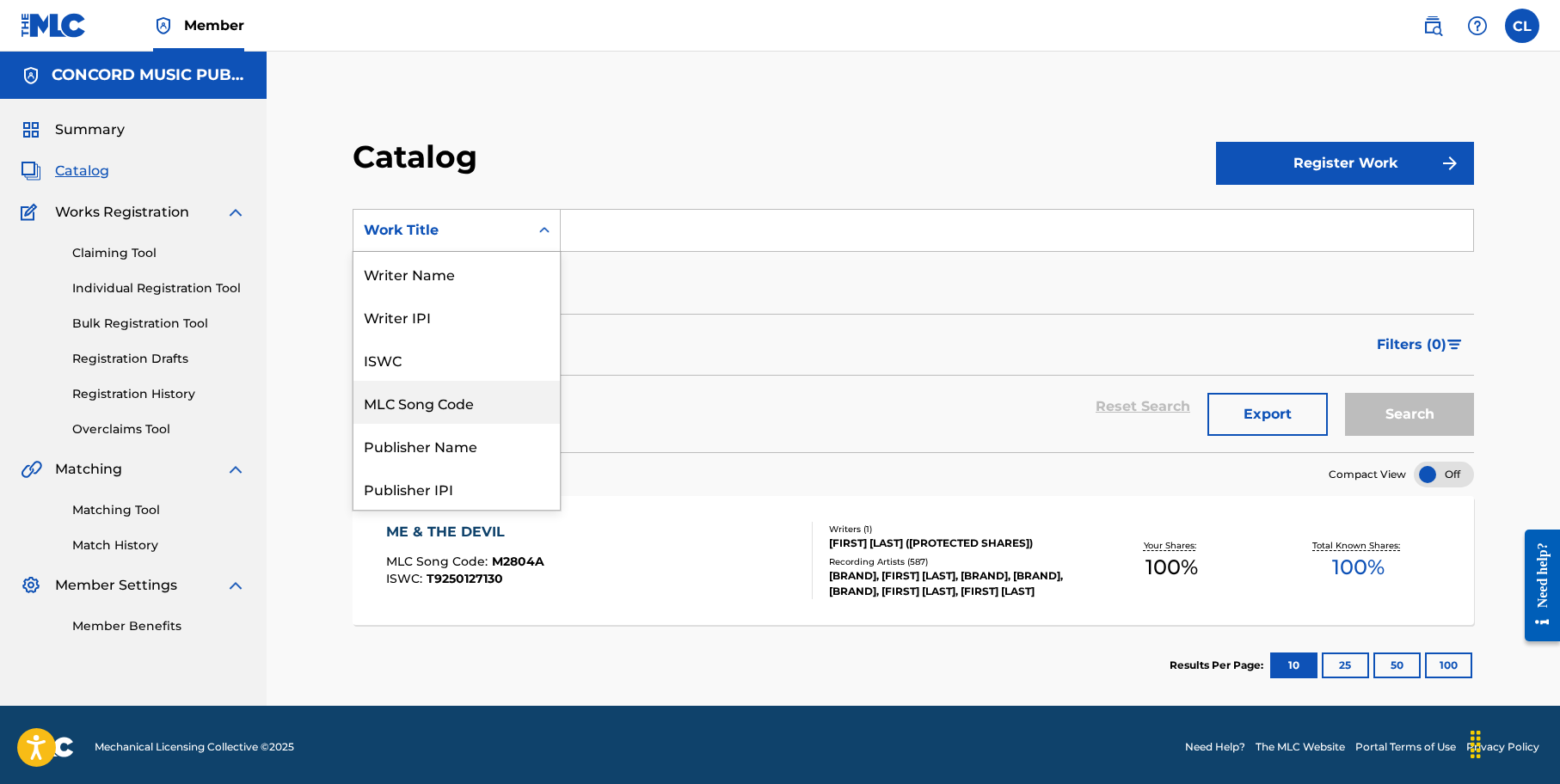 drag, startPoint x: 451, startPoint y: 403, endPoint x: 460, endPoint y: 399, distance: 9.848858 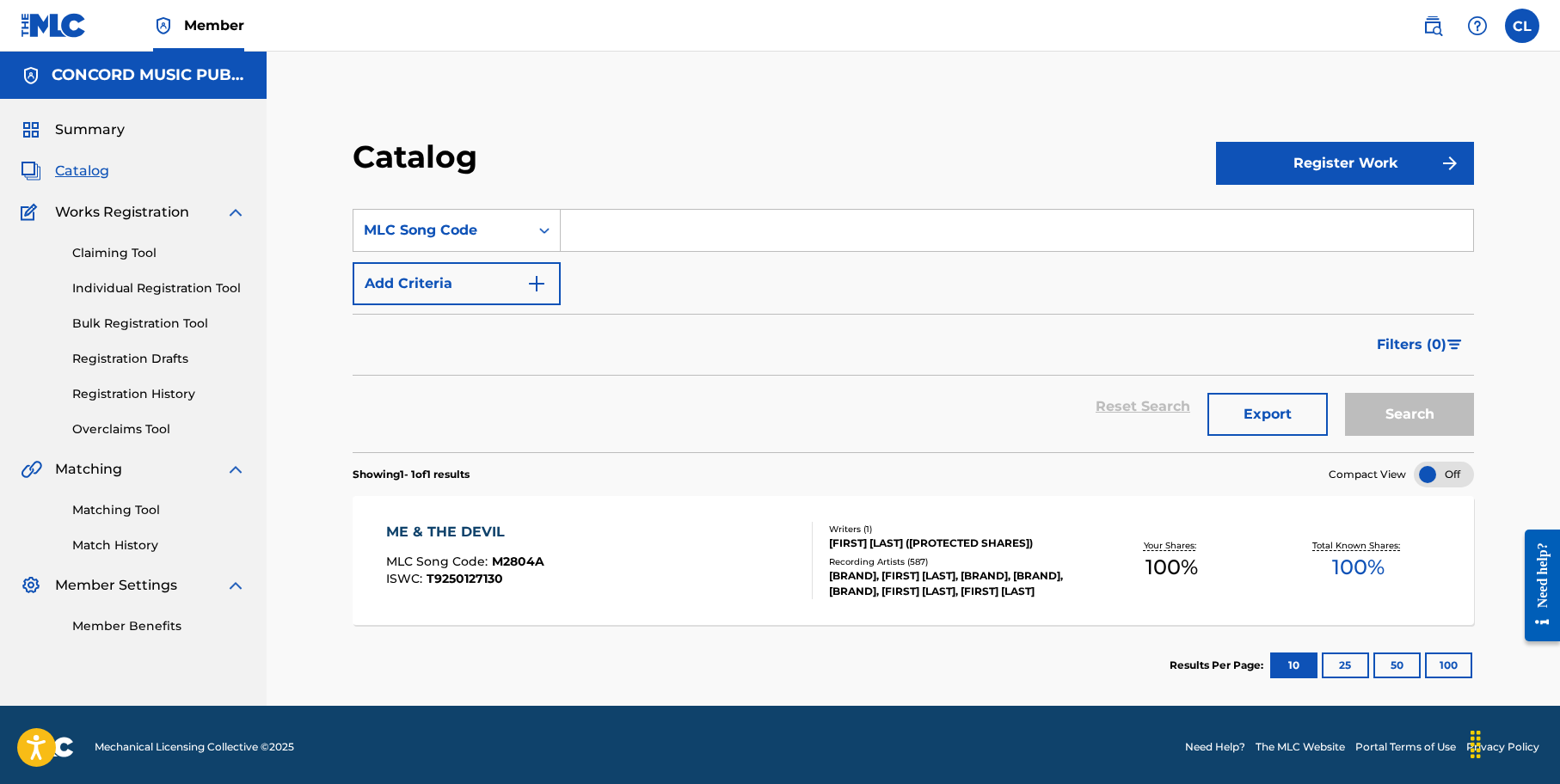 click at bounding box center [1017, 230] 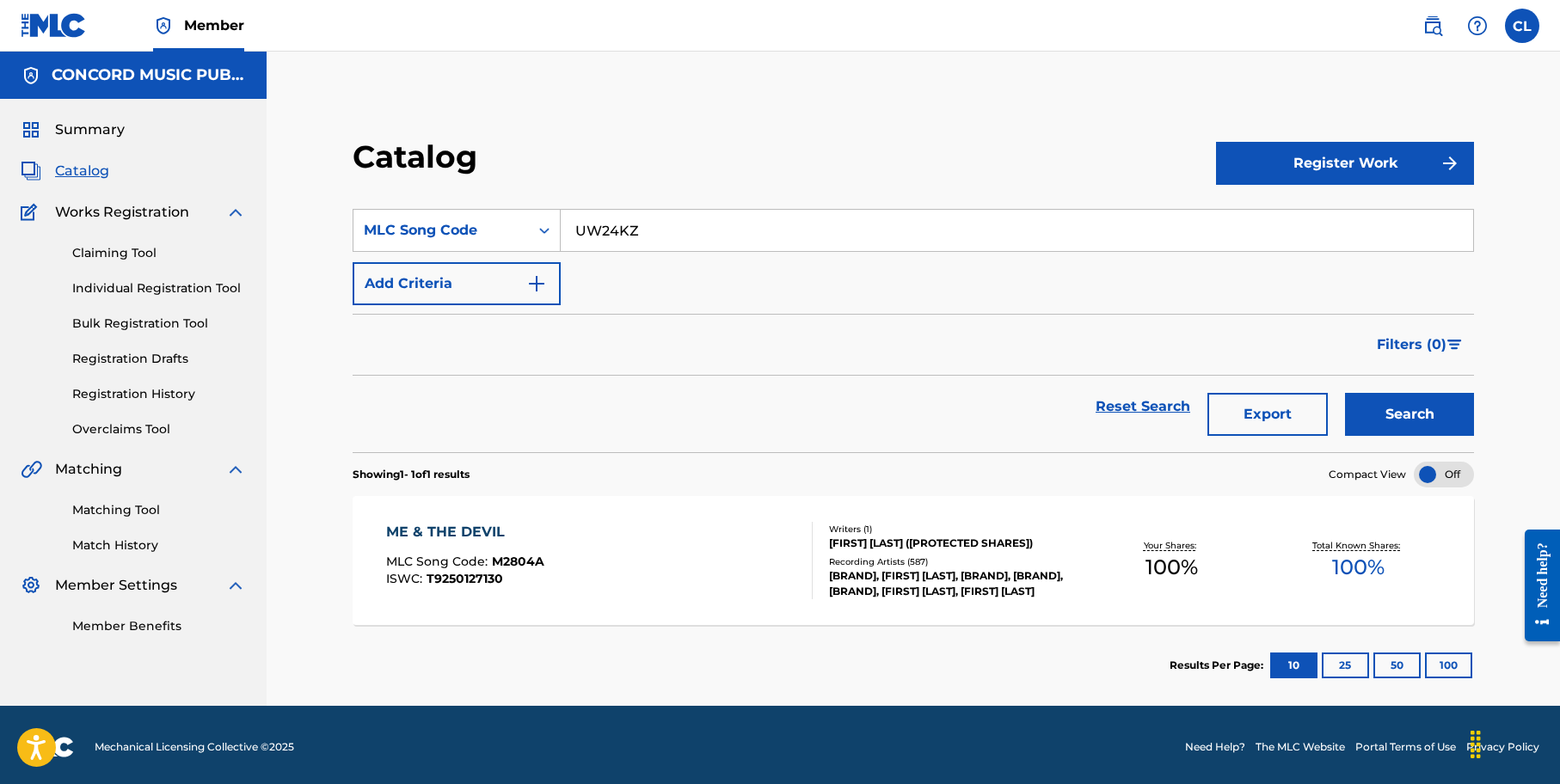 click on "Search" at bounding box center [1410, 414] 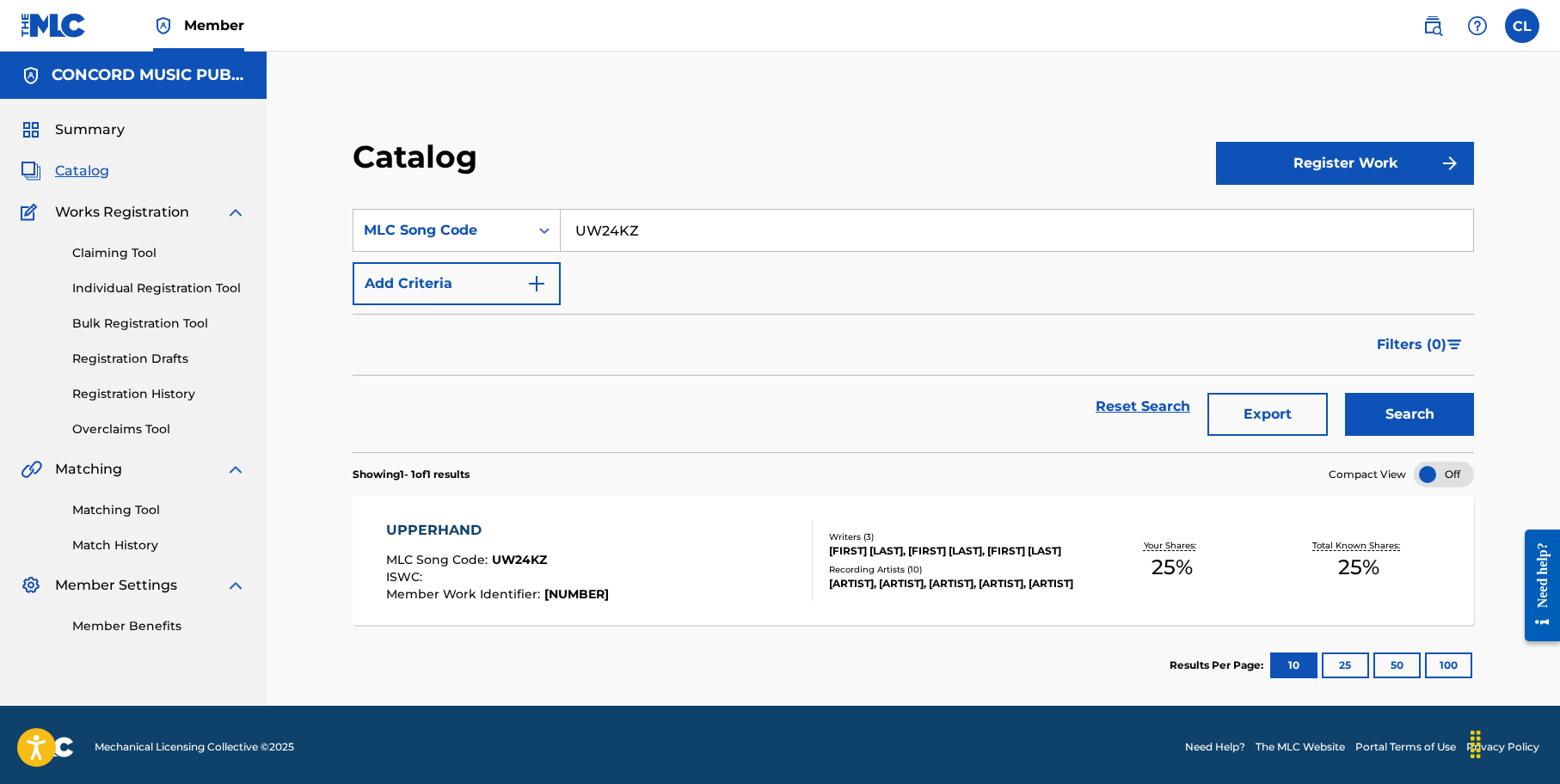 scroll, scrollTop: 4, scrollLeft: 0, axis: vertical 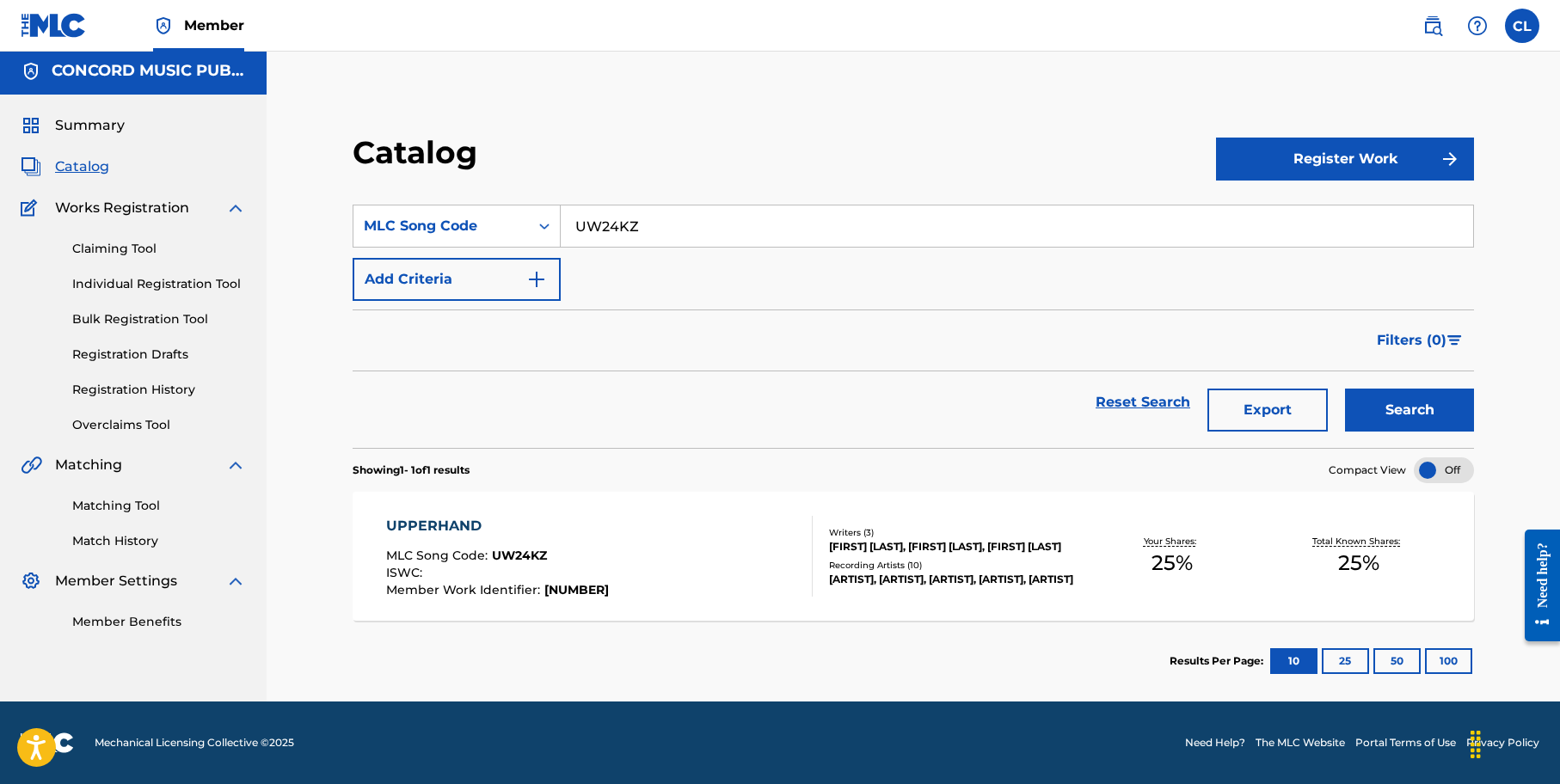 click on "UW24KZ" at bounding box center (1016, 226) 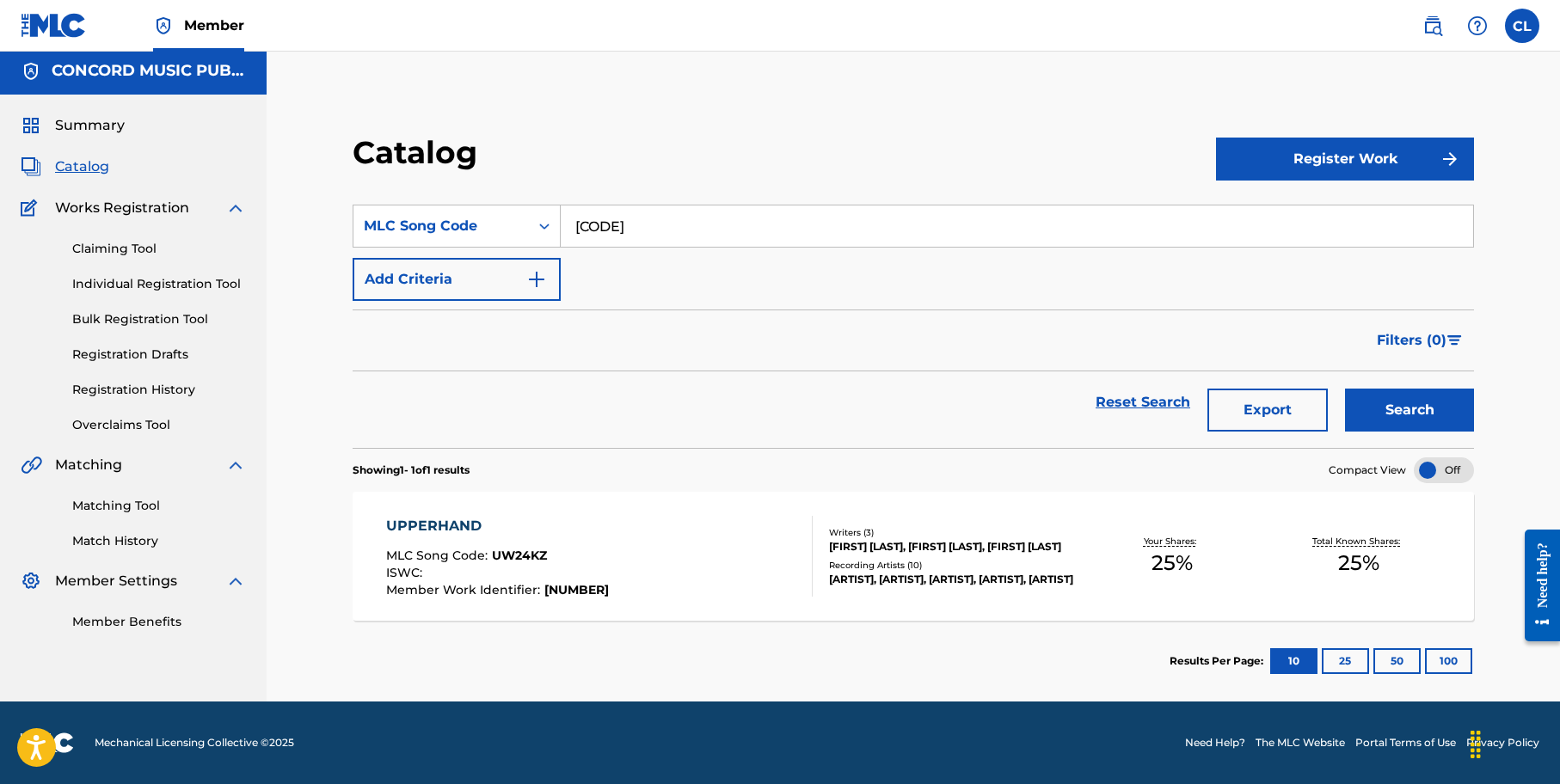 click on "Search" at bounding box center [1410, 410] 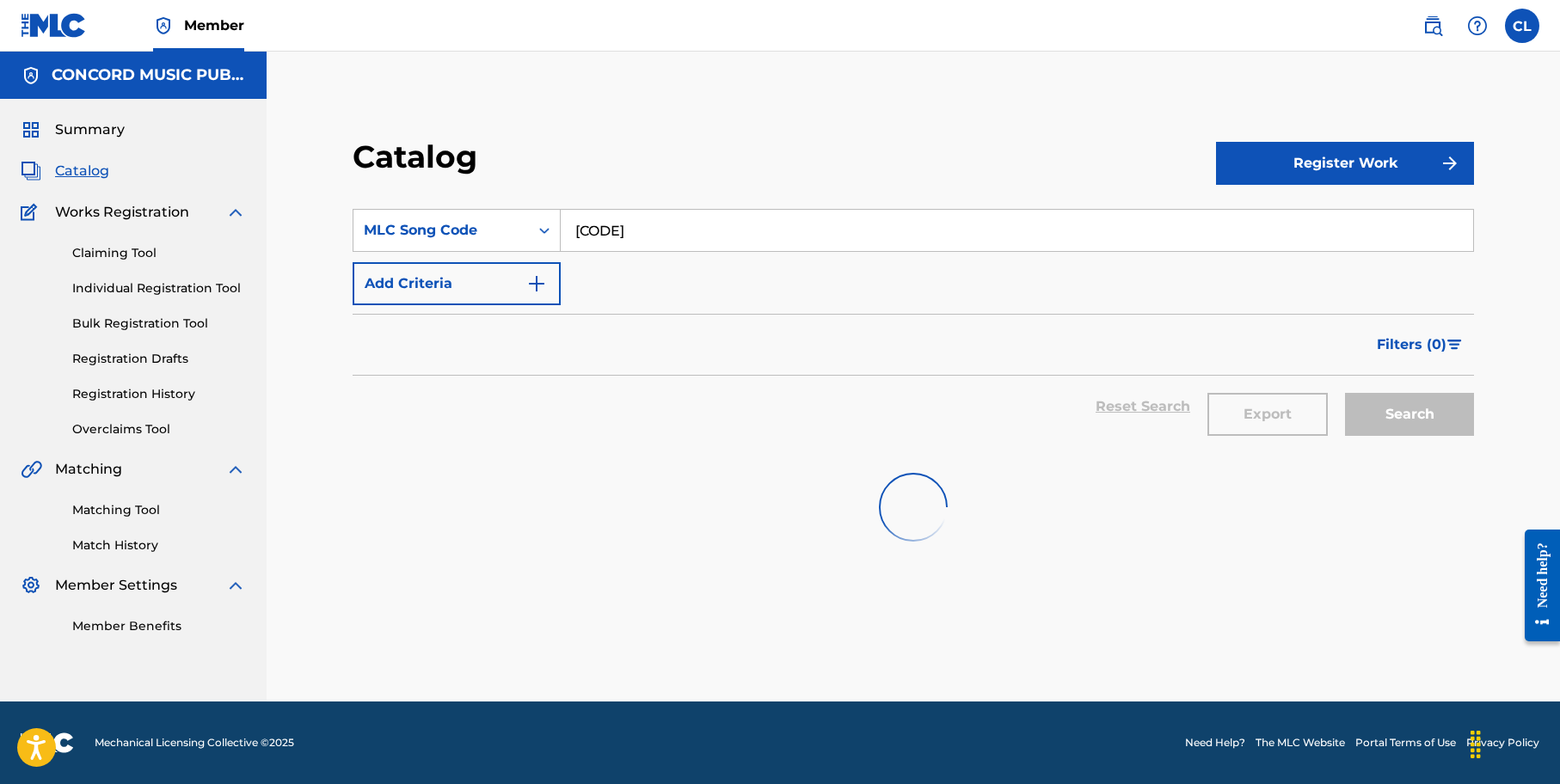 scroll, scrollTop: 0, scrollLeft: 0, axis: both 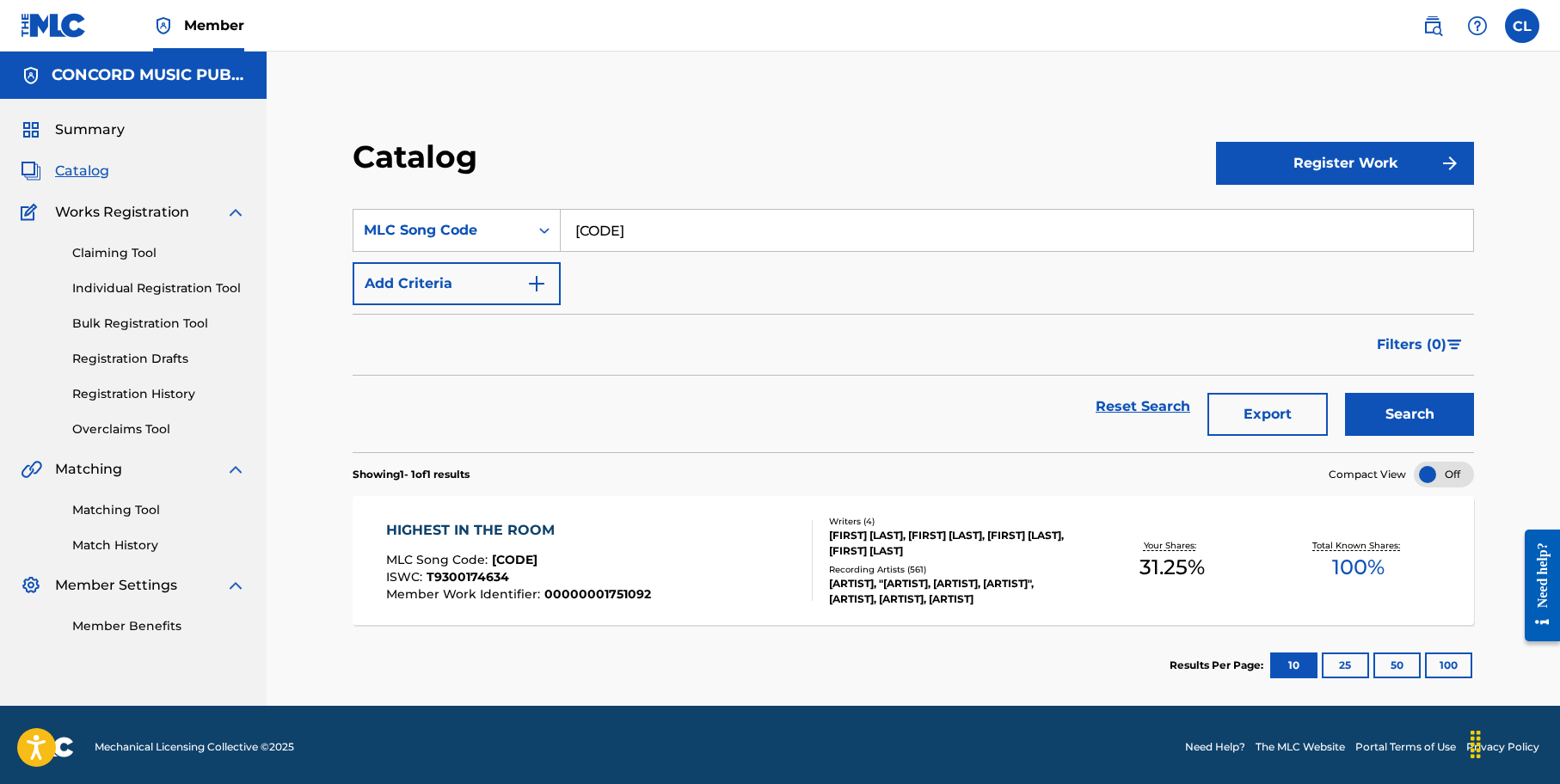 drag, startPoint x: 19, startPoint y: 334, endPoint x: 34, endPoint y: 324, distance: 18.027756 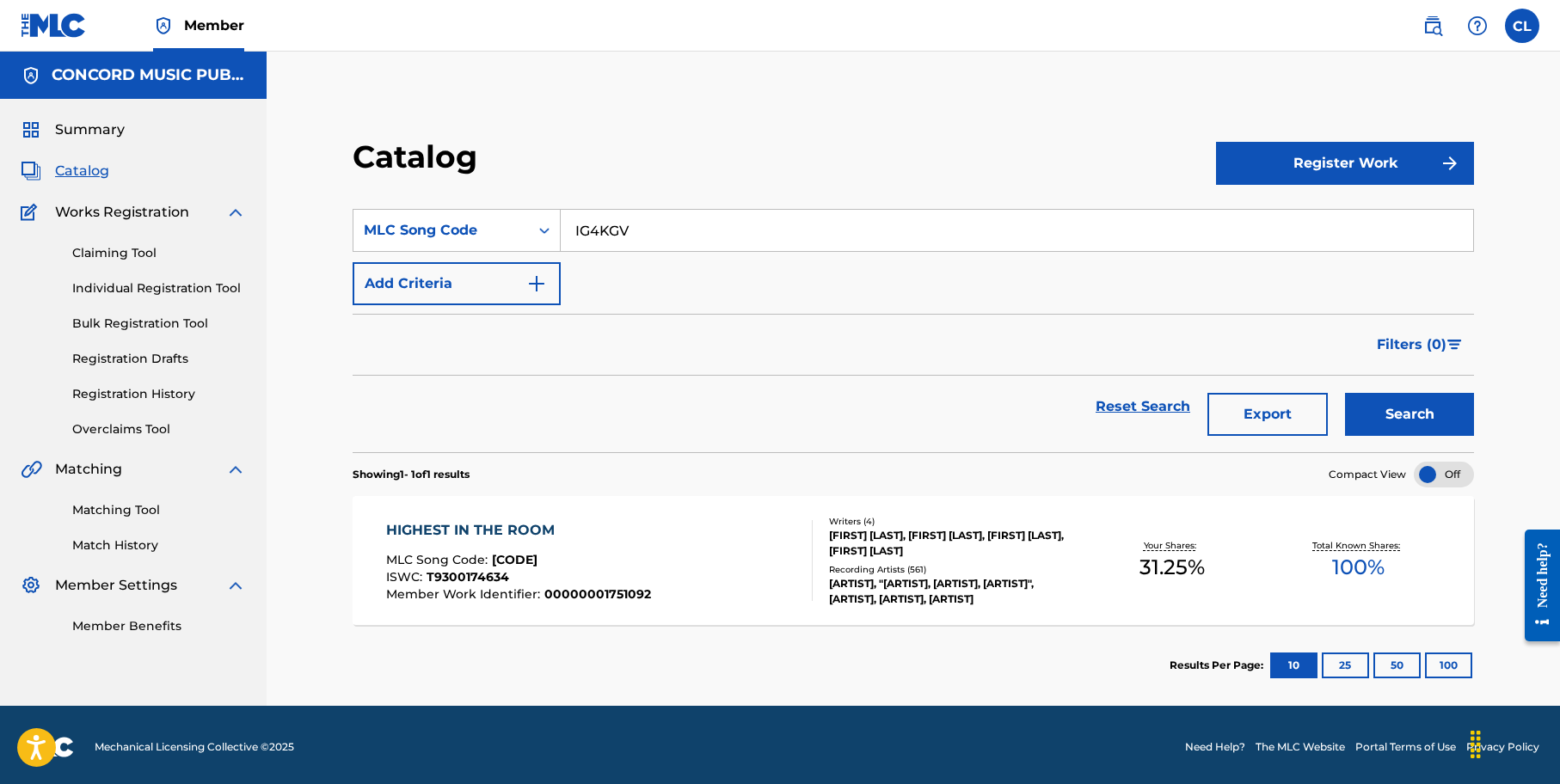 type on "IG4KGV" 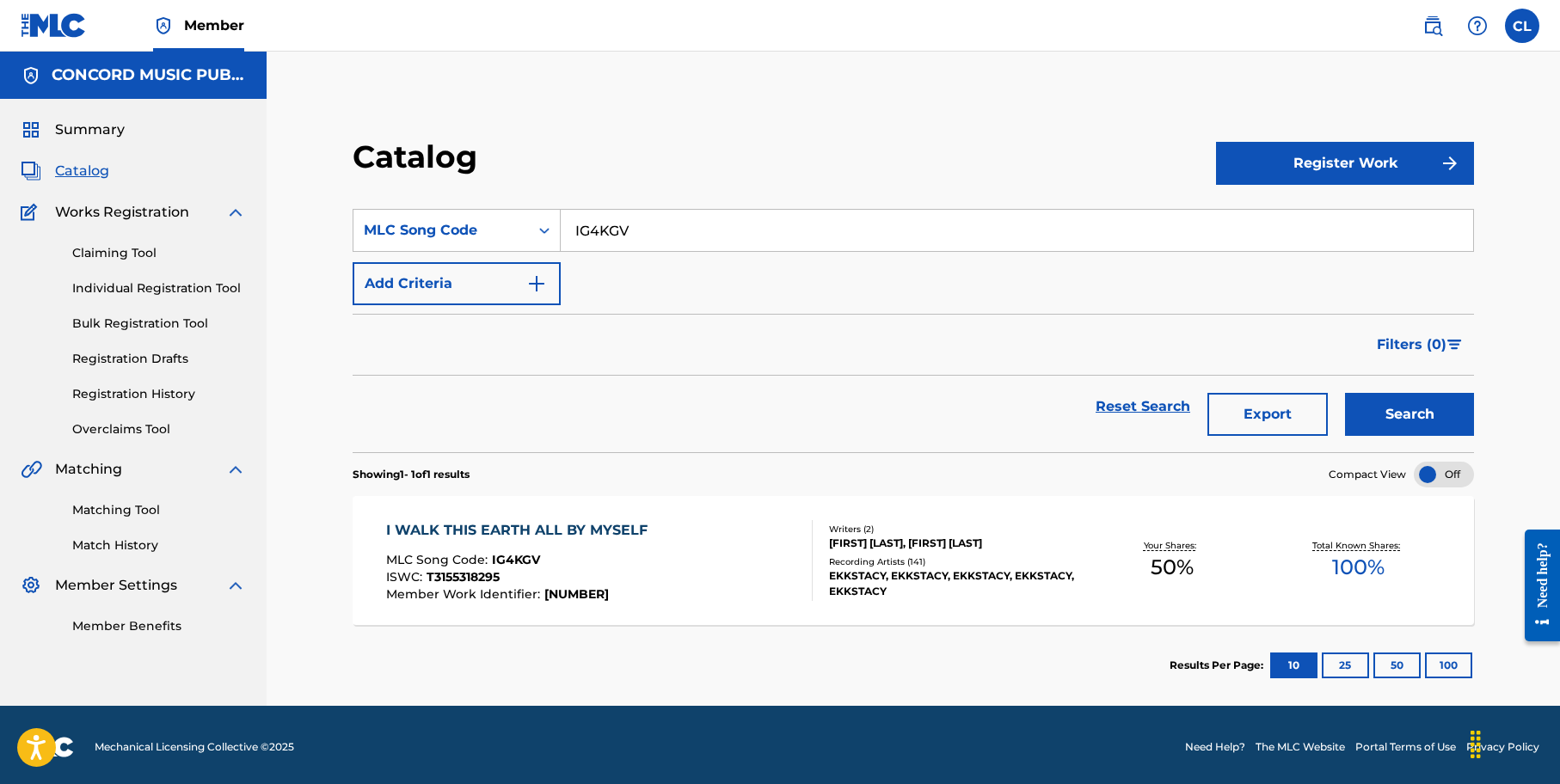 click on "I WALK THIS EARTH ALL BY MYSELF" at bounding box center (521, 530) 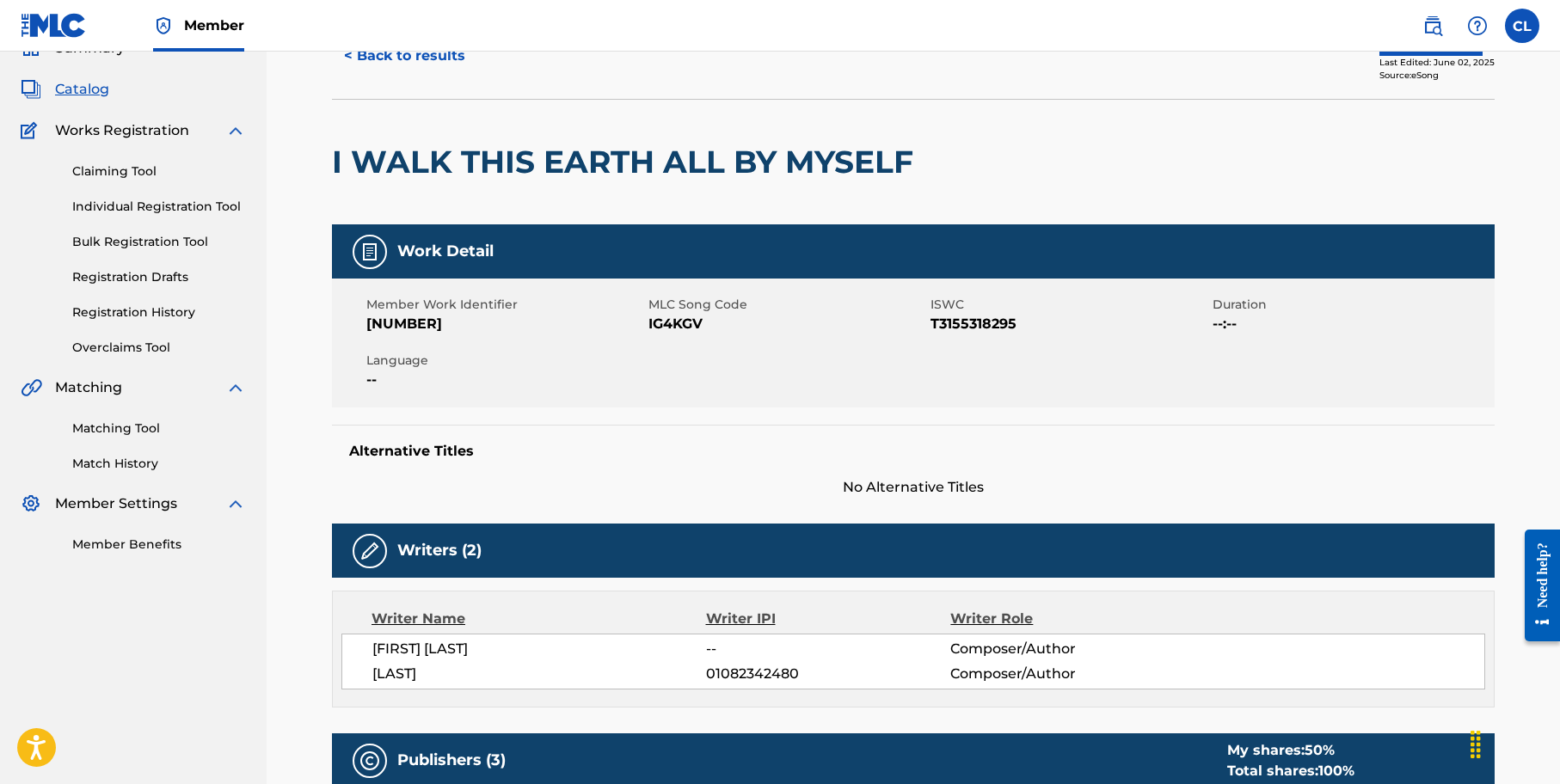 scroll, scrollTop: 86, scrollLeft: 0, axis: vertical 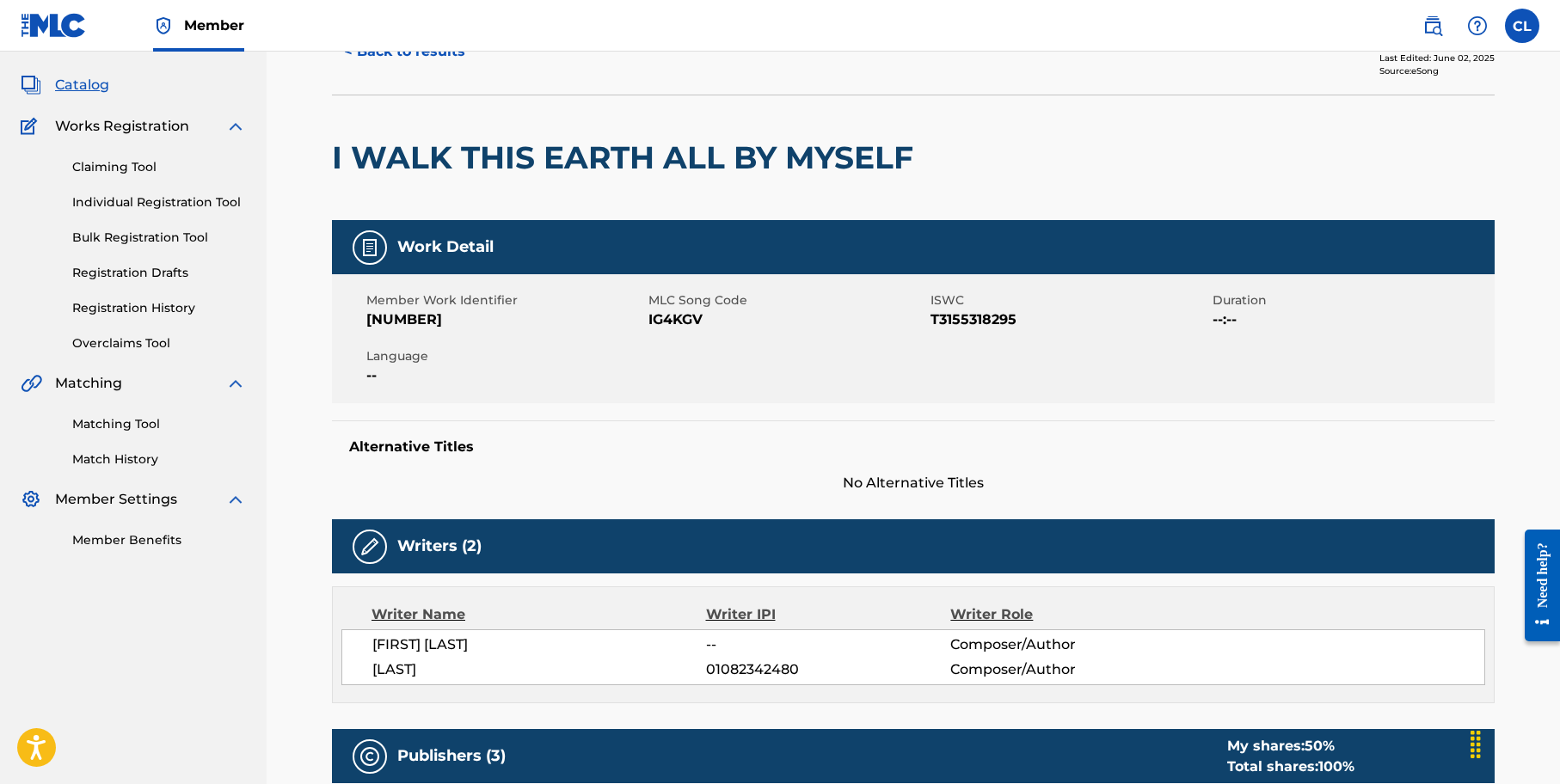 click on "Member CL CL [FIRST] [LAST] [EMAIL] Profile Log out" at bounding box center [780, 26] 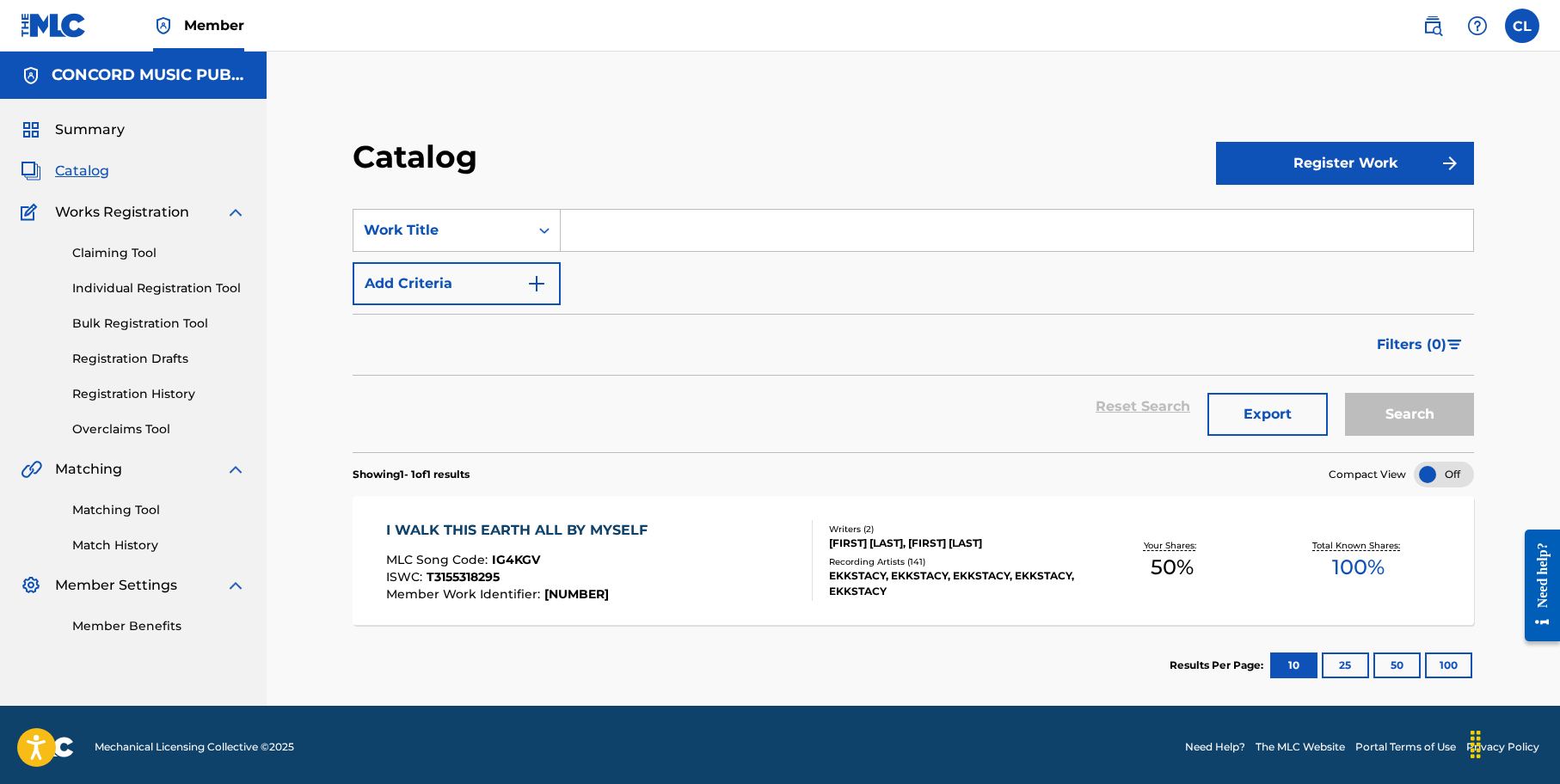 click on "Summary Catalog Works Registration Claiming Tool Individual Registration Tool Bulk Registration Tool Registration Drafts Registration History Overclaims Tool Matching Matching Tool Match History Member Settings Member Benefits" at bounding box center [133, 377] 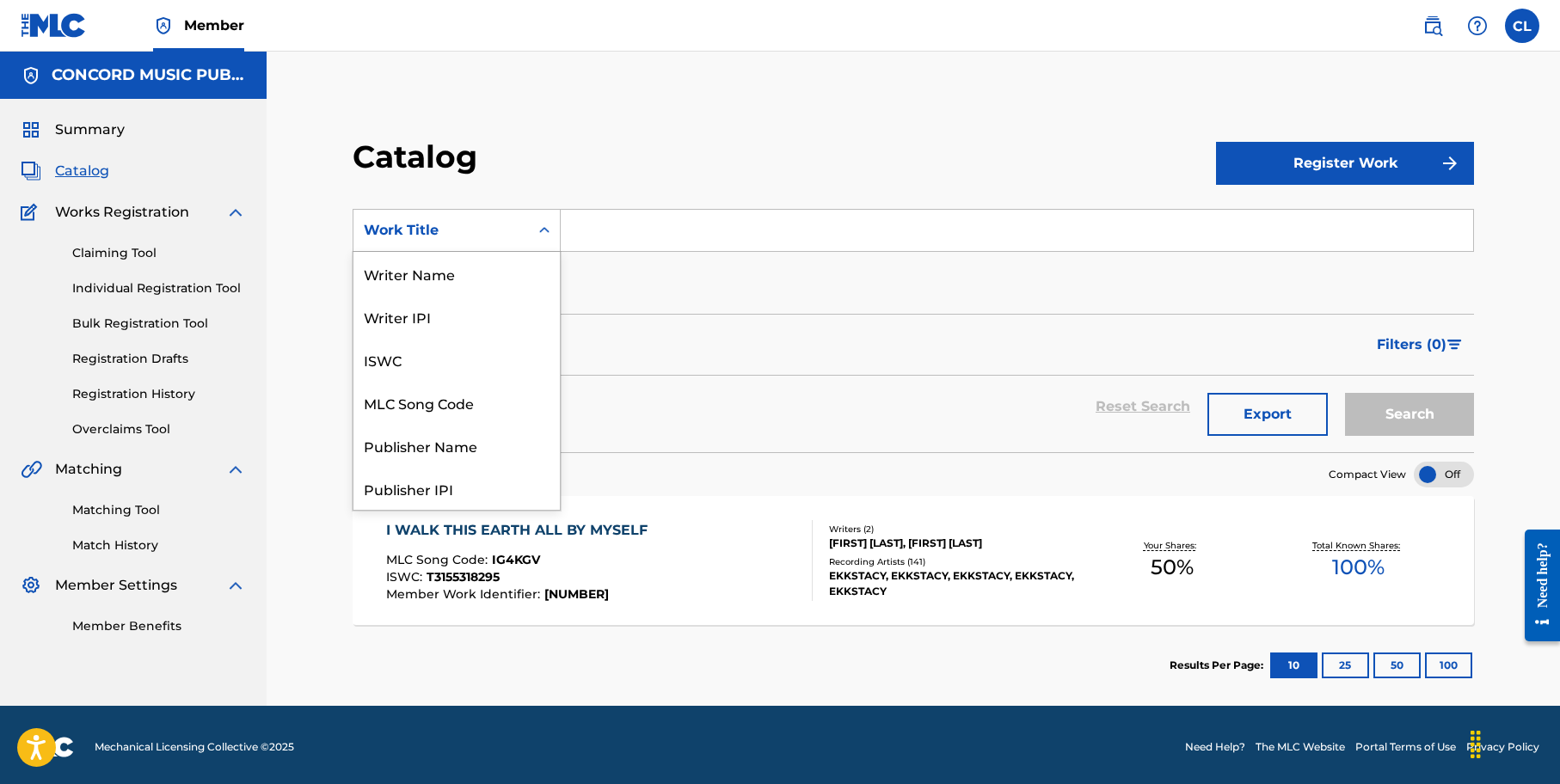 click on "Work Title" at bounding box center [441, 230] 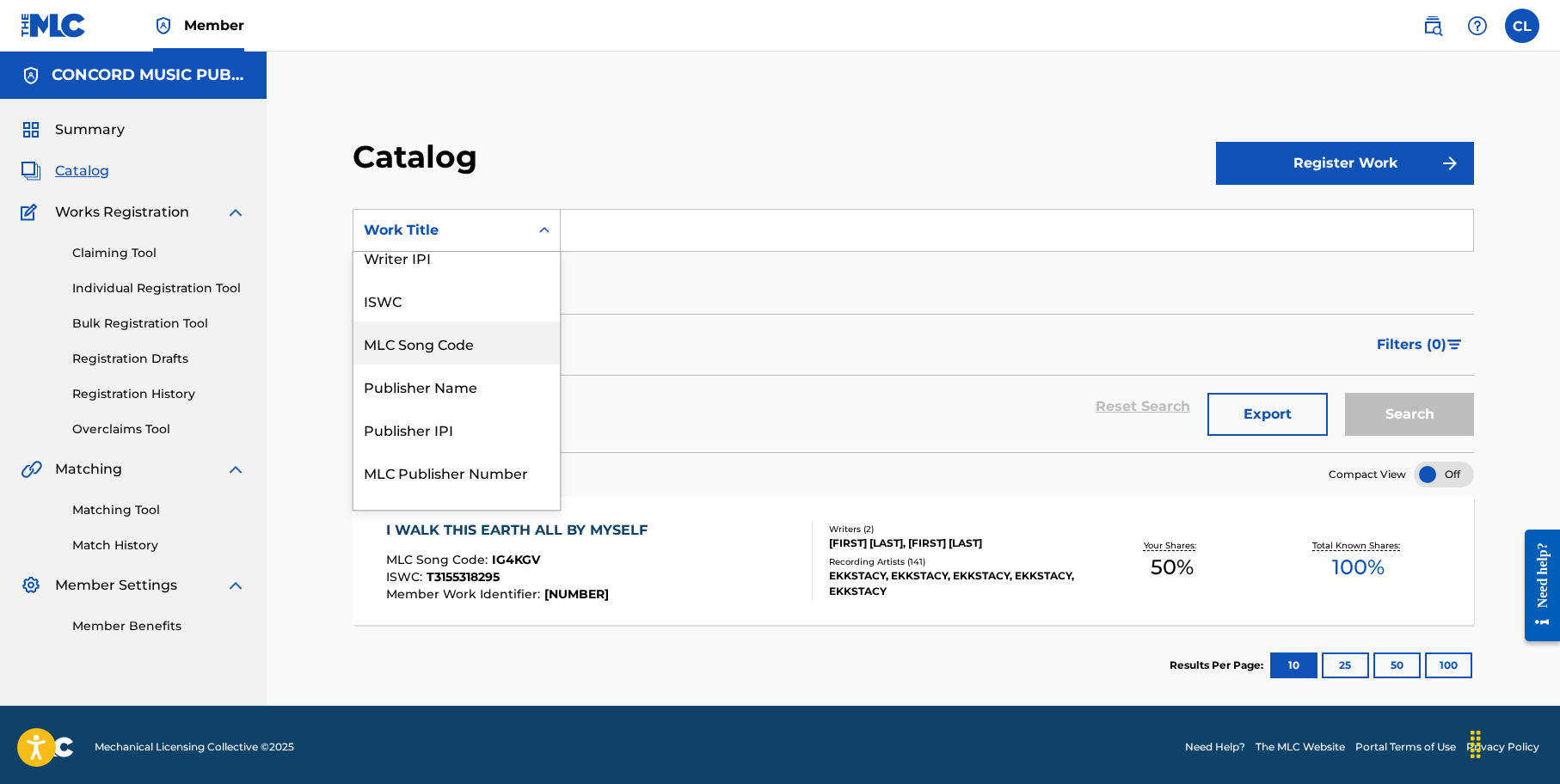 scroll, scrollTop: 86, scrollLeft: 0, axis: vertical 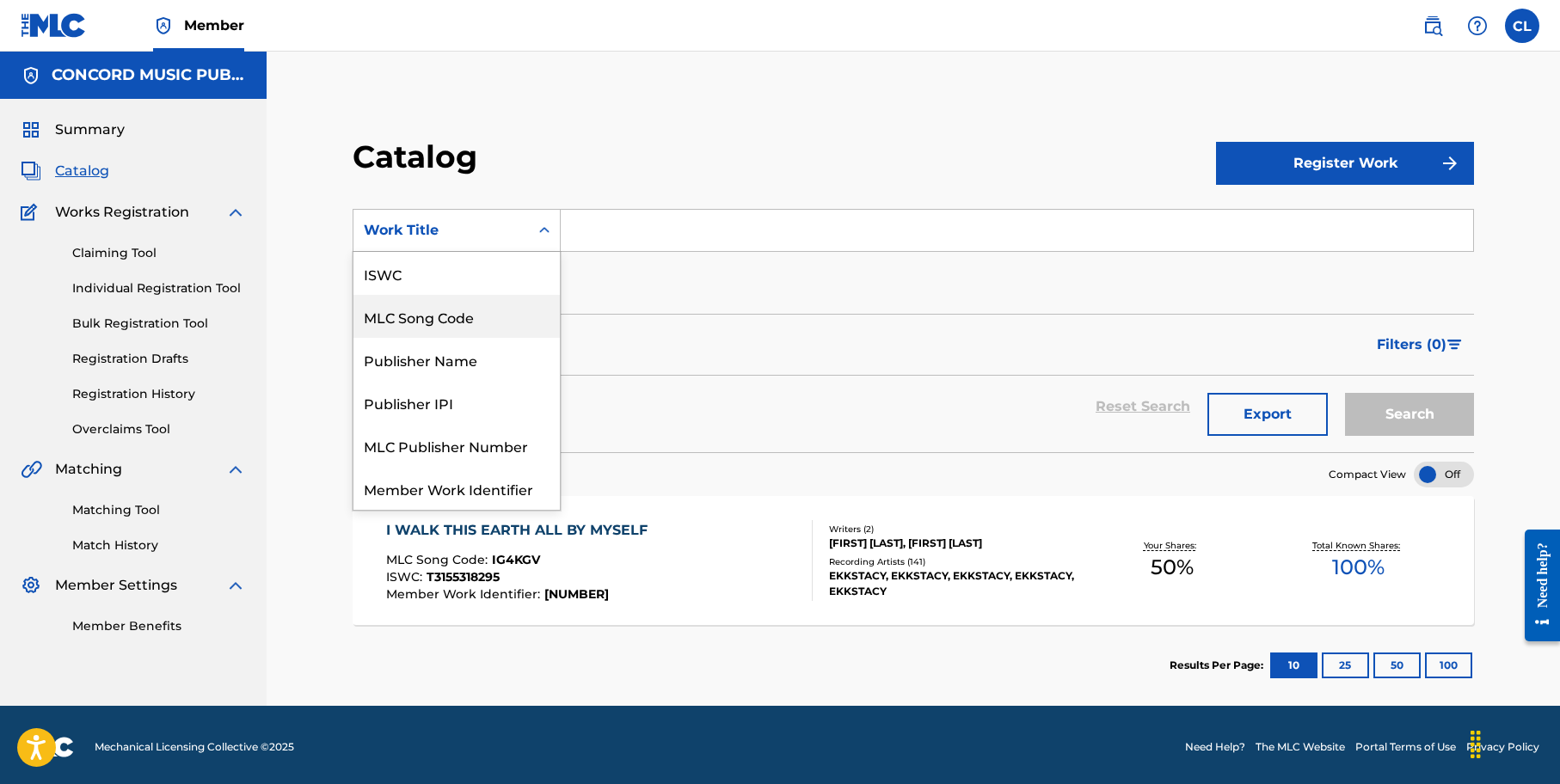 click on "MLC Song Code" at bounding box center [457, 316] 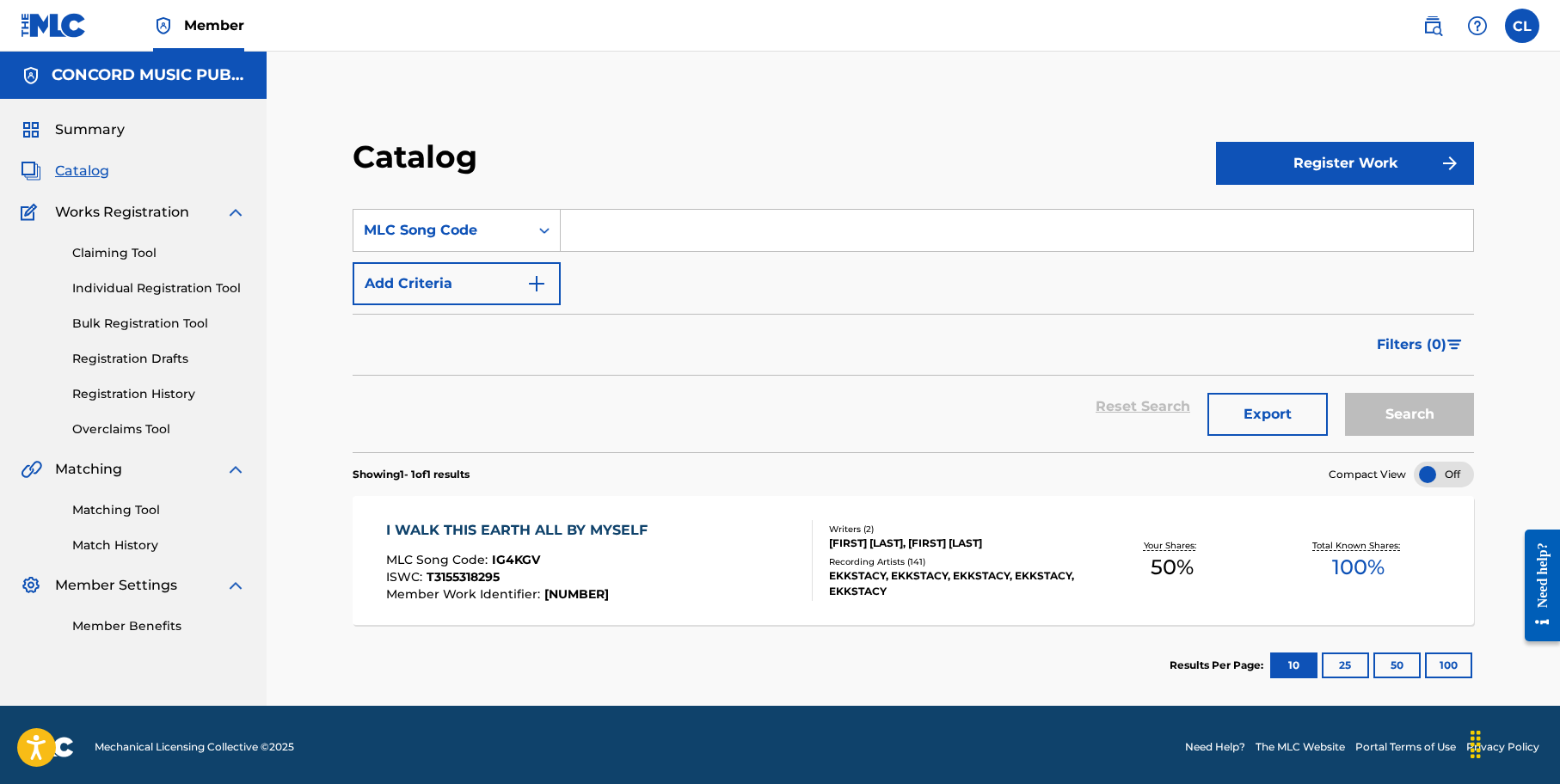 click at bounding box center (1016, 230) 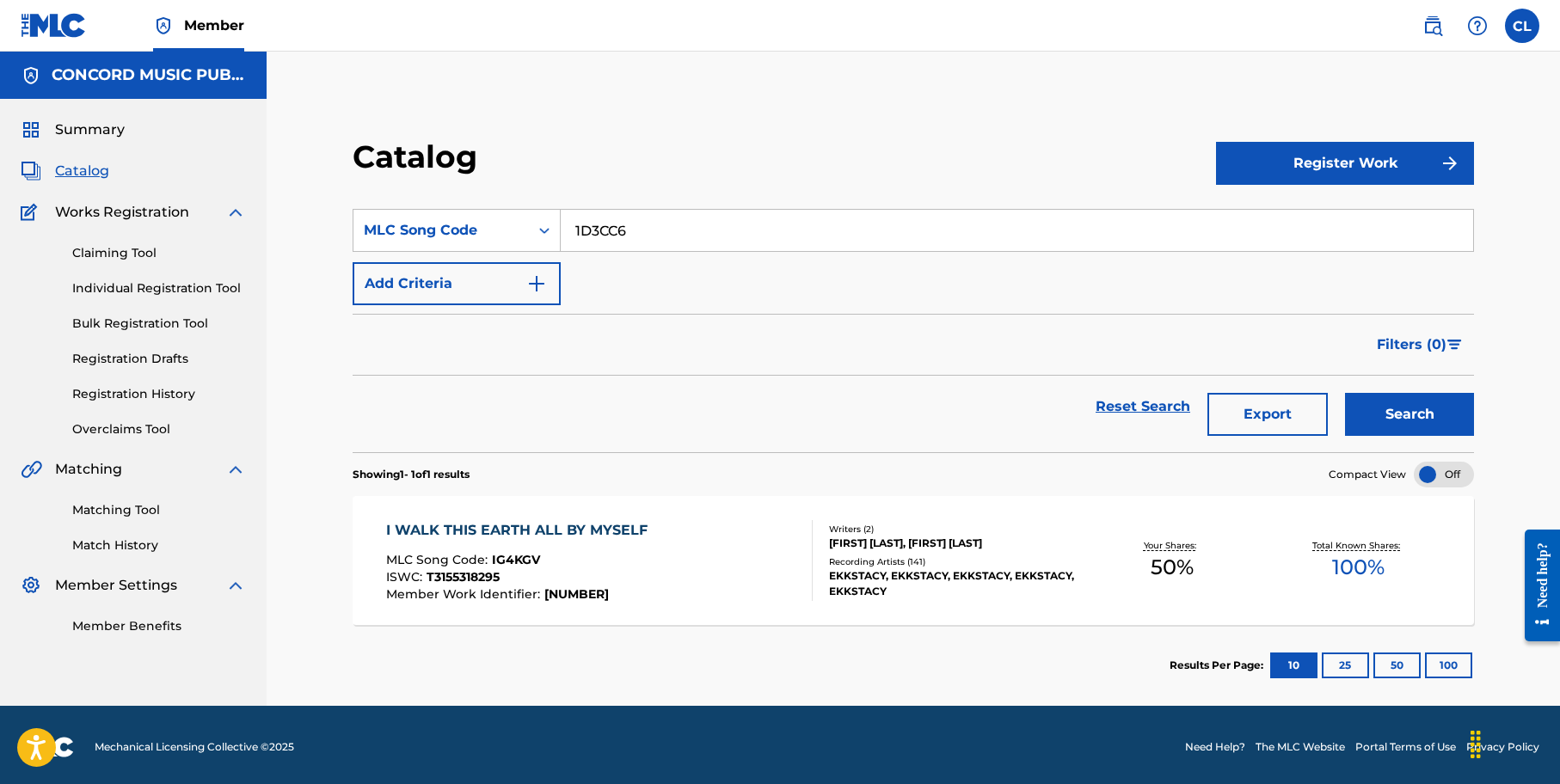type on "1D3CC6" 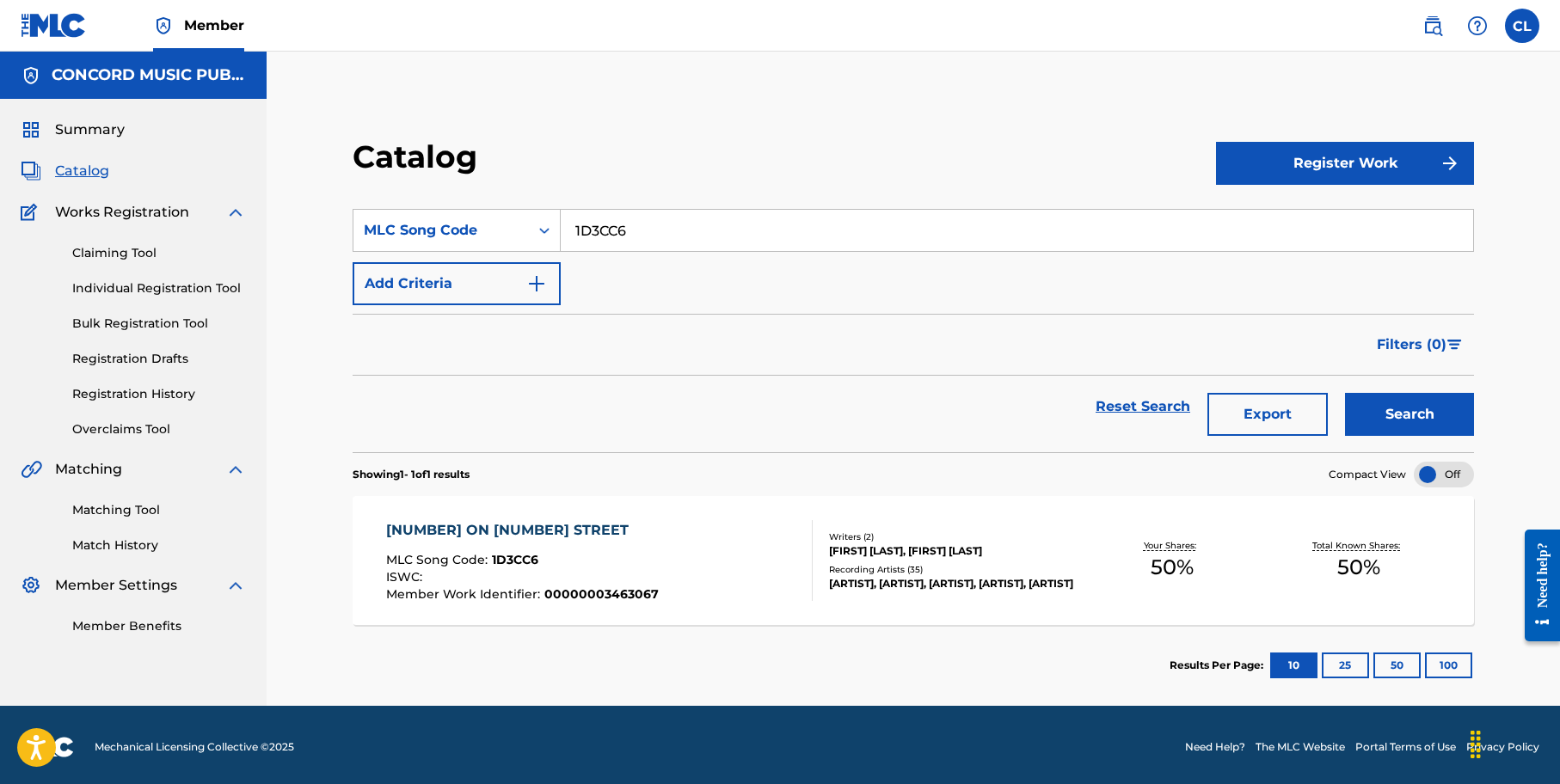 click on "187 ON 24TH STREET MLC Song Code : 1D3CC6 ISWC : Member Work Identifier : [ID] Writers ( 2 ) [LAST] [FIRST], [LAST] [FIRST] Recording Artists ( 35 ) [ARTIST], [ARTIST], [ARTIST], [ARTIST], [ARTIST] Your Shares: 50 % Total Known Shares: 50 %" at bounding box center [913, 560] 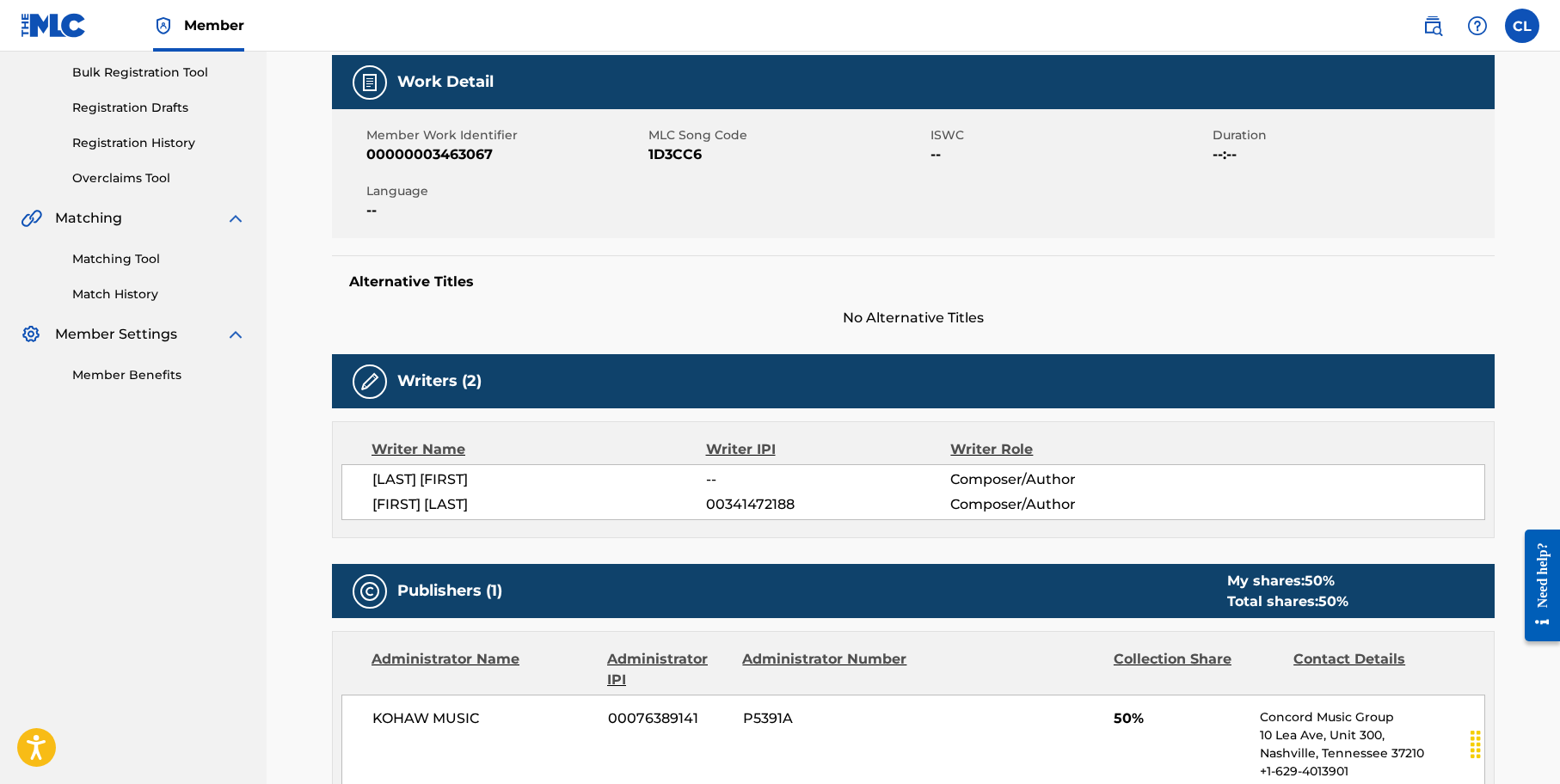 scroll, scrollTop: 344, scrollLeft: 0, axis: vertical 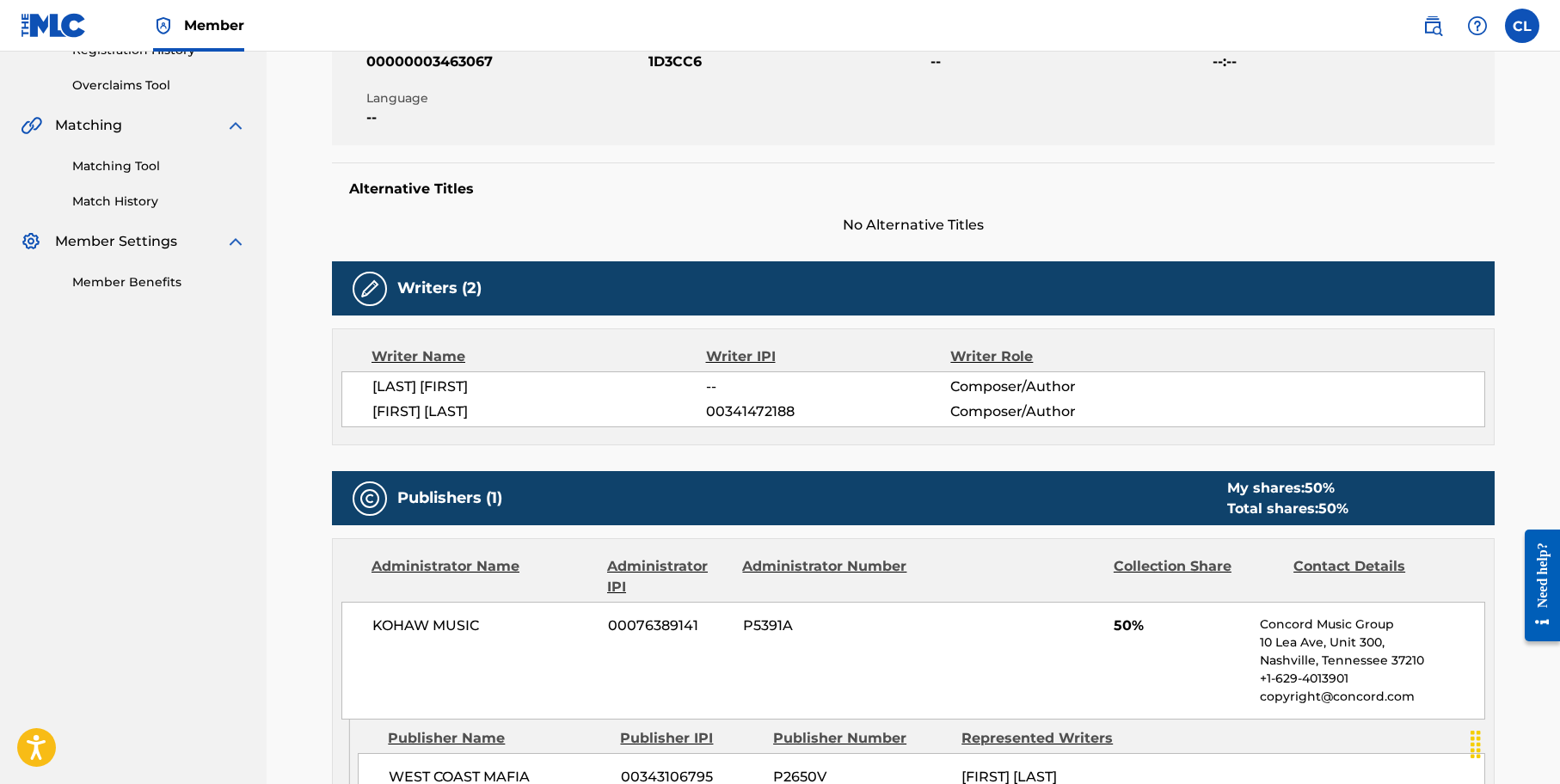 click on "CONCORD MUSIC PUBLISHING LLC Summary Catalog Works Registration Claiming Tool Individual Registration Tool Bulk Registration Tool Registration Drafts Registration History Overclaims Tool Matching Matching Tool Match History Member Settings Member Benefits" at bounding box center [133, 624] 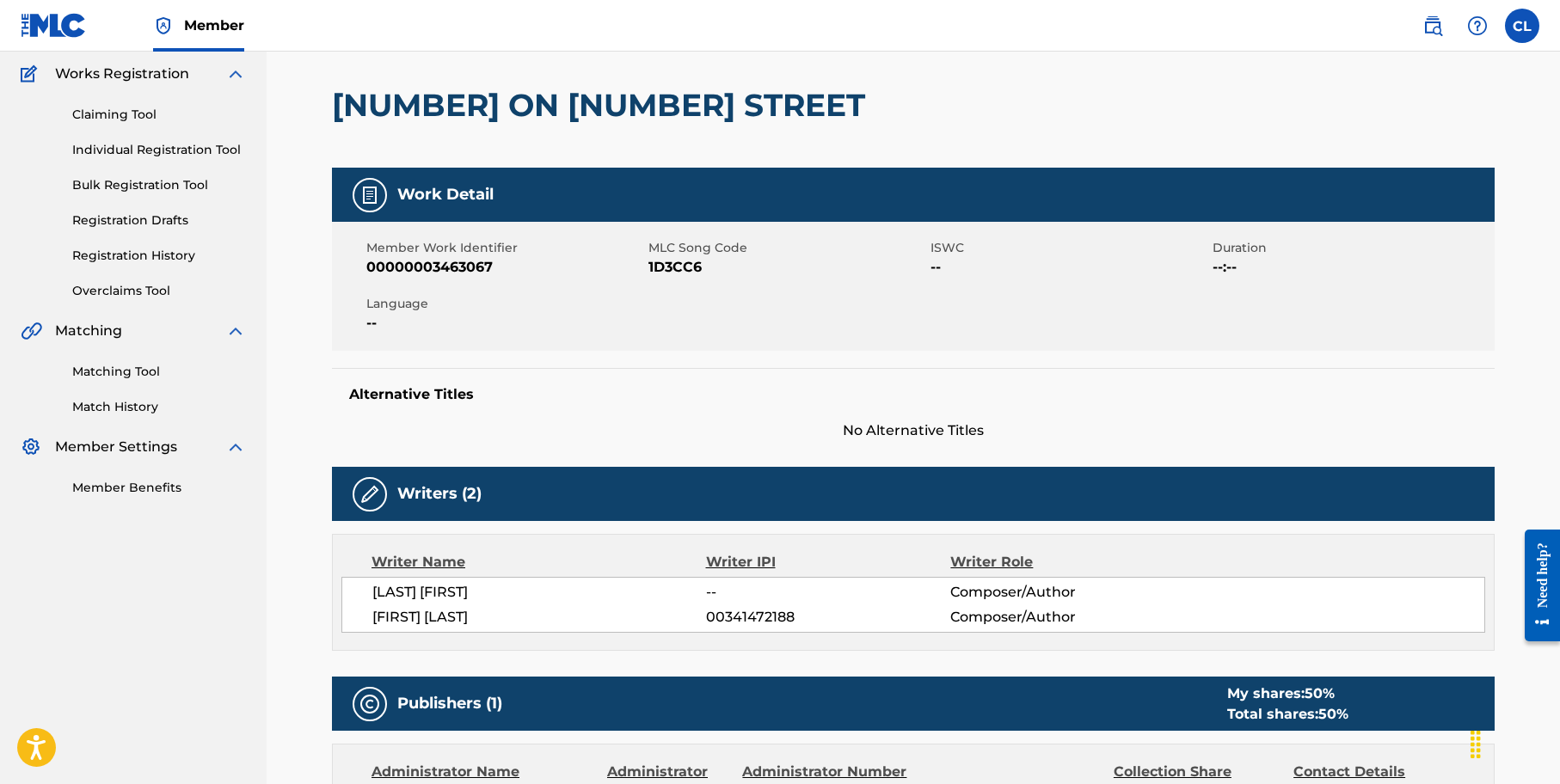 scroll, scrollTop: 0, scrollLeft: 0, axis: both 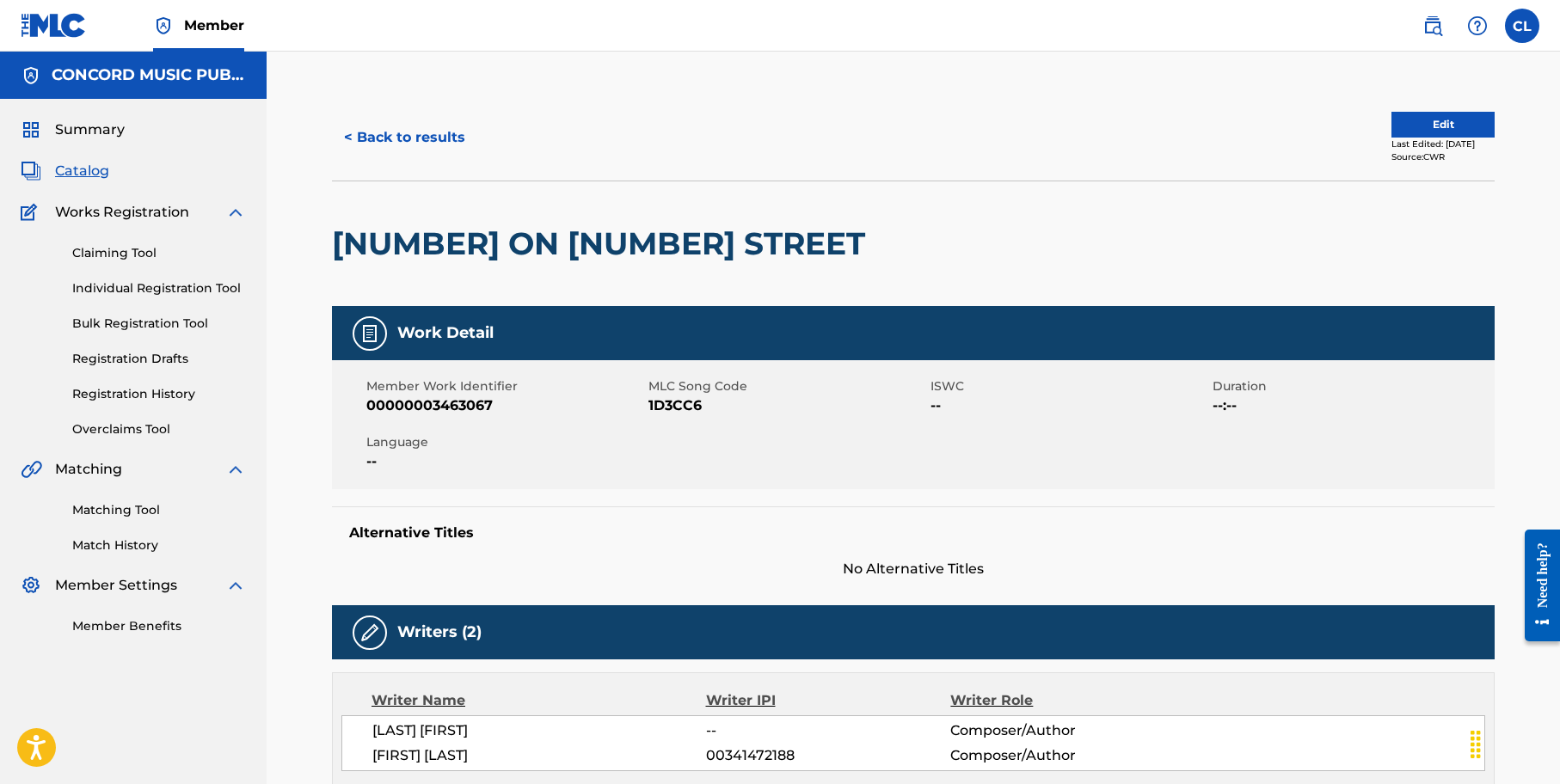 click on "< Back to results" at bounding box center (404, 138) 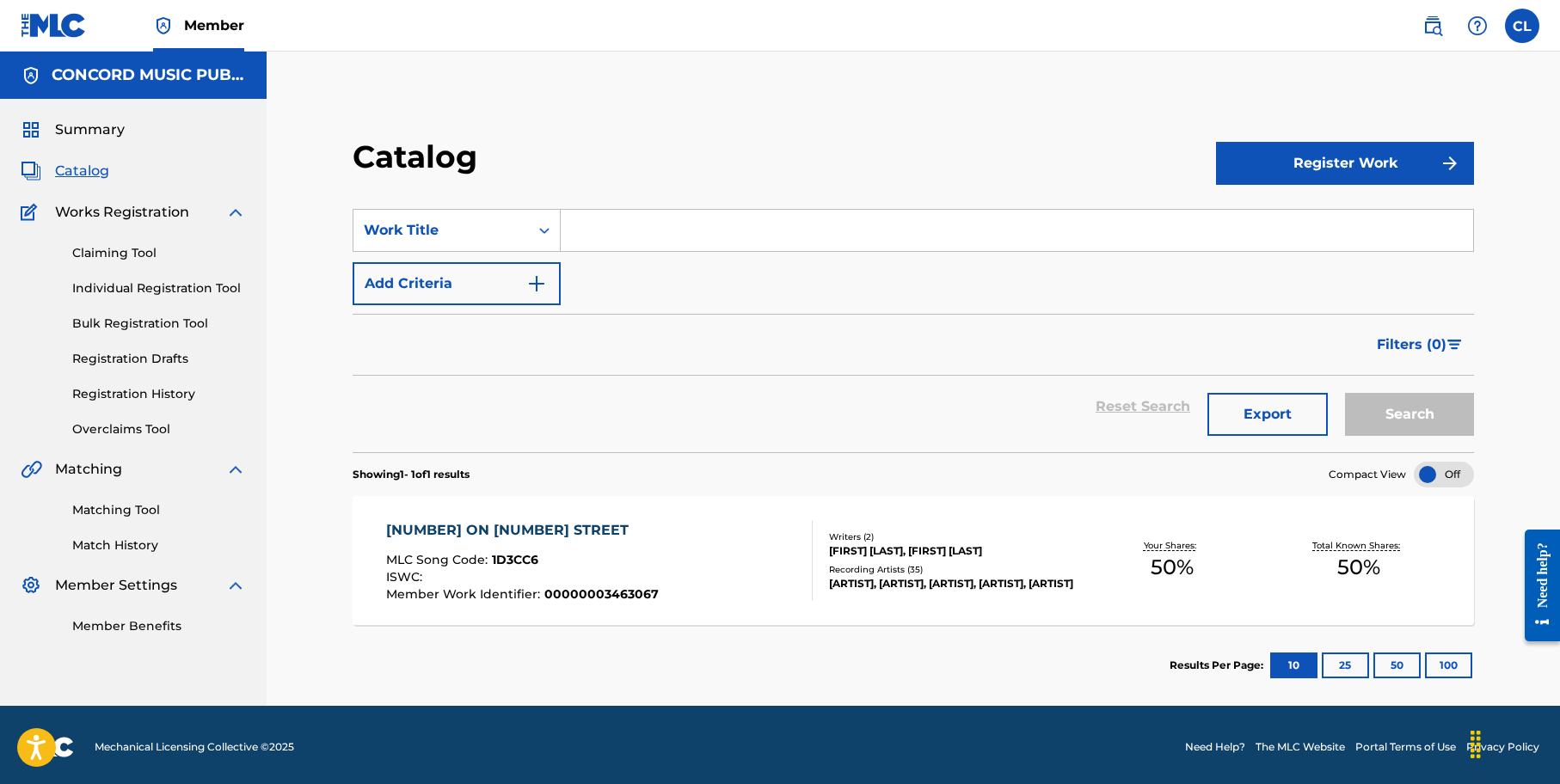 click at bounding box center [1016, 230] 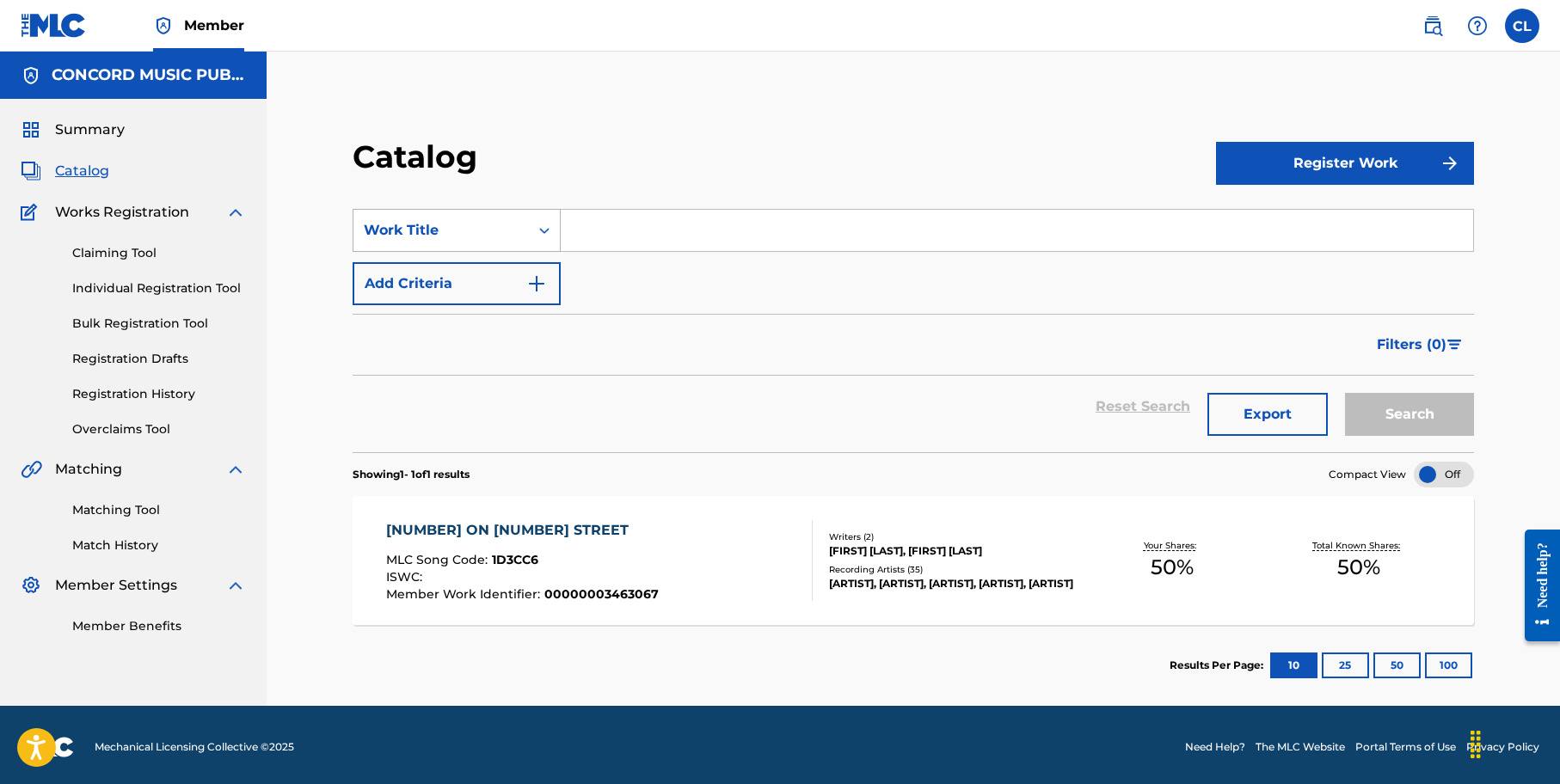 click on "Work Title" at bounding box center [441, 230] 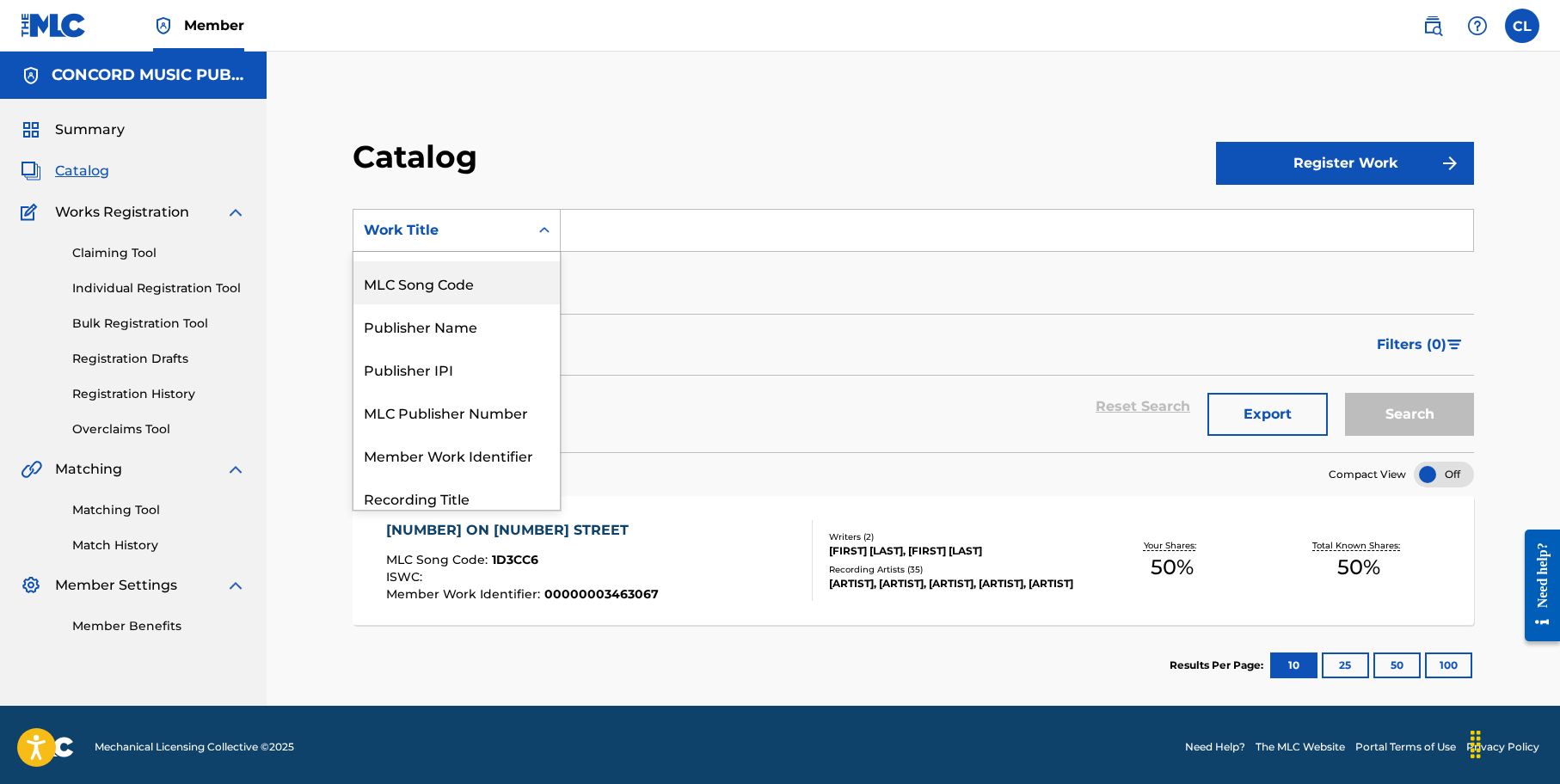 scroll, scrollTop: 0, scrollLeft: 0, axis: both 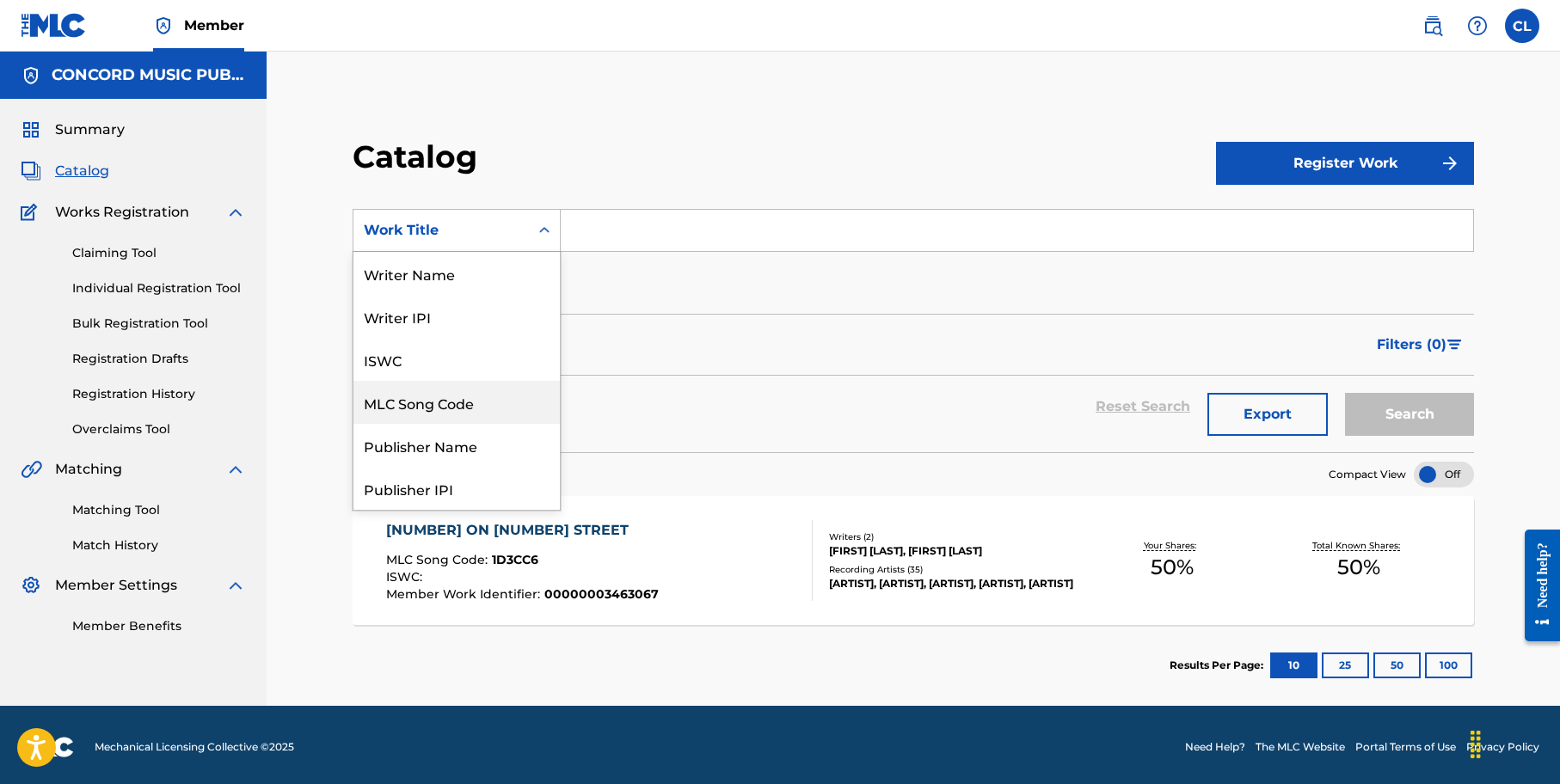 click on "MLC Song Code" at bounding box center [457, 402] 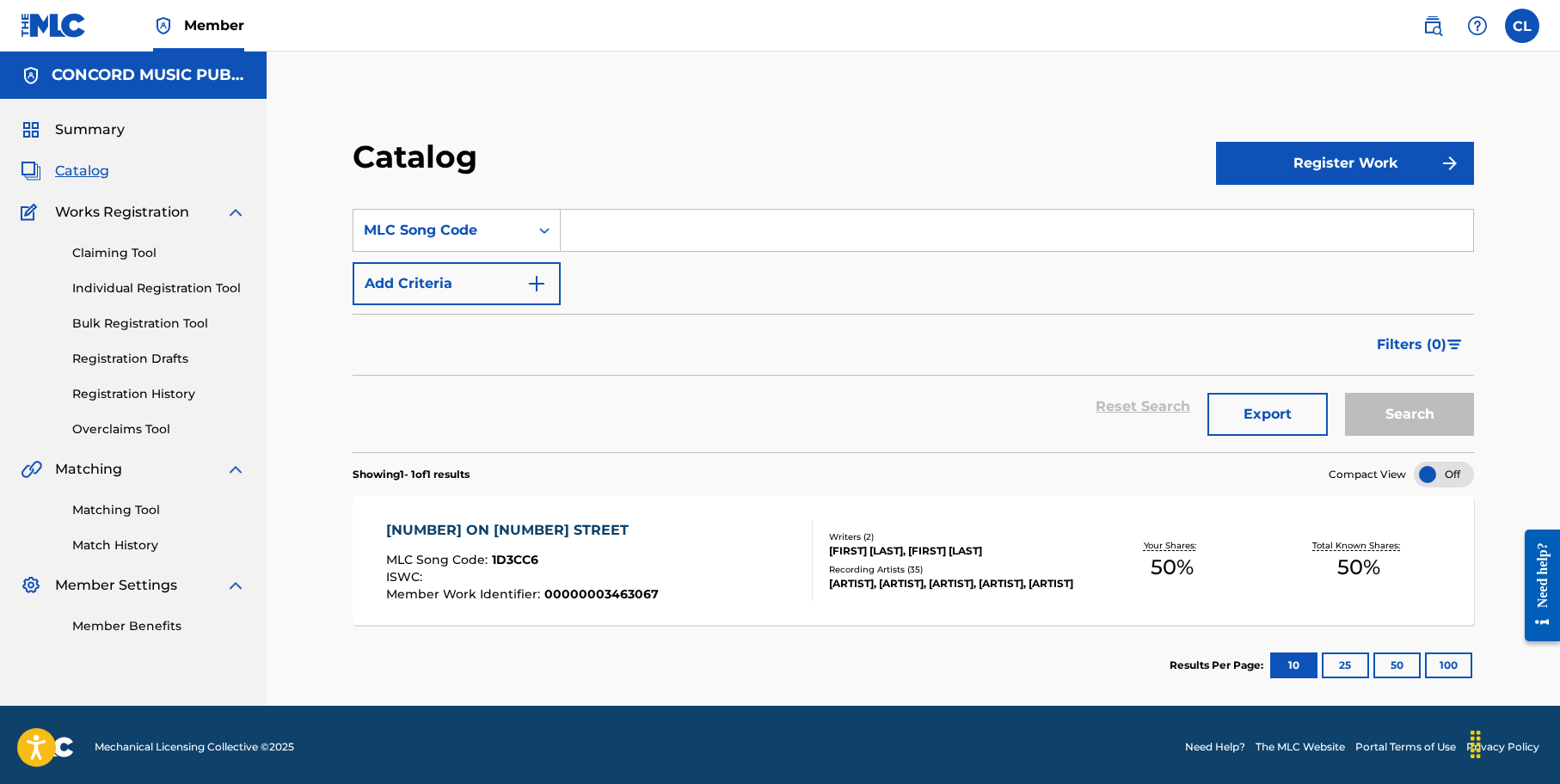 click at bounding box center (1016, 230) 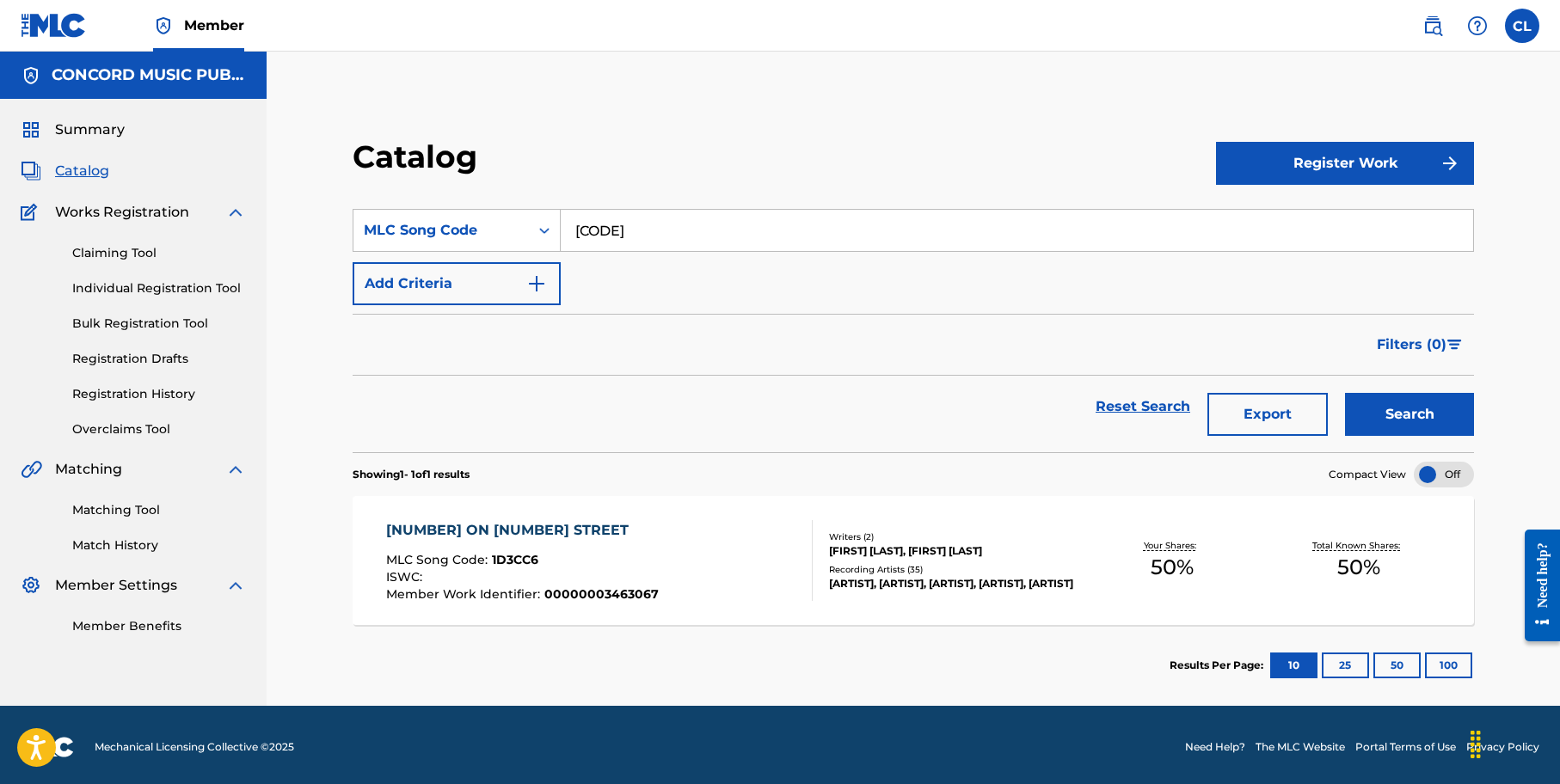 click on "Search" at bounding box center [1410, 414] 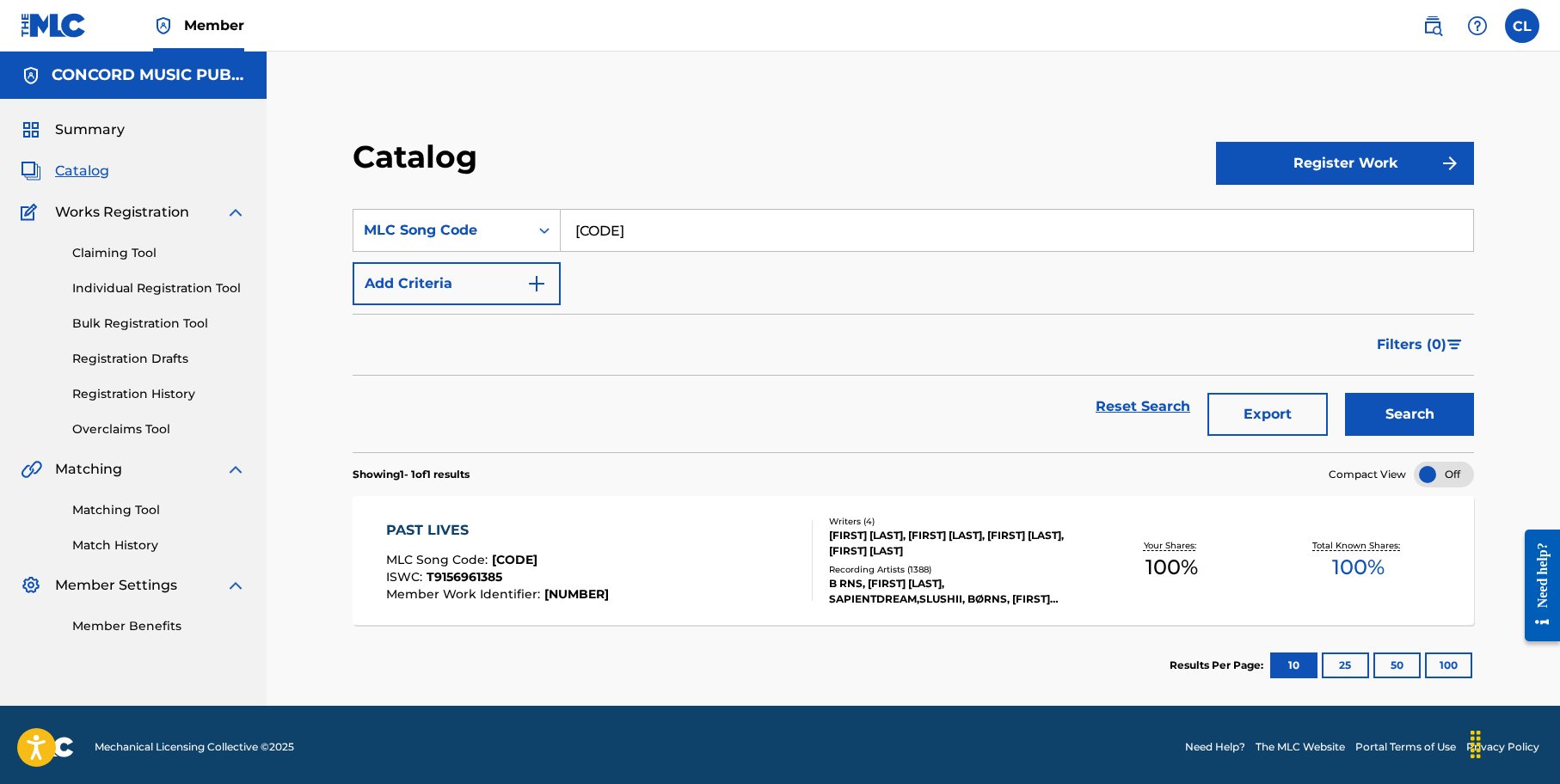 scroll, scrollTop: 4, scrollLeft: 0, axis: vertical 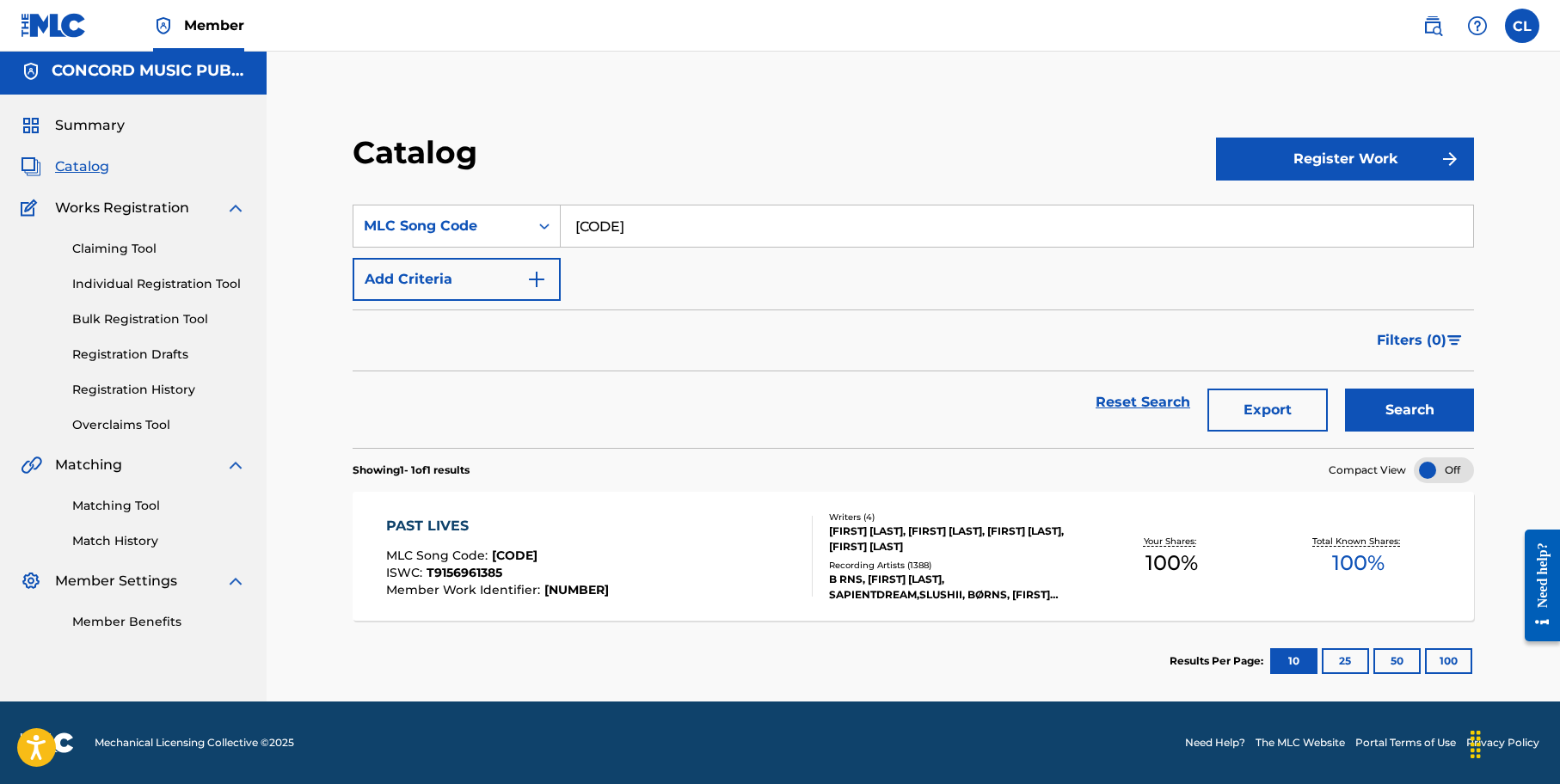 drag, startPoint x: 16, startPoint y: 383, endPoint x: 28, endPoint y: 353, distance: 32.310989 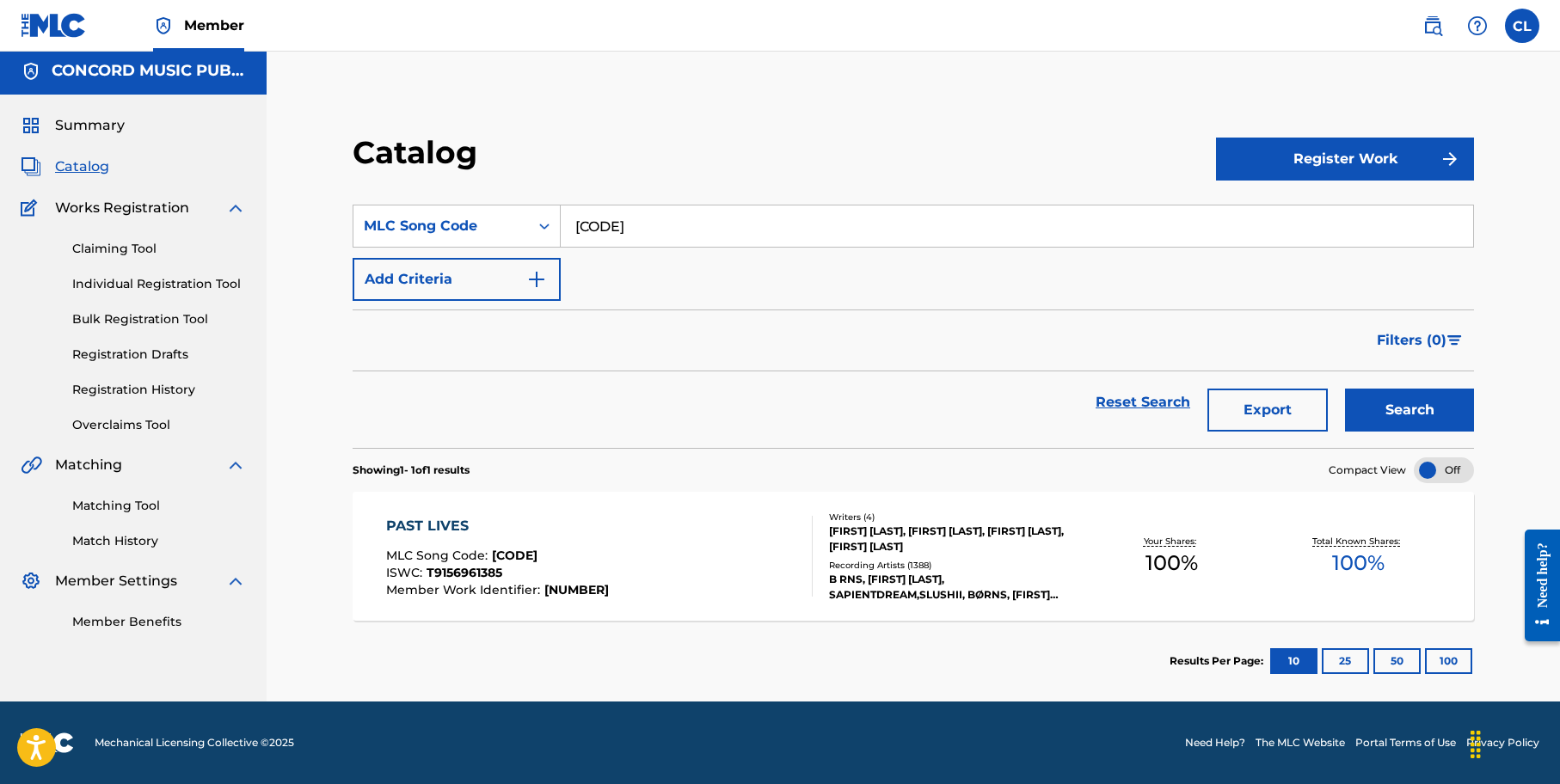 click on "SearchWithCriteria0f211fc4-fff7-47ab-8f8a-7cfd7b22ef87 MLC Song Code PV7EBJ Add Criteria" at bounding box center [913, 253] 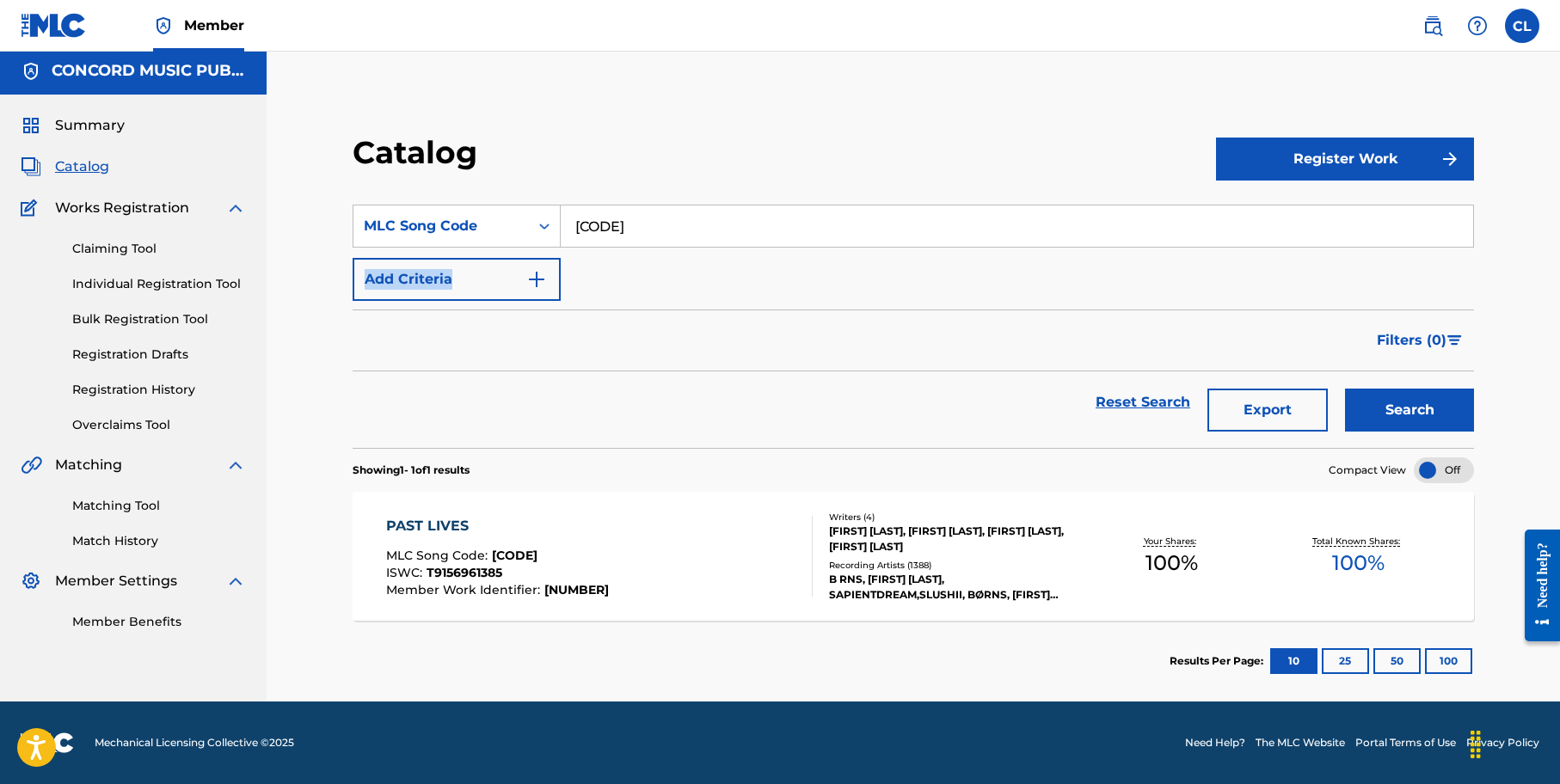 click on "SearchWithCriteria0f211fc4-fff7-47ab-8f8a-7cfd7b22ef87 MLC Song Code PV7EBJ Add Criteria" at bounding box center (913, 253) 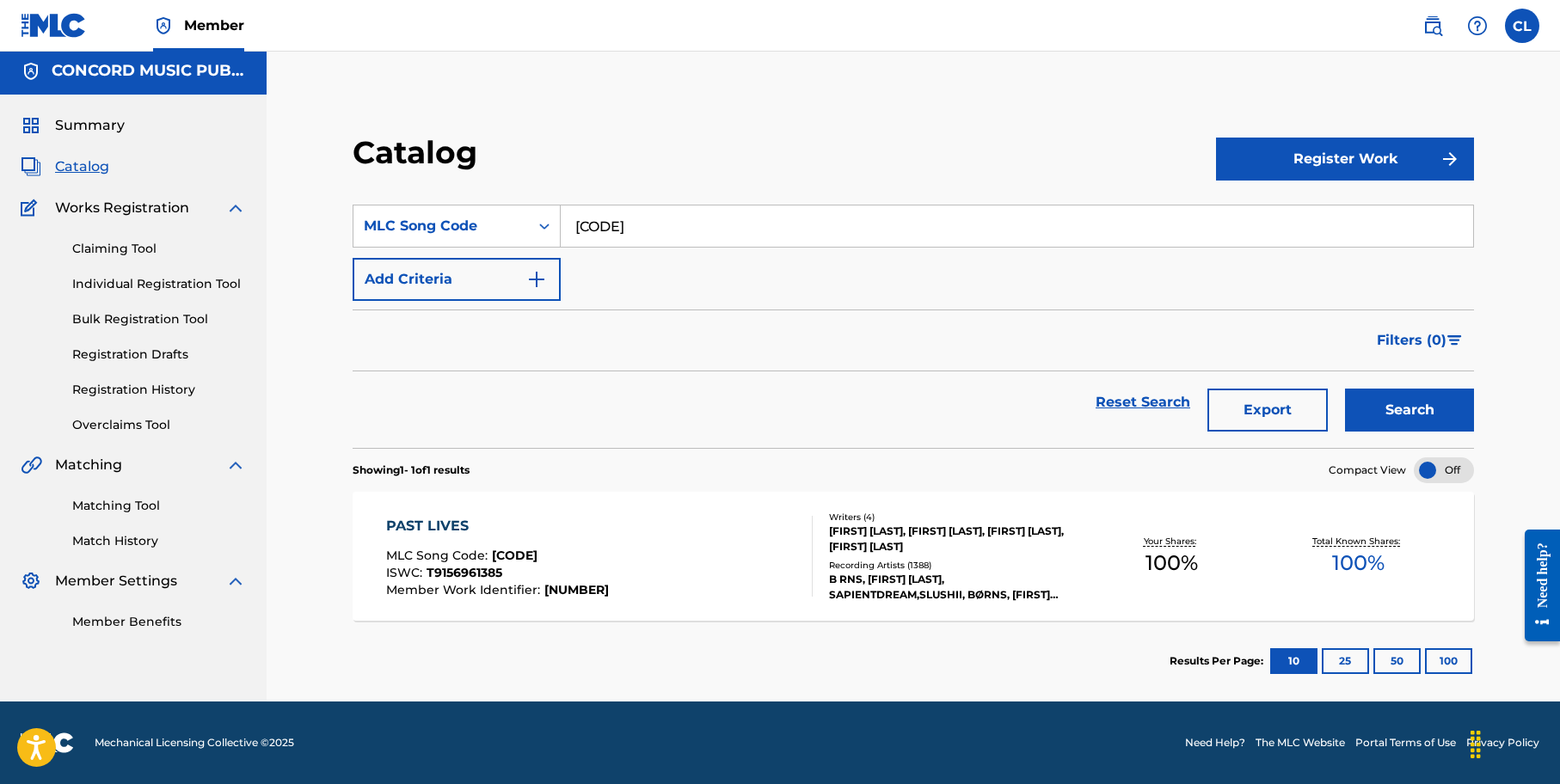 click on "[CODE]" at bounding box center (1016, 226) 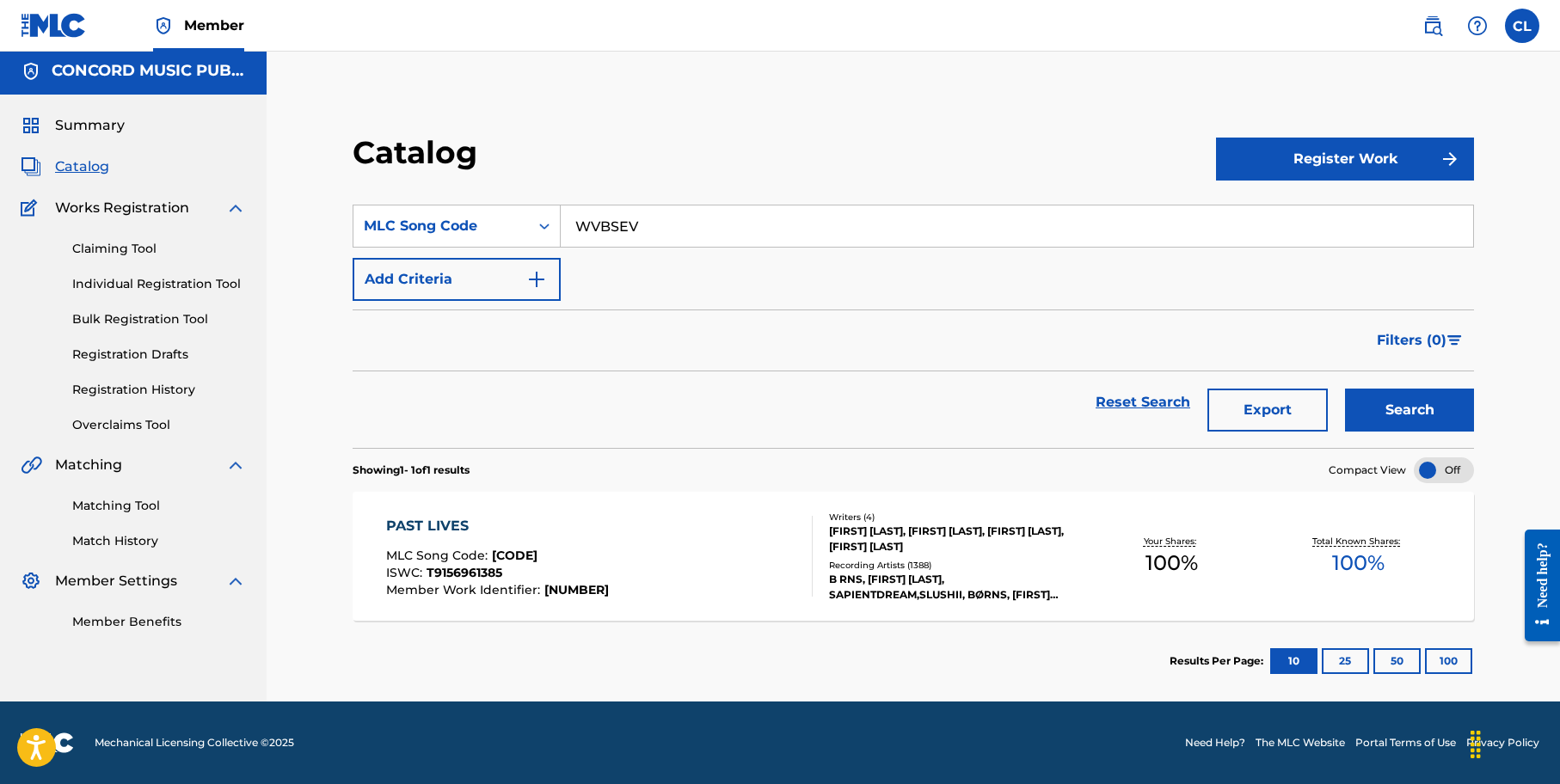 drag, startPoint x: 1382, startPoint y: 402, endPoint x: 727, endPoint y: 322, distance: 659.86741 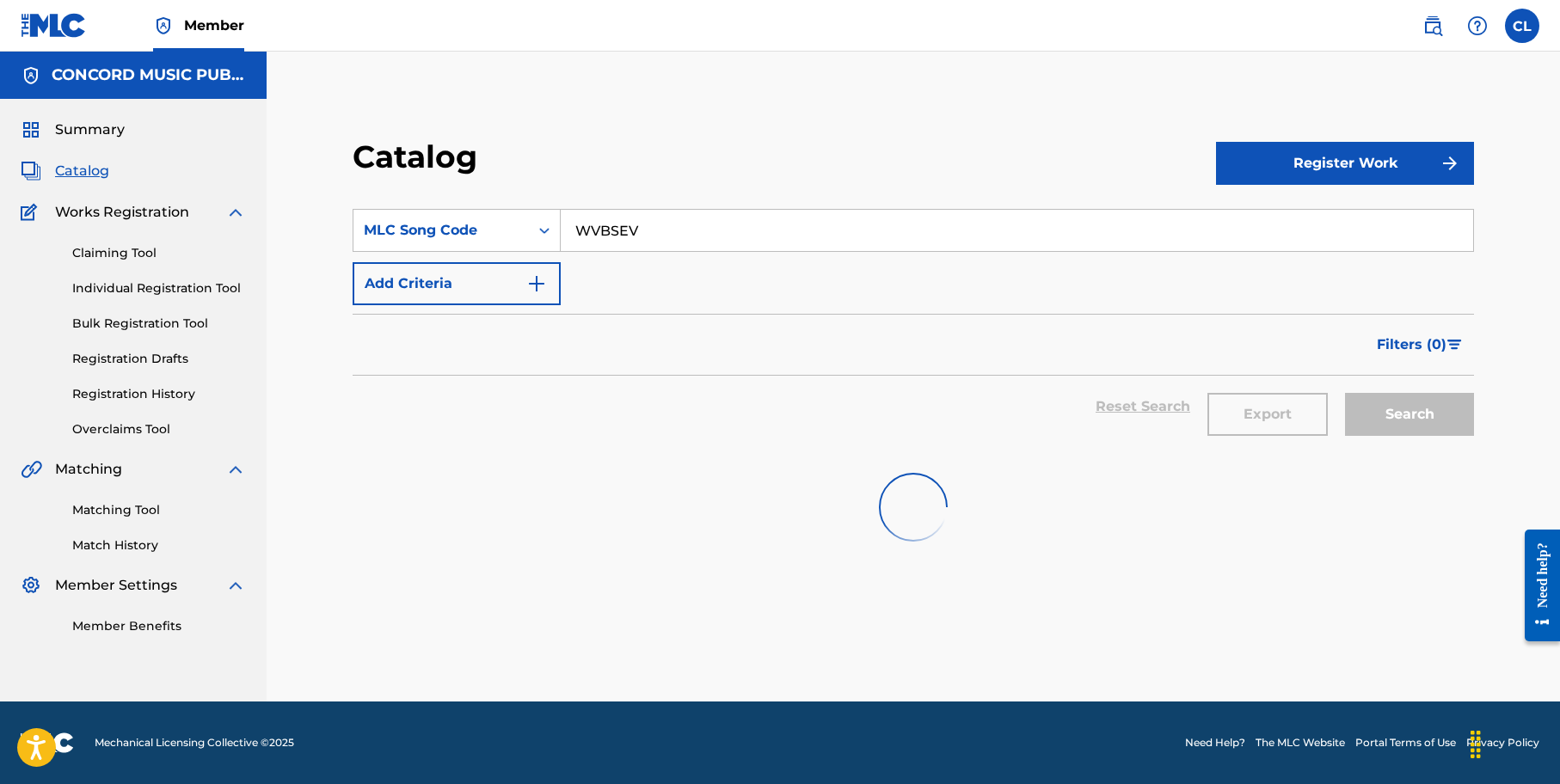 scroll, scrollTop: 0, scrollLeft: 0, axis: both 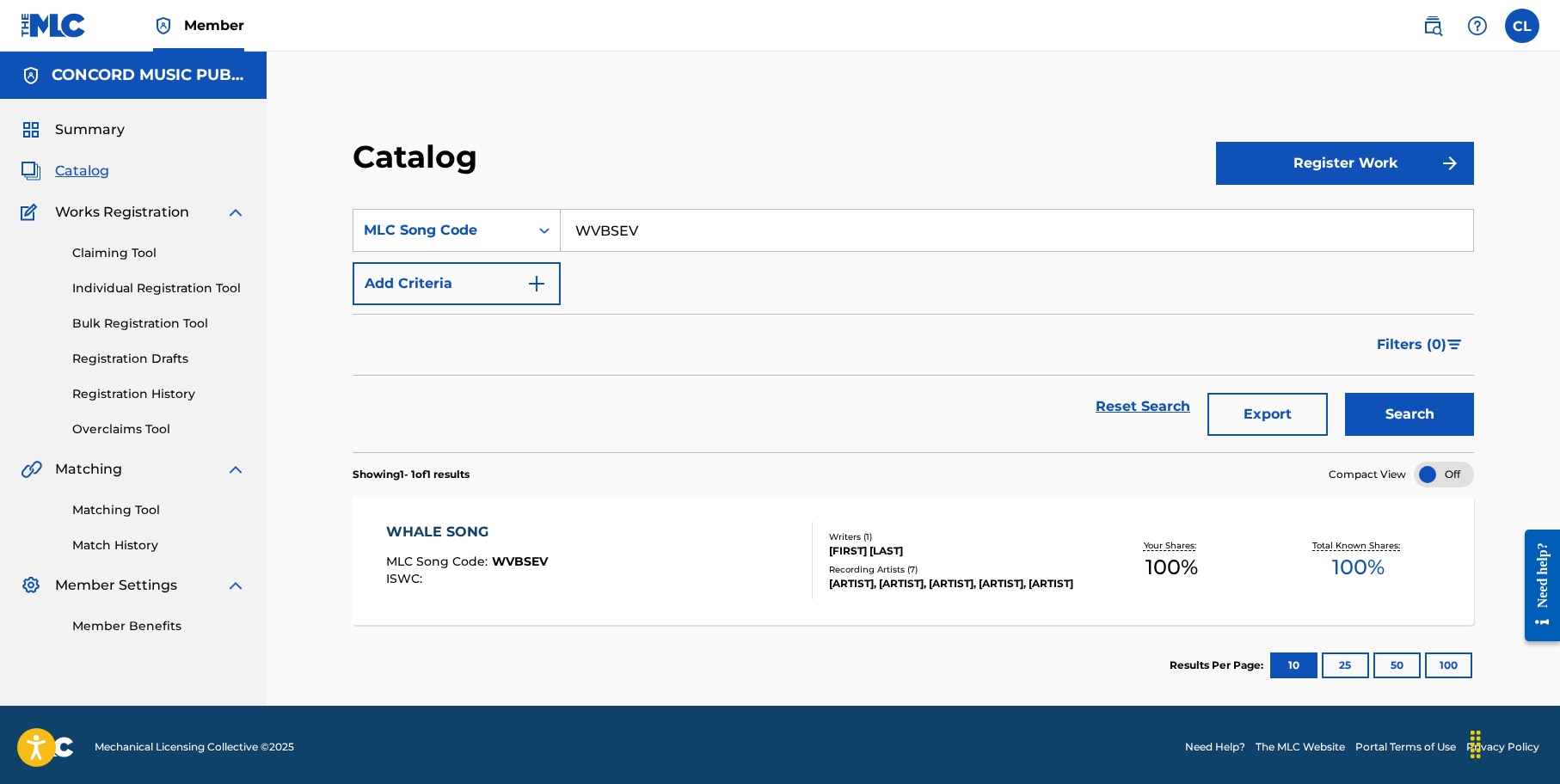 click on "Summary Catalog Works Registration Claiming Tool Individual Registration Tool Bulk Registration Tool Registration Drafts Registration History Overclaims Tool Matching Matching Tool Match History Member Settings Member Benefits" at bounding box center [133, 377] 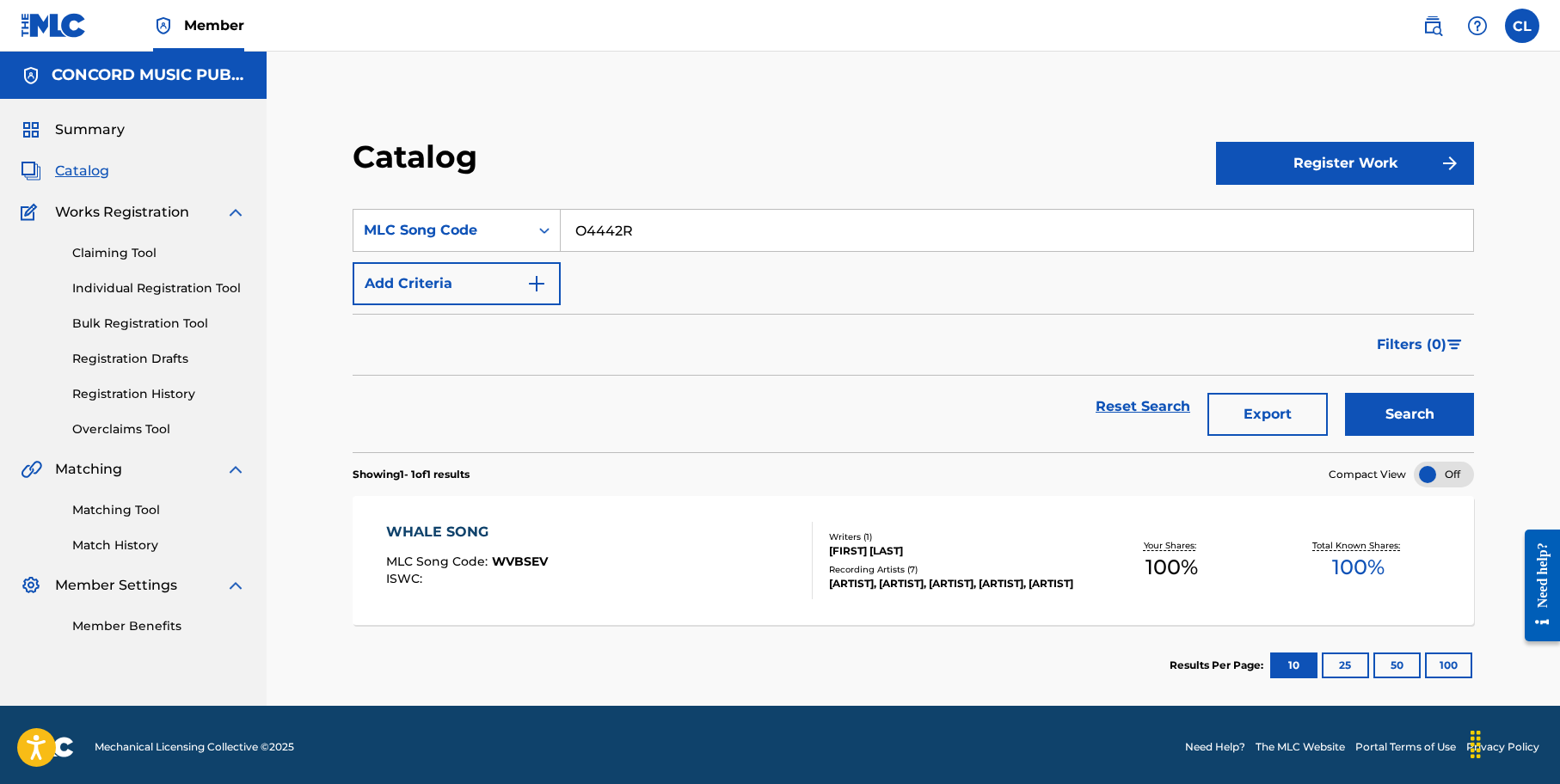 click on "Search" at bounding box center [1410, 414] 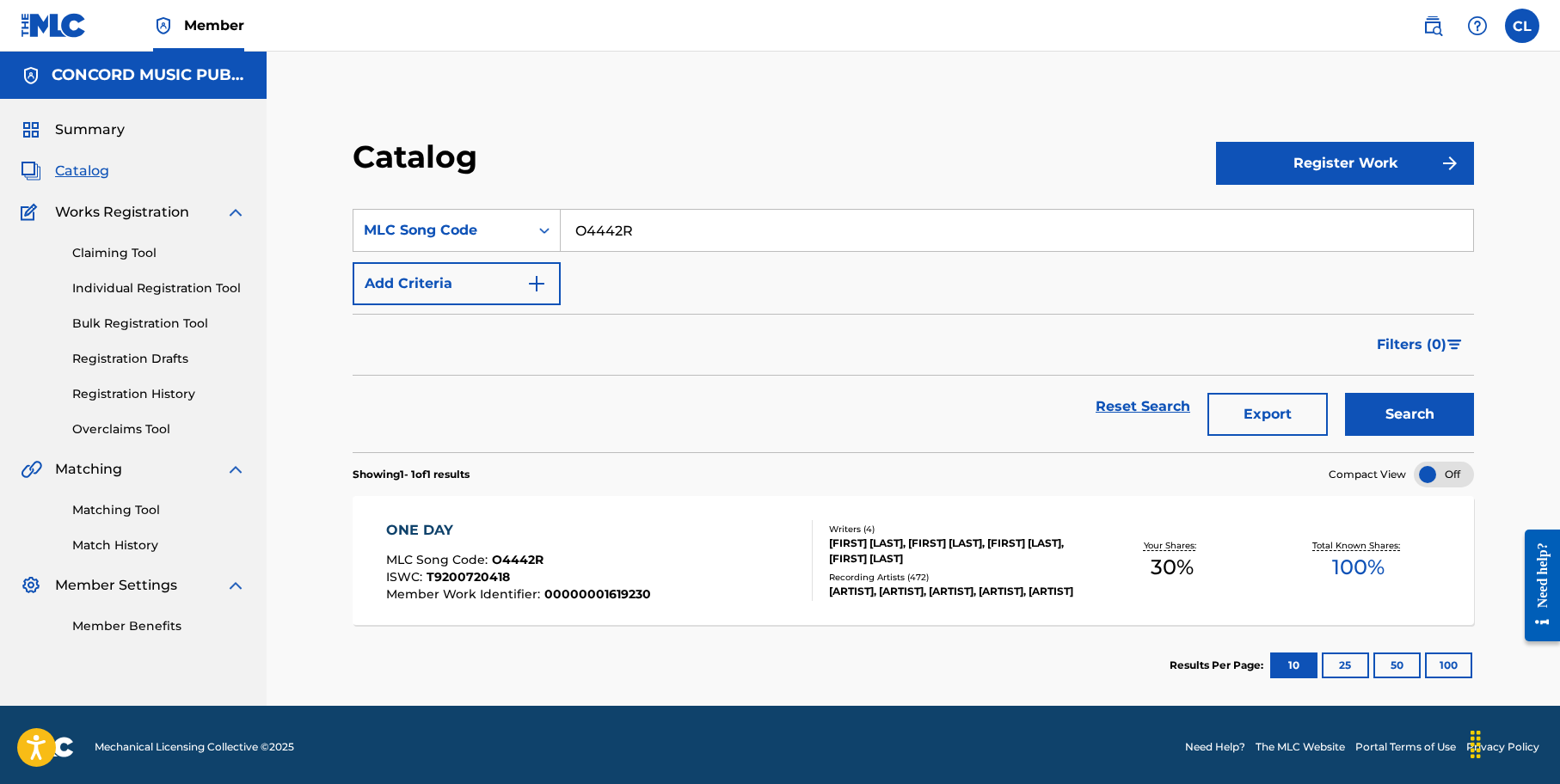 click on "O4442R" at bounding box center (1016, 230) 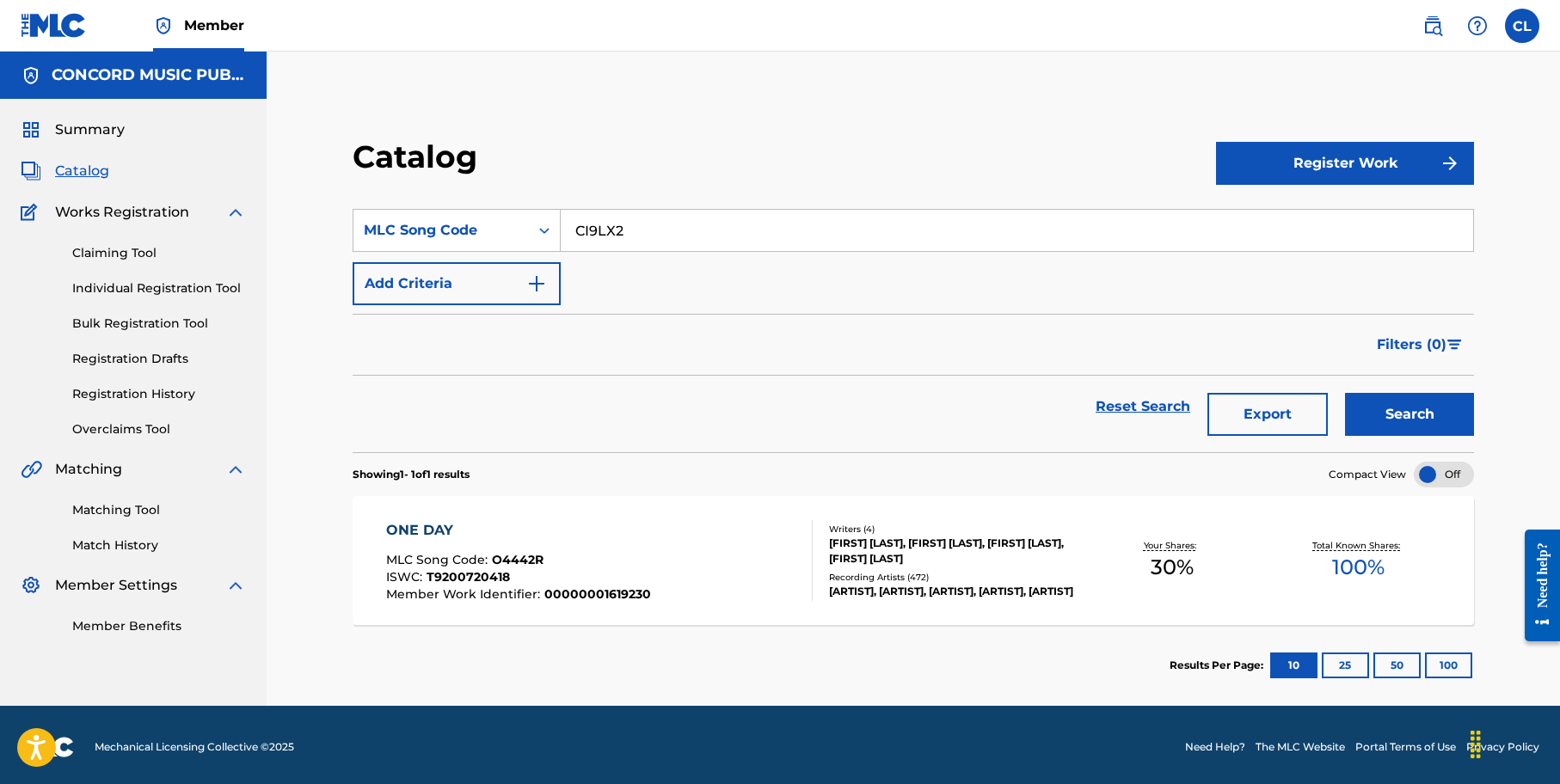 type on "CI9LX2" 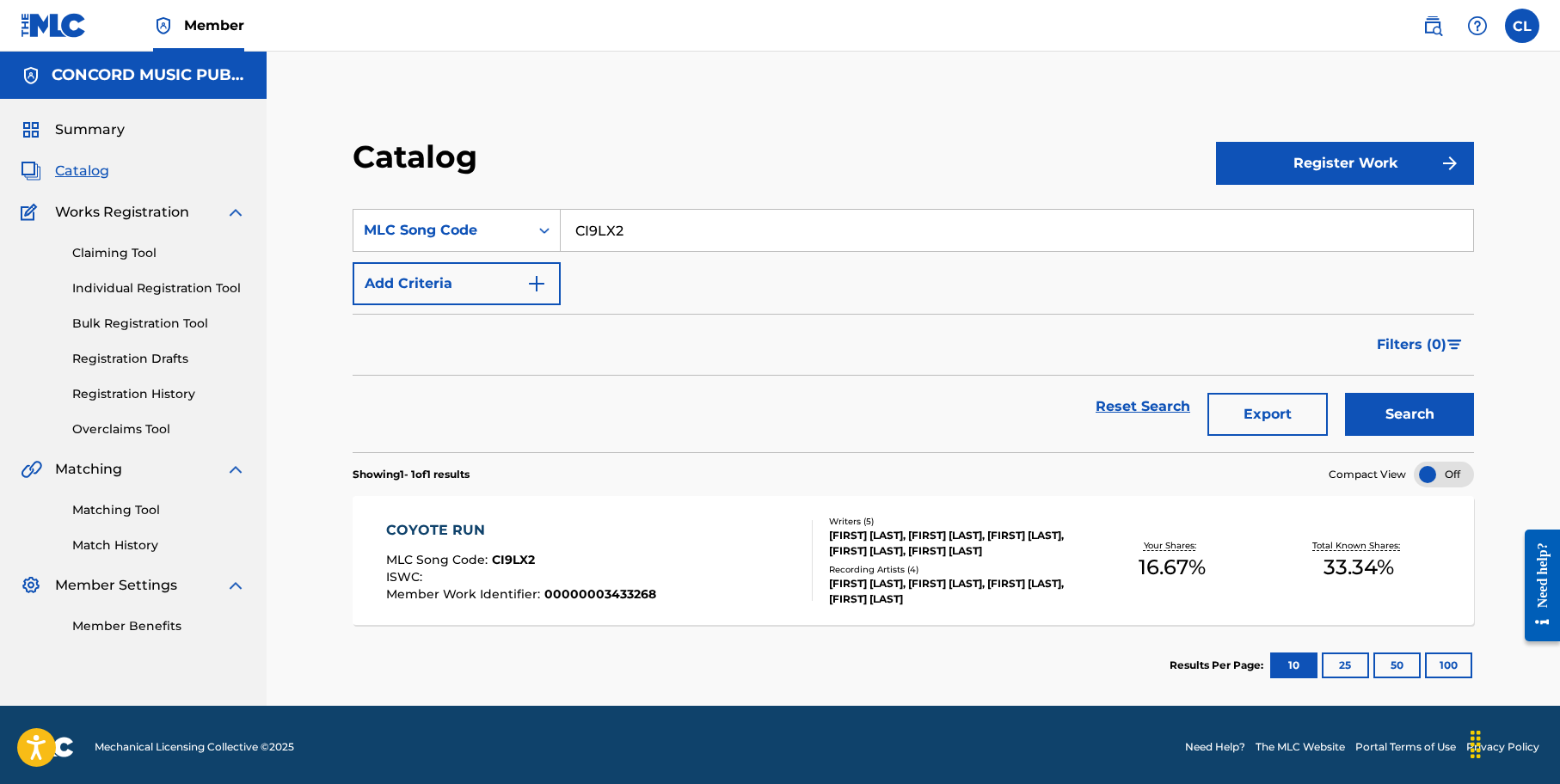 drag, startPoint x: 1026, startPoint y: 546, endPoint x: 864, endPoint y: 427, distance: 201.00995 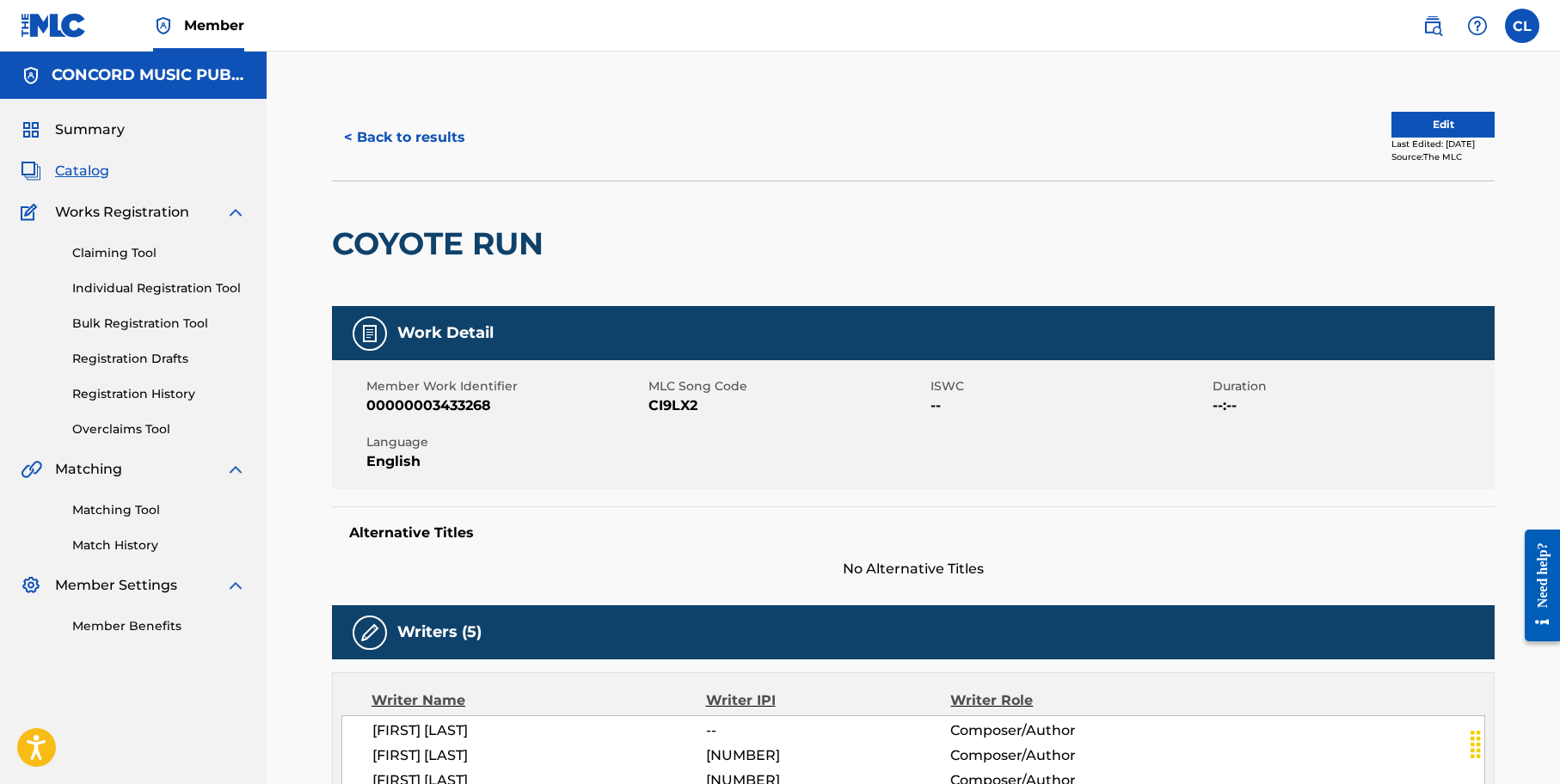 scroll, scrollTop: 172, scrollLeft: 0, axis: vertical 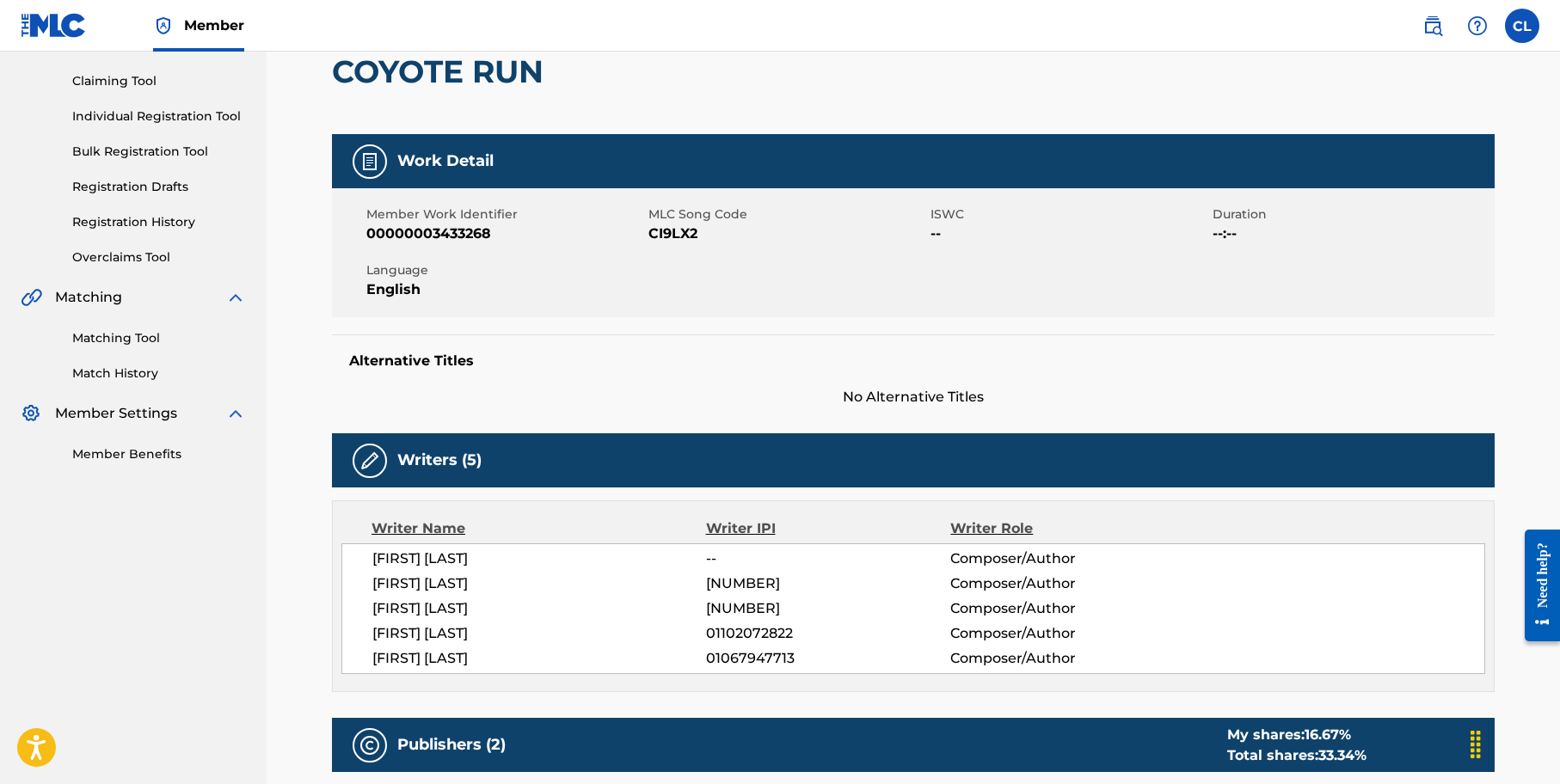 click on "Summary Catalog Works Registration Claiming Tool Individual Registration Tool Bulk Registration Tool Registration Drafts Registration History Overclaims Tool Matching Matching Tool Match History Member Settings Member Benefits" at bounding box center [133, 205] 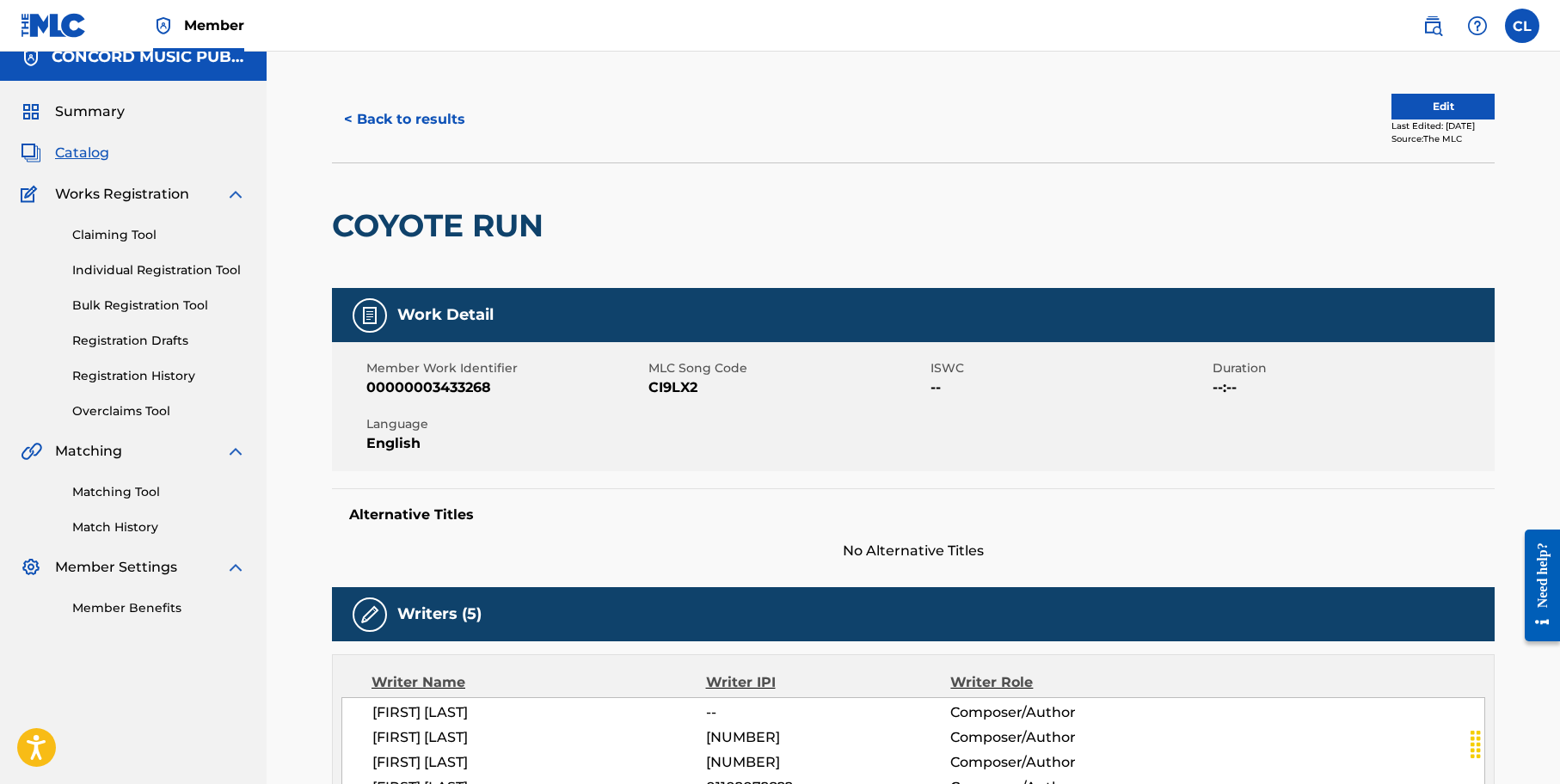 scroll, scrollTop: 0, scrollLeft: 0, axis: both 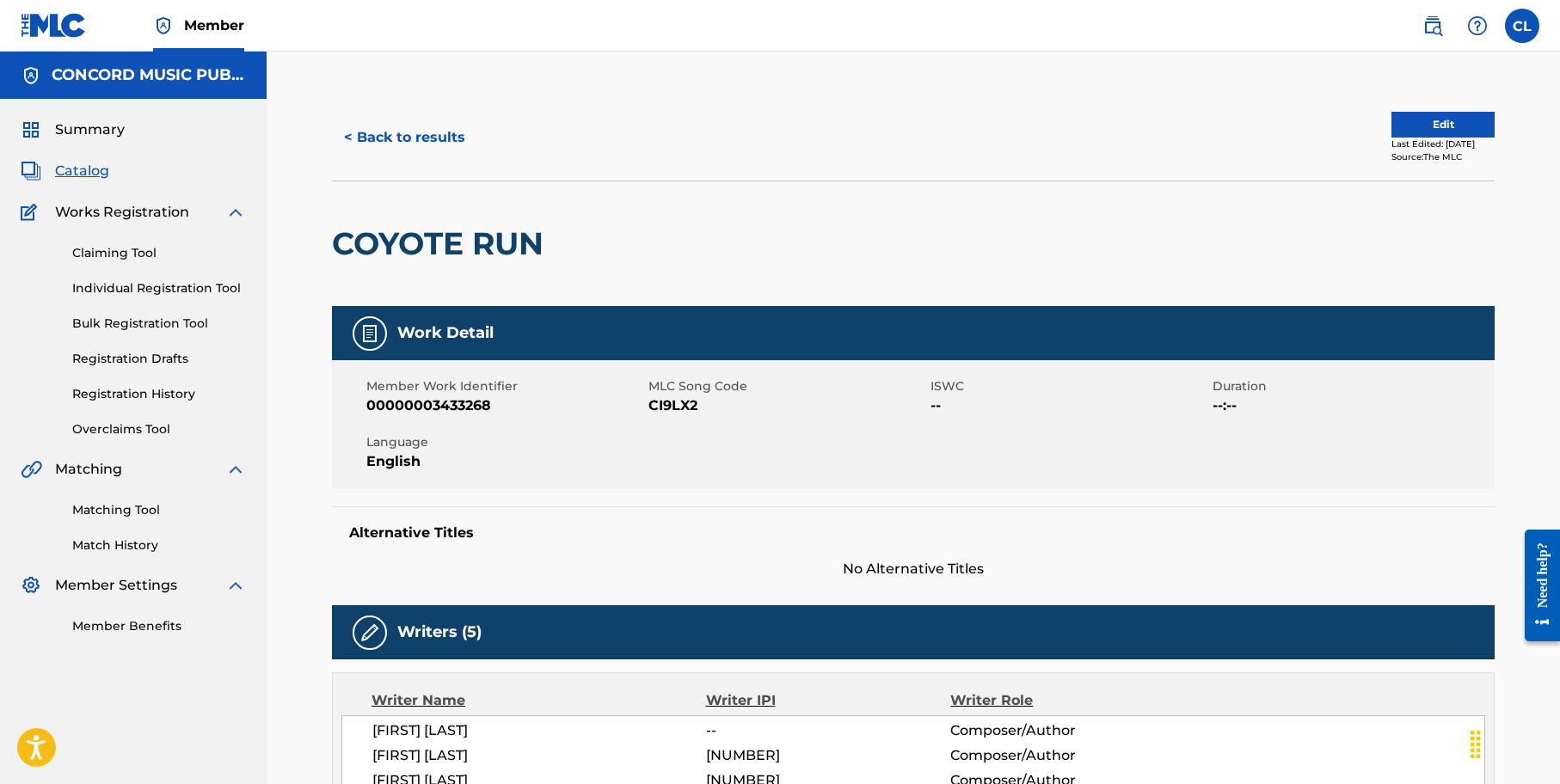 click on "< Back to results" at bounding box center [404, 138] 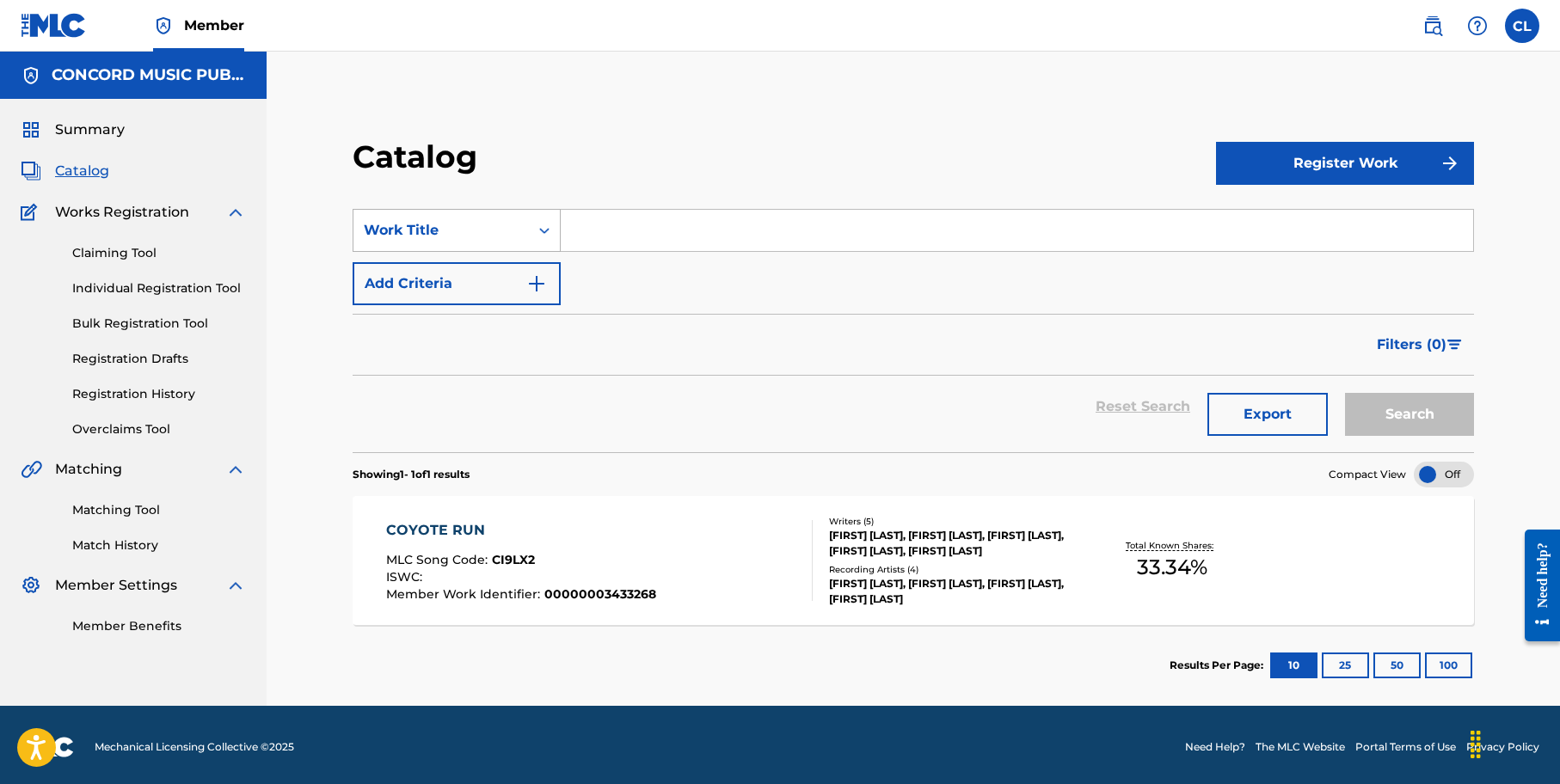 click on "Work Title" at bounding box center [441, 230] 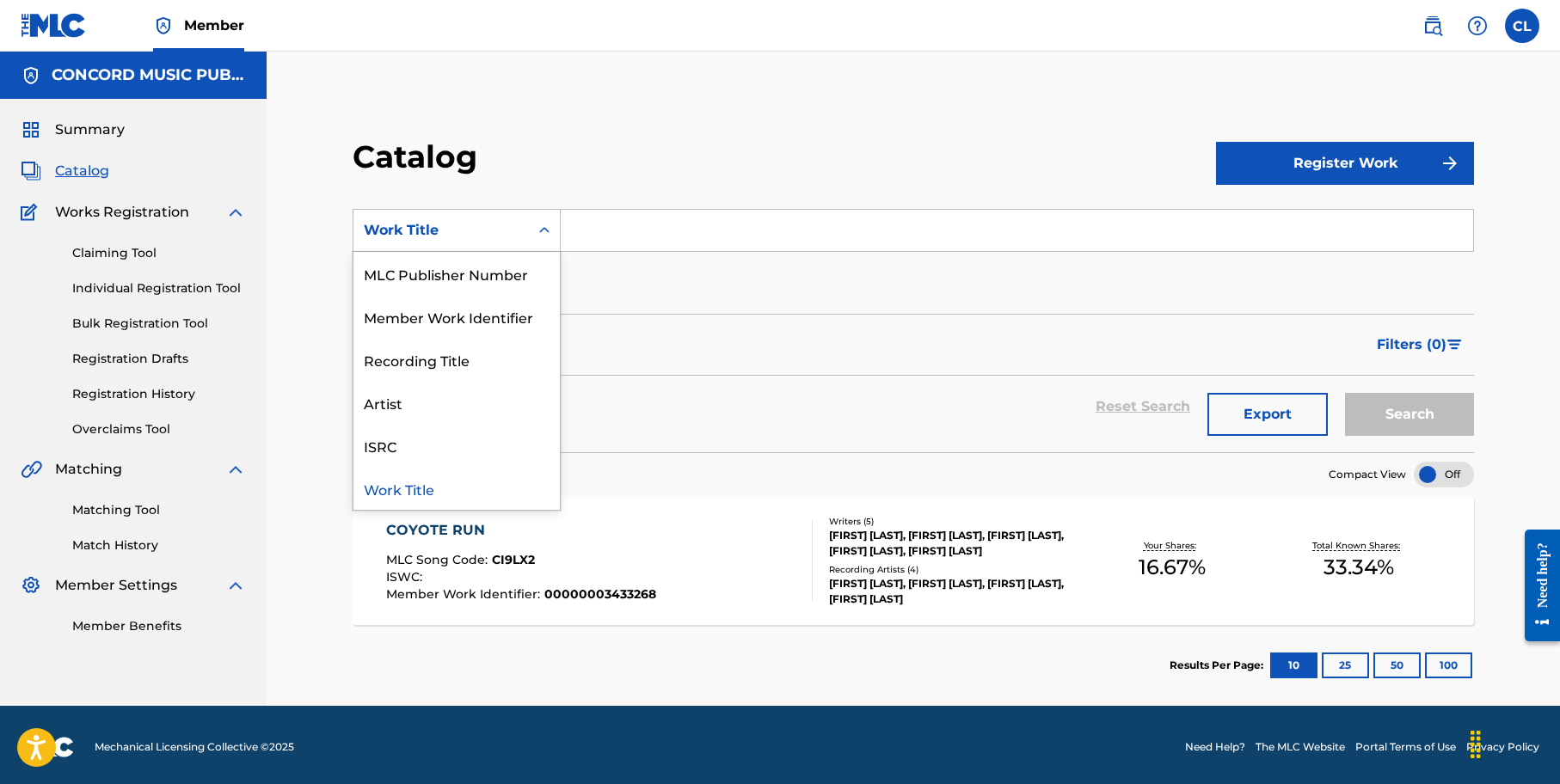 scroll, scrollTop: 0, scrollLeft: 0, axis: both 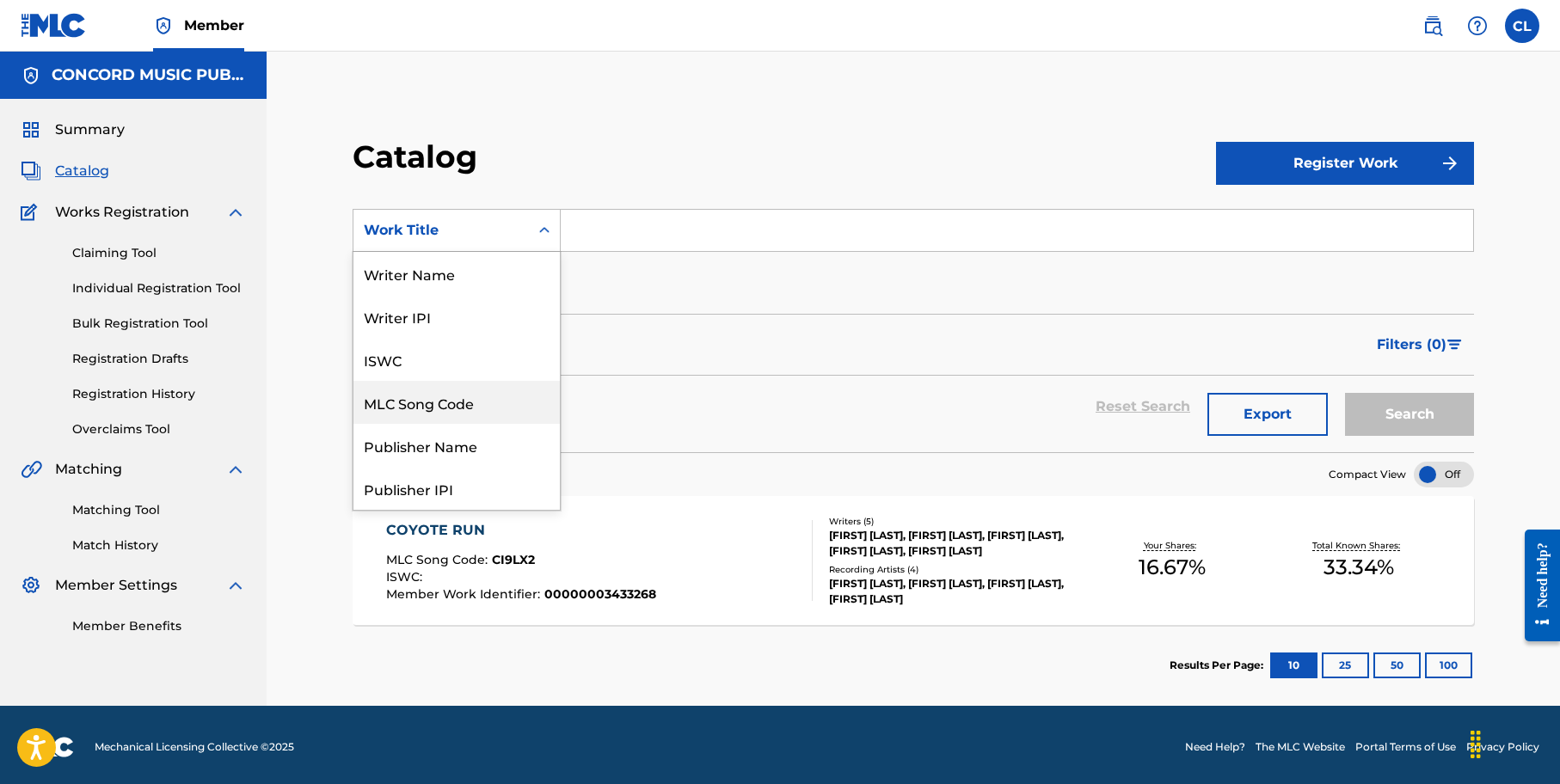 click on "MLC Song Code" at bounding box center [457, 402] 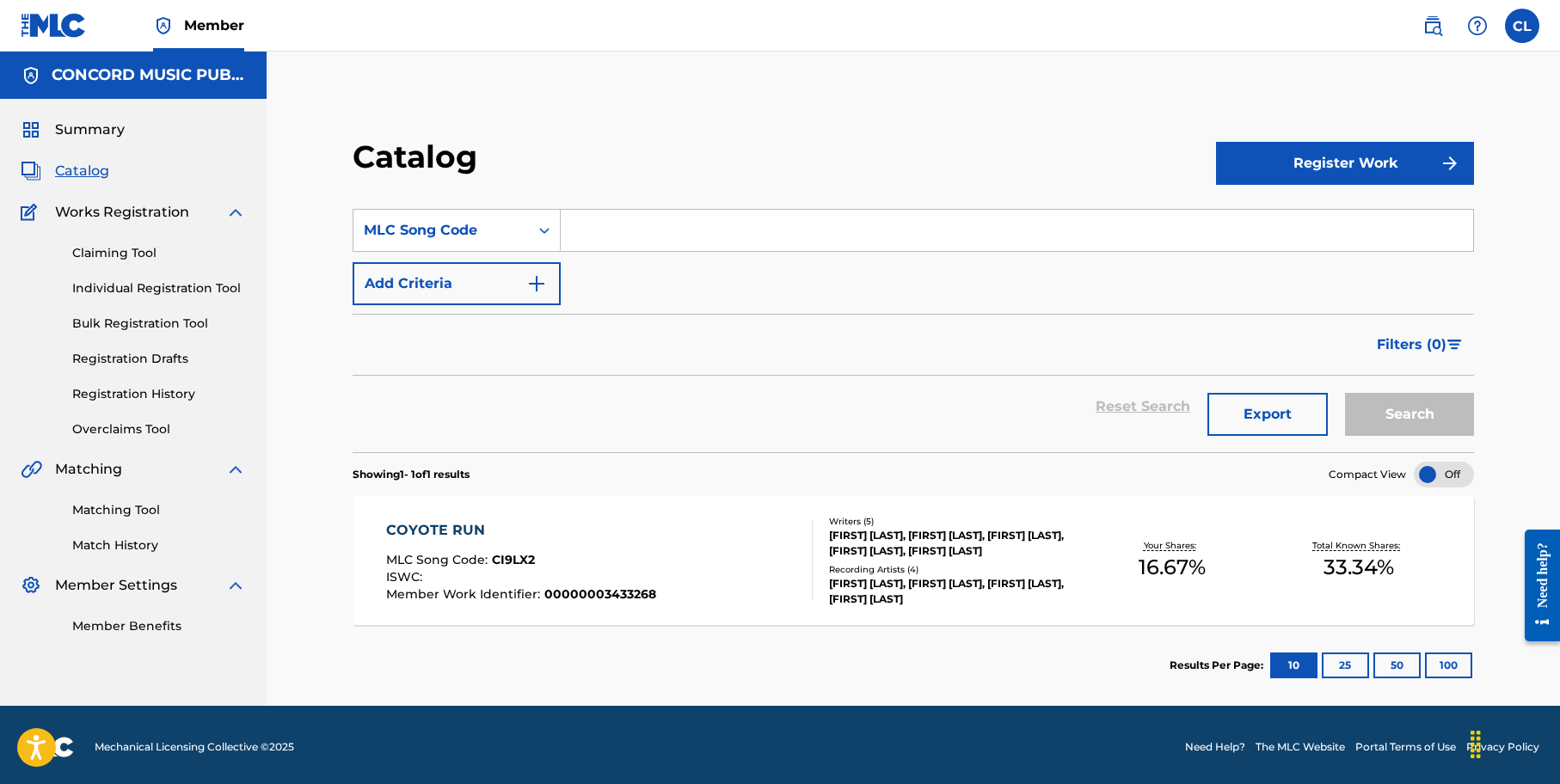 click on "SearchWithCriteriaadb16f8c-abaa-4b29-8892-60191d0f8610 MLC Song Code Add Criteria" at bounding box center [913, 257] 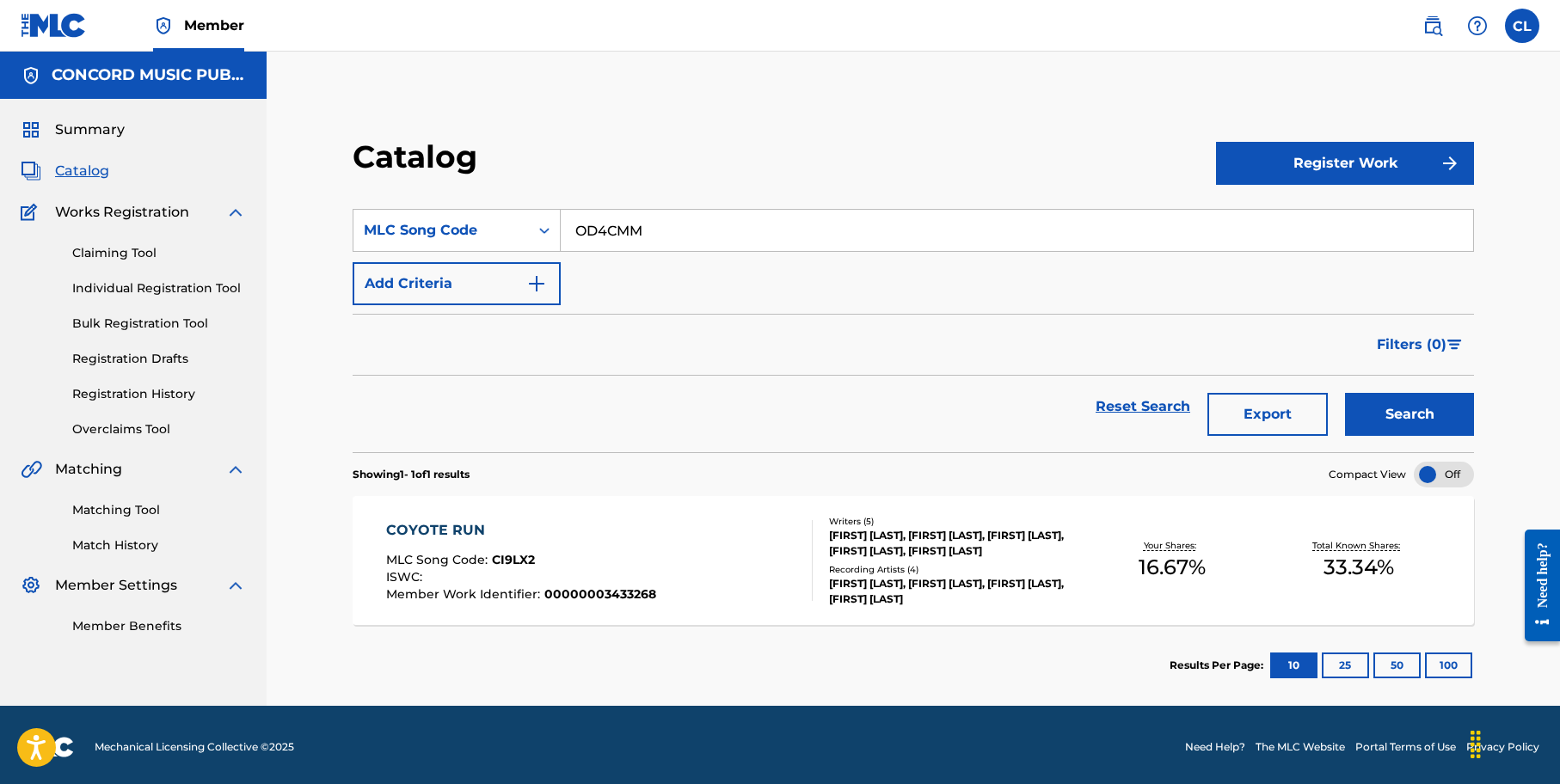 type on "OD4CMM" 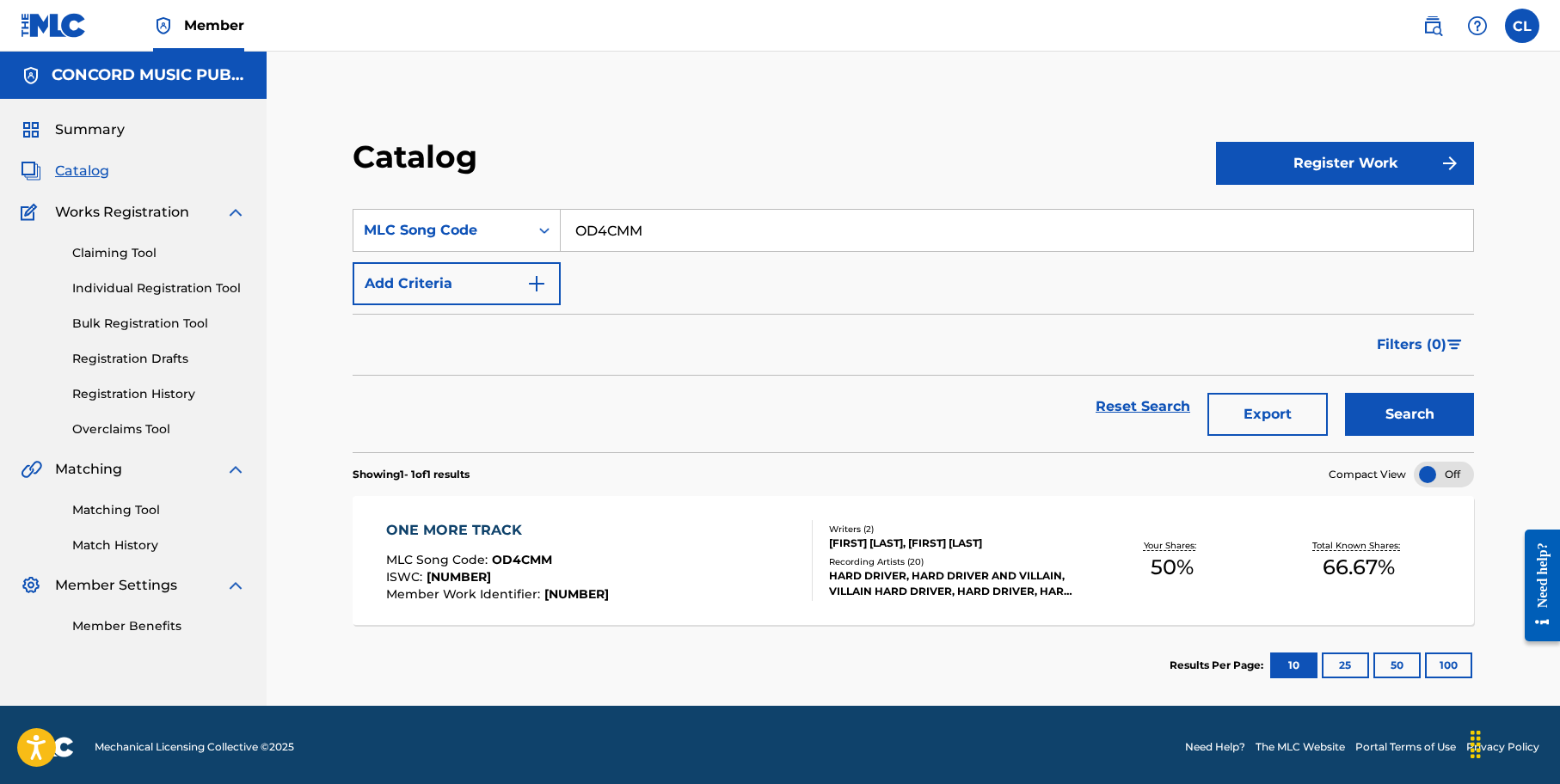 scroll, scrollTop: 4, scrollLeft: 0, axis: vertical 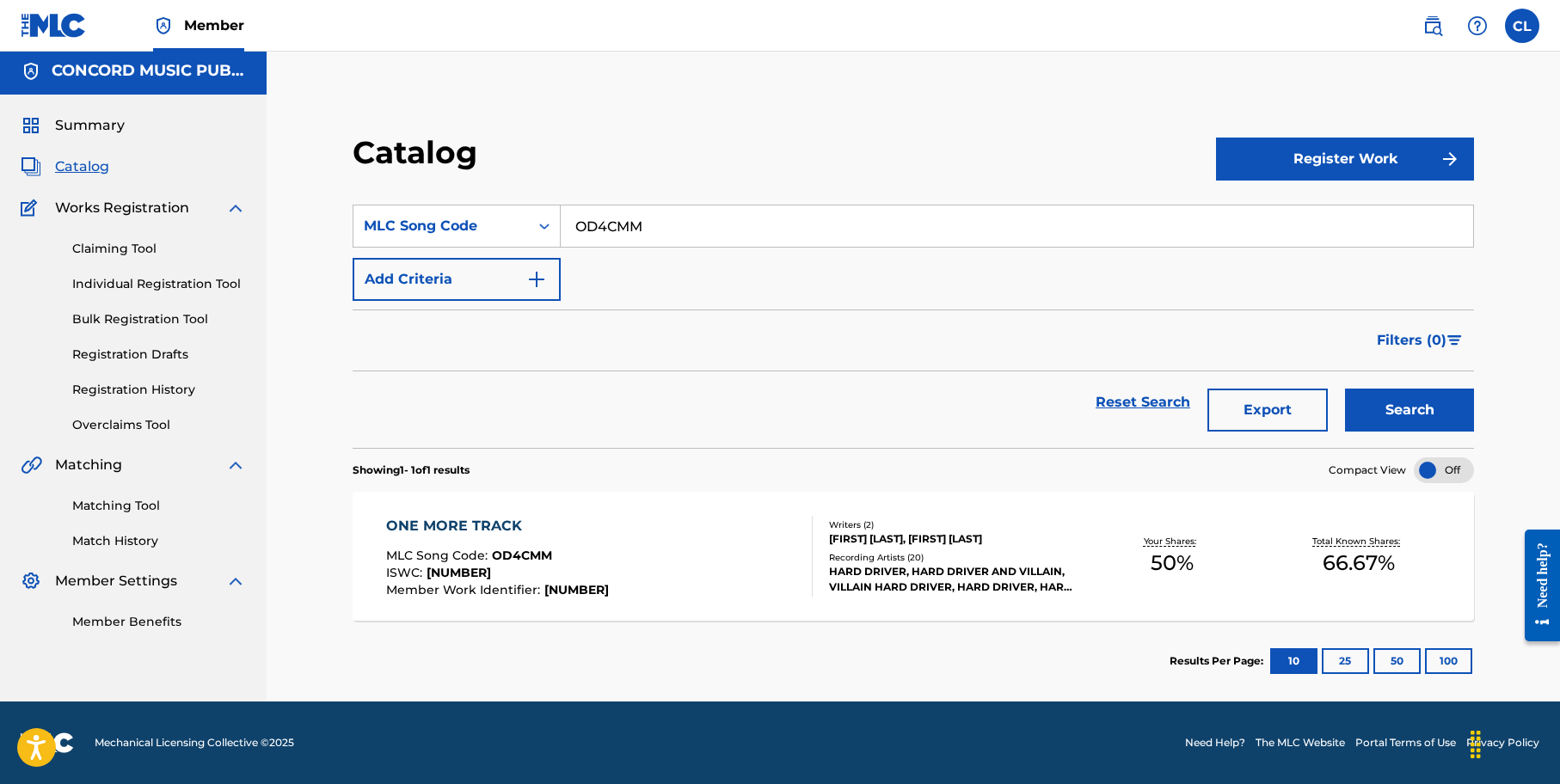 click on "ONE MORE TRACK" at bounding box center [497, 526] 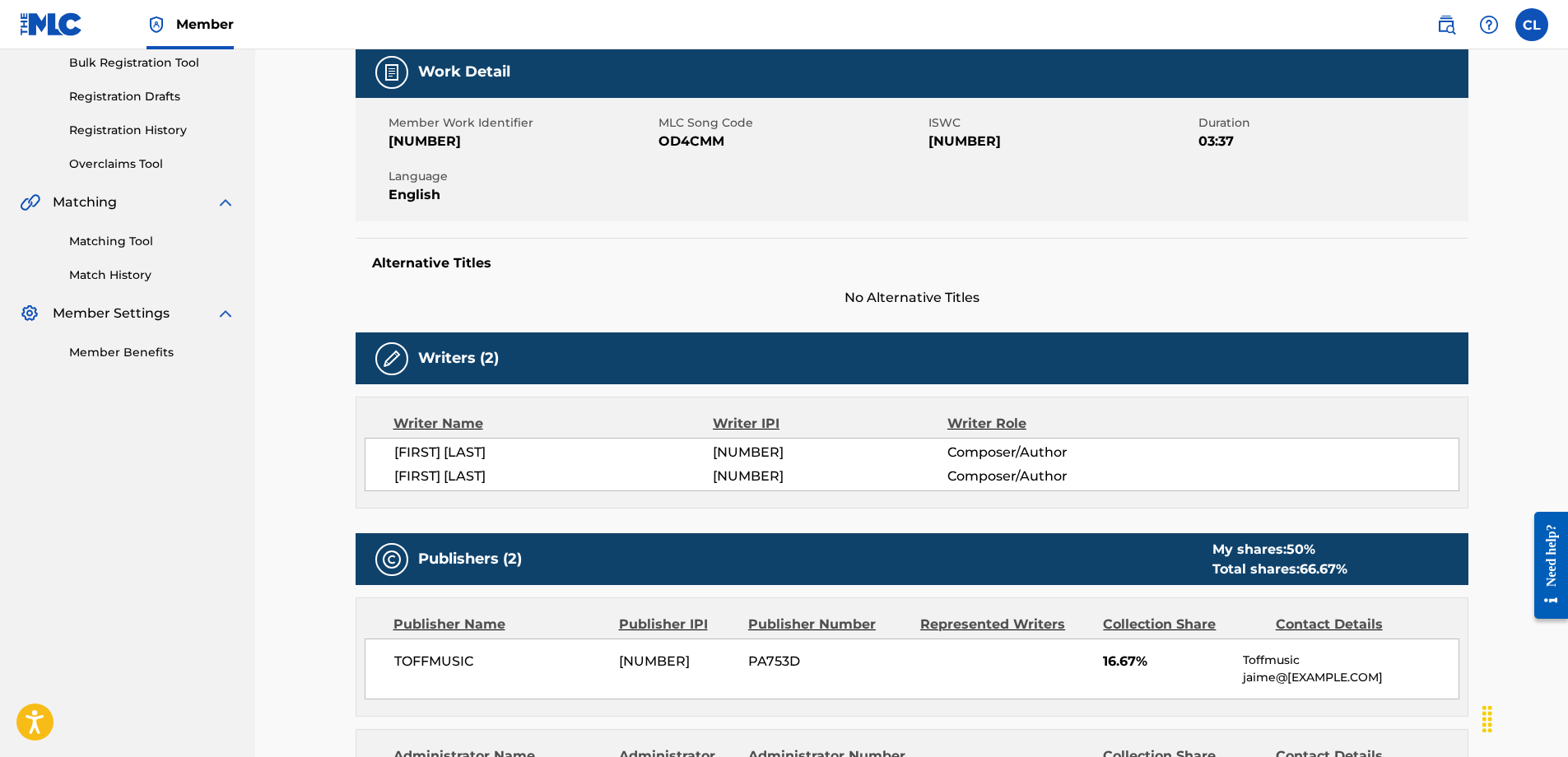 scroll, scrollTop: 0, scrollLeft: 0, axis: both 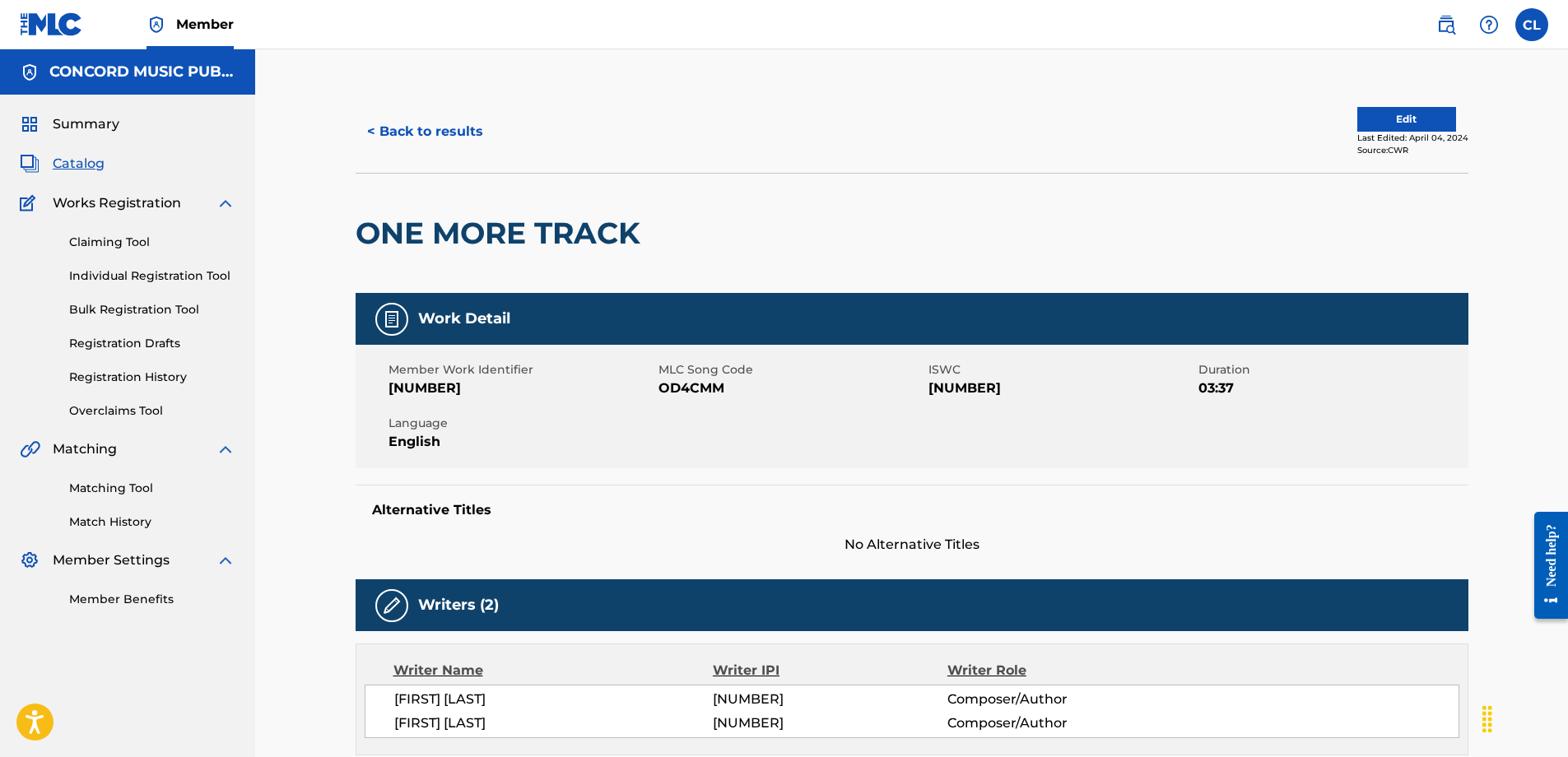click on "< Back to results" at bounding box center [425, 132] 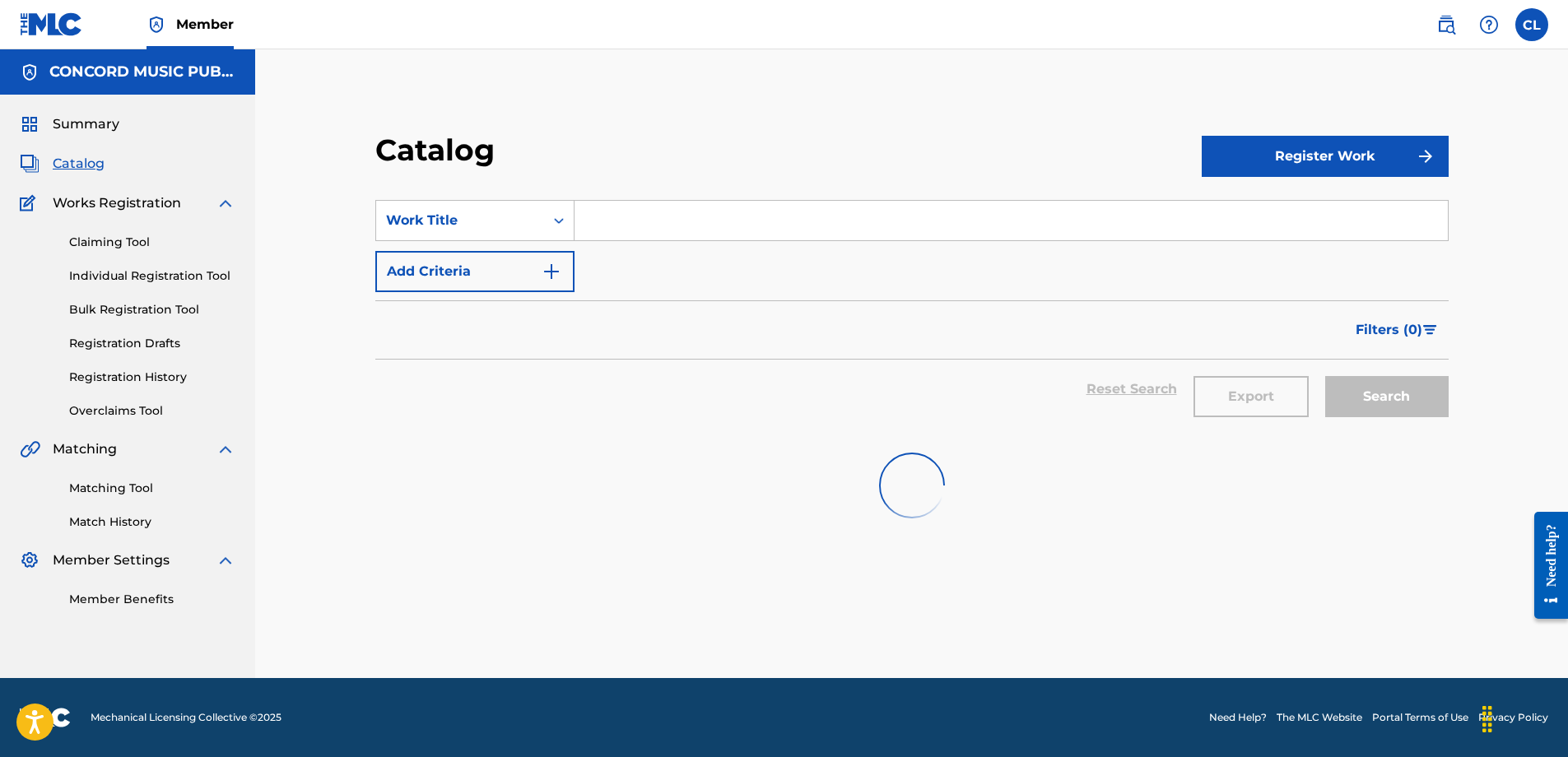 click at bounding box center (1011, 221) 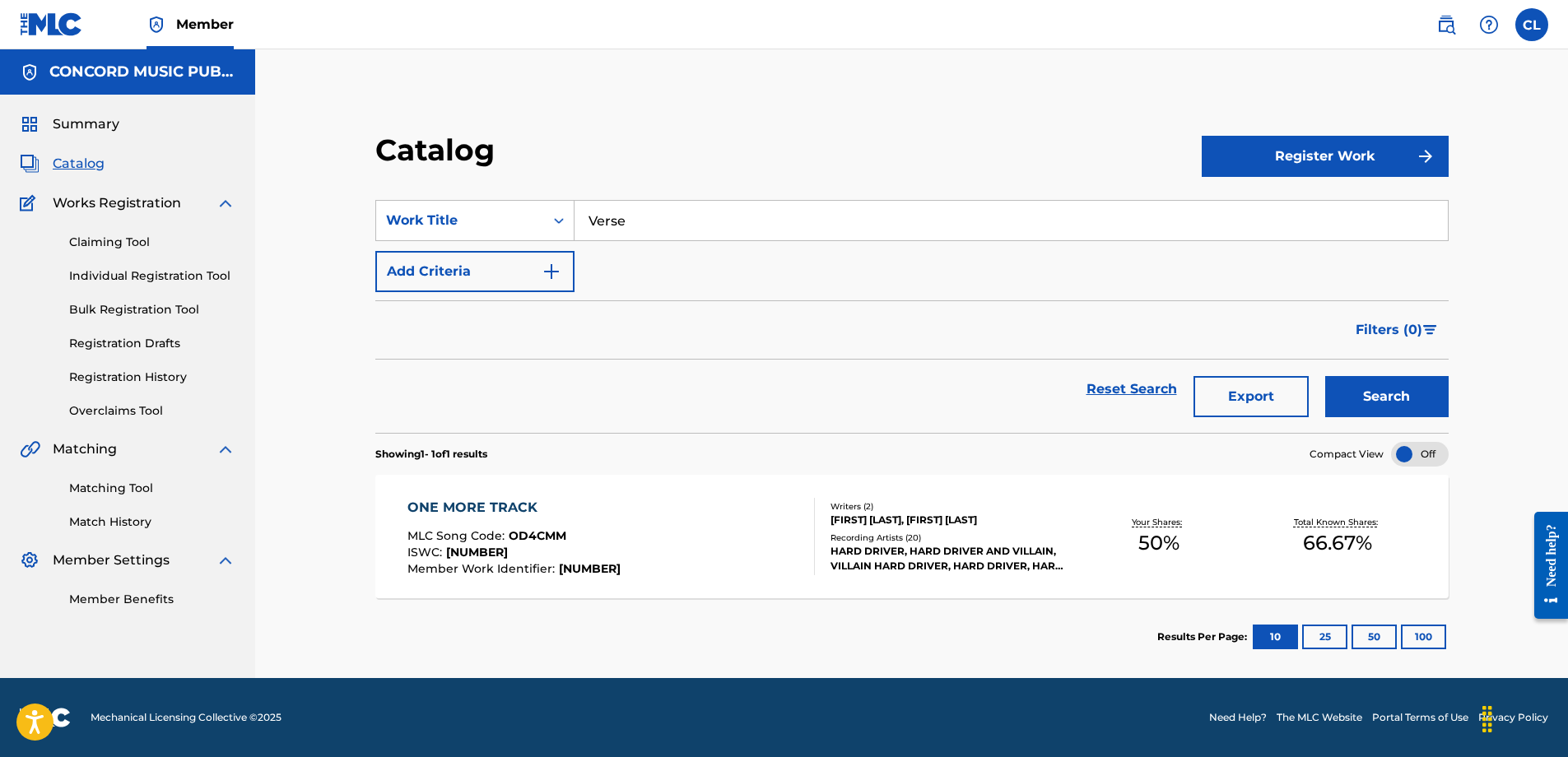 type on "Verse" 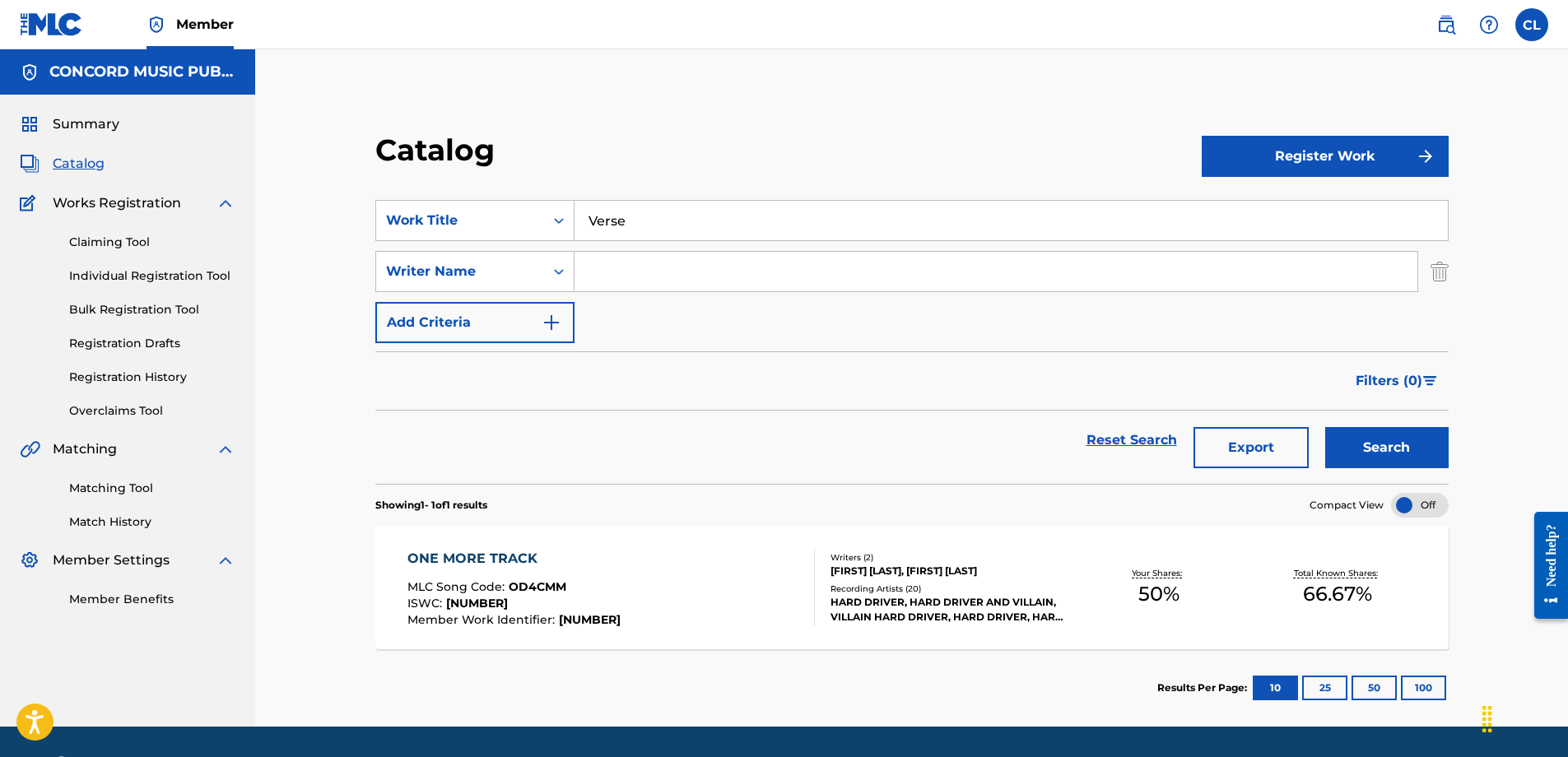 click at bounding box center [996, 272] 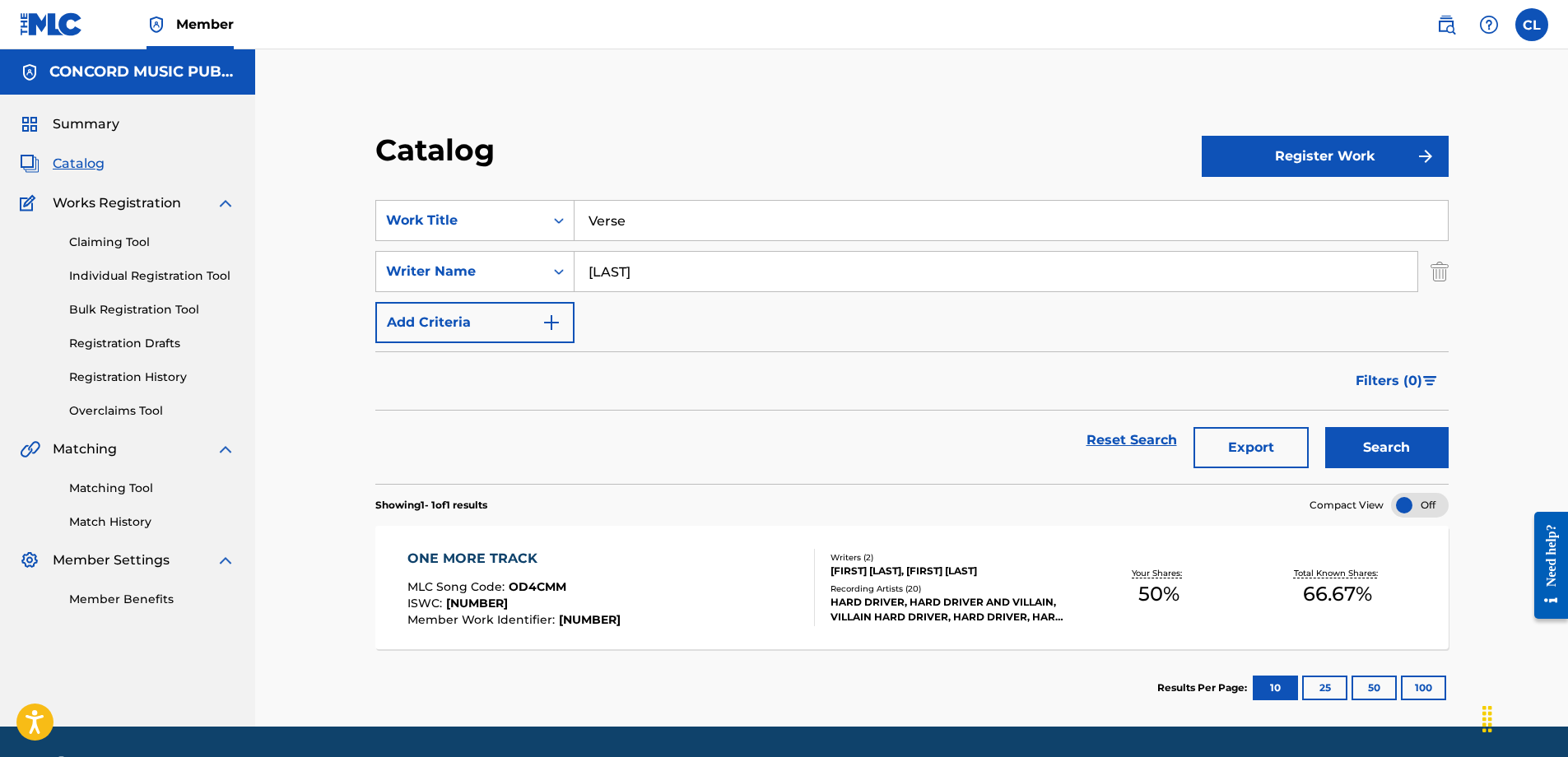 type on "[LAST]" 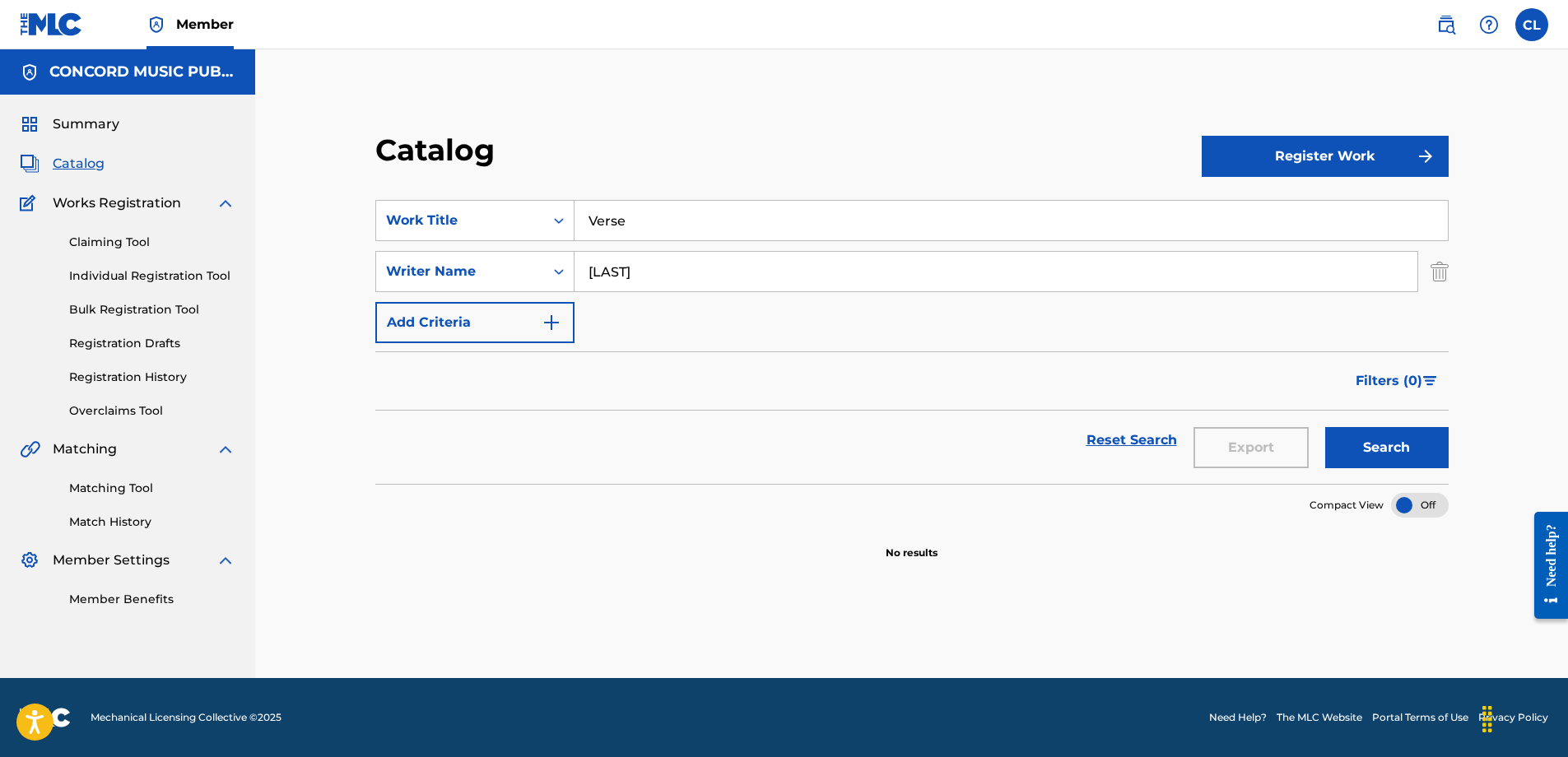 click on "Verse" at bounding box center (1011, 221) 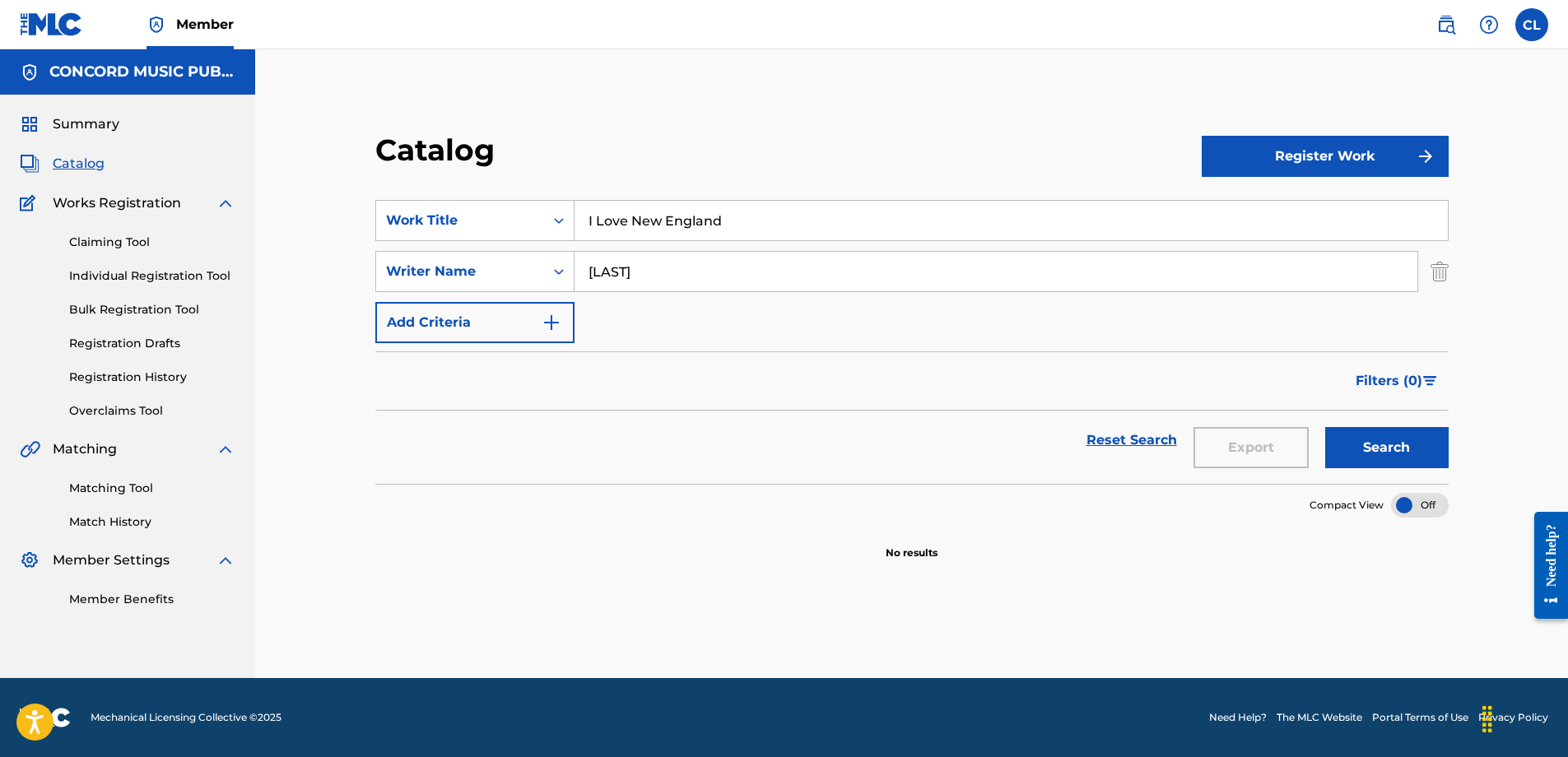 click on "Catalog" at bounding box center (789, 156) 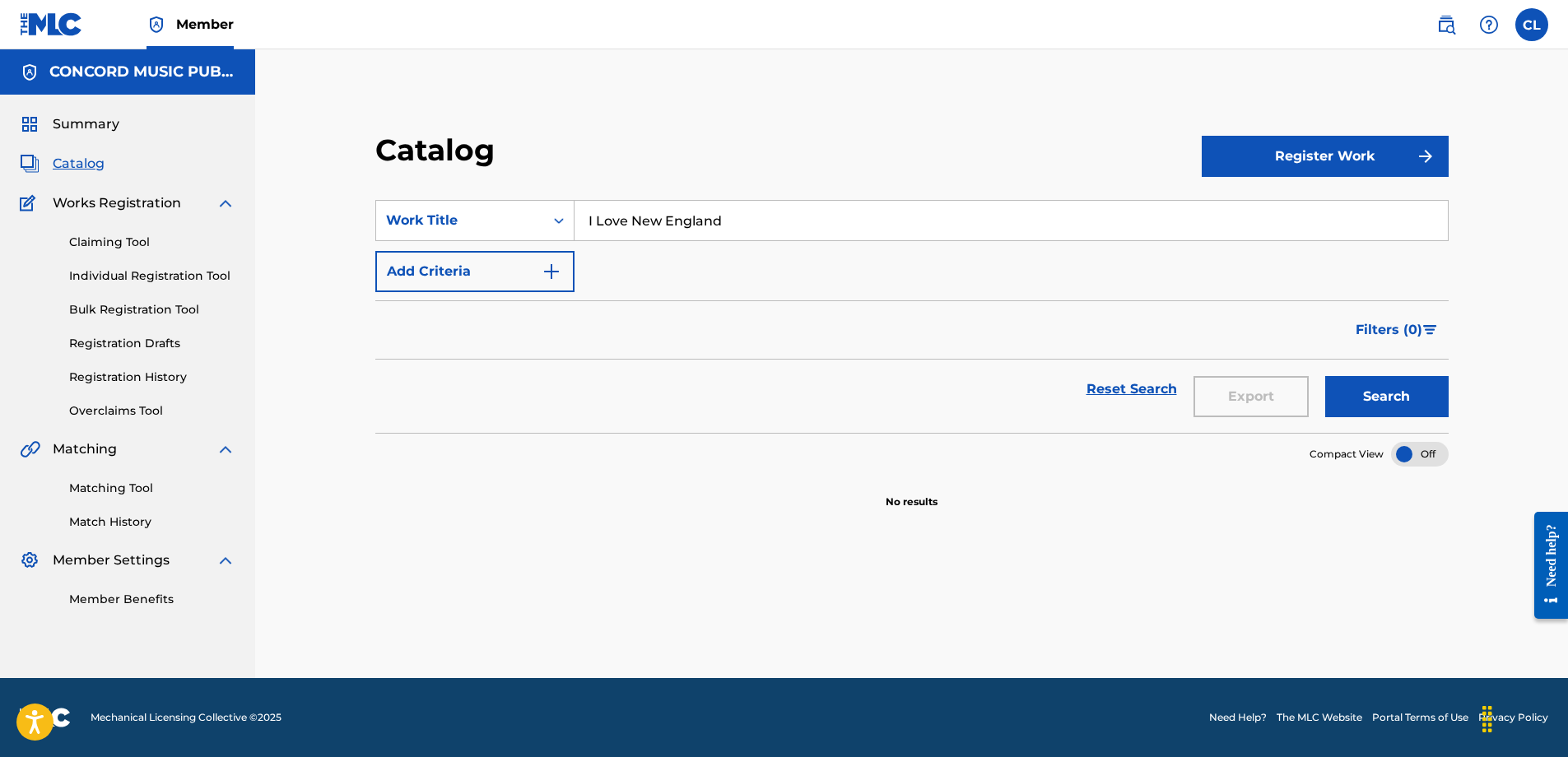click on "Search" at bounding box center (1387, 397) 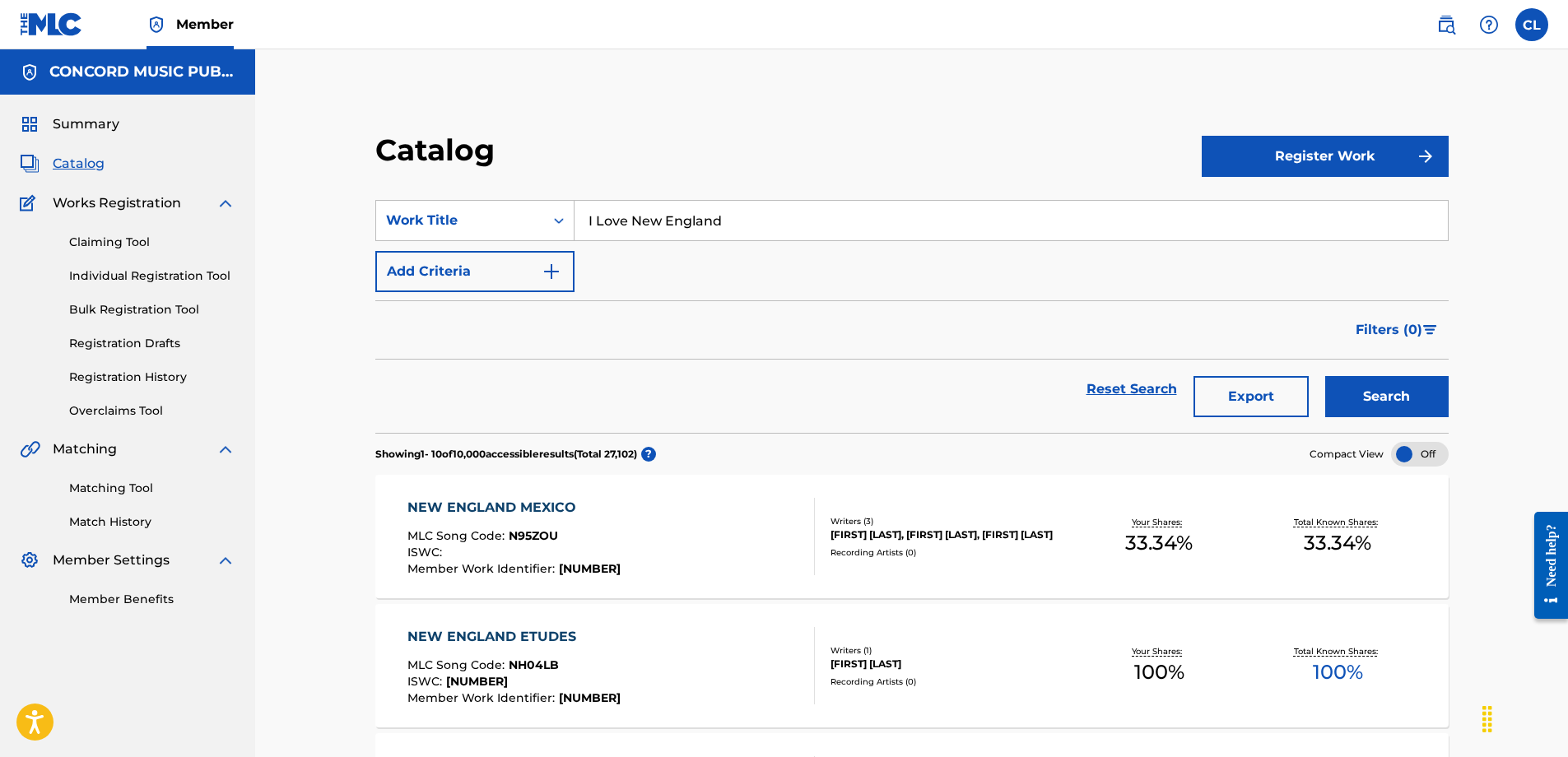 click on "I Love New England" at bounding box center [1011, 221] 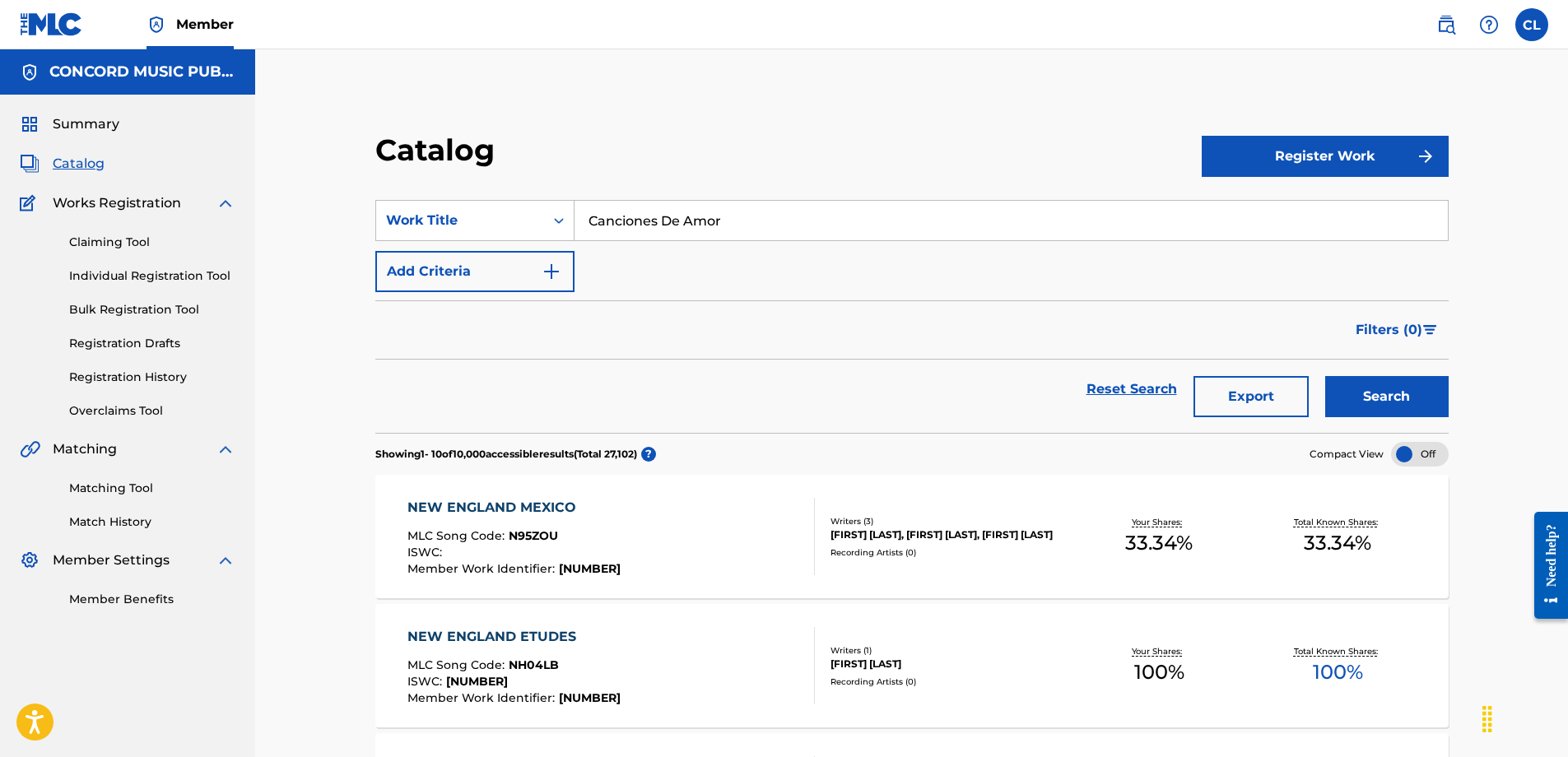 click on "Search" at bounding box center (1387, 397) 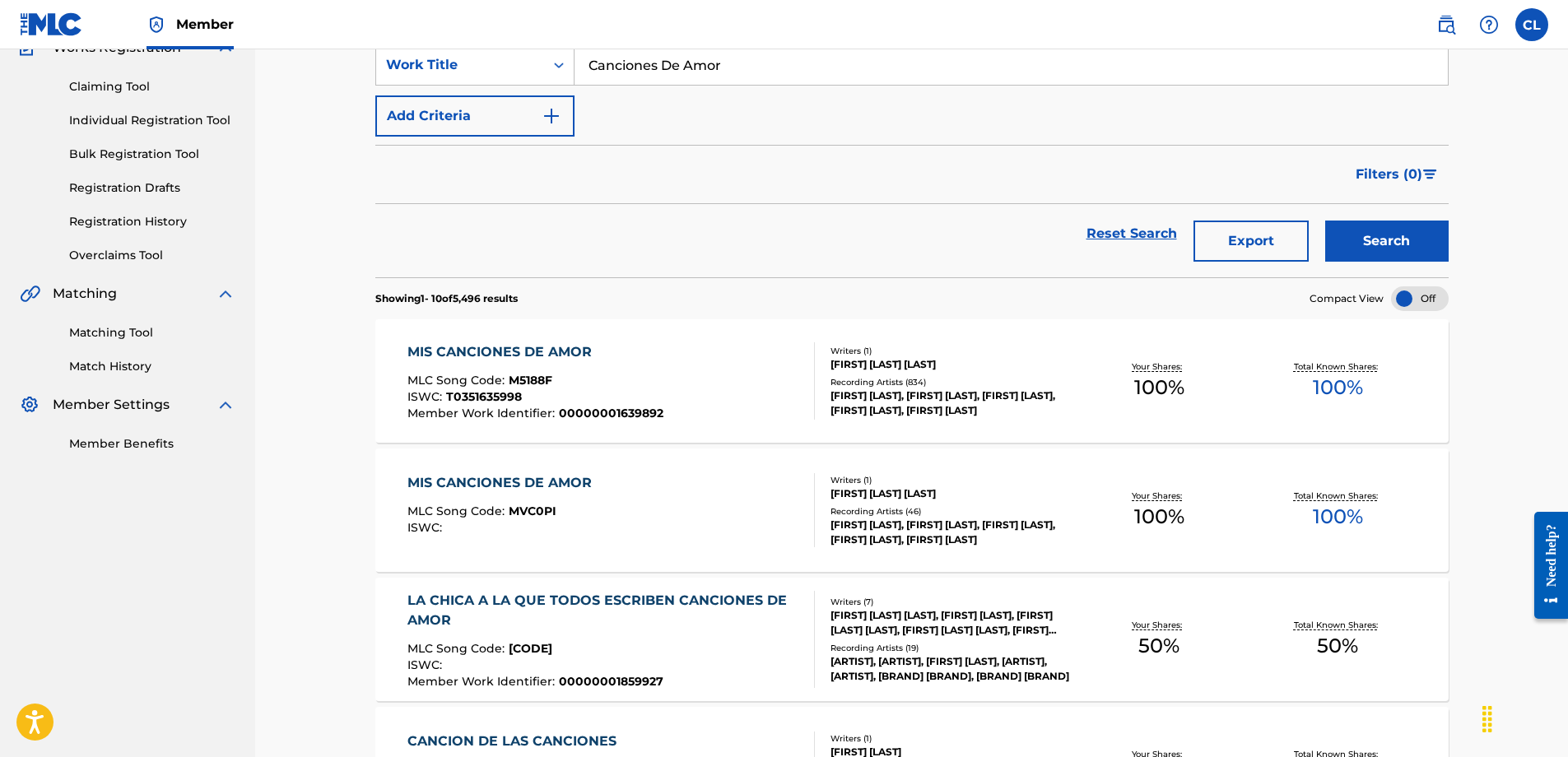 scroll, scrollTop: 165, scrollLeft: 0, axis: vertical 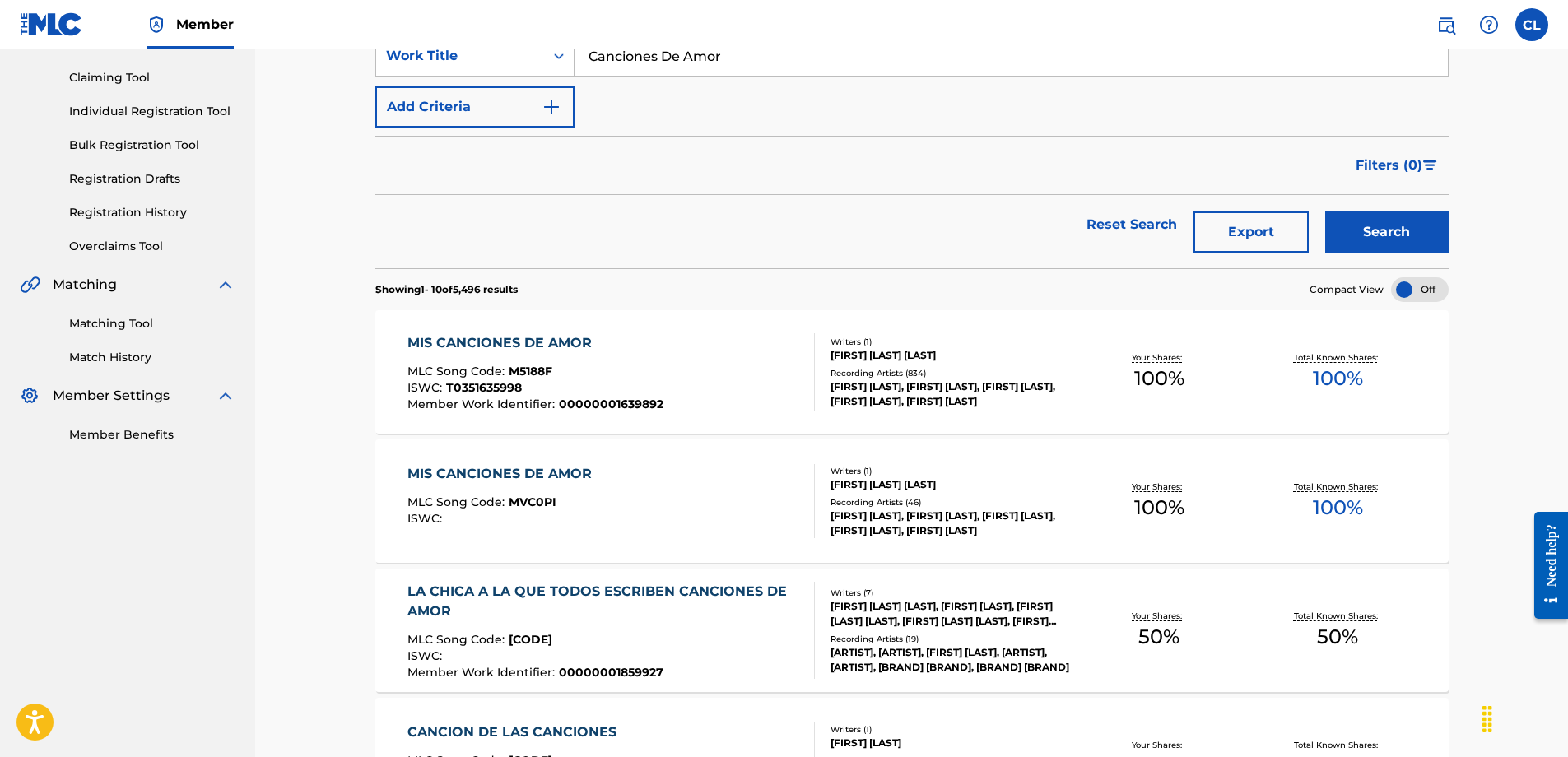 click on "Member CL CL [FIRST] [LAST] [EMAIL] Profile Log out" at bounding box center [784, 25] 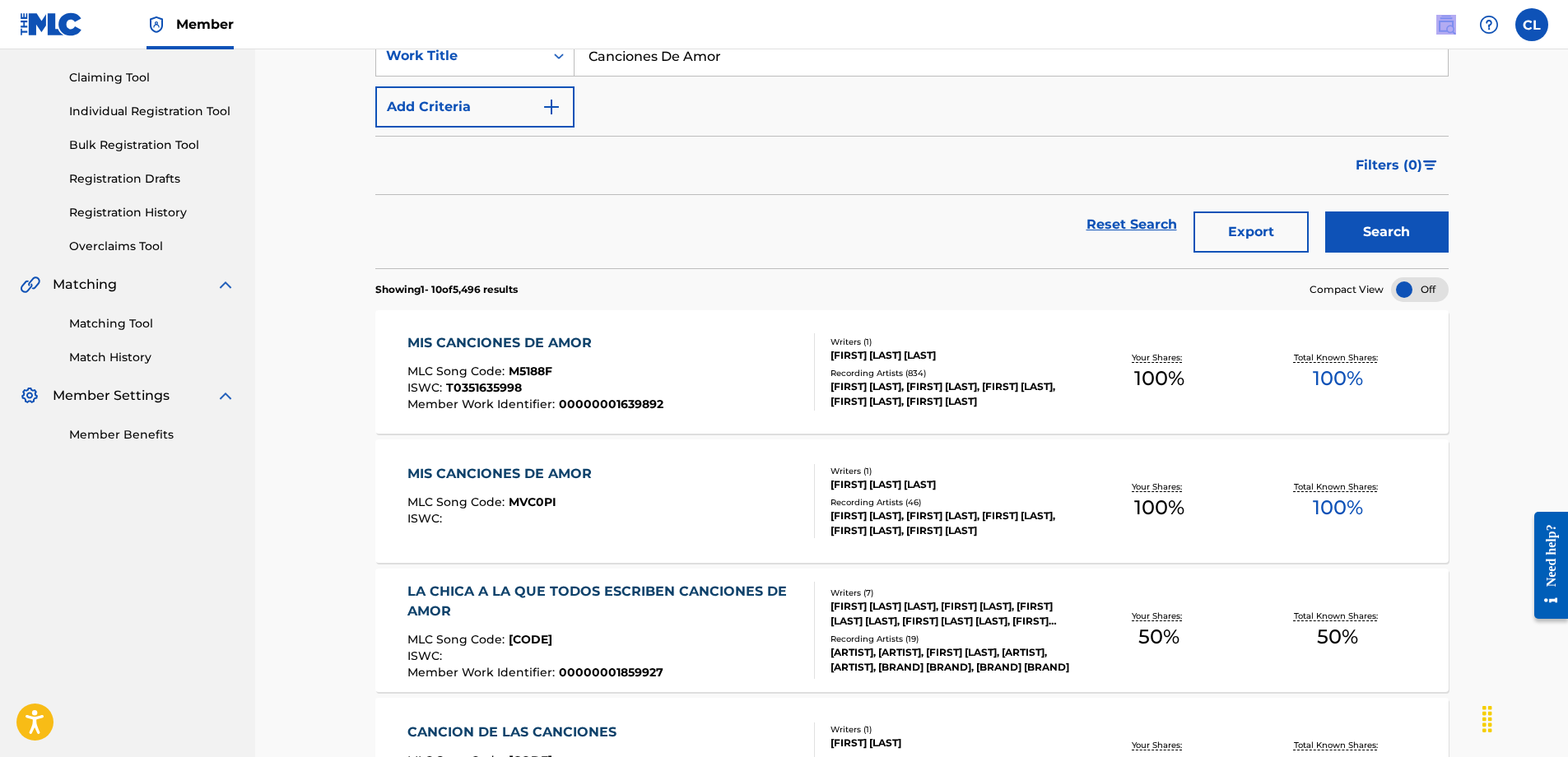 click on "Member CL CL [FIRST] [LAST] [EMAIL] Profile Log out" at bounding box center (784, 25) 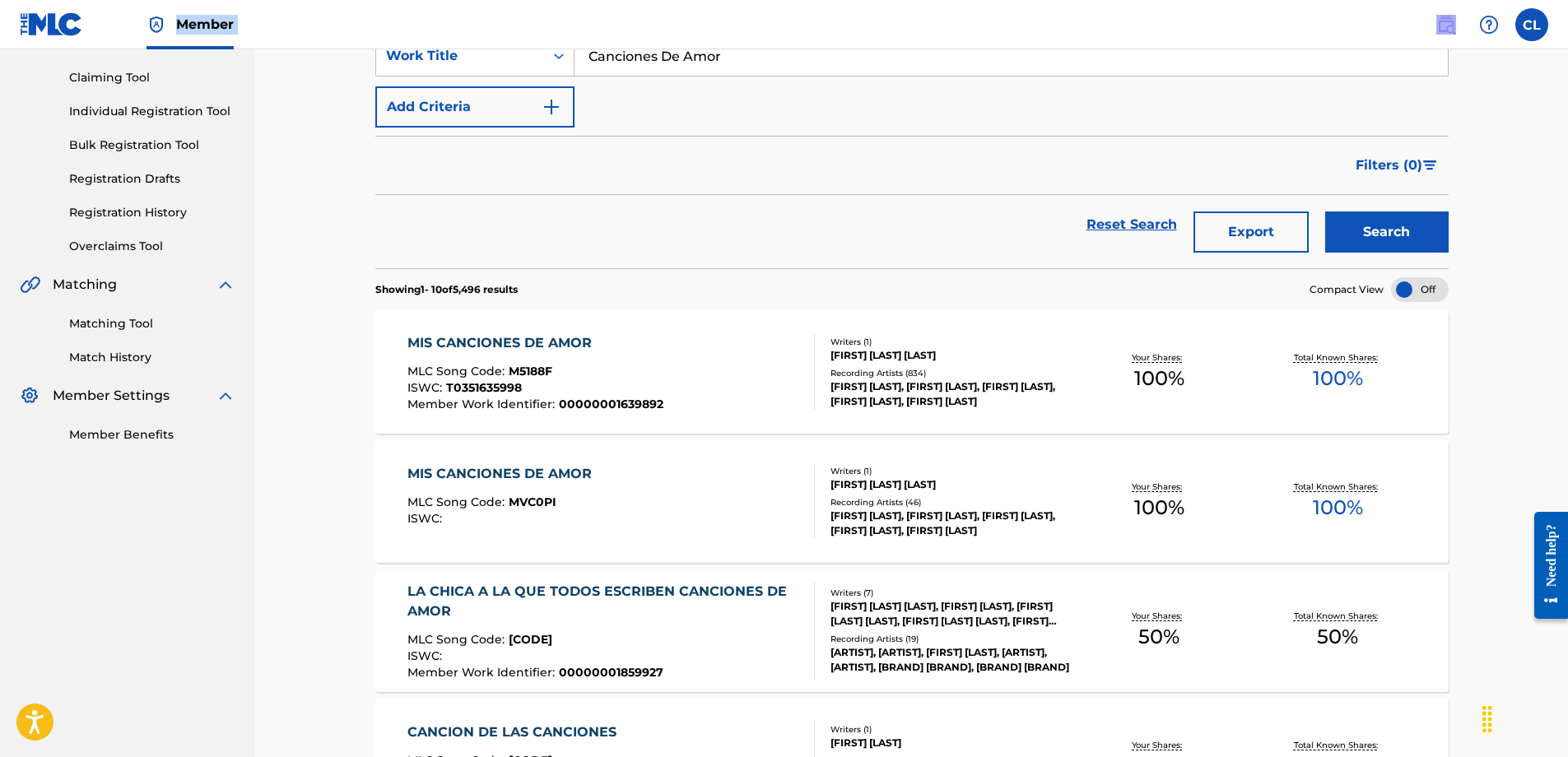 click on "Member CL CL [FIRST] [LAST] [EMAIL] Profile Log out" at bounding box center (784, 25) 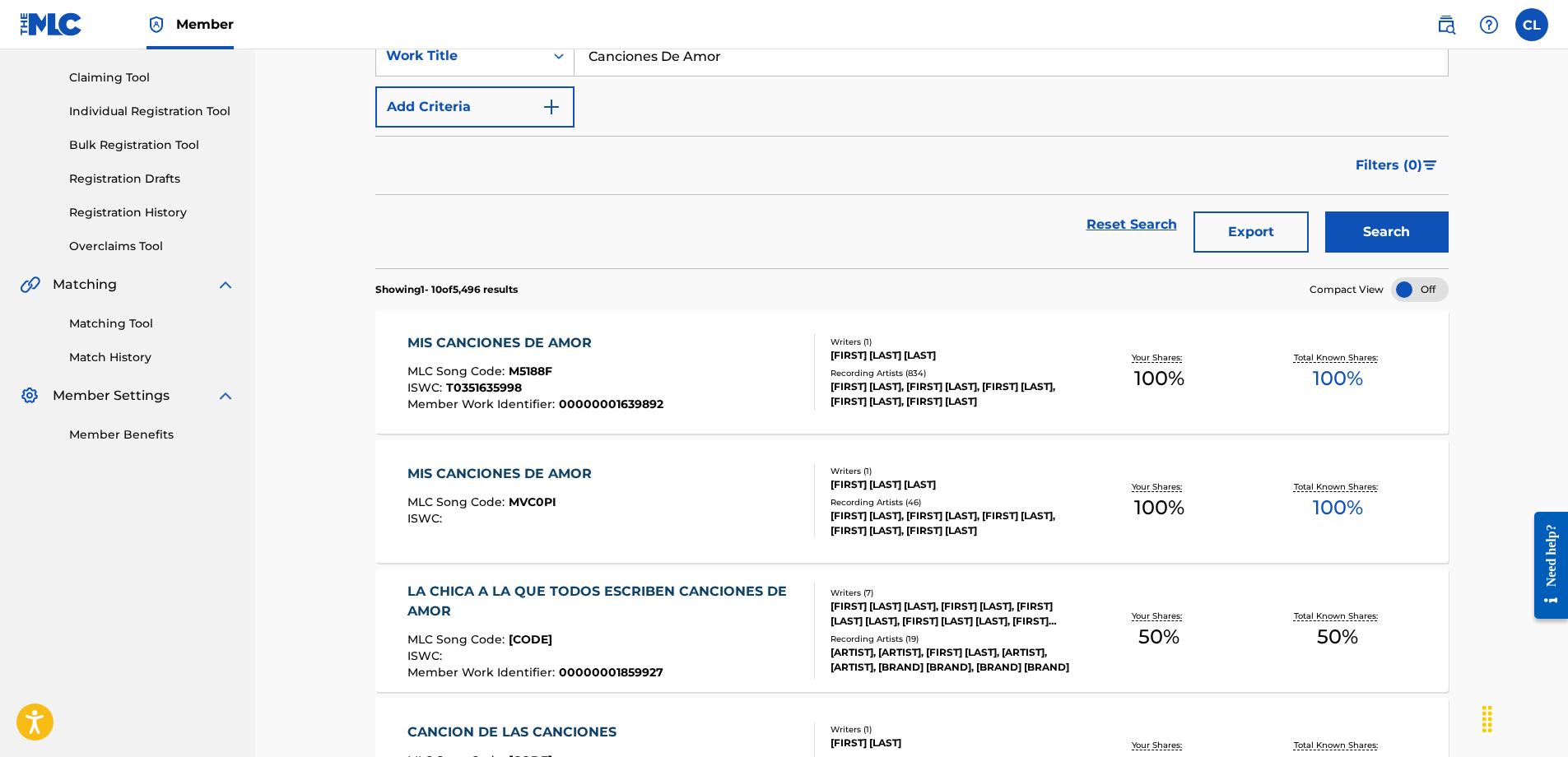 drag, startPoint x: 627, startPoint y: 49, endPoint x: 625, endPoint y: 66, distance: 17.117243 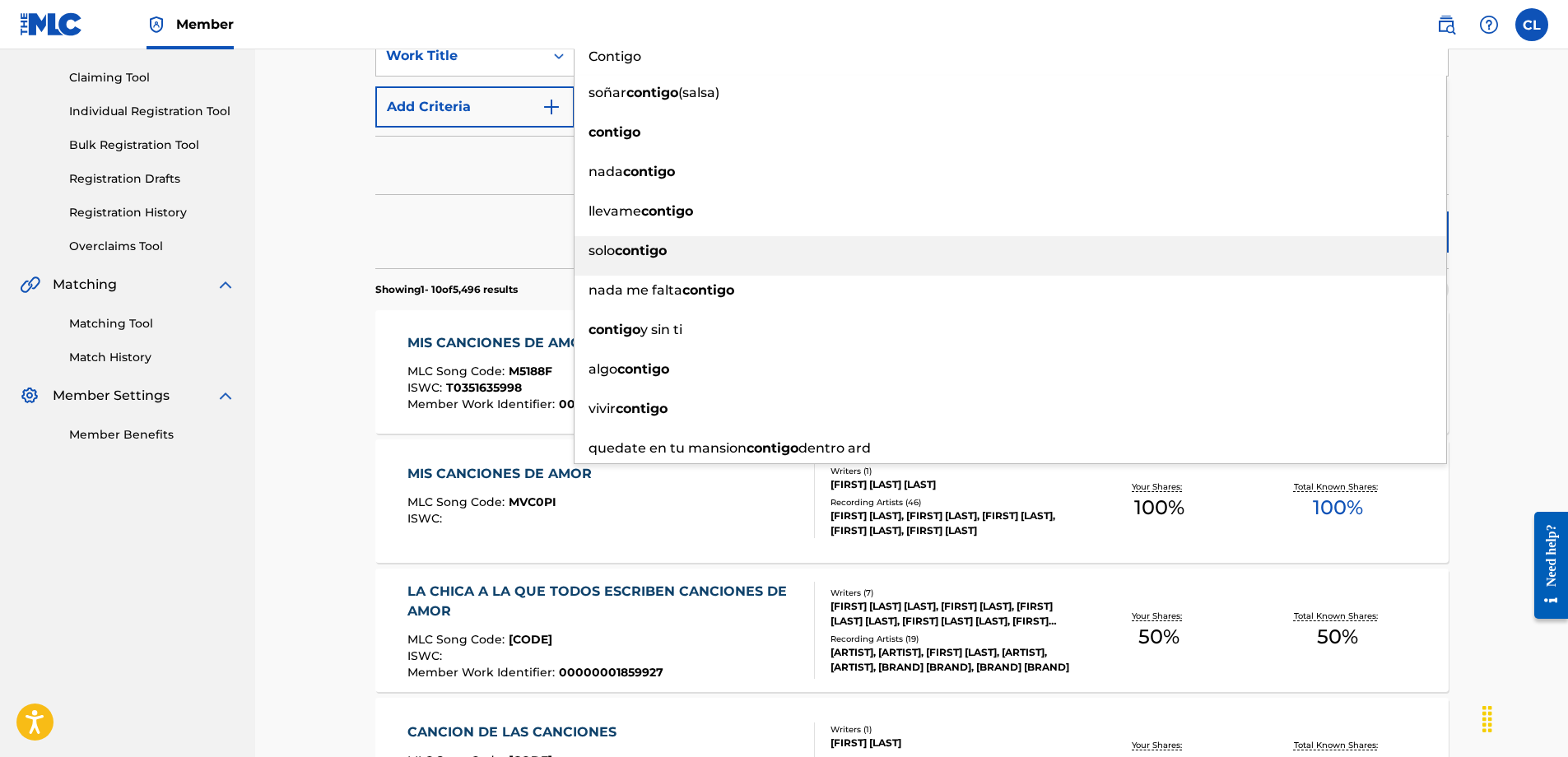 click on "solo  contigo" at bounding box center [1010, 251] 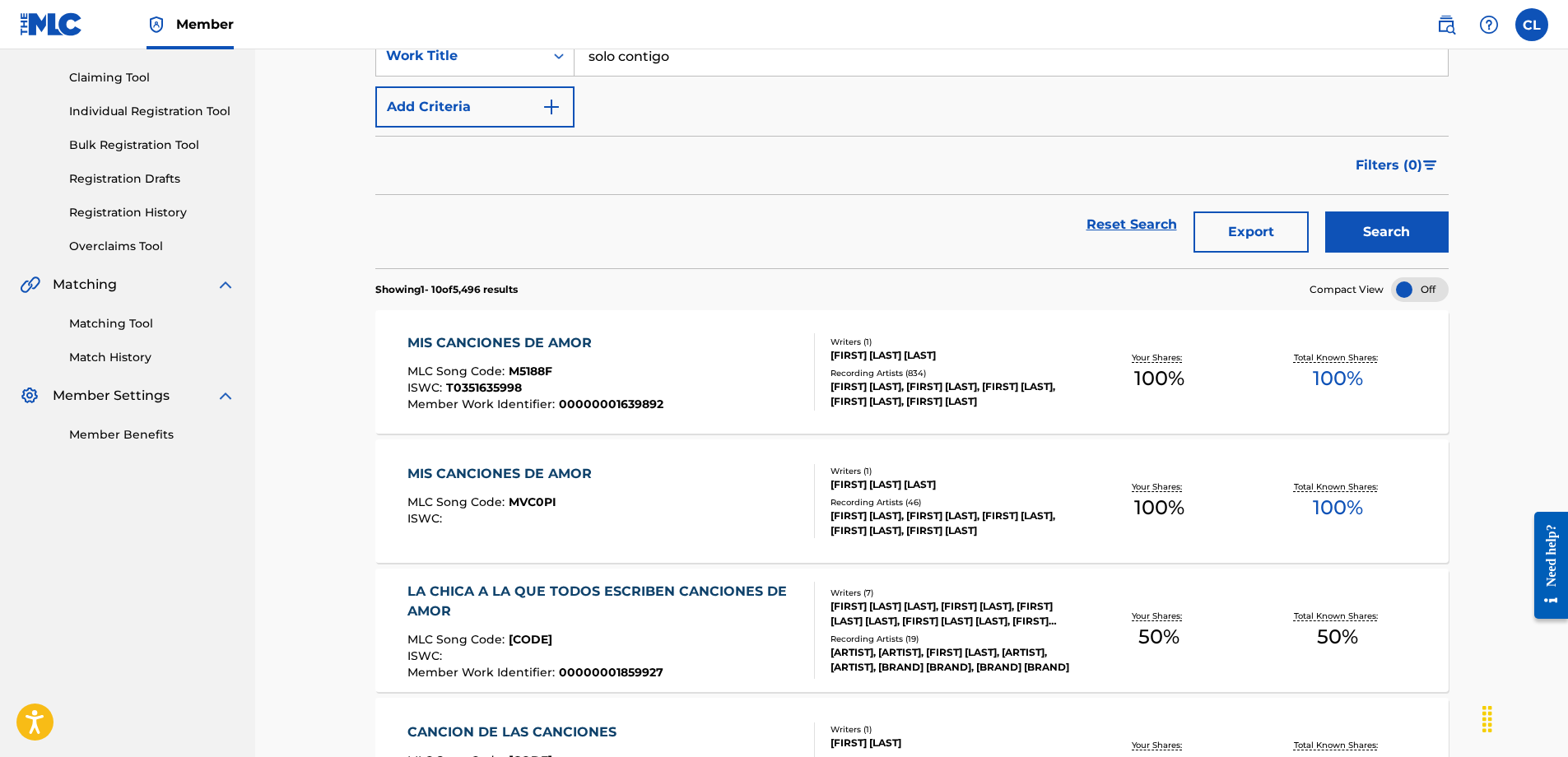 click on "solo contigo" at bounding box center [1011, 56] 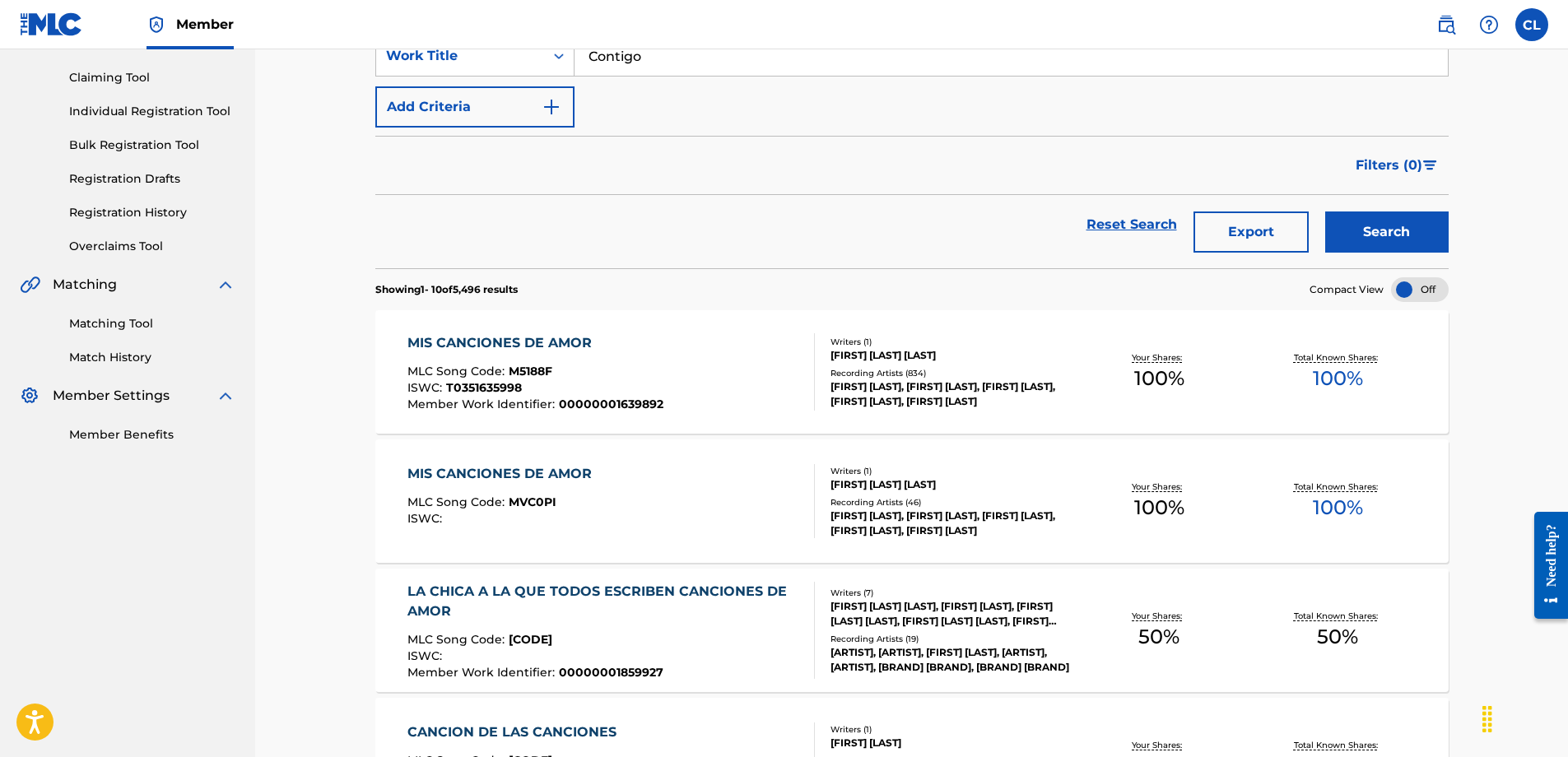 click on "Catalog Register Work SearchWithCriteriacf8b40fd-a637-4522-9a18-19985e53b512 Work Title Contigo Add Criteria Filter Hold Filters Overclaim Dispute Remove Filters Apply Filters Filters ( 0 ) Reset Search Export Search Showing 1 - 10 of 5,496 results Compact View MIS CANCIONES DE AMOR MLC Song Code : M5188F ISWC : T0351635998 Member Work Identifier : 00000001639892 Writers ( 1 ) [FIRST] [LAST] Recording Artists ( 834 ) [ARTIST], [ARTIST], [ARTIST], [ARTIST], [ARTIST] Your Shares: 100 % Total Known Shares: 100 % MIS CANCIONES DE AMOR MLC Song Code : MVC0PI ISWC : Writers ( 1 ) [FIRST] [LAST] Recording Artists ( 46 ) [ARTIST], [ARTIST], [ARTIST], [ARTIST], [ARTIST] Your Shares: 100 % Total Known Shares: 100 % LA CHICA A LA QUE TODOS ESCRIBEN CANCIONES DE AMOR MLC Song Code : LE5C0K ISWC : Member Work Identifier : 00000001859927 Writers ( 7 ) Recording Artists ( 19 ) Your Shares: 50 % 50 % : C3318V :" at bounding box center (911, 783) 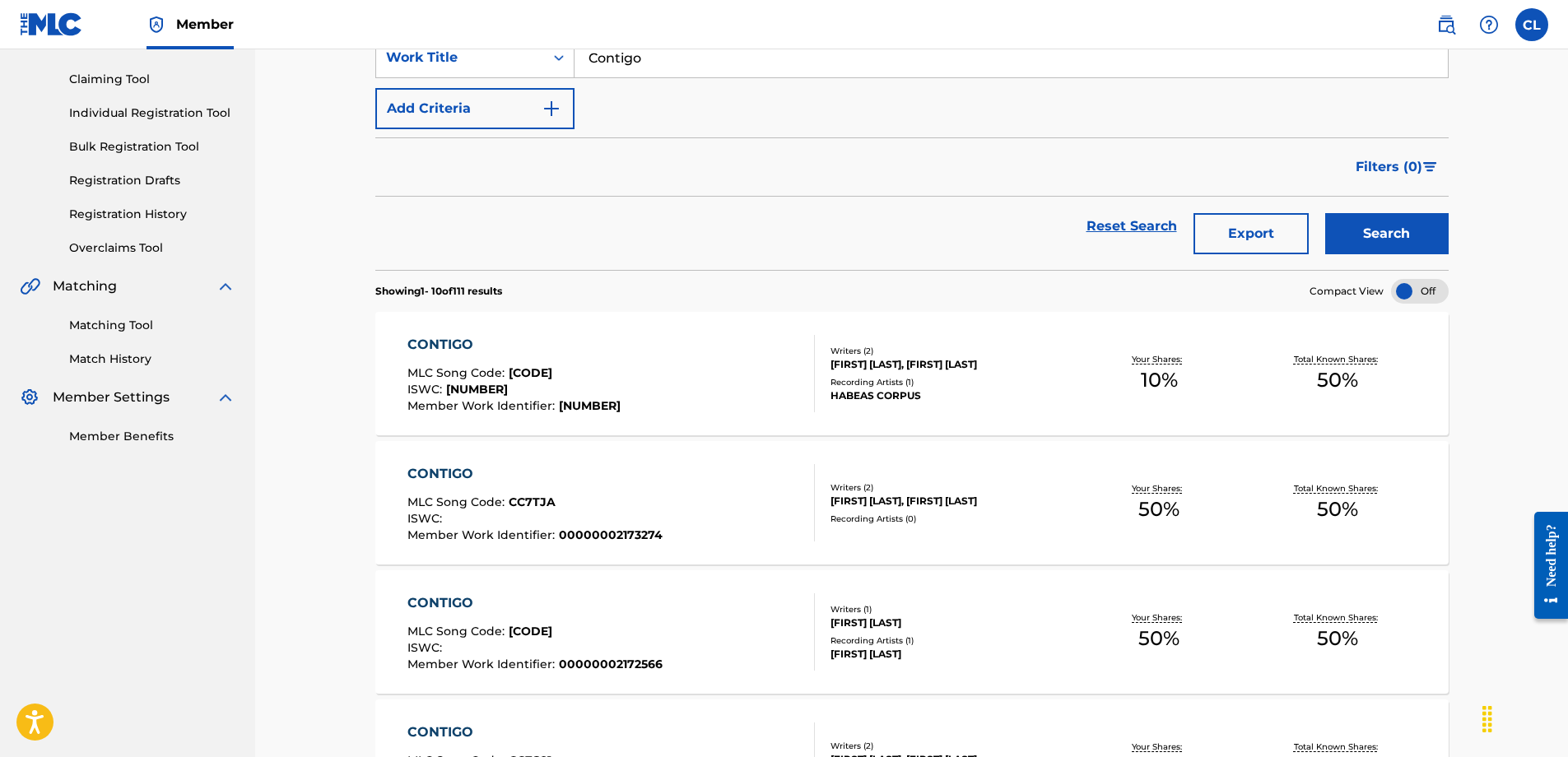 scroll, scrollTop: 165, scrollLeft: 0, axis: vertical 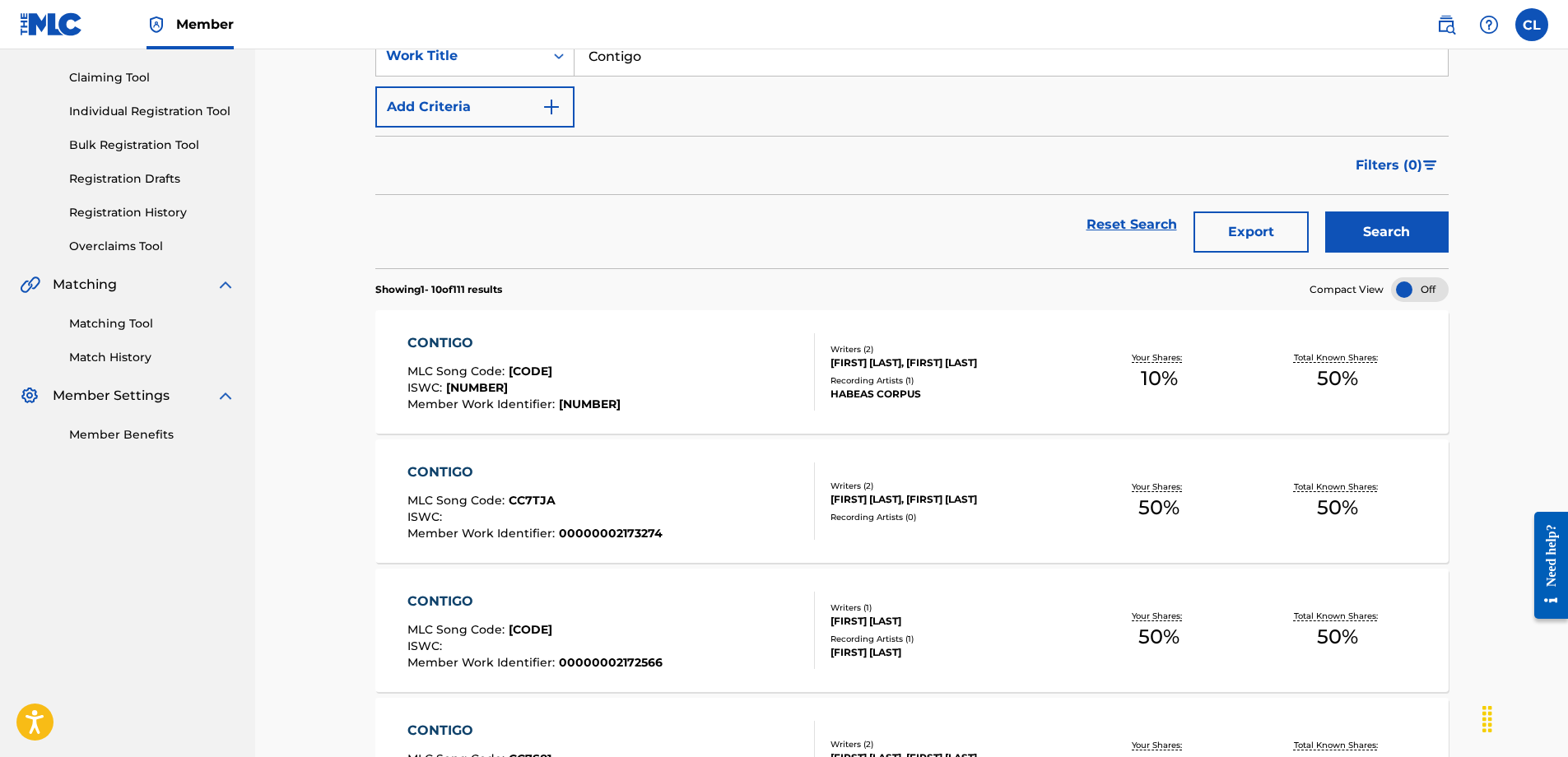 click on "Contigo" at bounding box center (1011, 56) 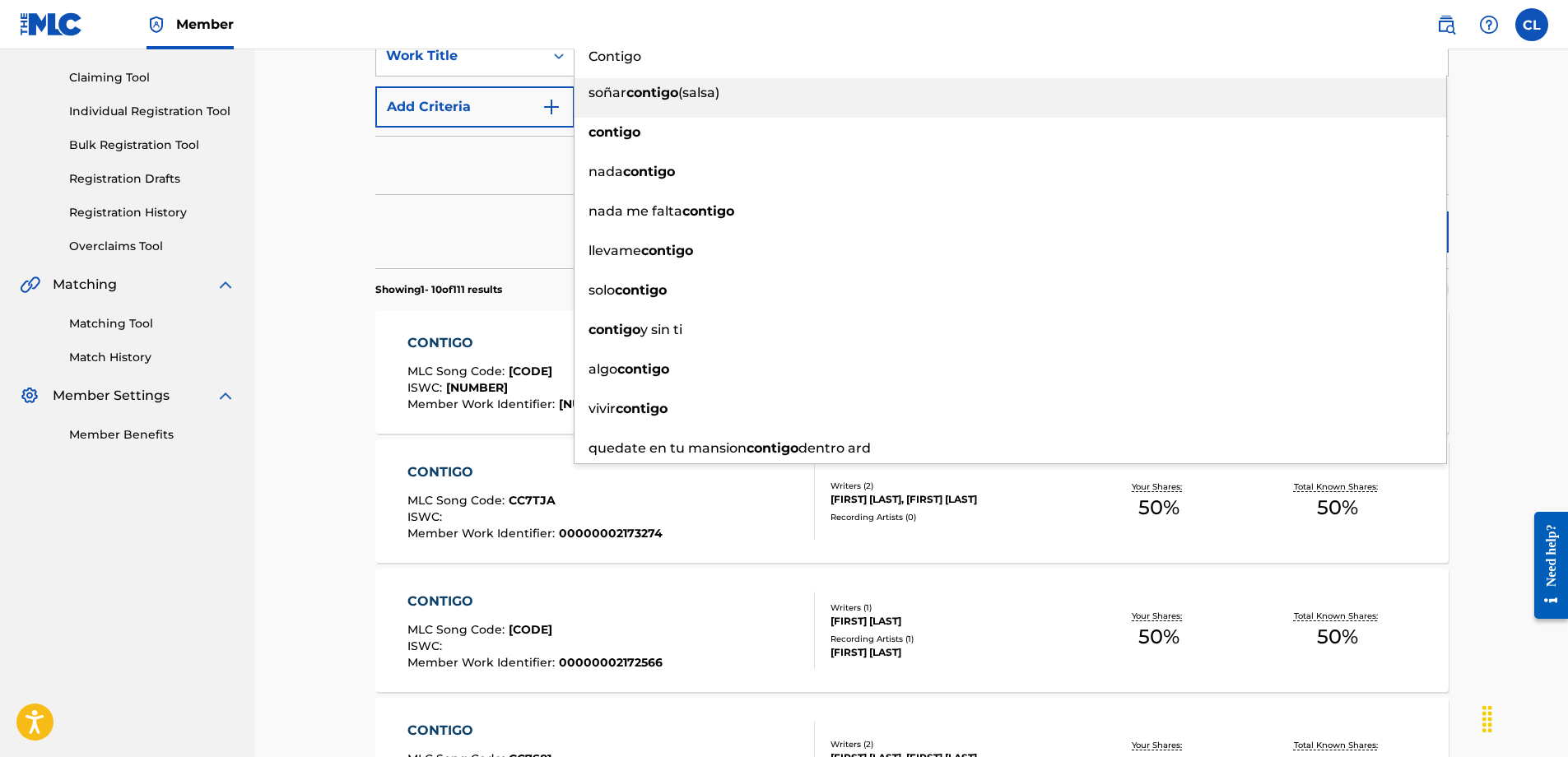 click on "Contigo" at bounding box center (1011, 56) 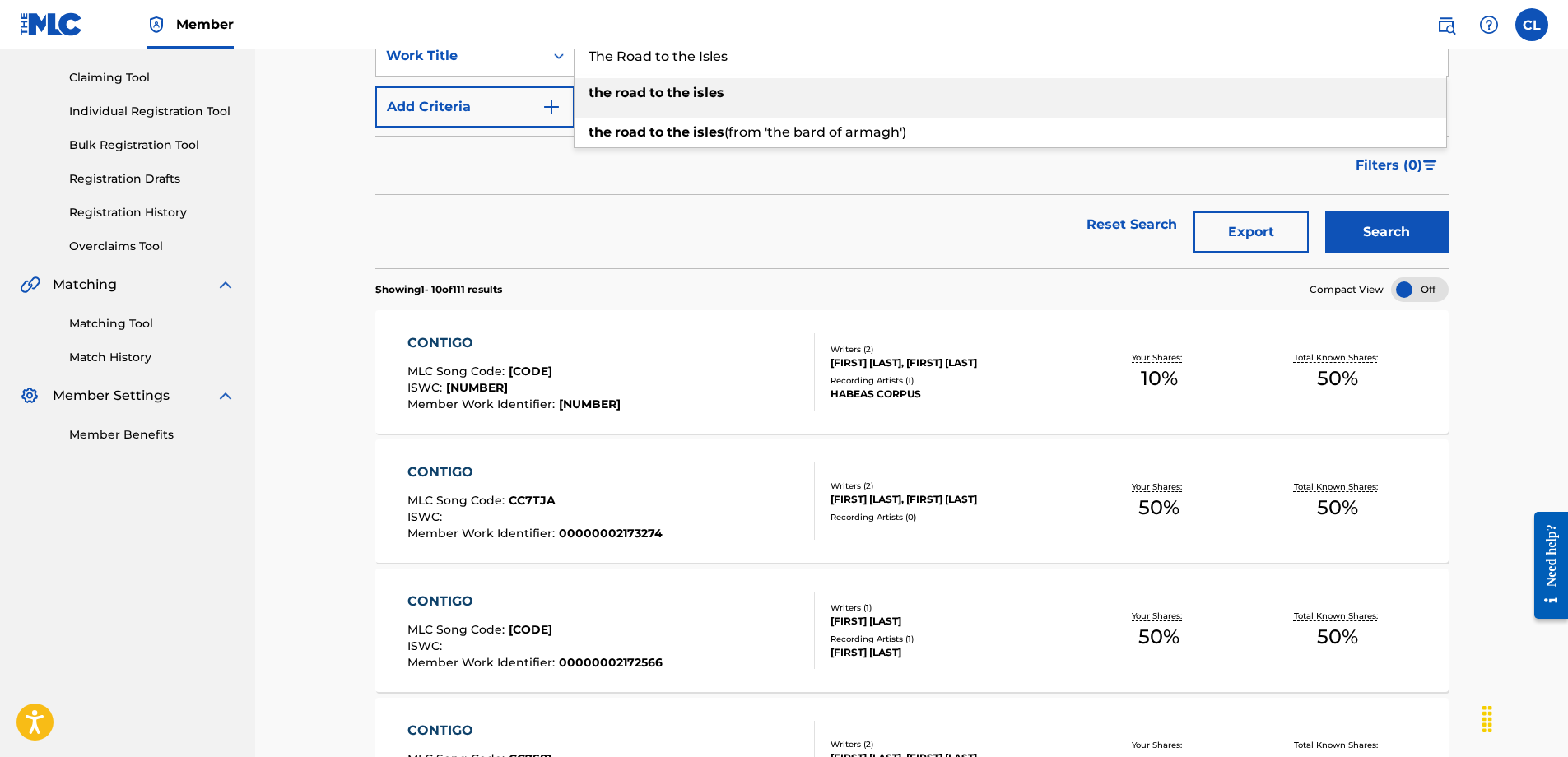 click on "Reset Search Export Search" at bounding box center (912, 225) 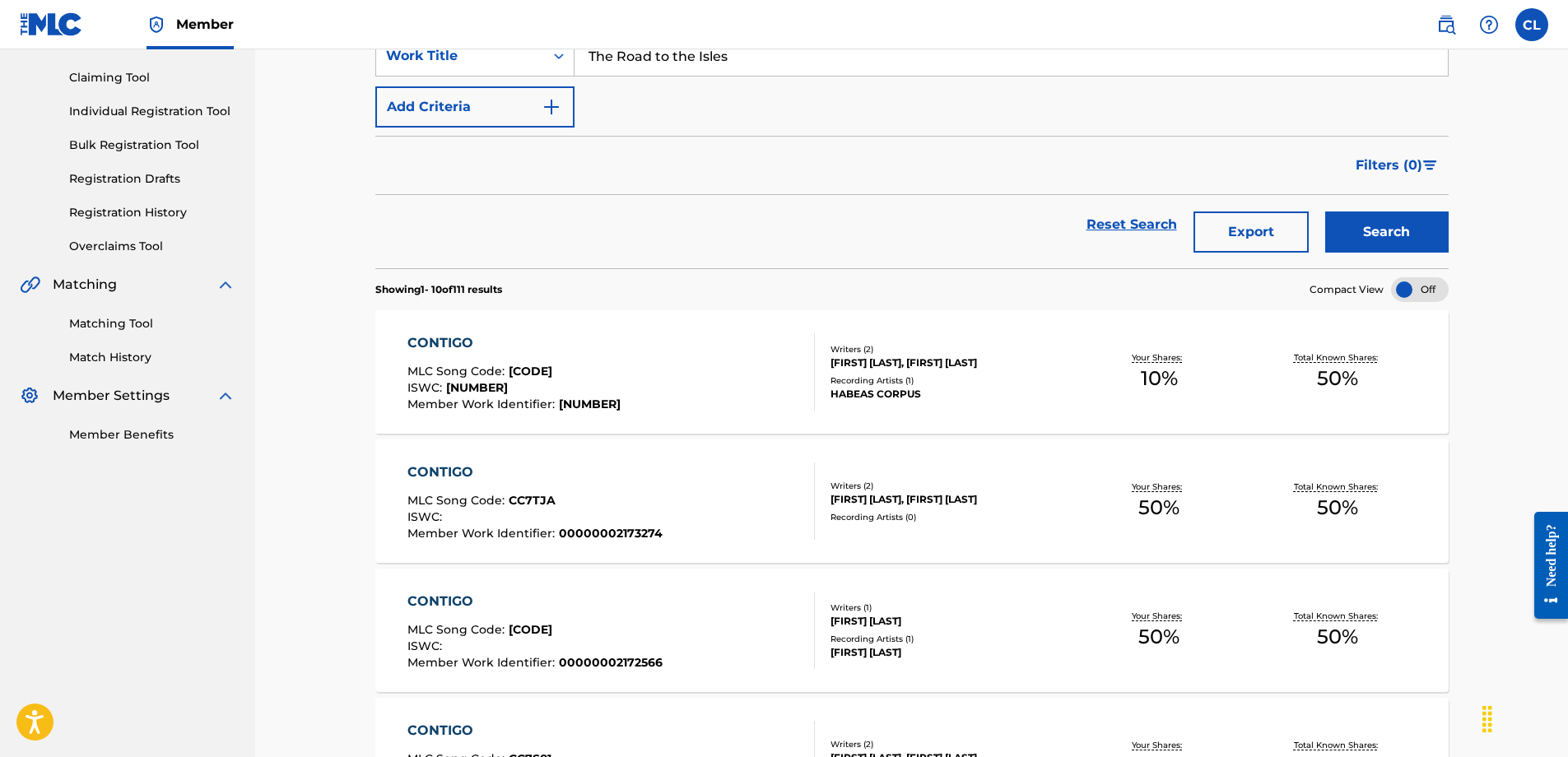 click on "Search" at bounding box center (1387, 232) 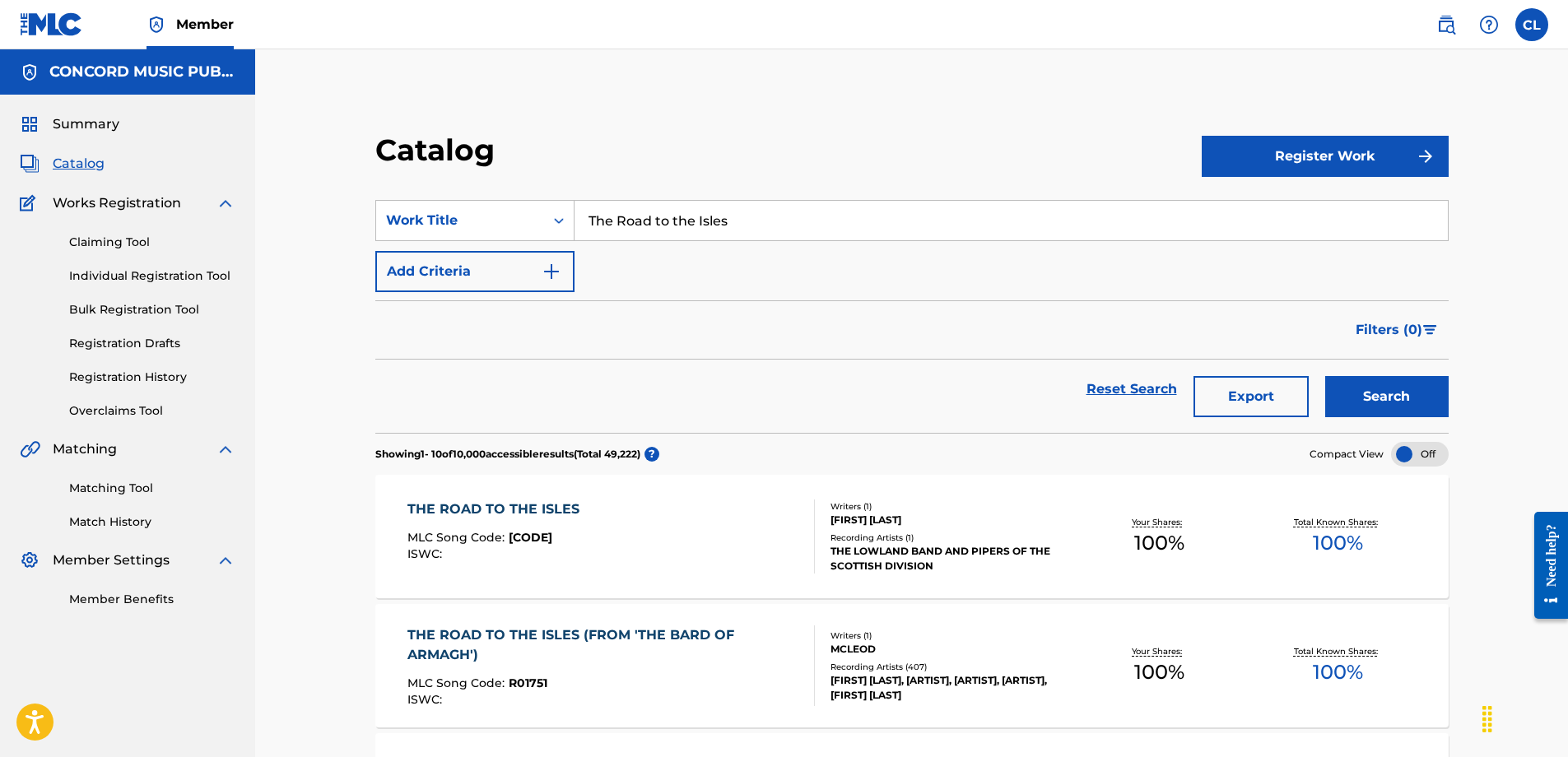 click on "The Road to the Isles" at bounding box center [1011, 221] 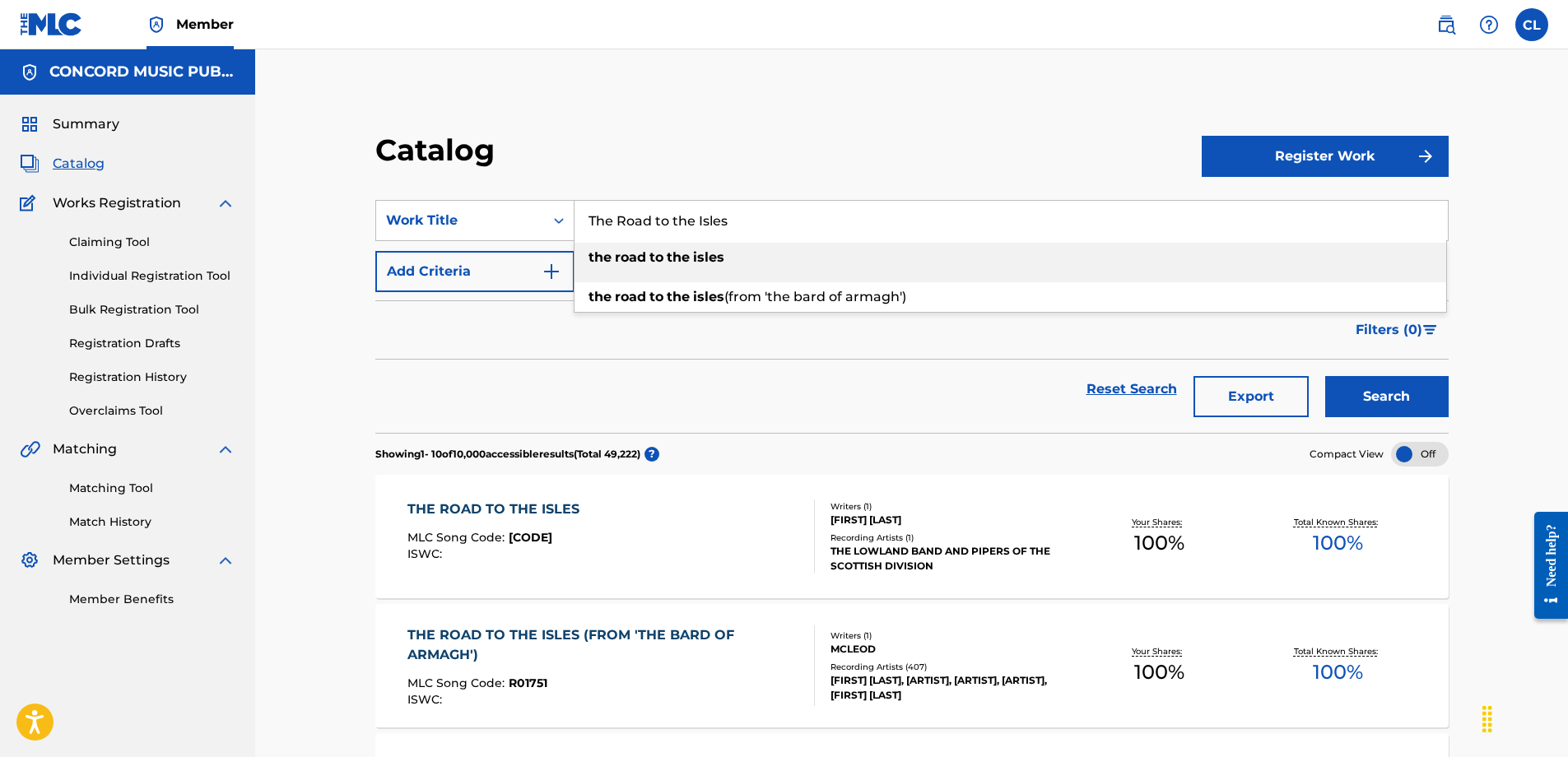 click on "The Road to the Isles" at bounding box center (1011, 221) 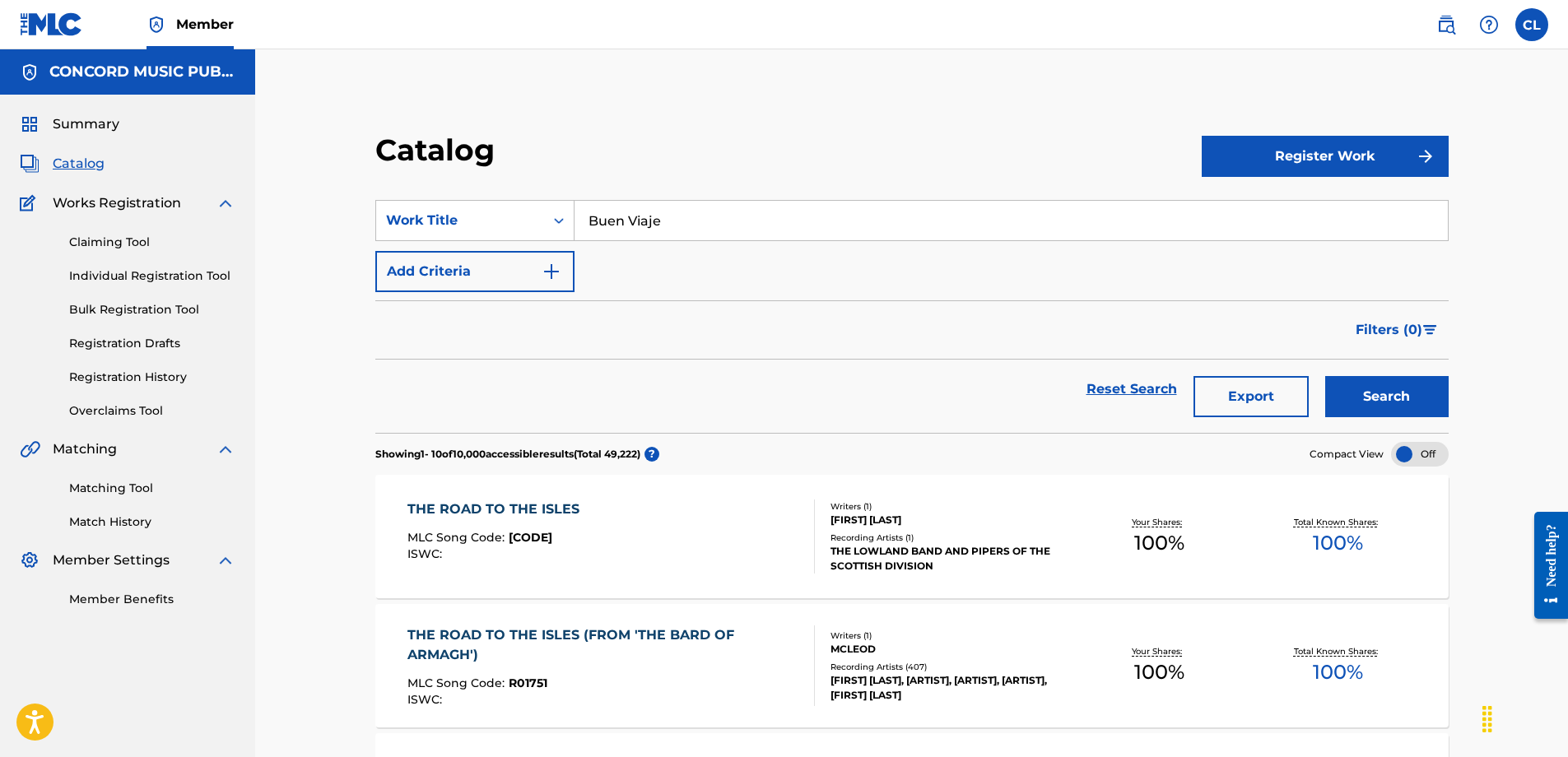 click on "Search" at bounding box center (1387, 397) 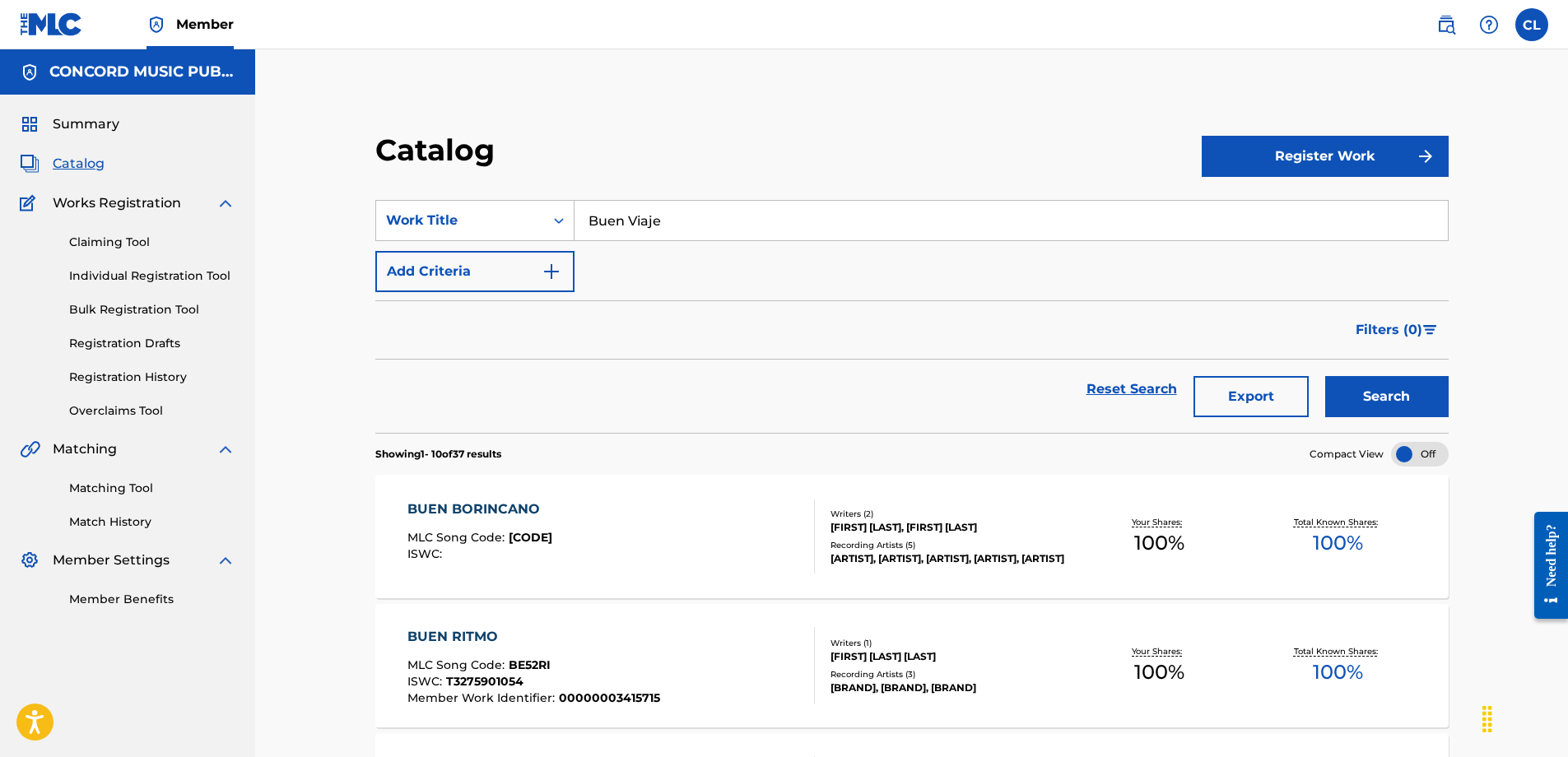 click on "Buen Viaje" at bounding box center (1011, 221) 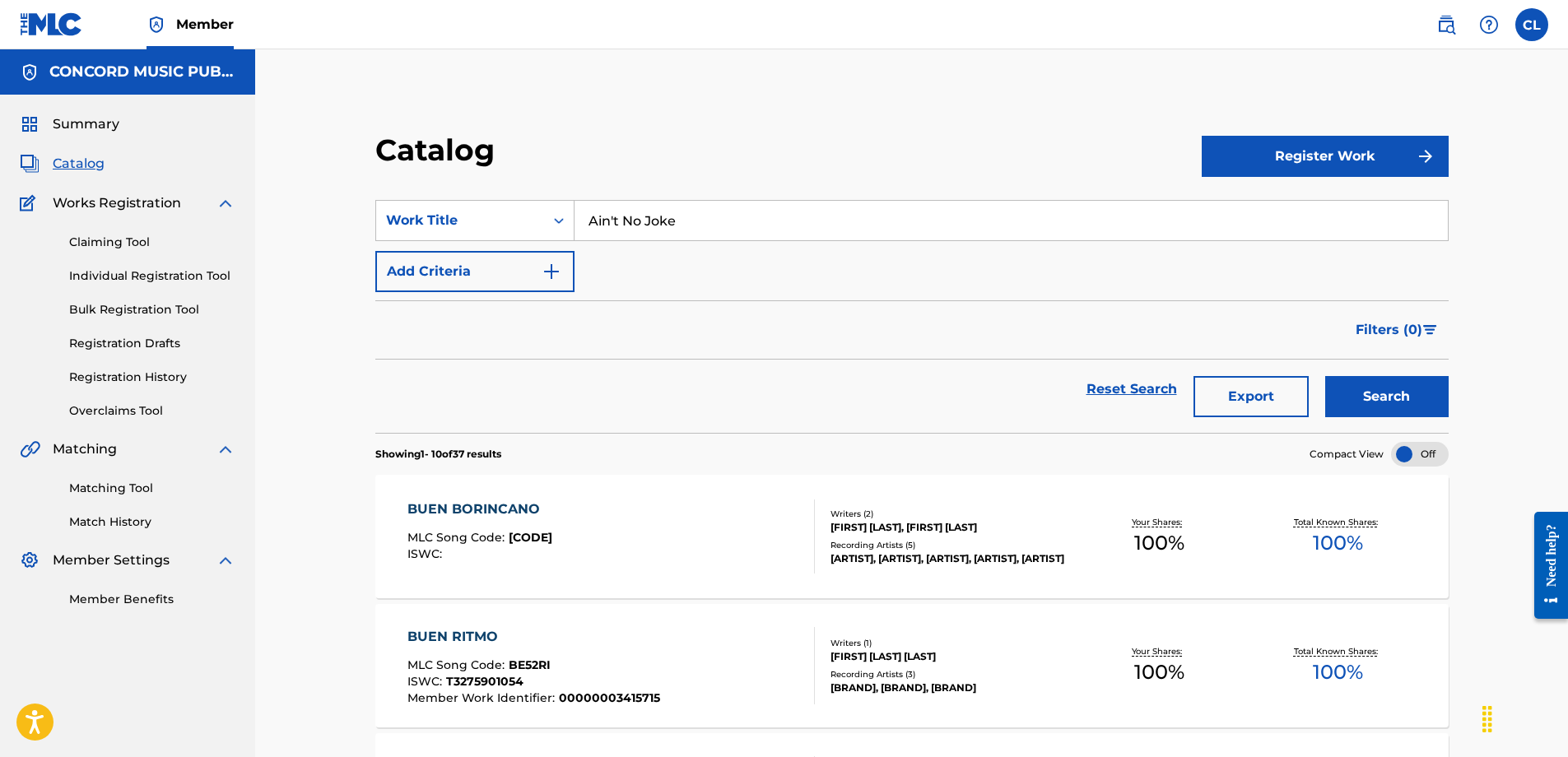 drag, startPoint x: 1367, startPoint y: 393, endPoint x: 1111, endPoint y: 253, distance: 291.78074 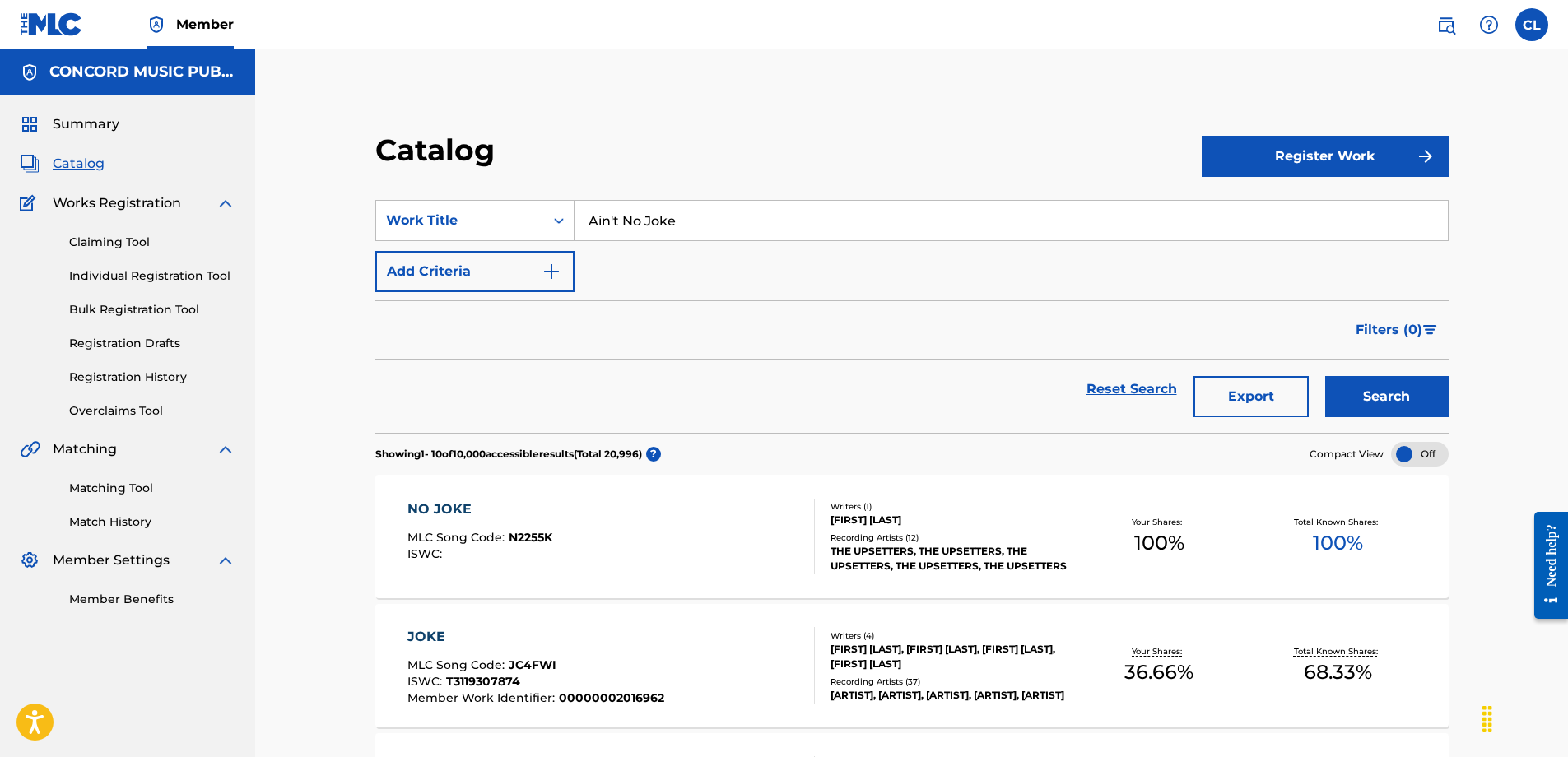 click on "Ain't No Joke" at bounding box center [1011, 221] 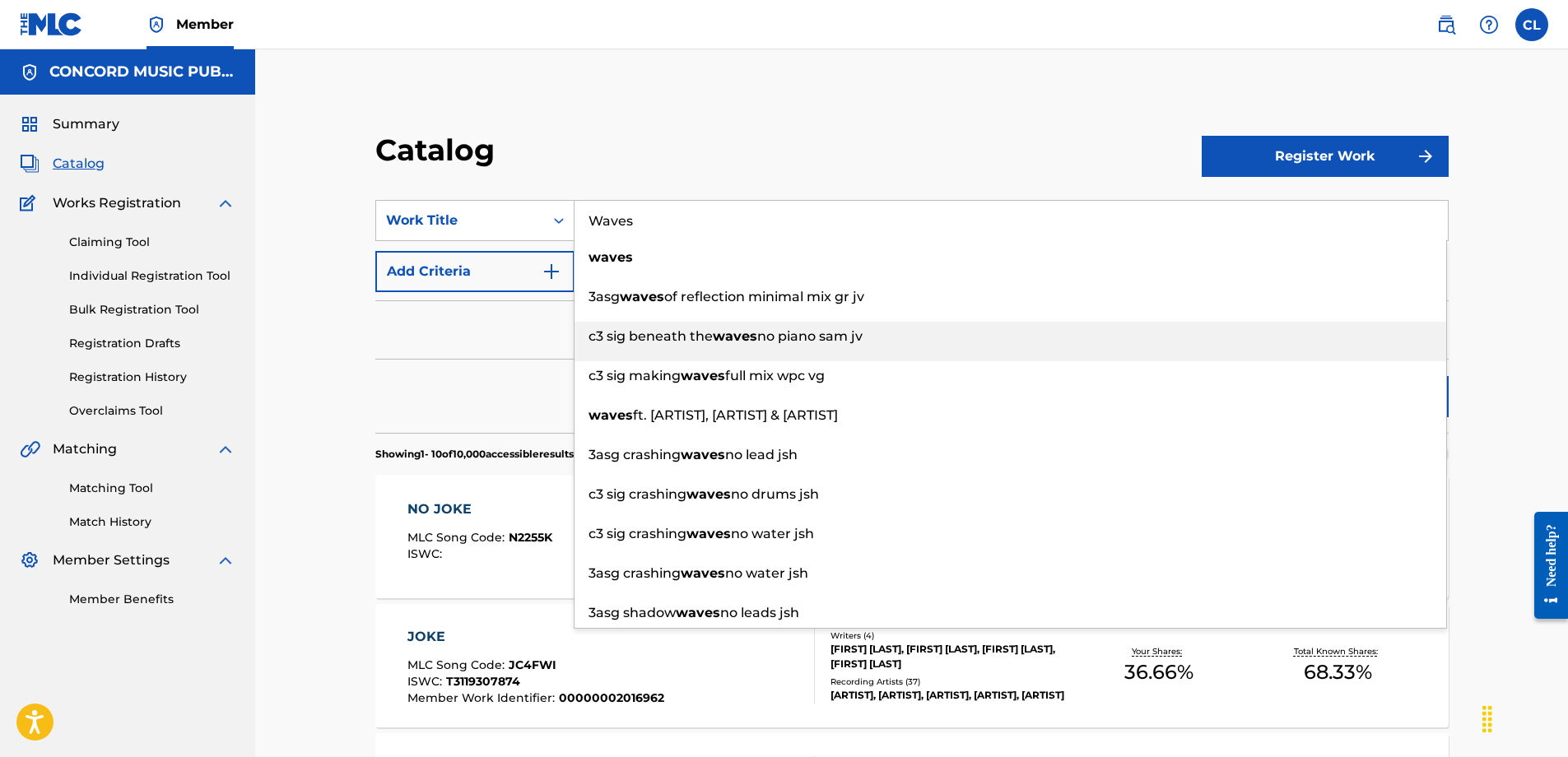 type on "Waves" 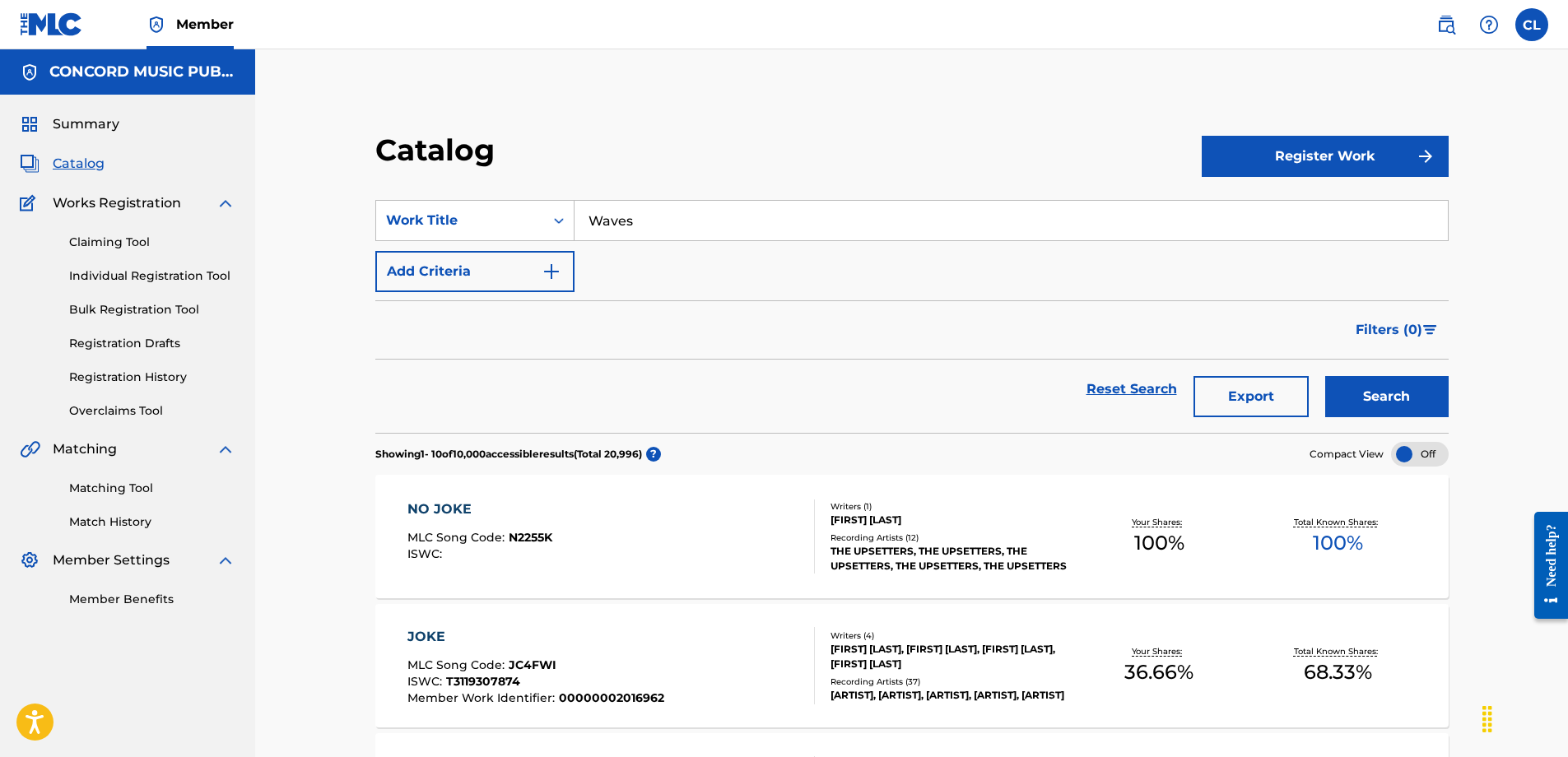 click on "Catalog Register Work SearchWithCriteriacf8b40fd-a637-4522-9a18-19985e53b512 Work Title Waves Add Criteria Filter Hold Filters Overclaim   Dispute   Remove Filters Apply Filters Filters ( 0 ) Reset Search Export Search Showing  1  -   10  of  10,000  accessible  results  (Total   20,996 ) ? Compact View NO JOKE MLC Song Code : N2255K ISWC : Writers ( 1 ) [FIRST] [LAST] Recording Artists ( 12 ) [ARTIST], [ARTIST], [ARTIST], [ARTIST], [ARTIST] Your Shares: 100 % Total Known Shares: 100 % JOKE MLC Song Code : JC4FWI ISWC : [ID] Member Work Identifier : [ID] Writers ( 4 ) [FIRST] [LAST], [FIRST] [LAST], [FIRST] [LAST], [FIRST] [LAST] Recording Artists ( 37 ) [ARTIST], [ARTIST], [ARTIST], [ARTIST], [ARTIST] Your Shares: 36.66 % Total Known Shares: 68.33 % AIN'T NO TELLIN' MLC Song Code : AX1CO1 ISWC : Member Work Identifier : [ID] Writers ( 4 ) [FIRST] [LAST], [FIRST] [LAST], [FIRST] [LAST], [FIRST] [LAST] Recording Artists ( 0 ) Your Shares: 25 % 25 % : :" at bounding box center [912, 968] 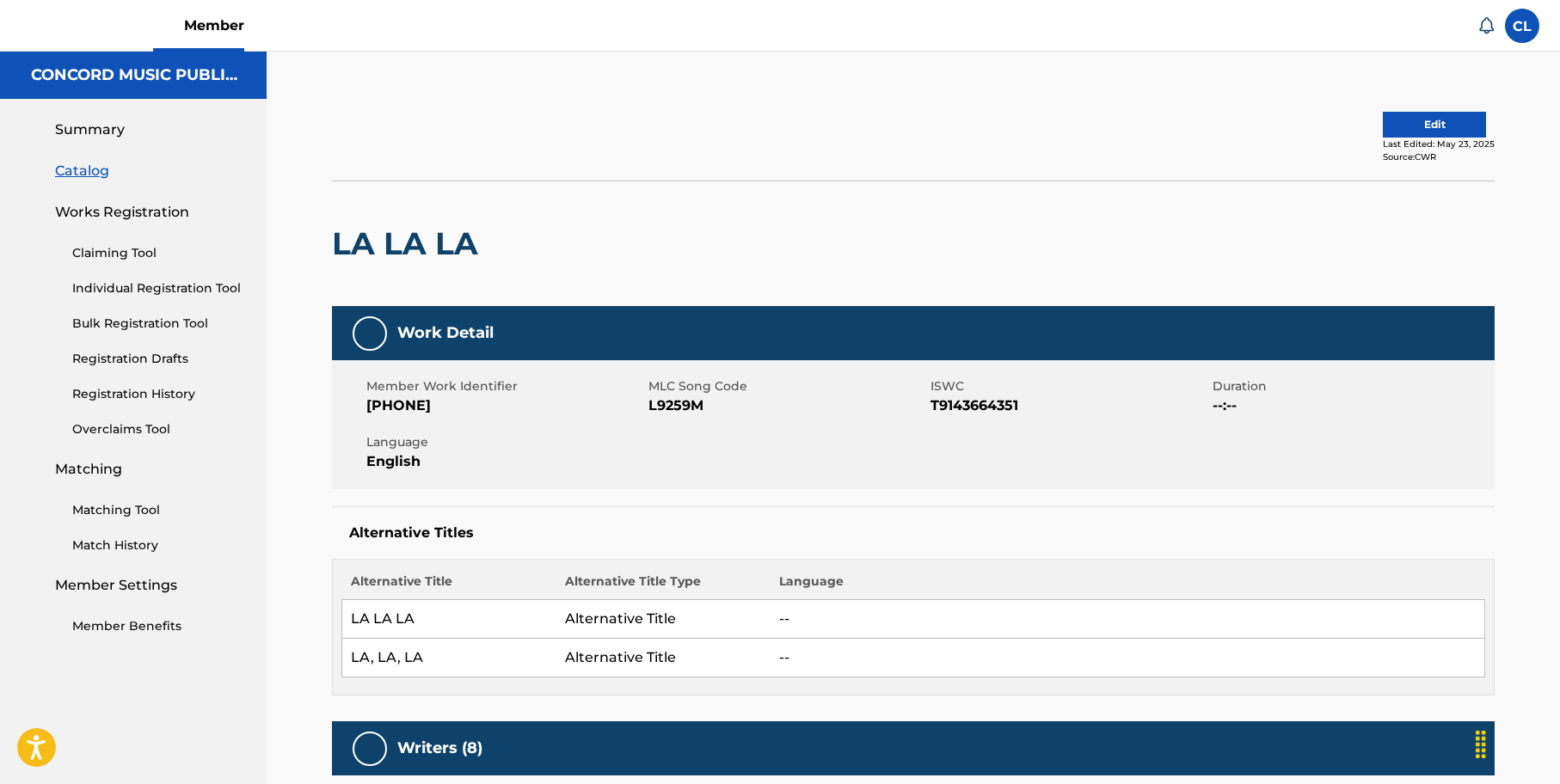 scroll, scrollTop: 0, scrollLeft: 0, axis: both 